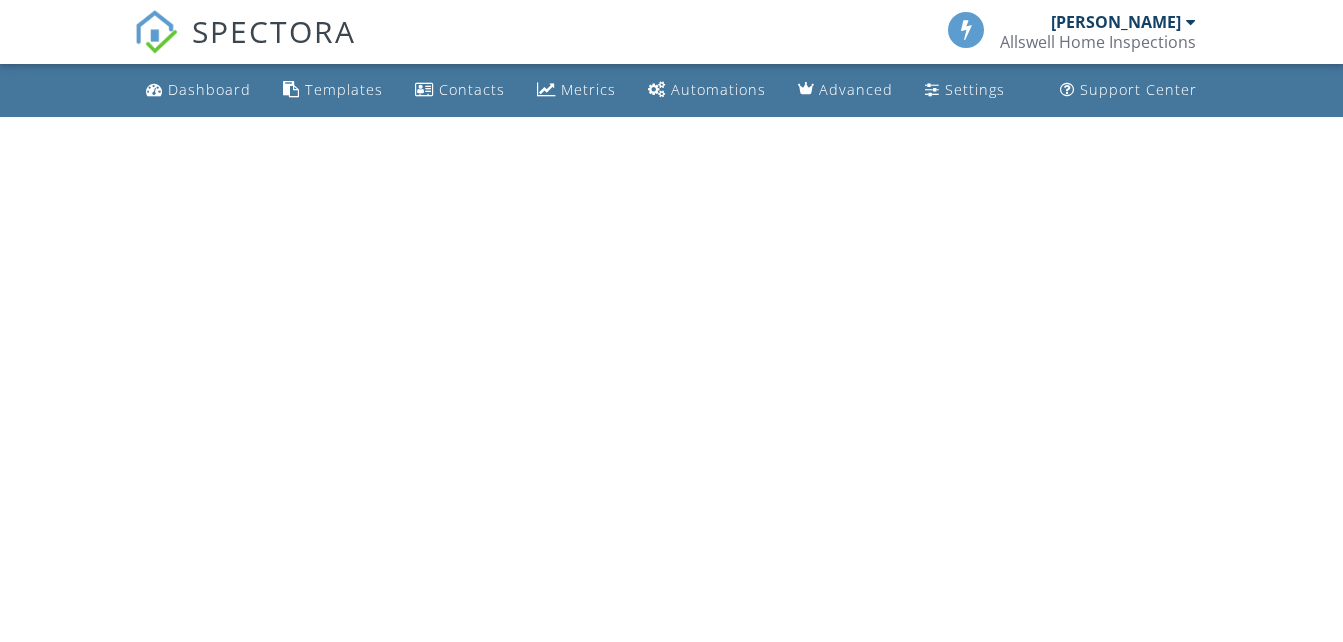 scroll, scrollTop: 0, scrollLeft: 0, axis: both 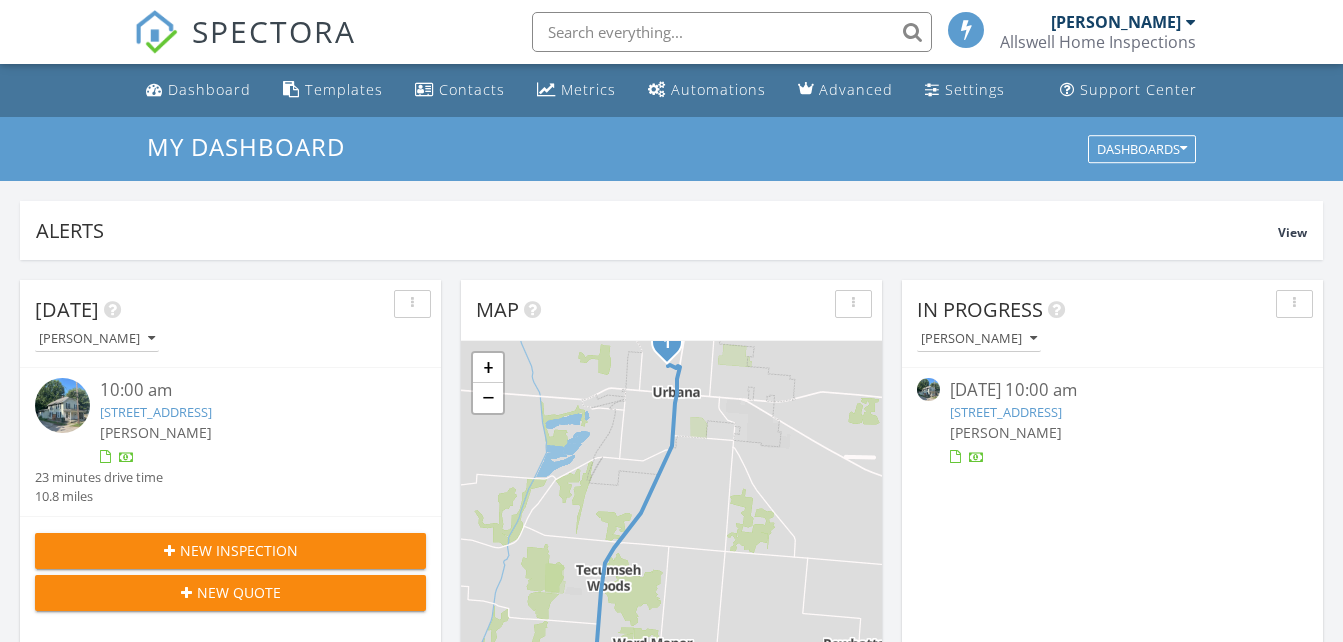 click on "215 Pindar St, Urbana, OH 43078" at bounding box center (156, 412) 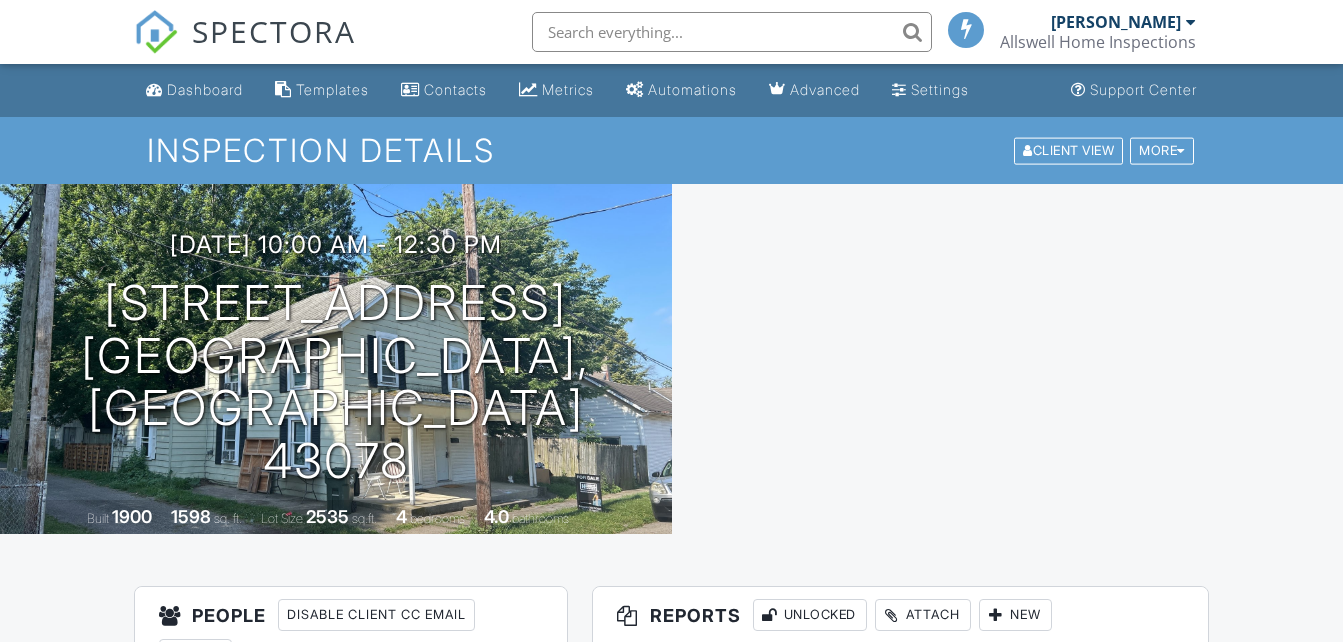 scroll, scrollTop: 0, scrollLeft: 0, axis: both 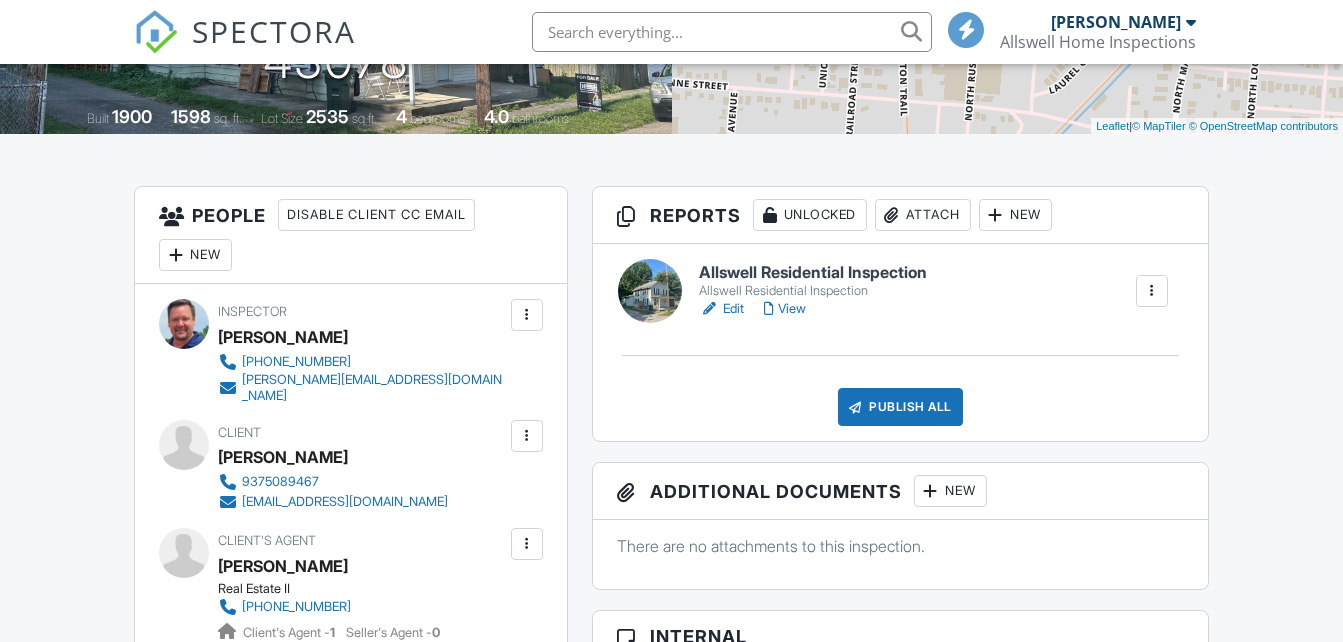 click on "Allswell Residential Inspection" at bounding box center (813, 273) 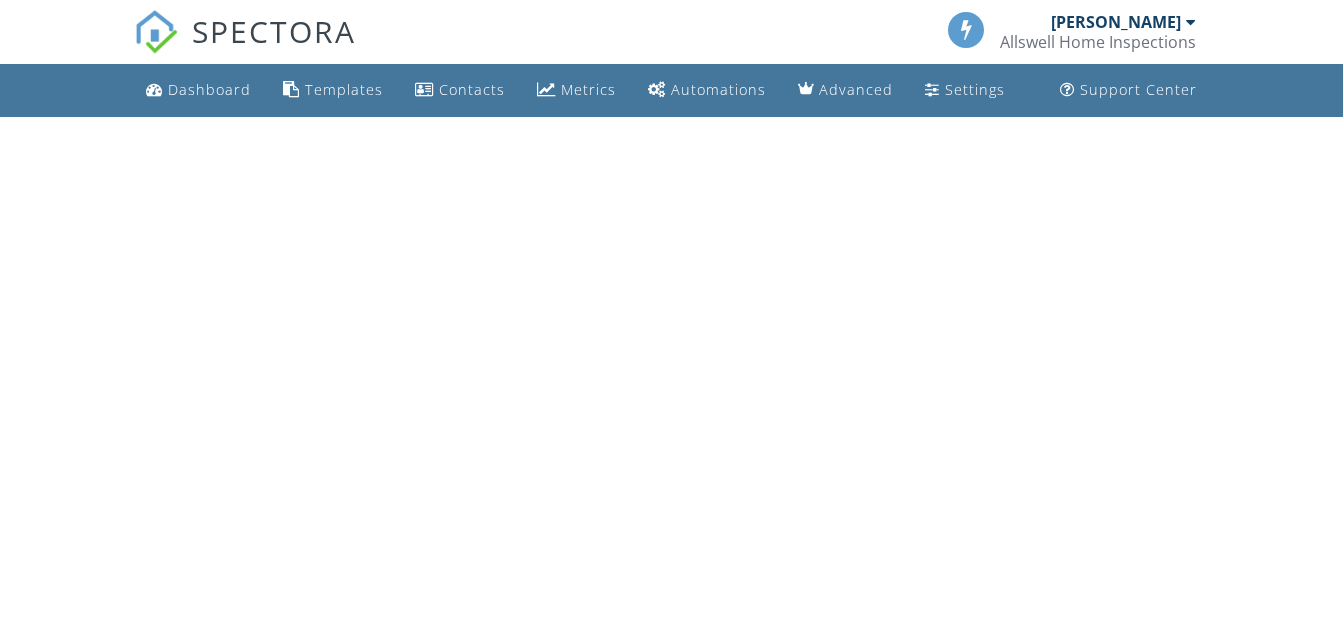 scroll, scrollTop: 0, scrollLeft: 0, axis: both 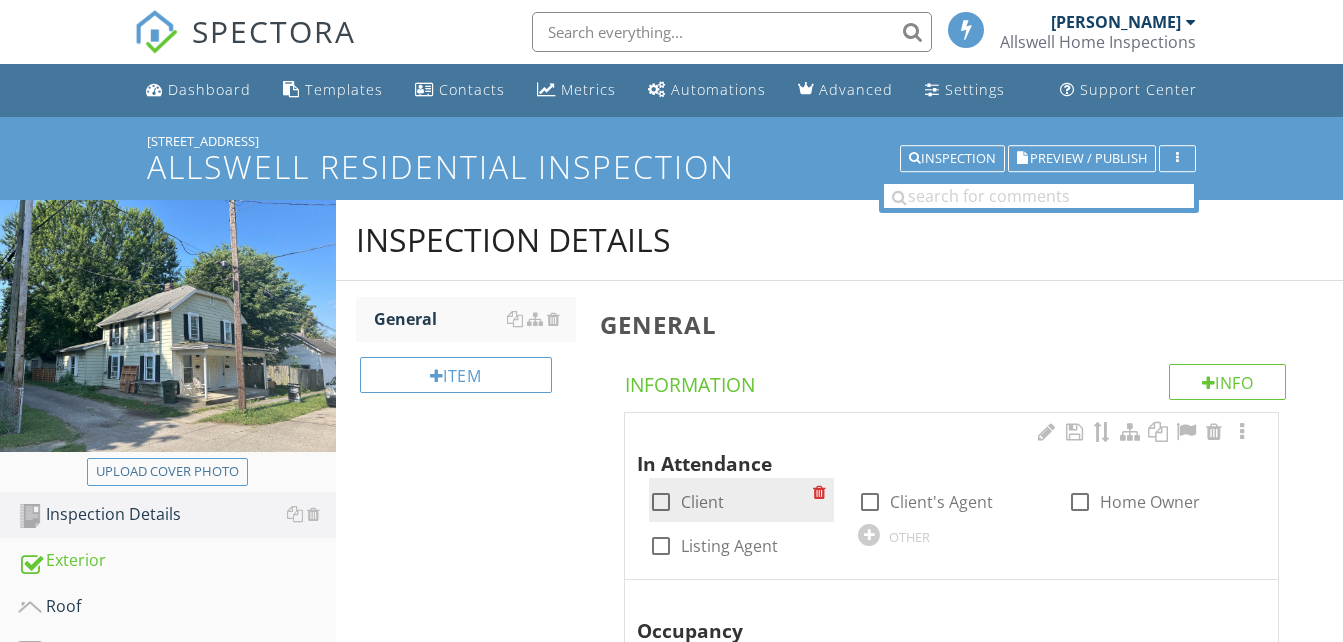 click at bounding box center [661, 502] 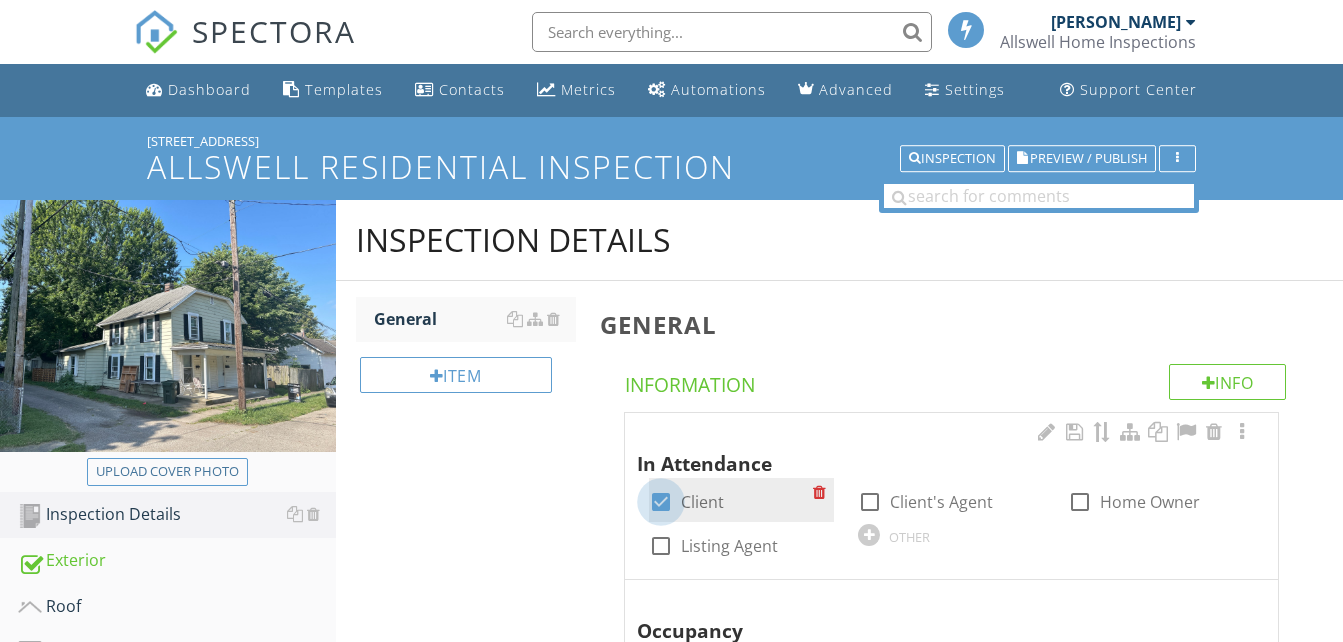 checkbox on "true" 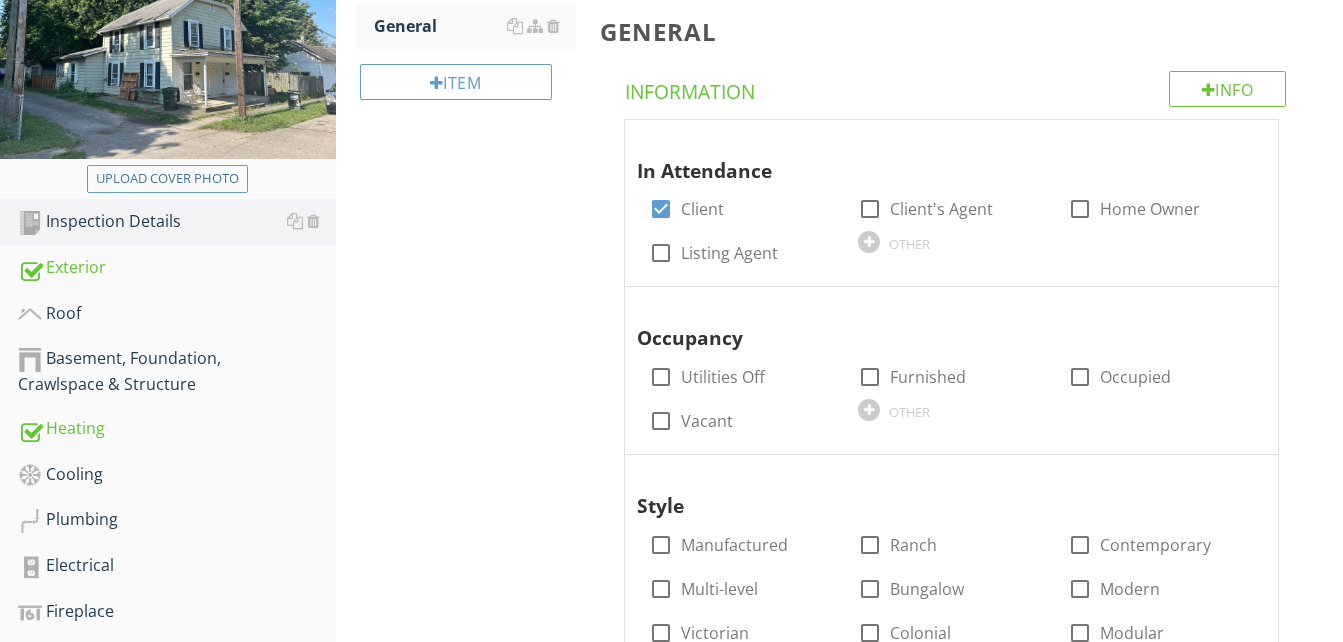 scroll, scrollTop: 300, scrollLeft: 0, axis: vertical 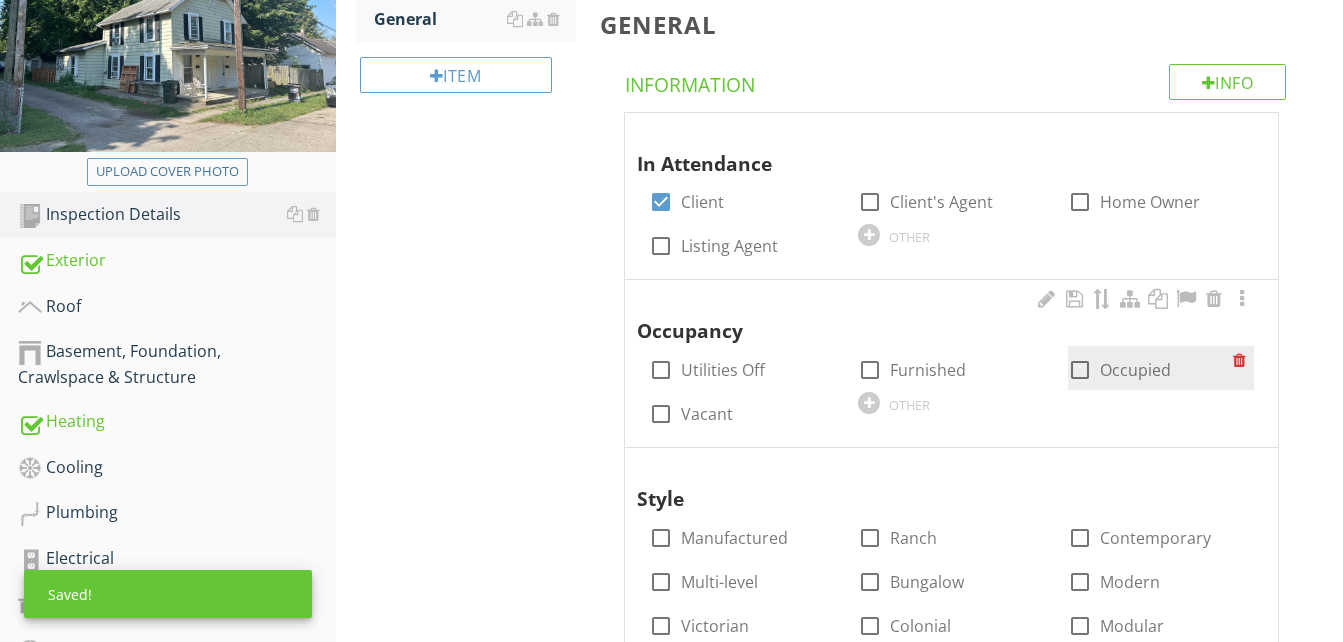 click at bounding box center (1080, 370) 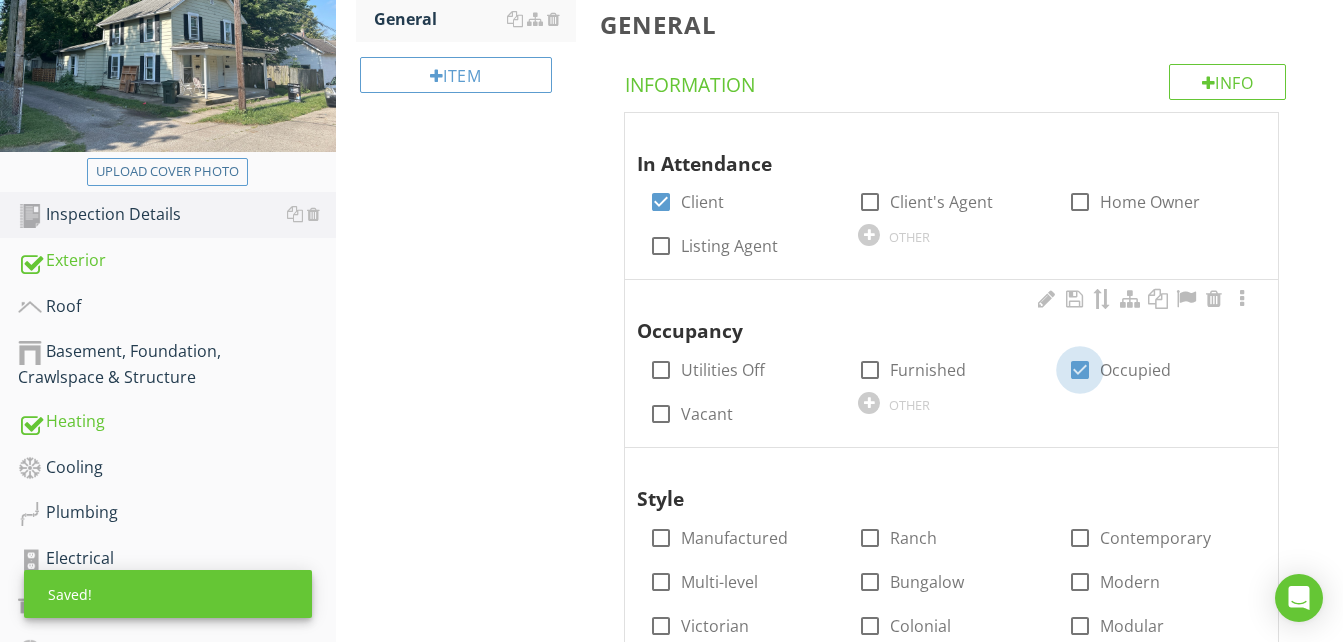 checkbox on "true" 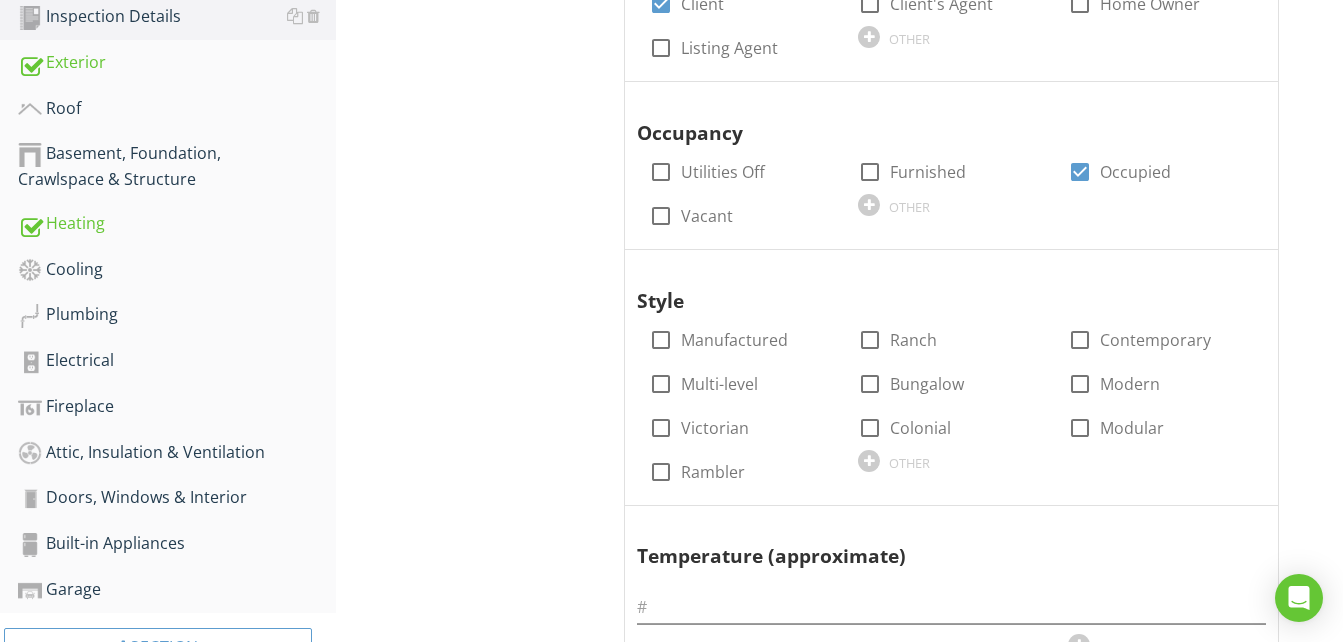 scroll, scrollTop: 500, scrollLeft: 0, axis: vertical 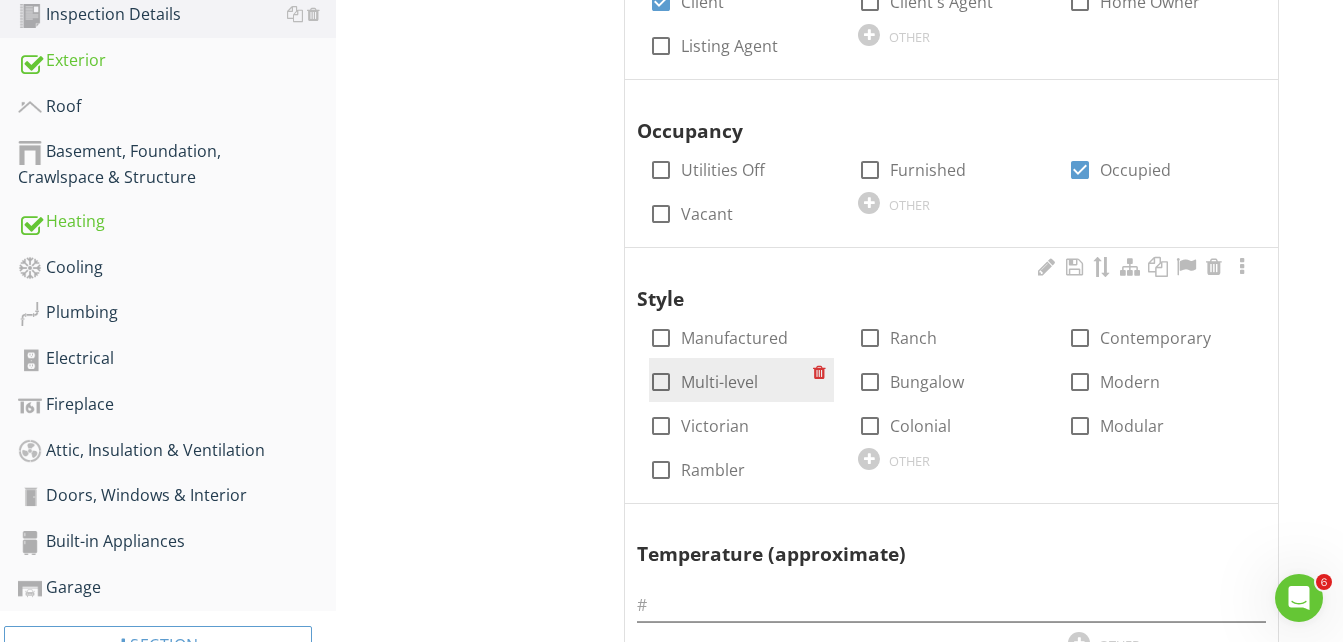 click at bounding box center [661, 382] 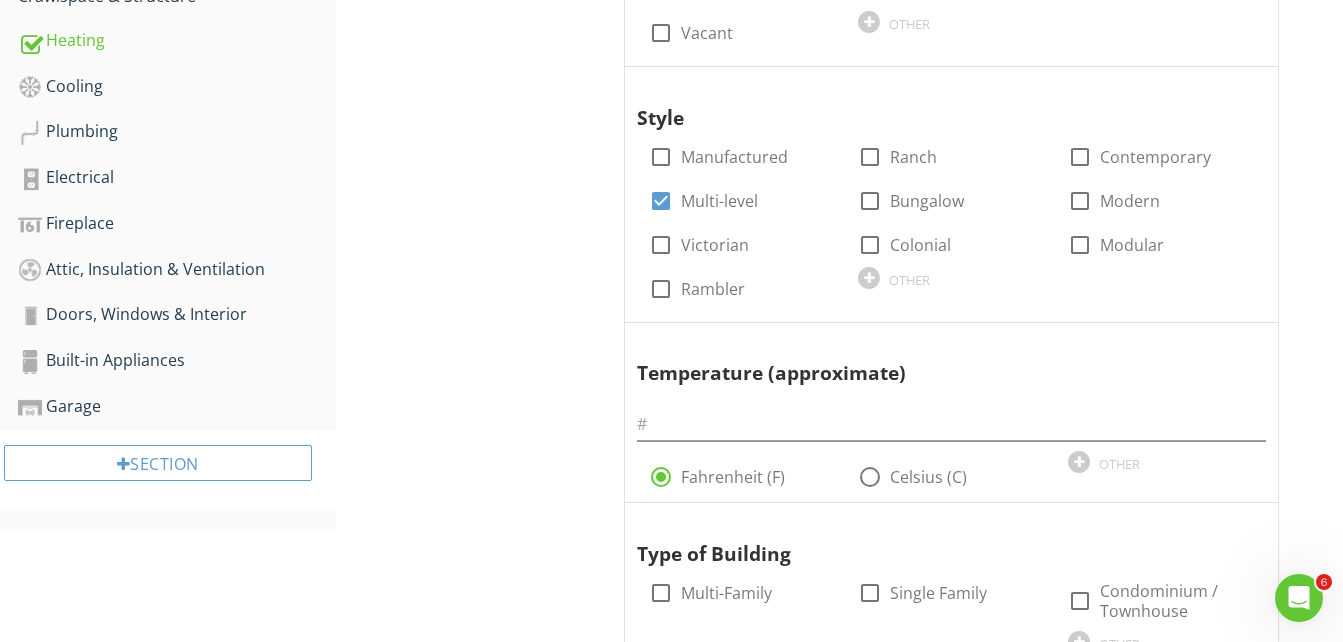 scroll, scrollTop: 700, scrollLeft: 0, axis: vertical 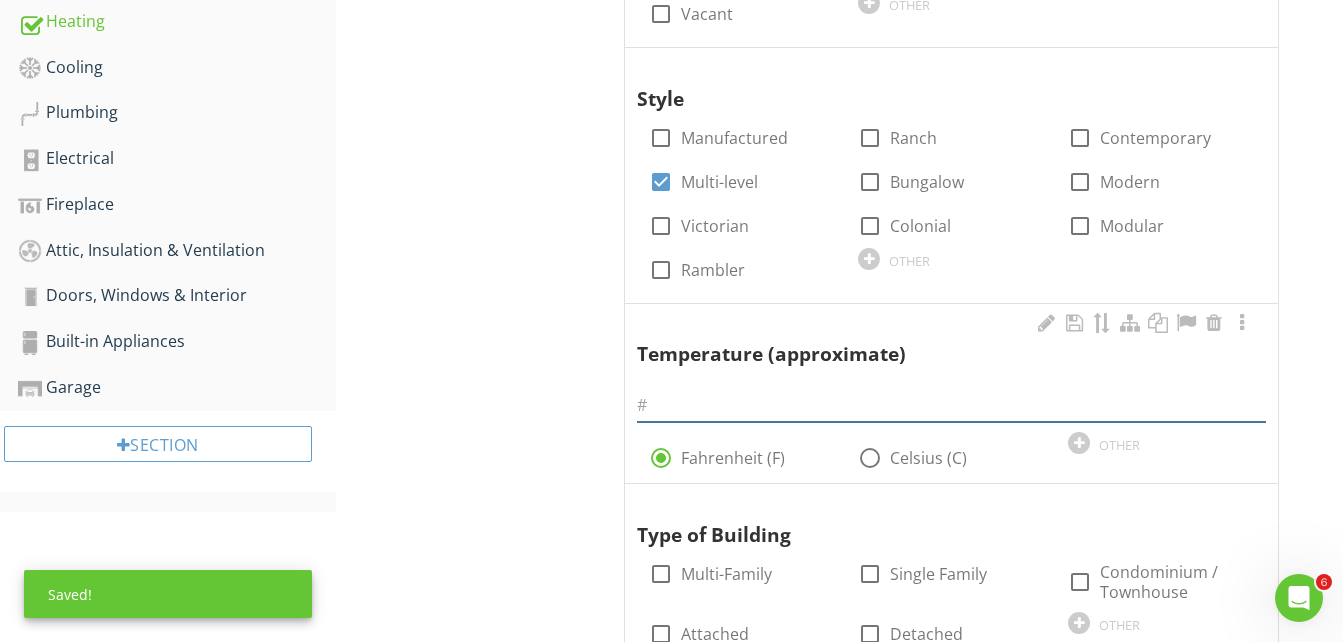 click at bounding box center [951, 405] 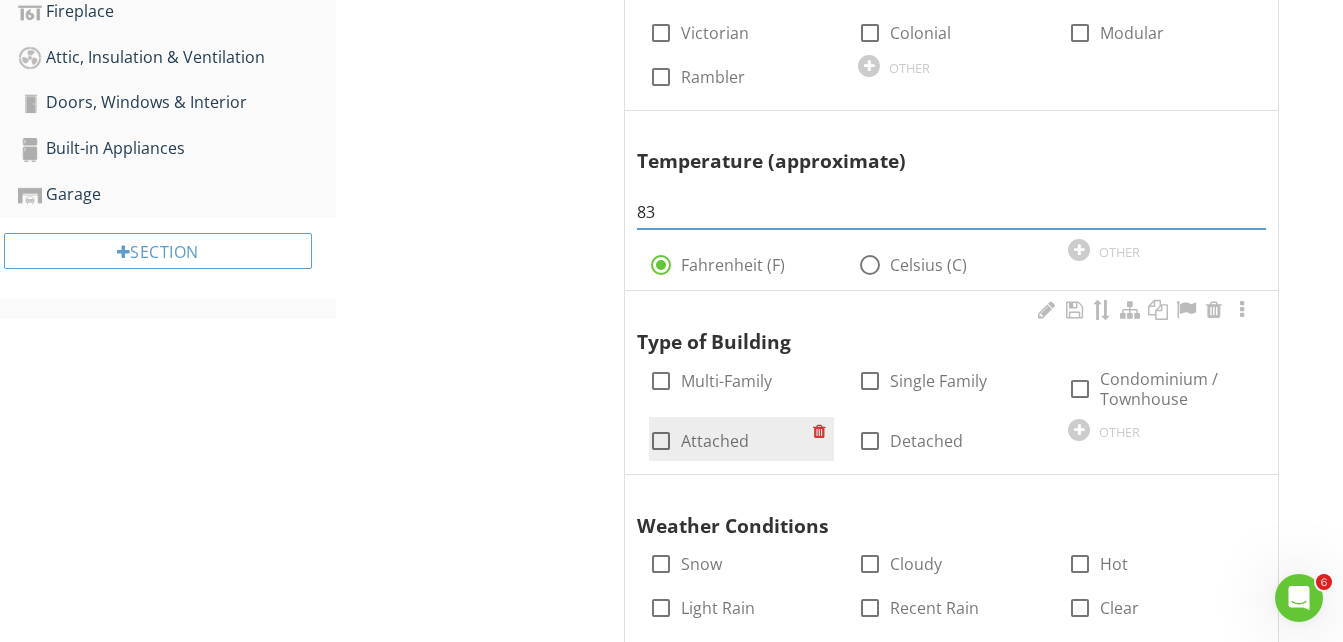 scroll, scrollTop: 900, scrollLeft: 0, axis: vertical 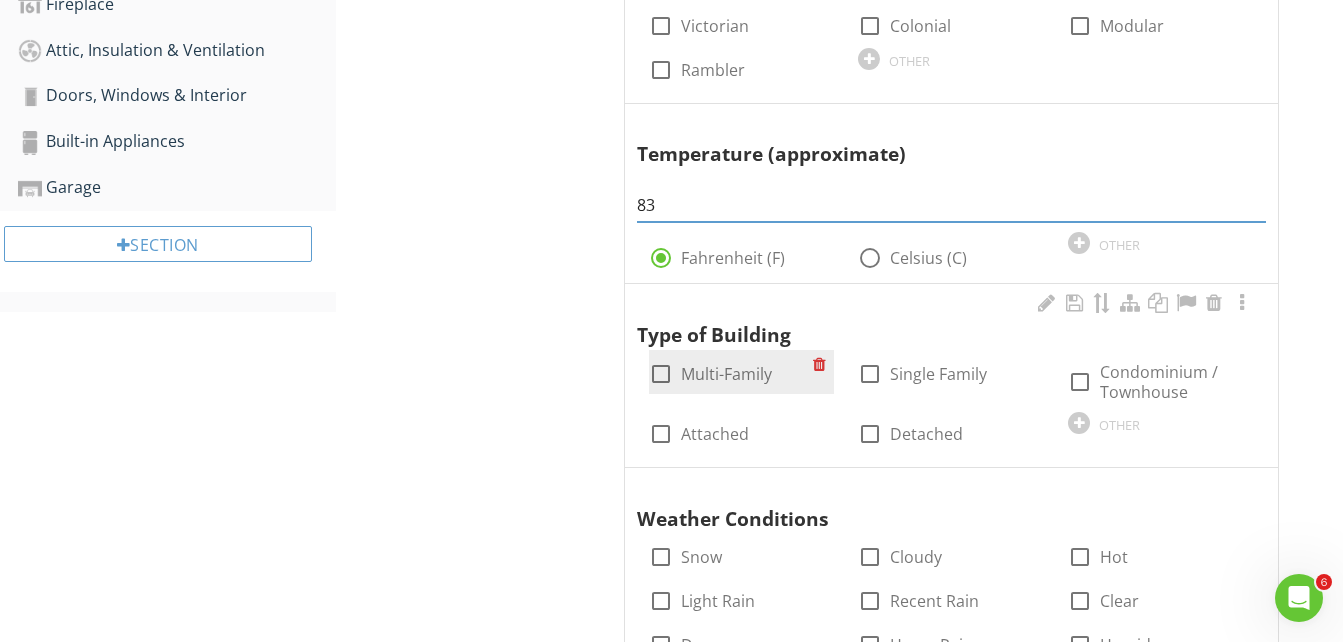 type on "83" 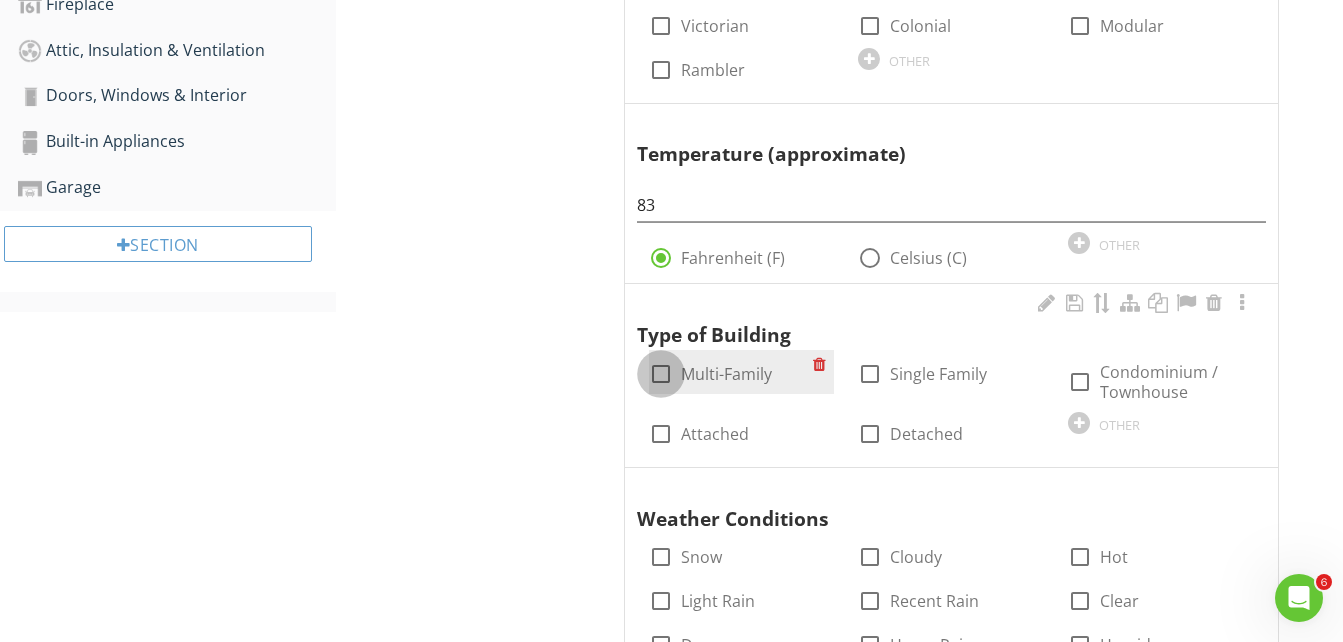click at bounding box center (661, 374) 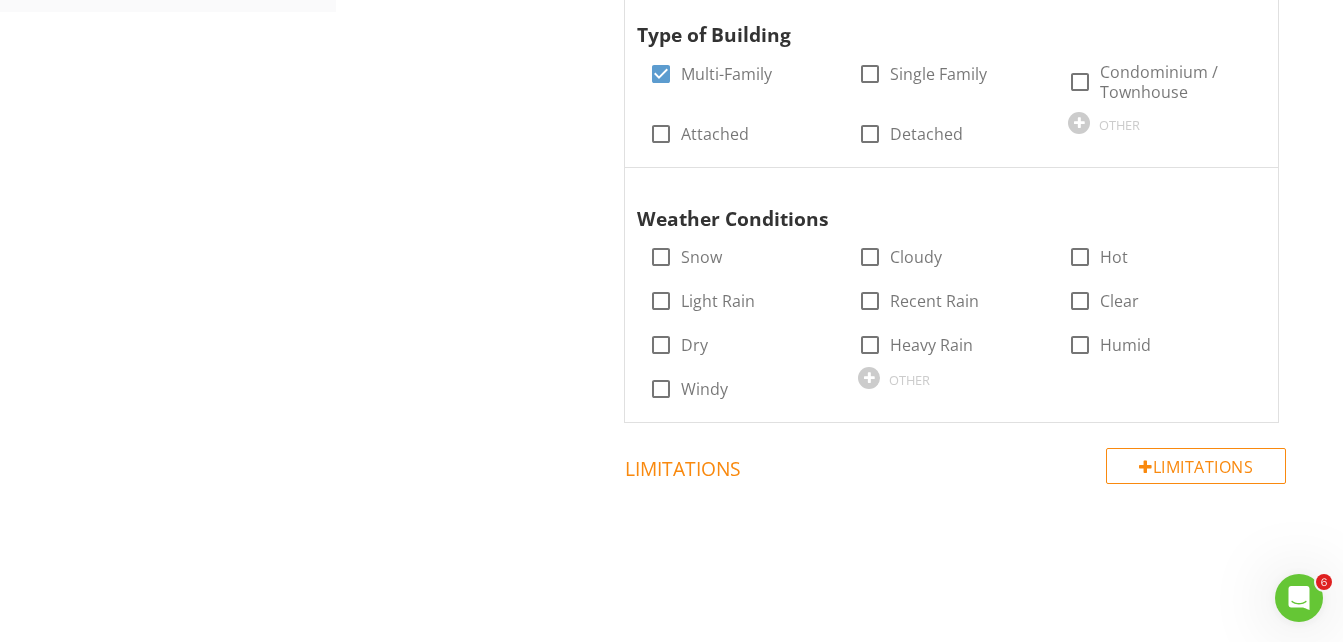scroll, scrollTop: 1204, scrollLeft: 0, axis: vertical 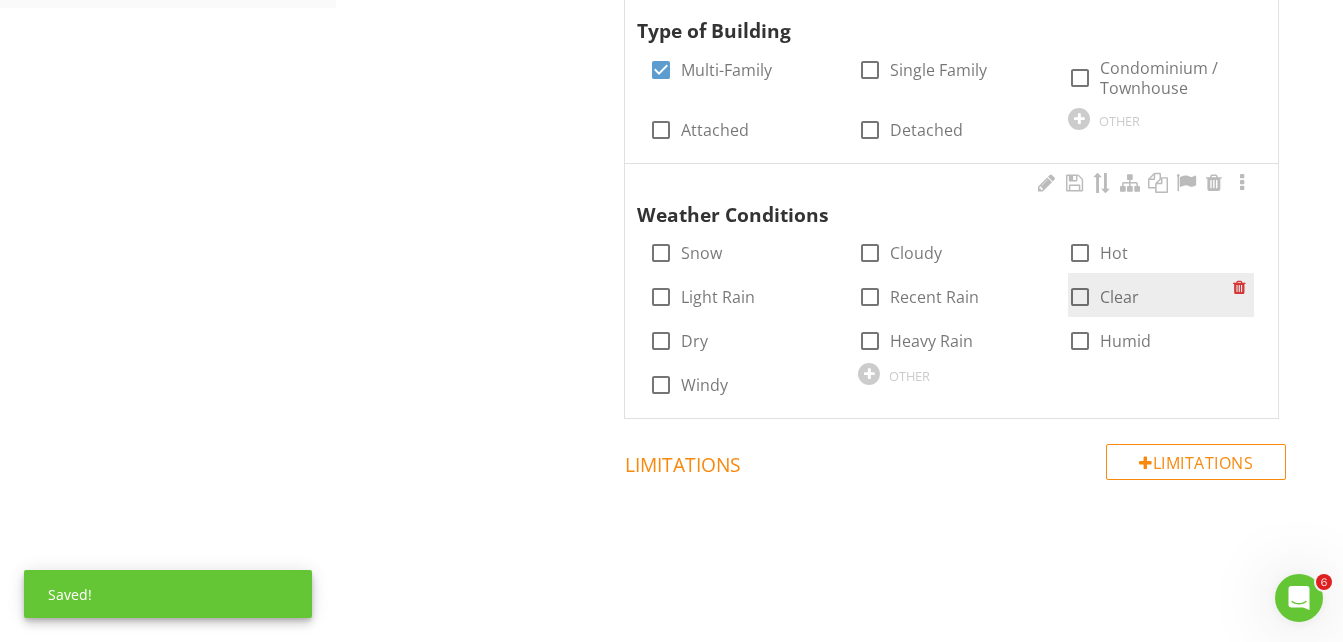 click at bounding box center (1080, 297) 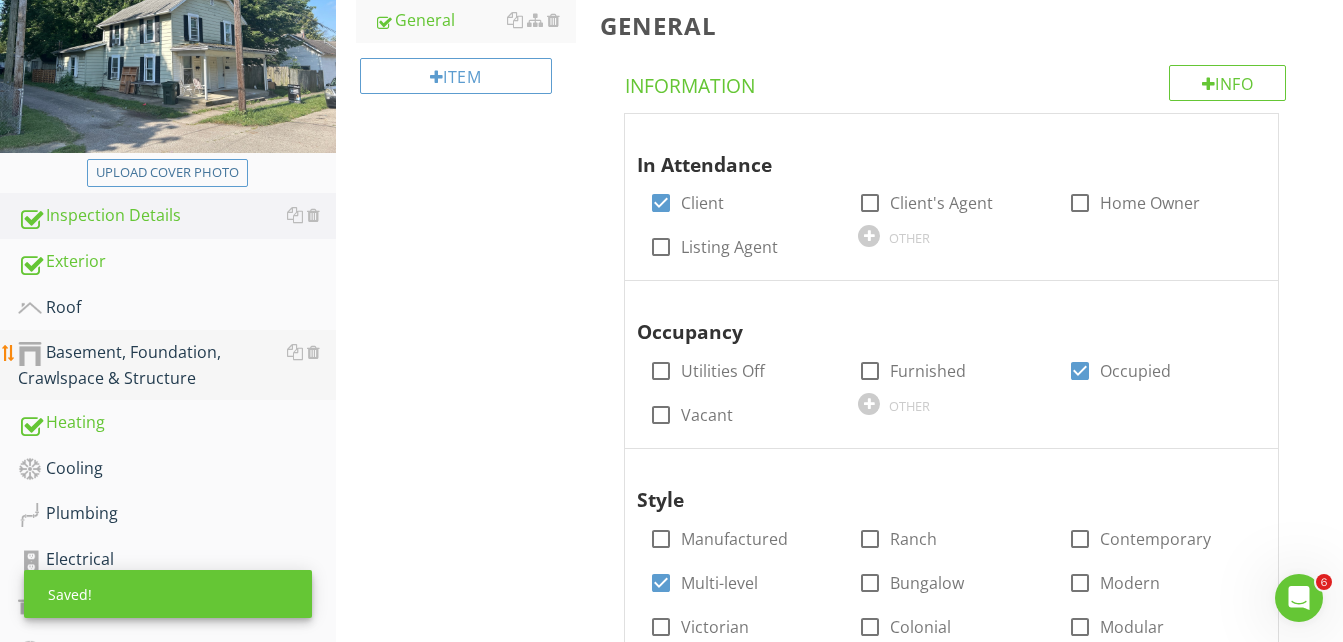 scroll, scrollTop: 304, scrollLeft: 0, axis: vertical 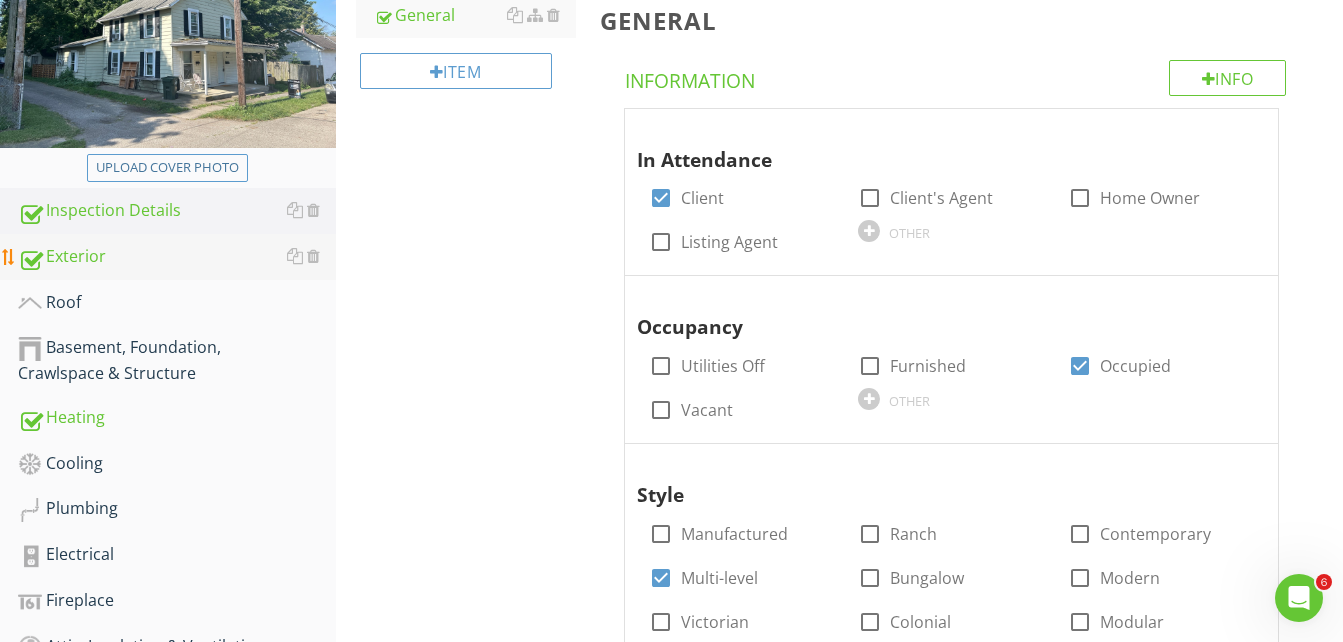 click on "Exterior" at bounding box center [177, 257] 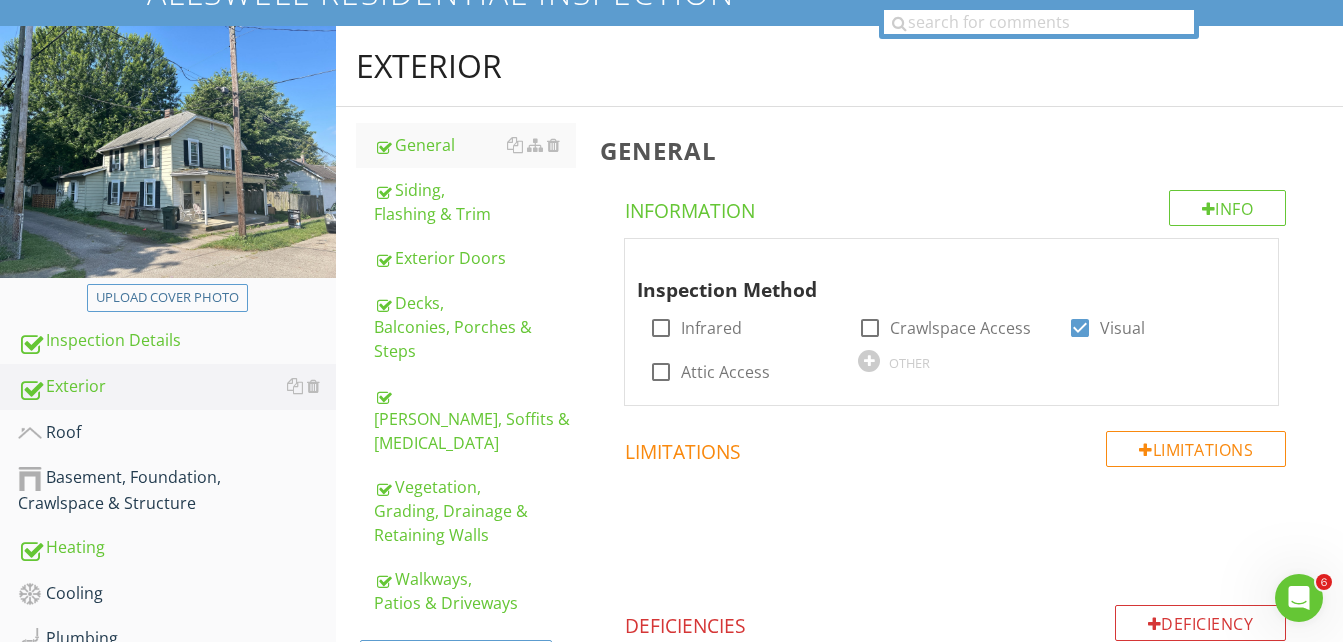 scroll, scrollTop: 204, scrollLeft: 0, axis: vertical 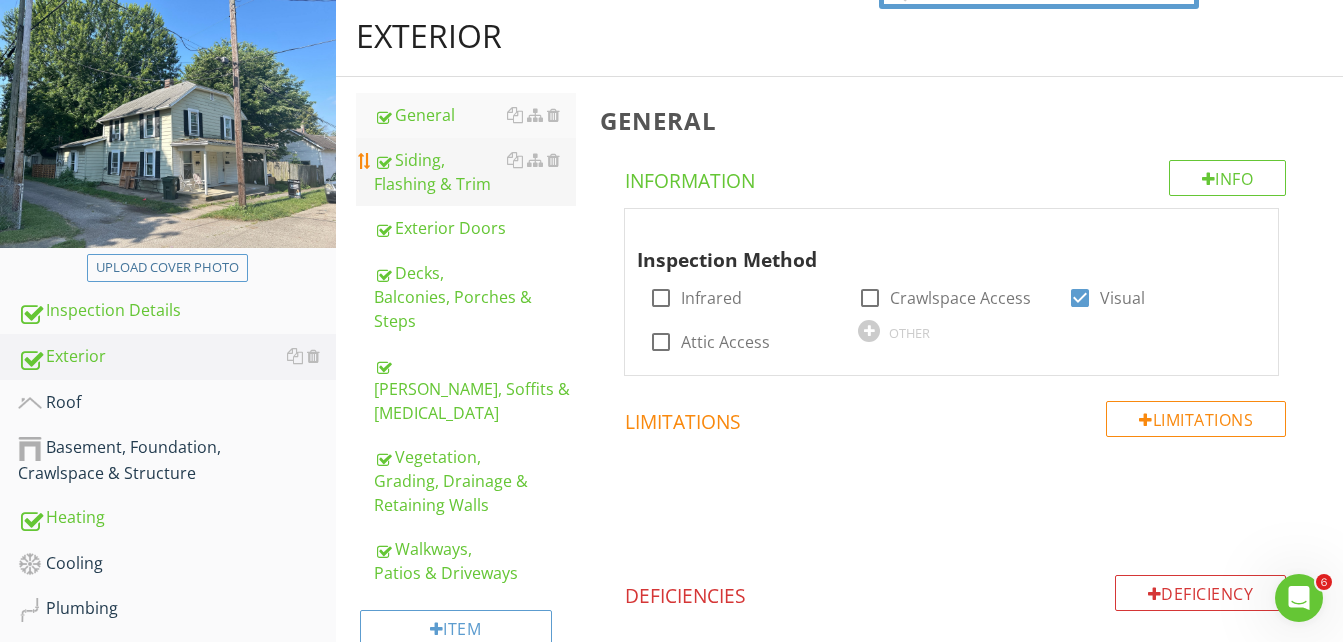 click on "Siding, Flashing & Trim" at bounding box center [475, 172] 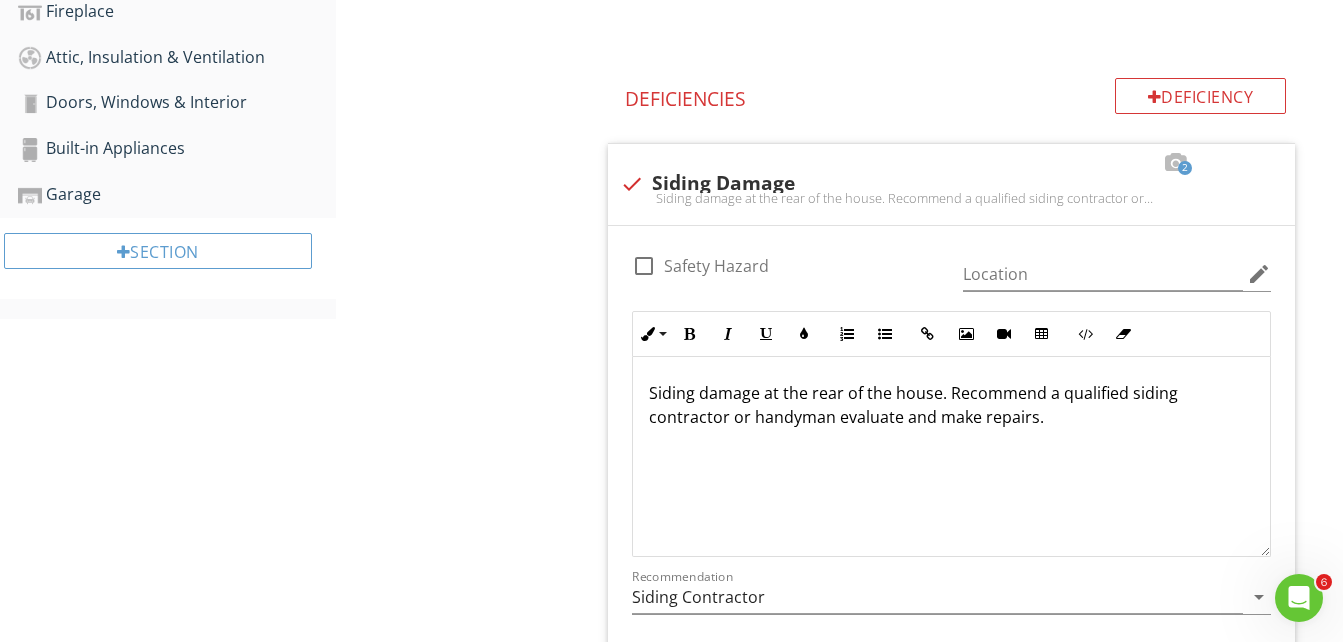scroll, scrollTop: 904, scrollLeft: 0, axis: vertical 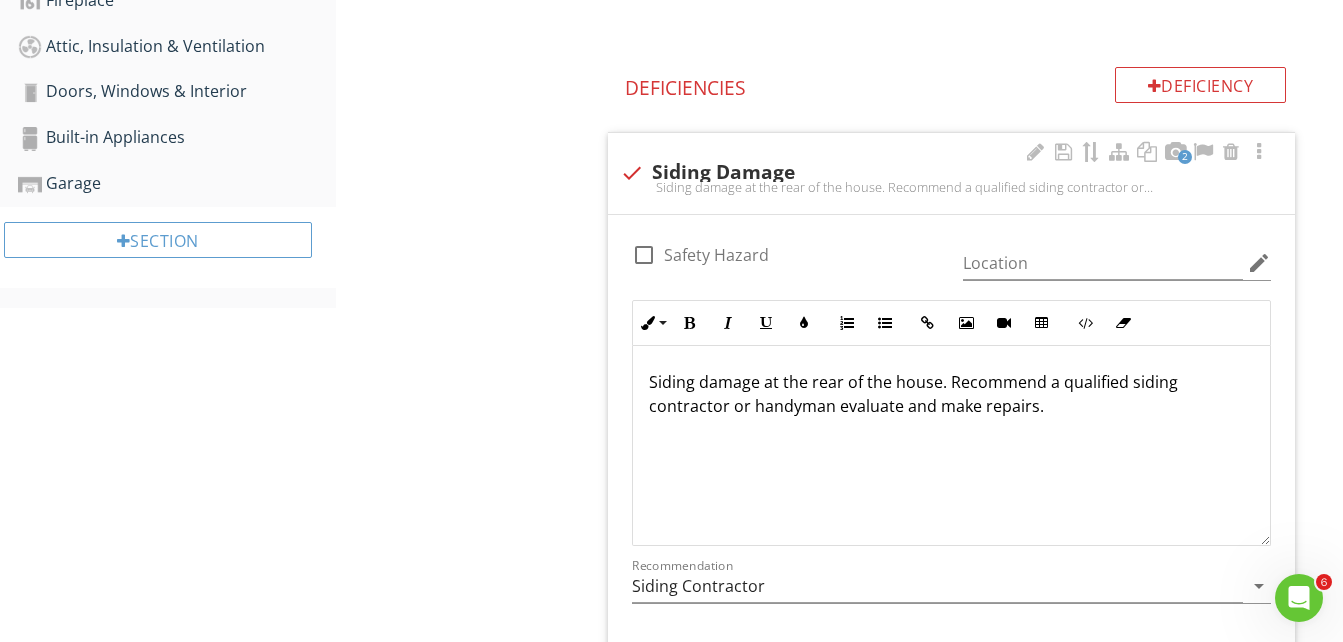 click on "Siding damage at the rear of the house. Recommend a qualified siding contractor or handyman evaluate and make repairs." at bounding box center (951, 394) 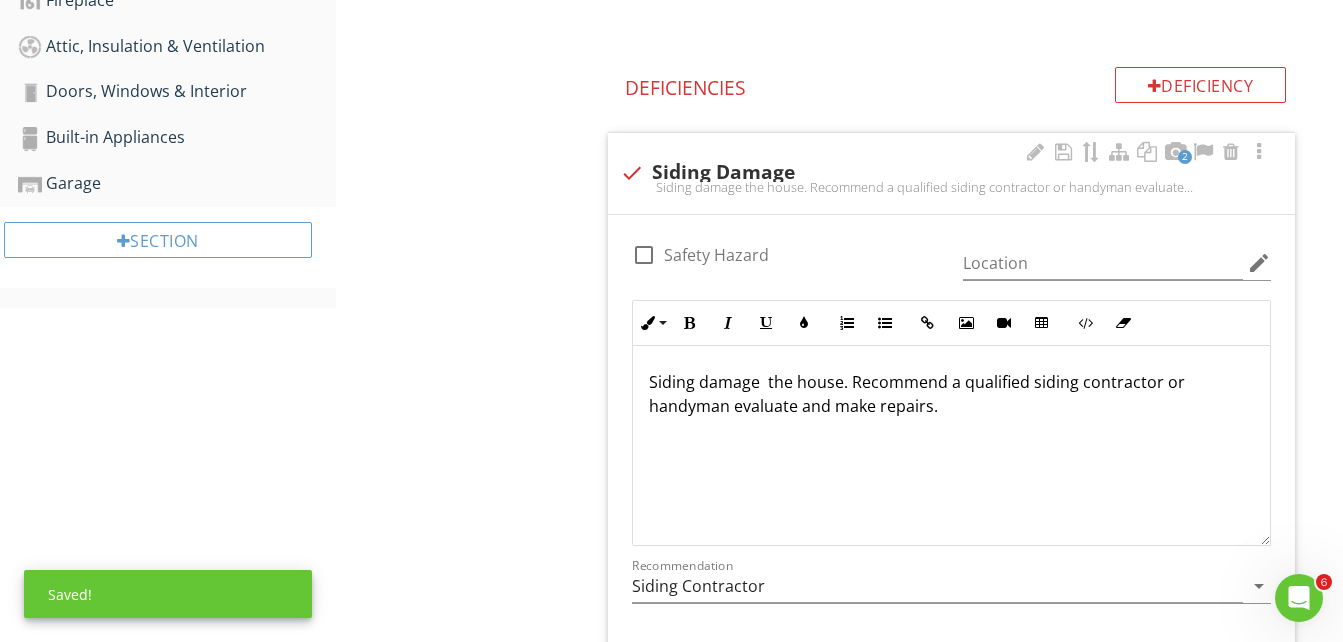 type 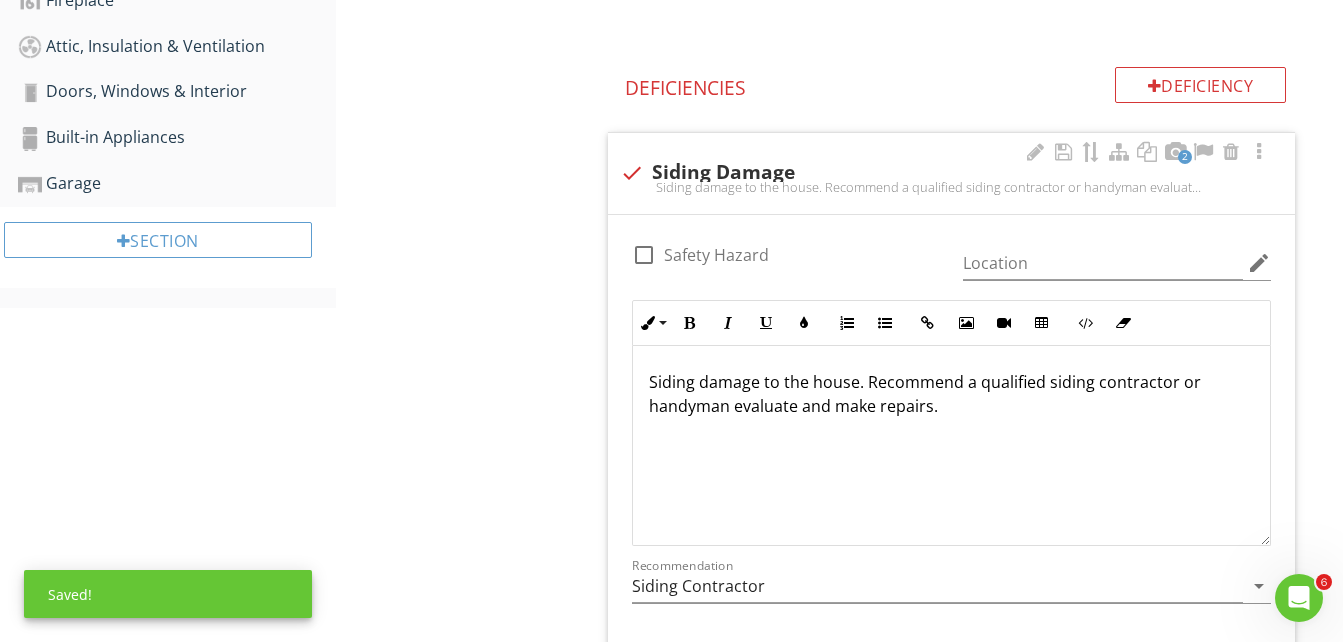 click on "Siding damage to the house. Recommend a qualified siding contractor or handyman evaluate and make repairs." at bounding box center [951, 446] 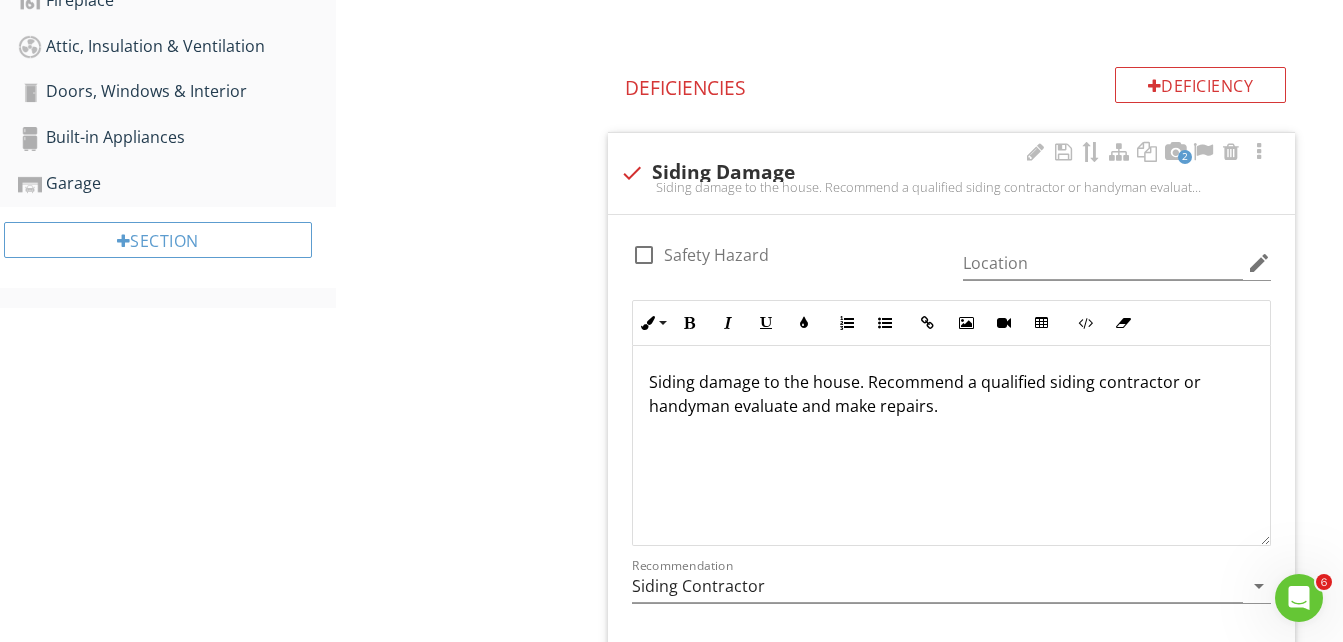 scroll, scrollTop: 1, scrollLeft: 0, axis: vertical 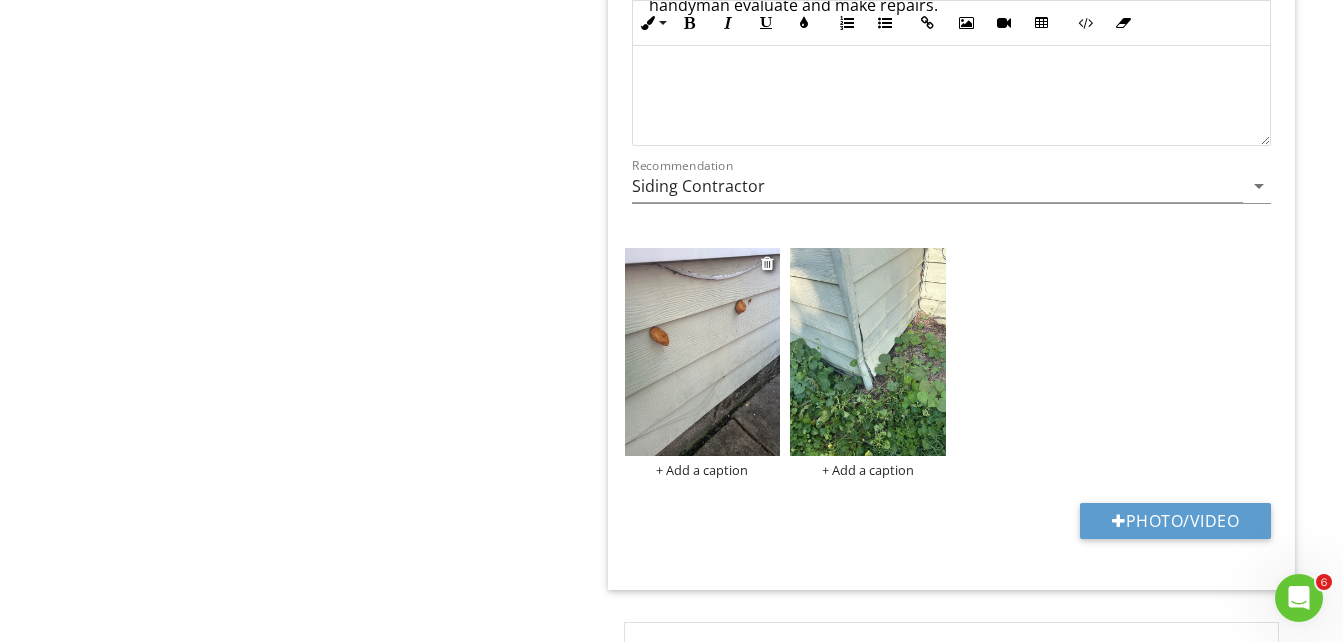 click at bounding box center (703, 352) 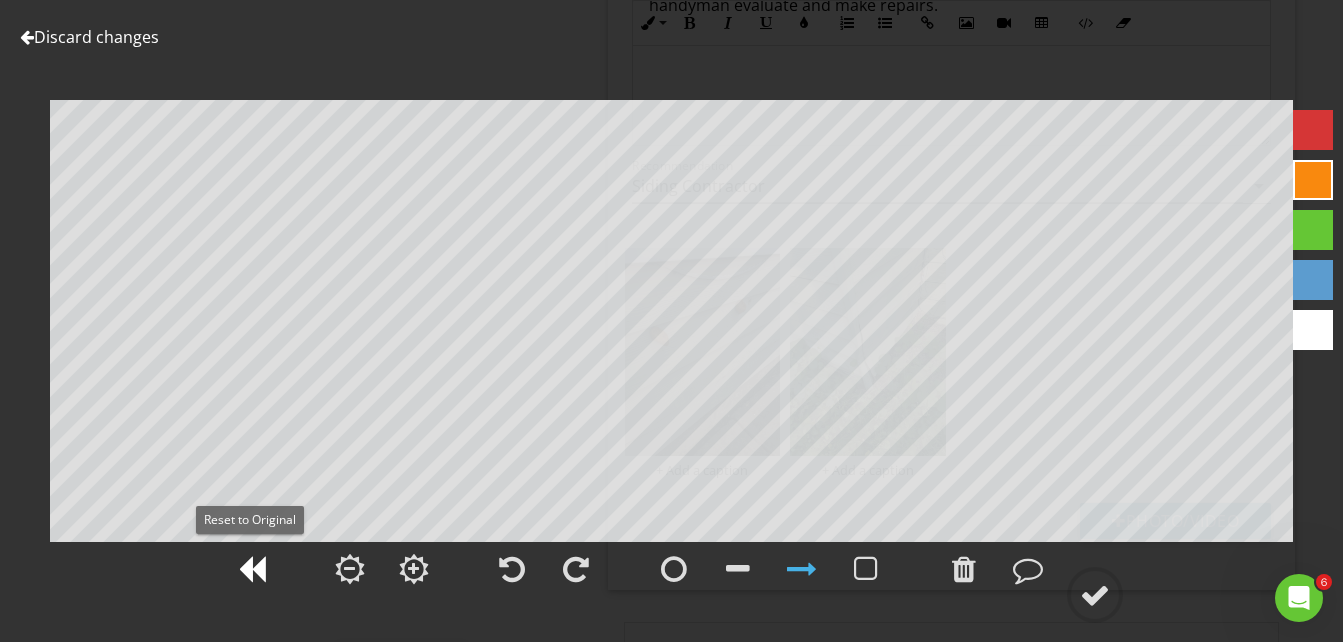 click at bounding box center [252, 569] 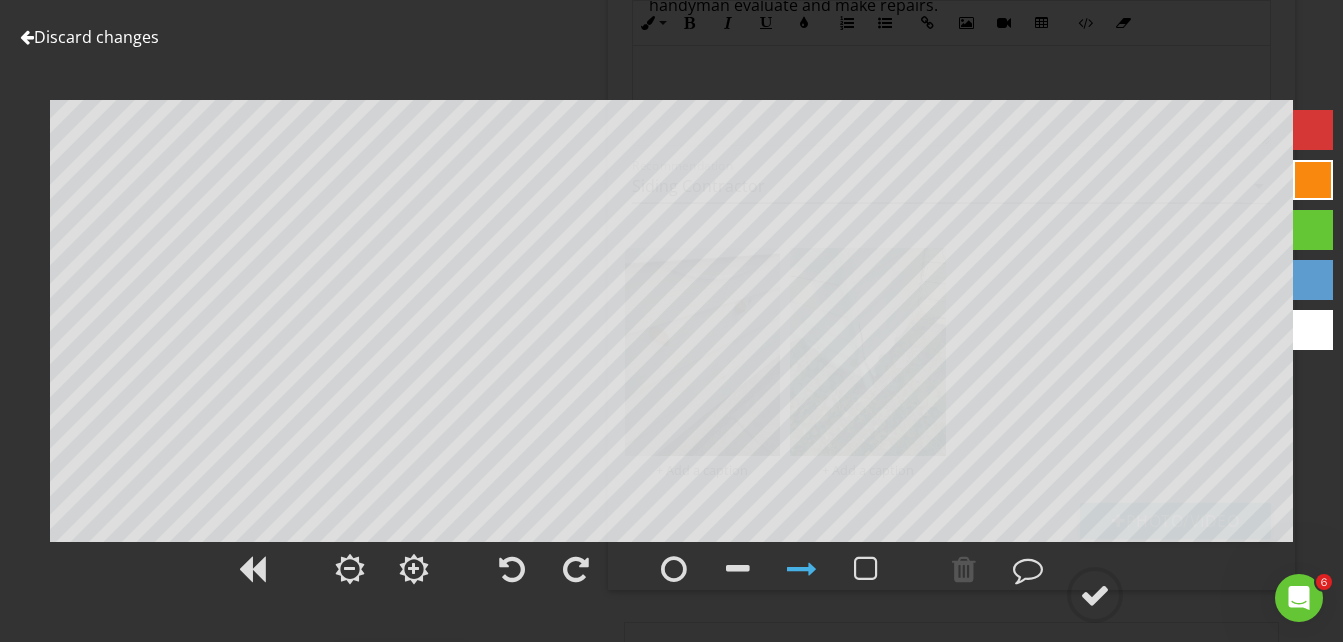 click at bounding box center (27, 37) 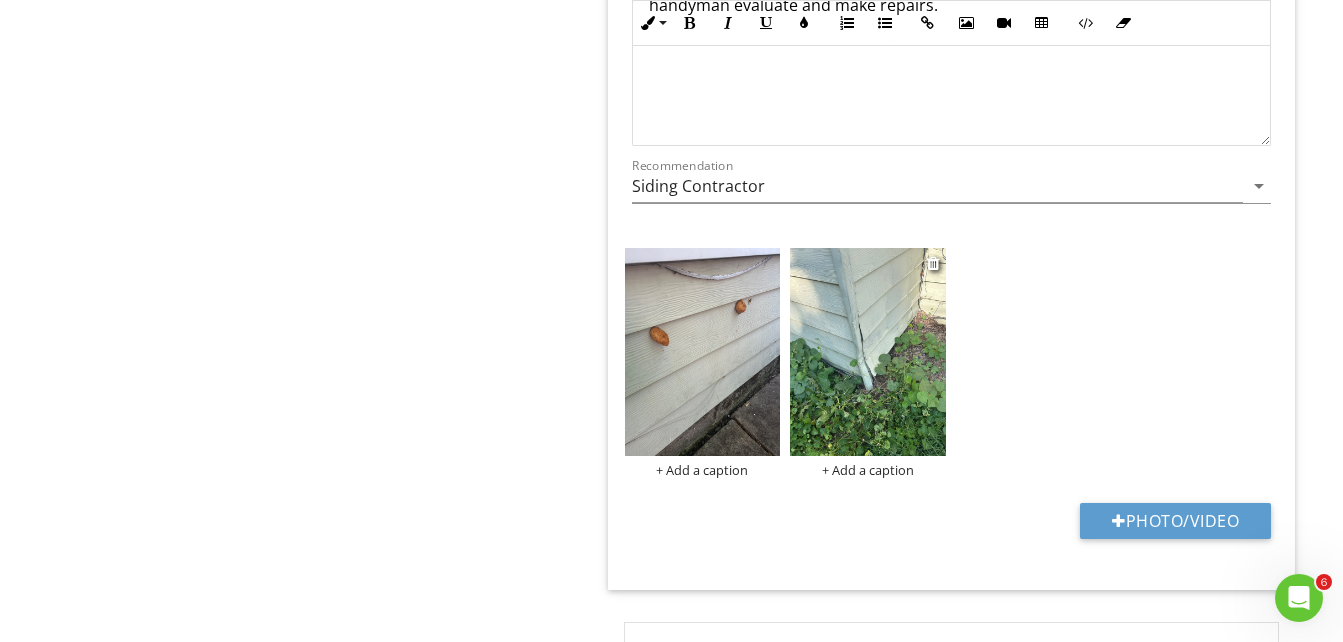 click at bounding box center [868, 352] 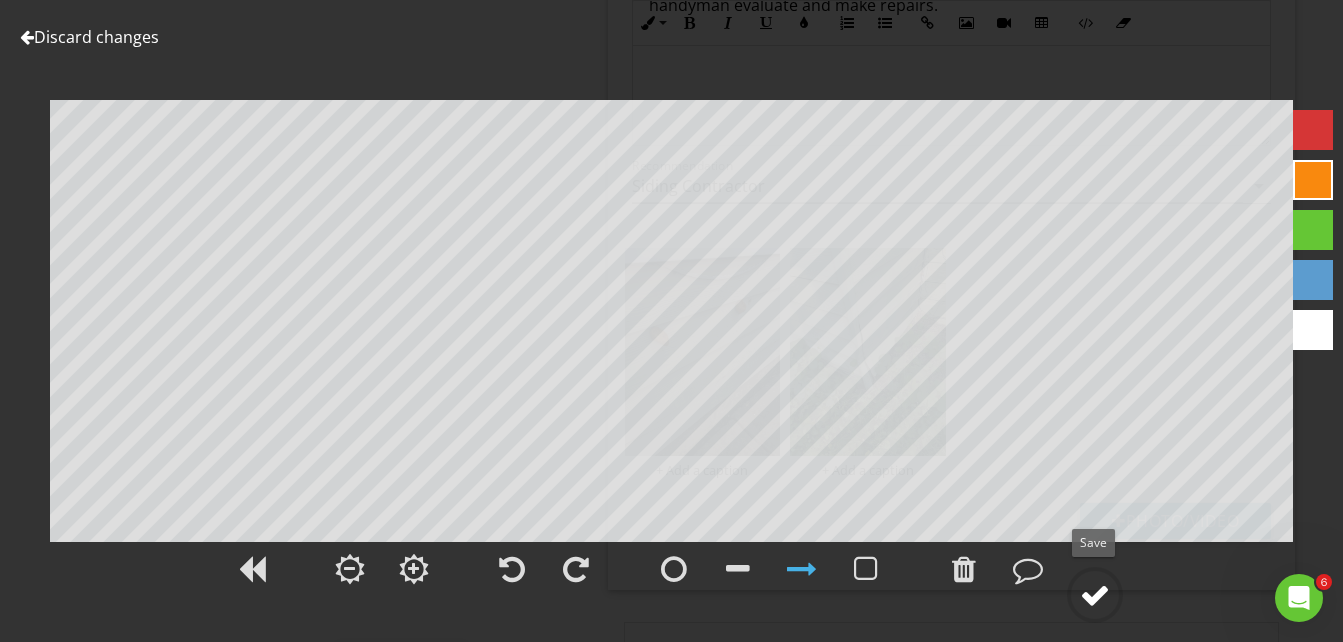 click at bounding box center [1095, 595] 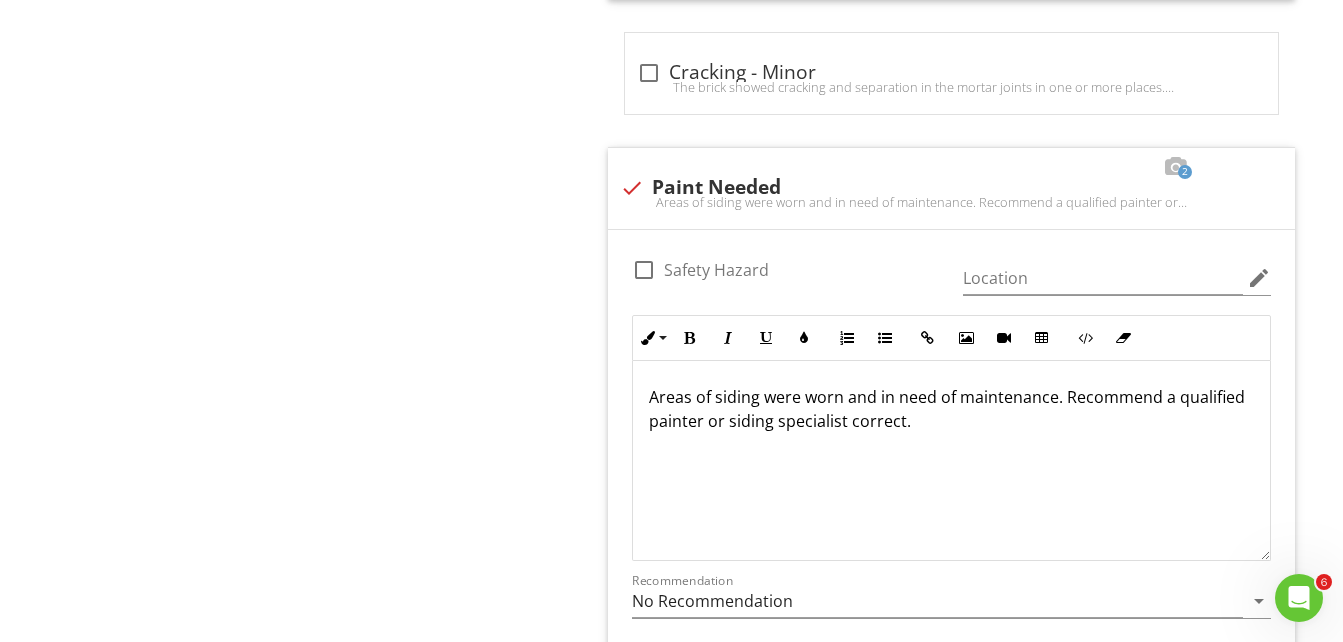 scroll, scrollTop: 2004, scrollLeft: 0, axis: vertical 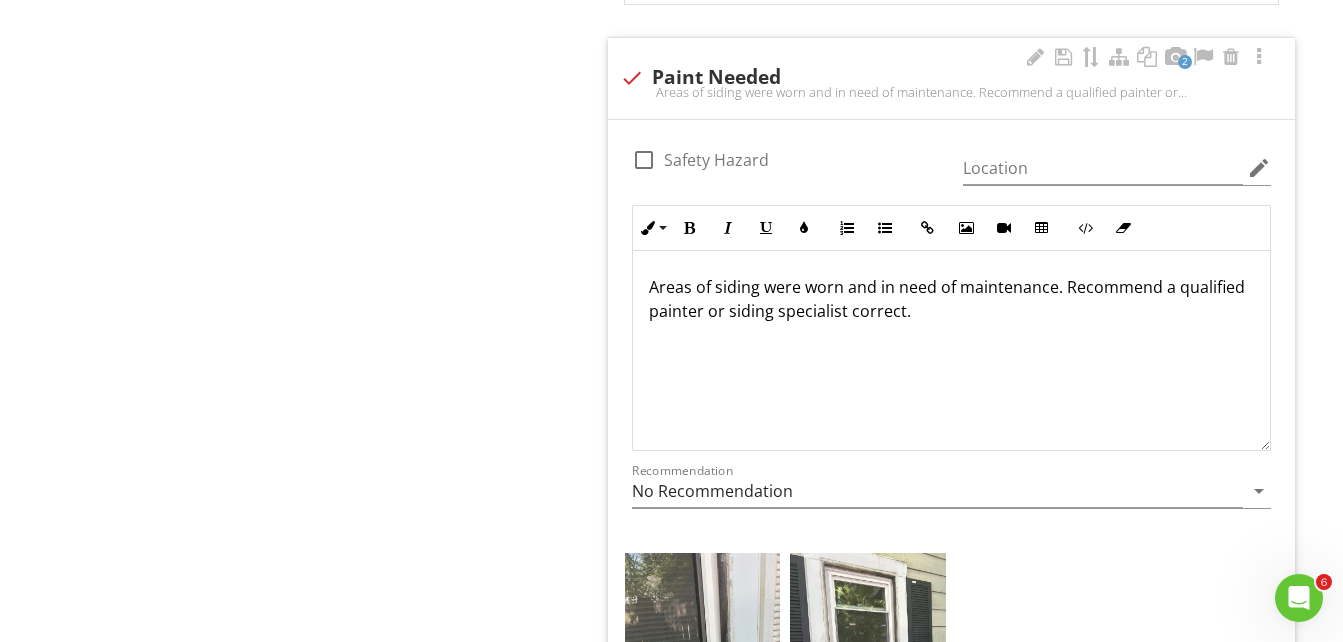 click on "Areas of siding were worn and in need of maintenance. Recommend a qualified painter or siding specialist correct." at bounding box center (951, 299) 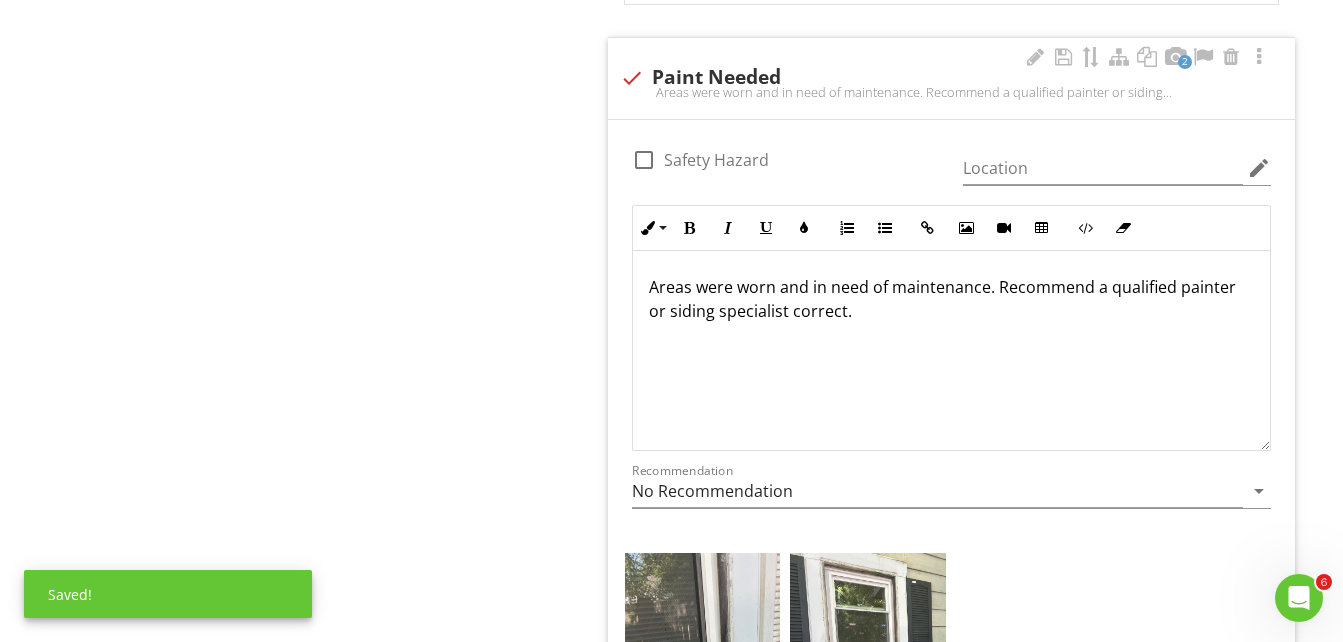 click on "Areas were worn and in need of maintenance. Recommend a qualified painter or siding specialist correct." at bounding box center (951, 351) 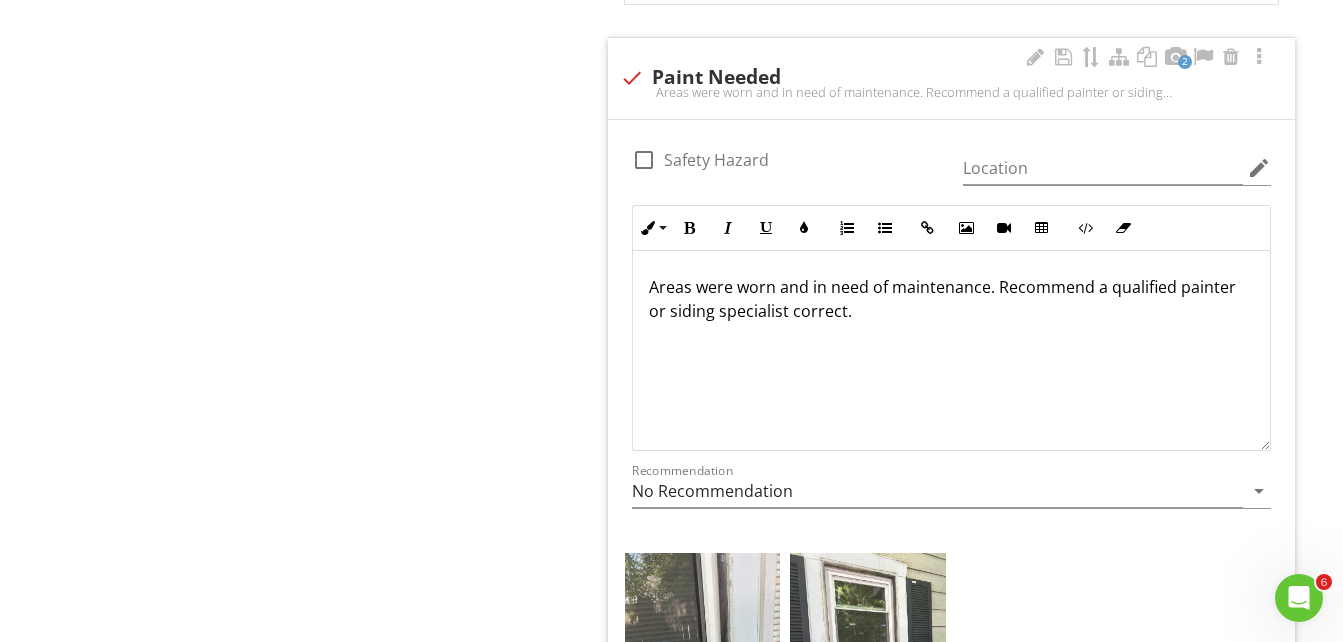 scroll, scrollTop: 1, scrollLeft: 0, axis: vertical 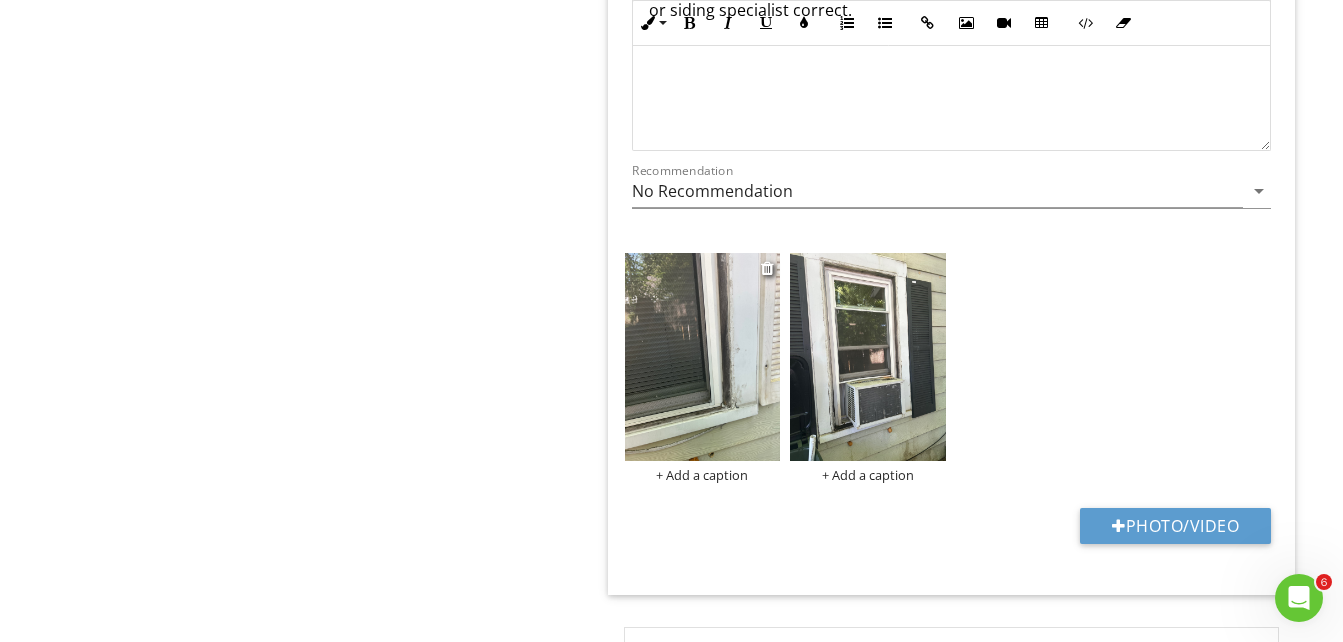 click at bounding box center (703, 357) 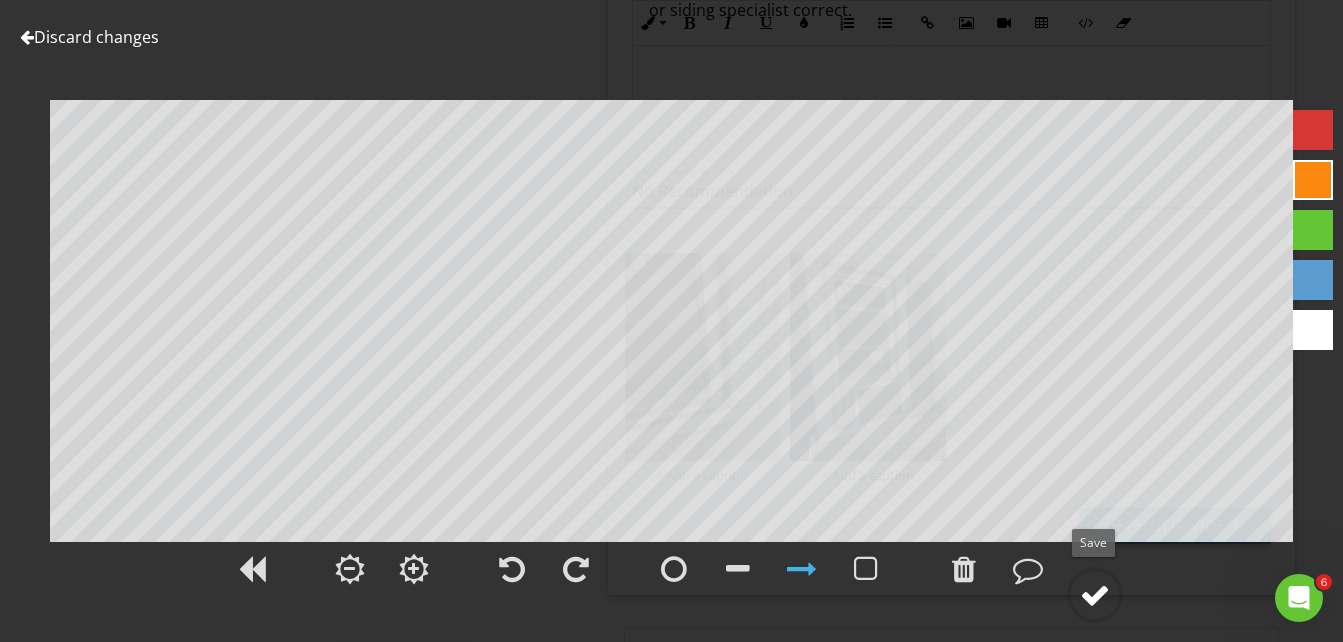 click at bounding box center [1095, 595] 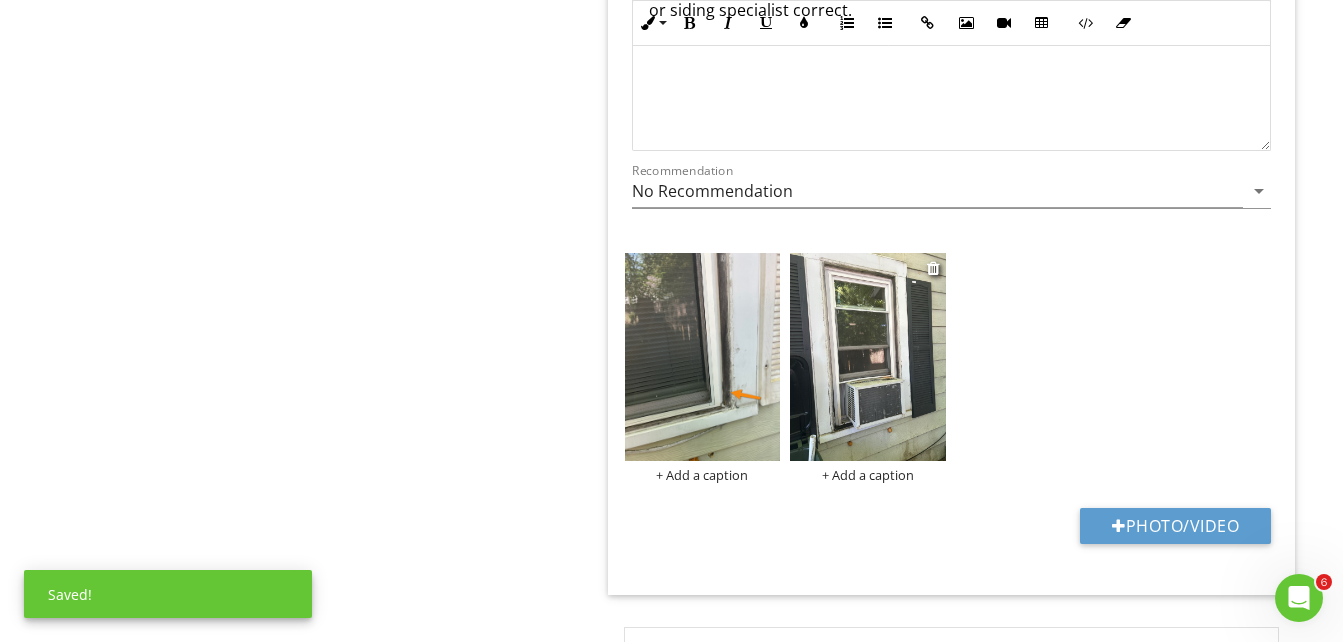 click at bounding box center (868, 357) 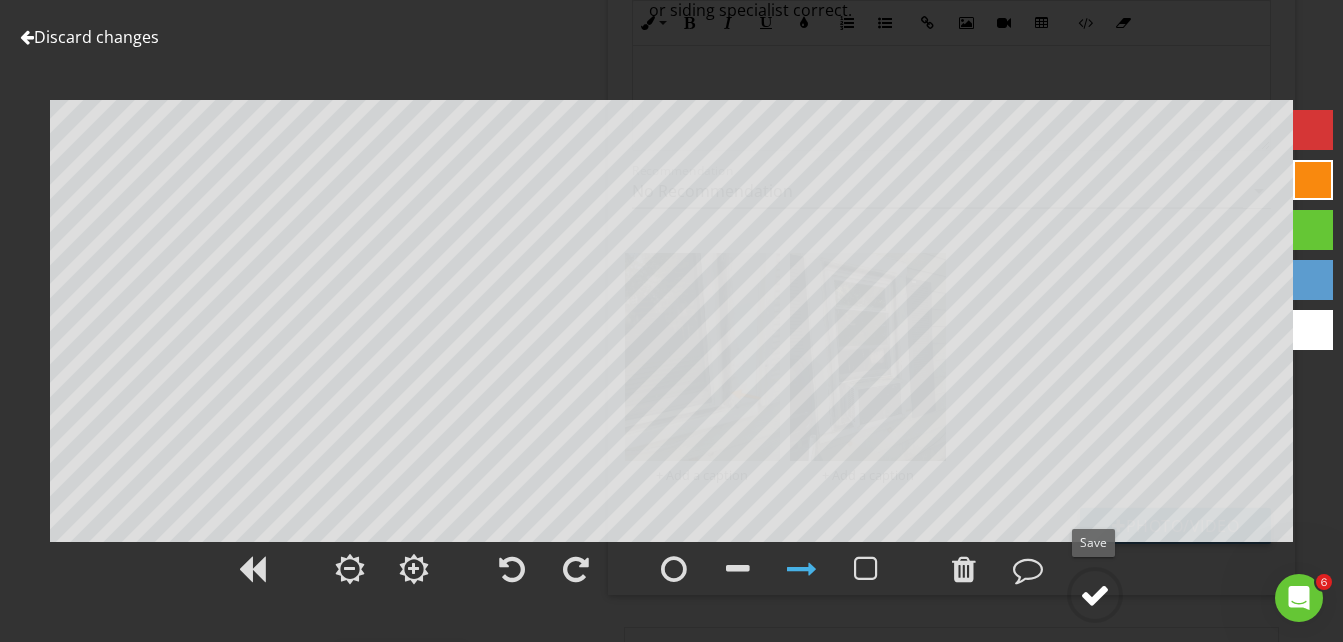 click at bounding box center (1095, 595) 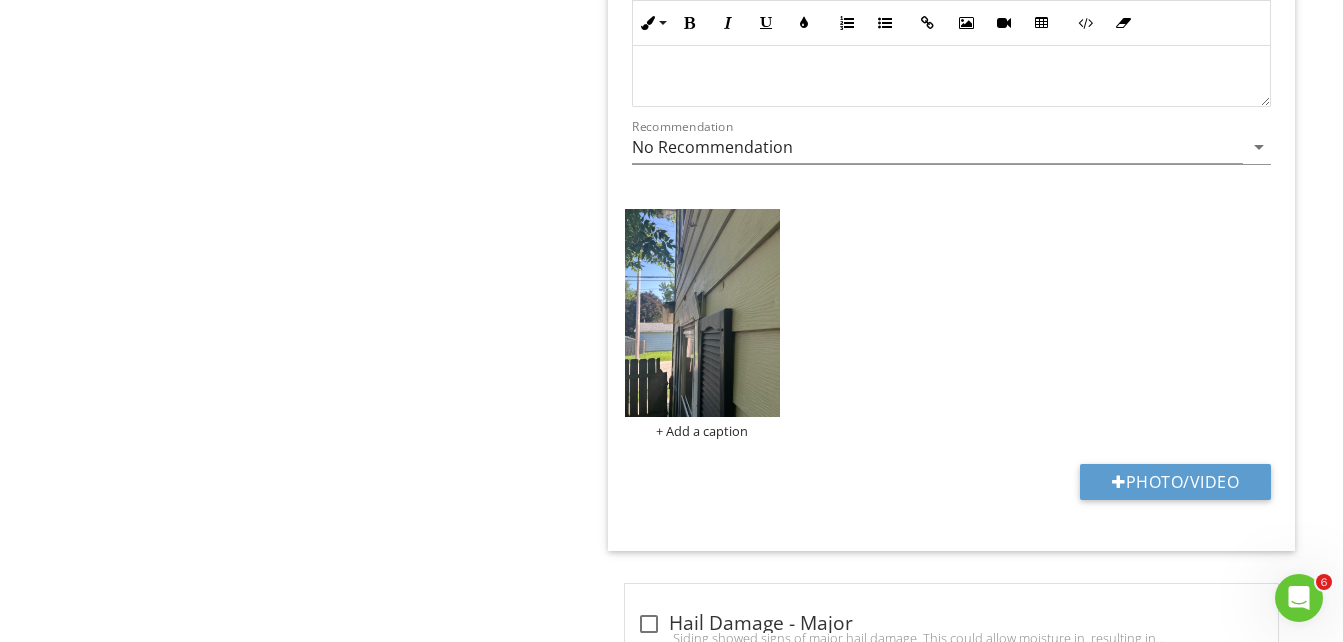 scroll, scrollTop: 3804, scrollLeft: 0, axis: vertical 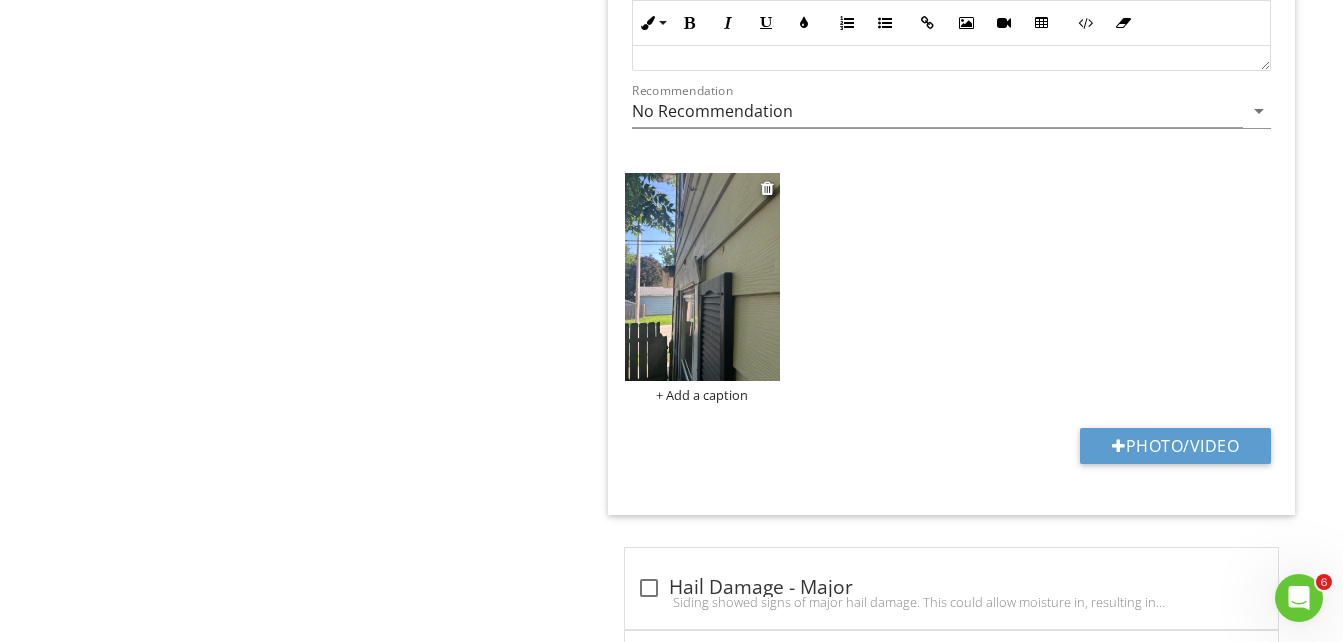 click at bounding box center (703, 277) 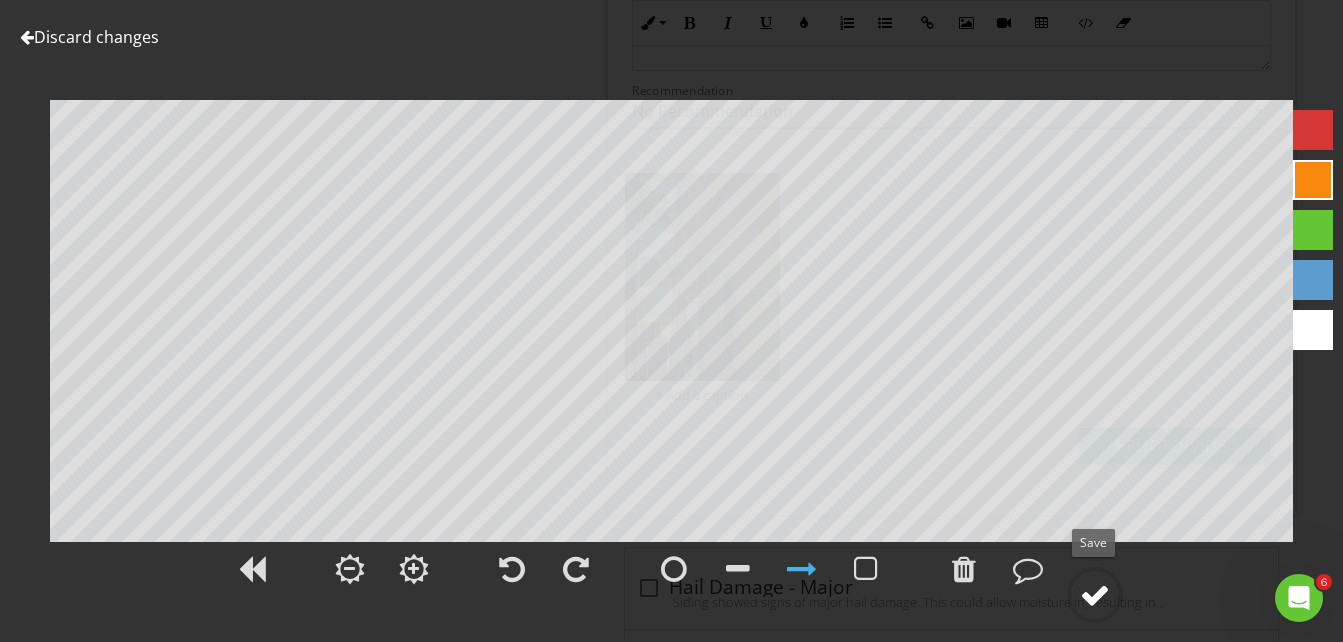 click at bounding box center [1095, 595] 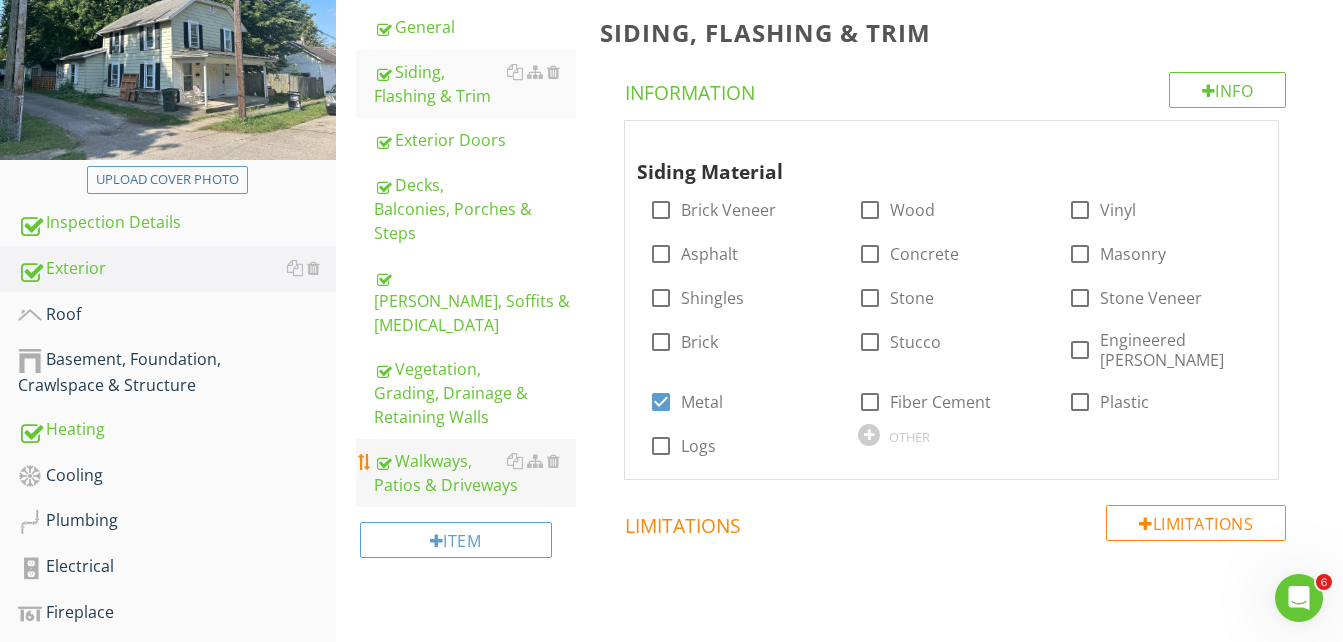 scroll, scrollTop: 192, scrollLeft: 0, axis: vertical 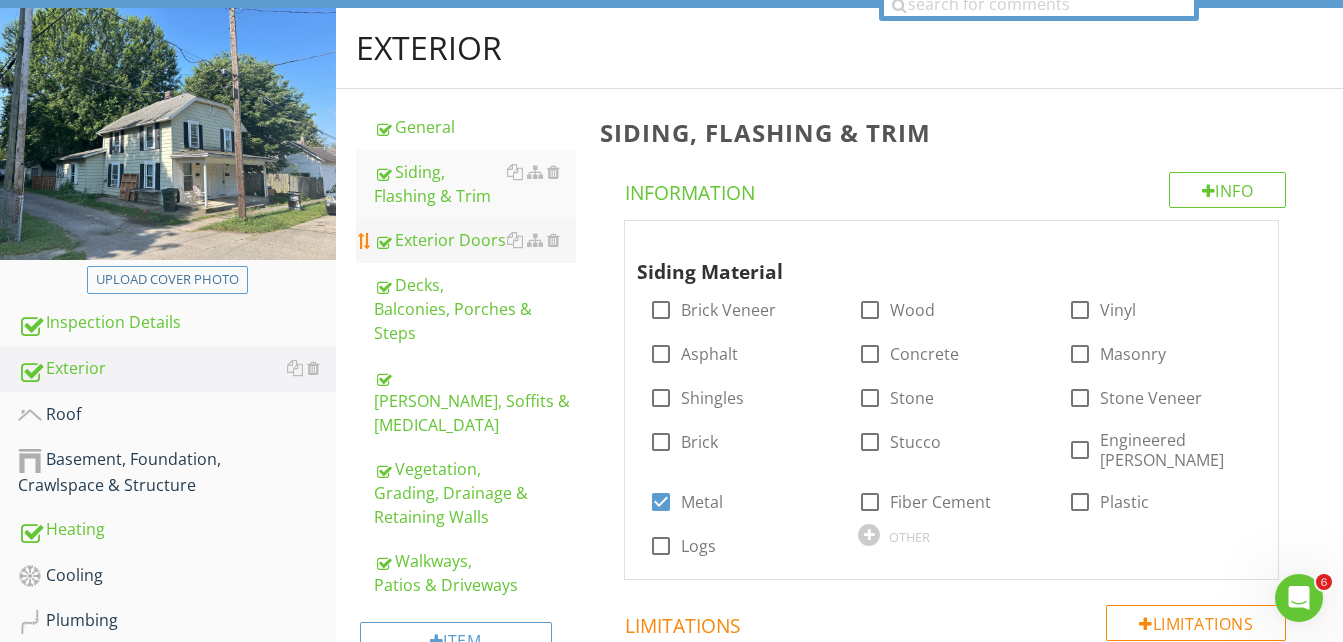 click on "Exterior Doors" at bounding box center [475, 240] 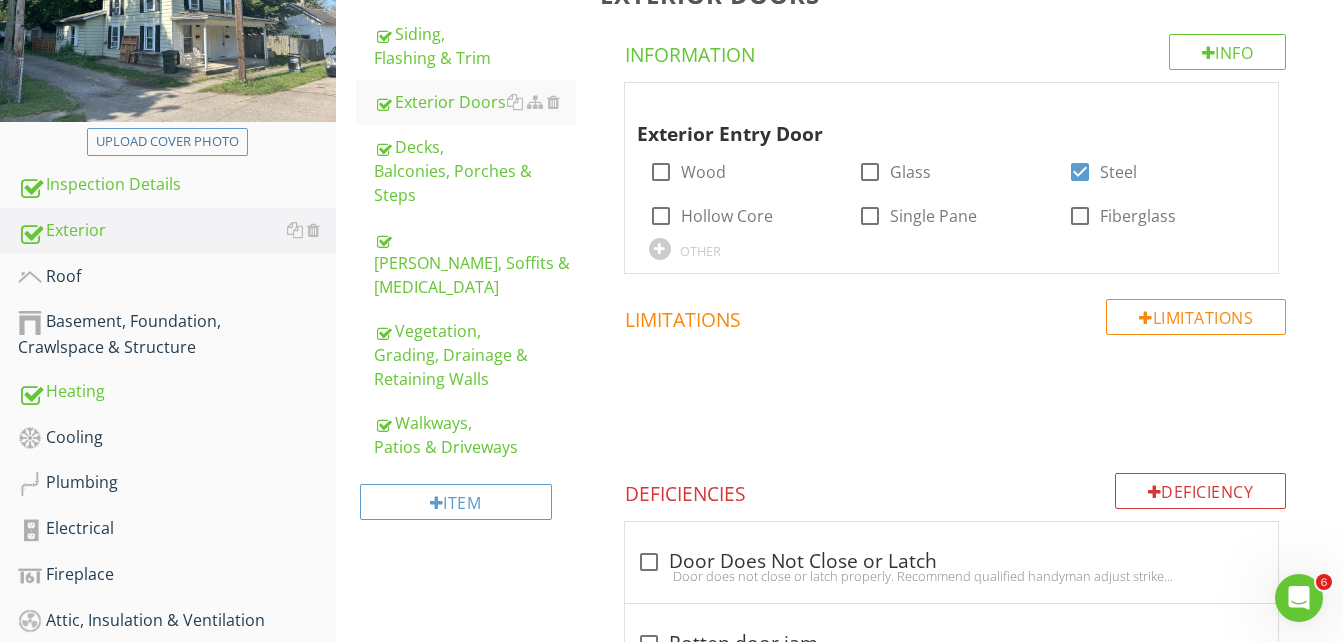scroll, scrollTop: 230, scrollLeft: 0, axis: vertical 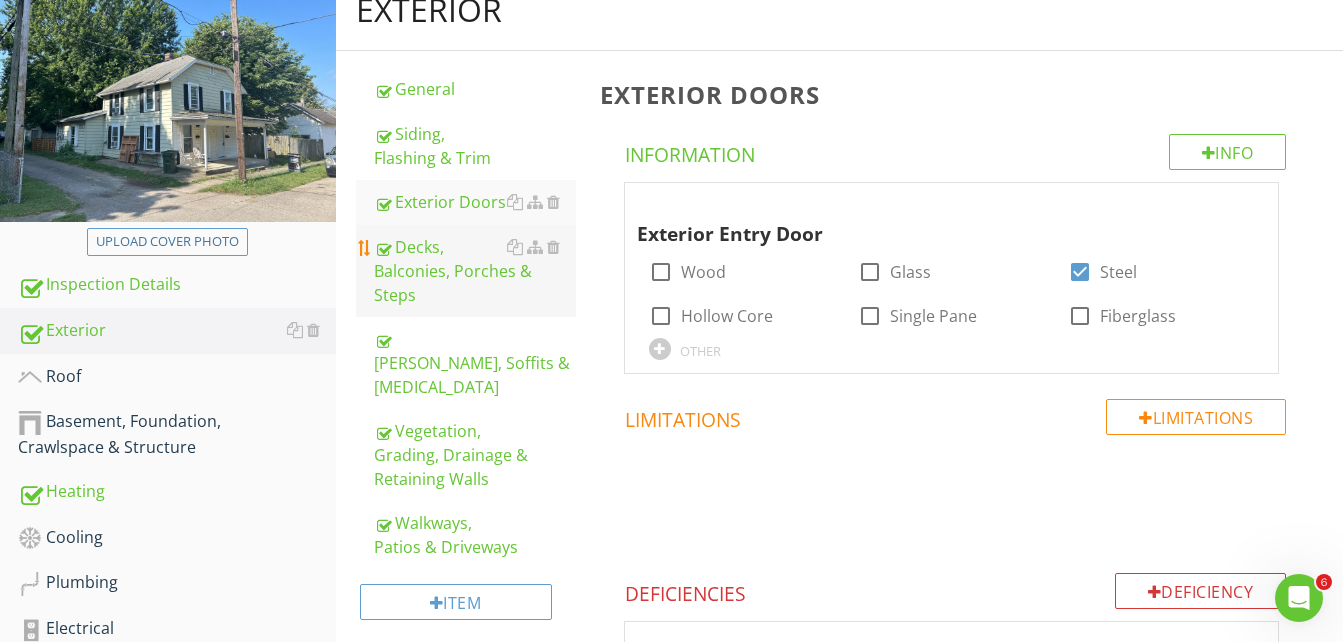 click on "Decks, Balconies, Porches & Steps" at bounding box center [475, 271] 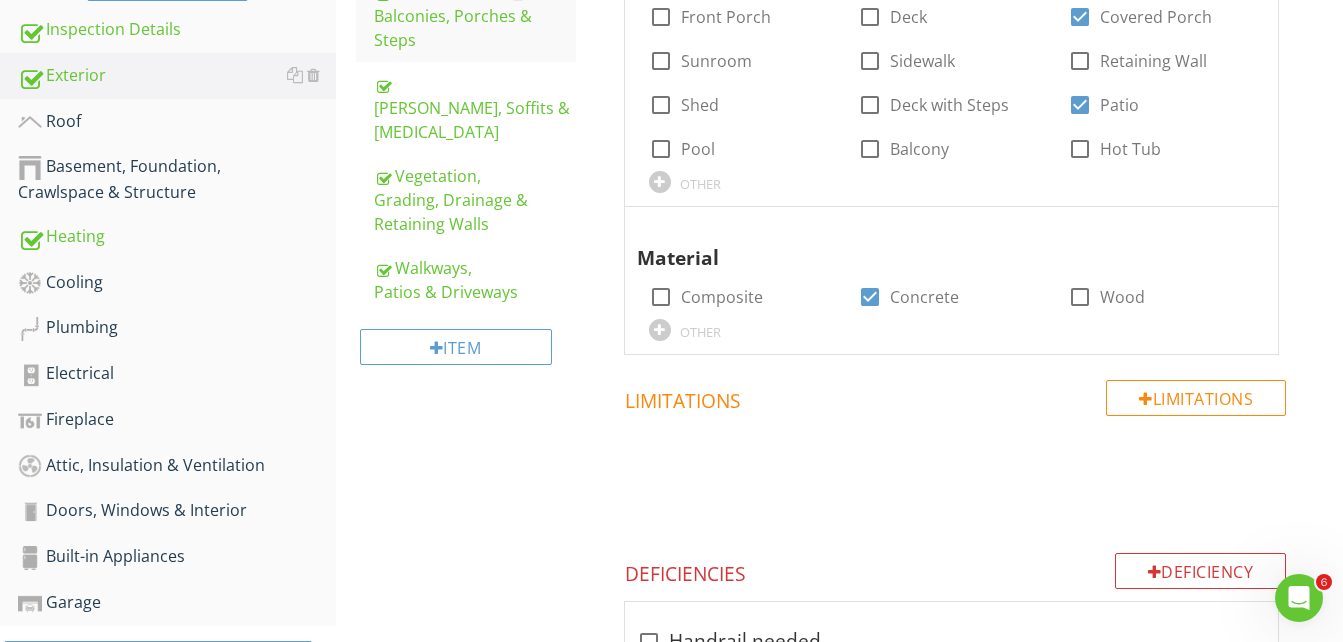scroll, scrollTop: 399, scrollLeft: 0, axis: vertical 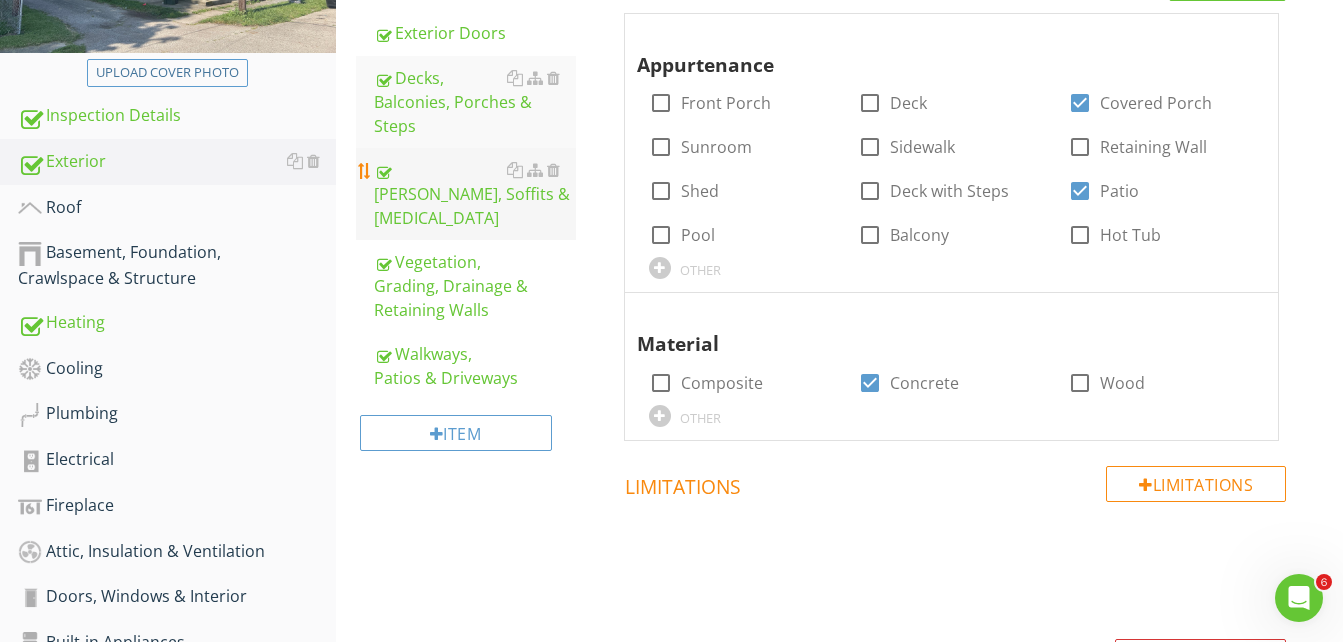click on "Eaves, Soffits & Fascia" at bounding box center [475, 194] 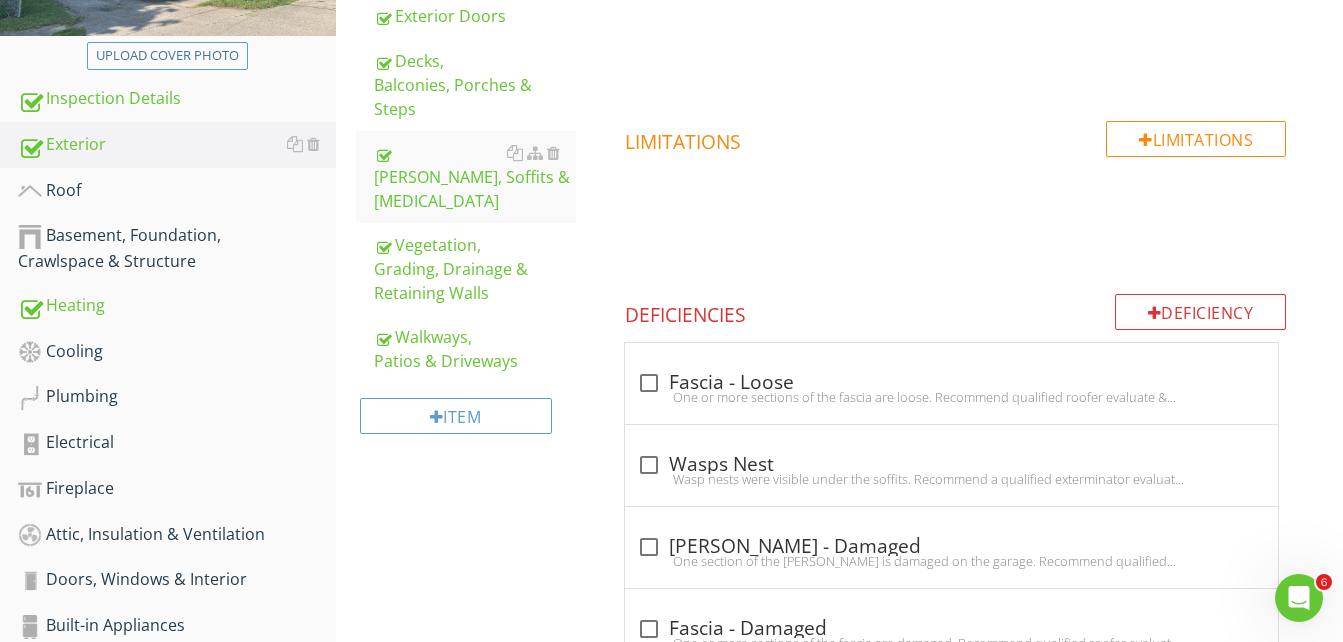 scroll, scrollTop: 407, scrollLeft: 0, axis: vertical 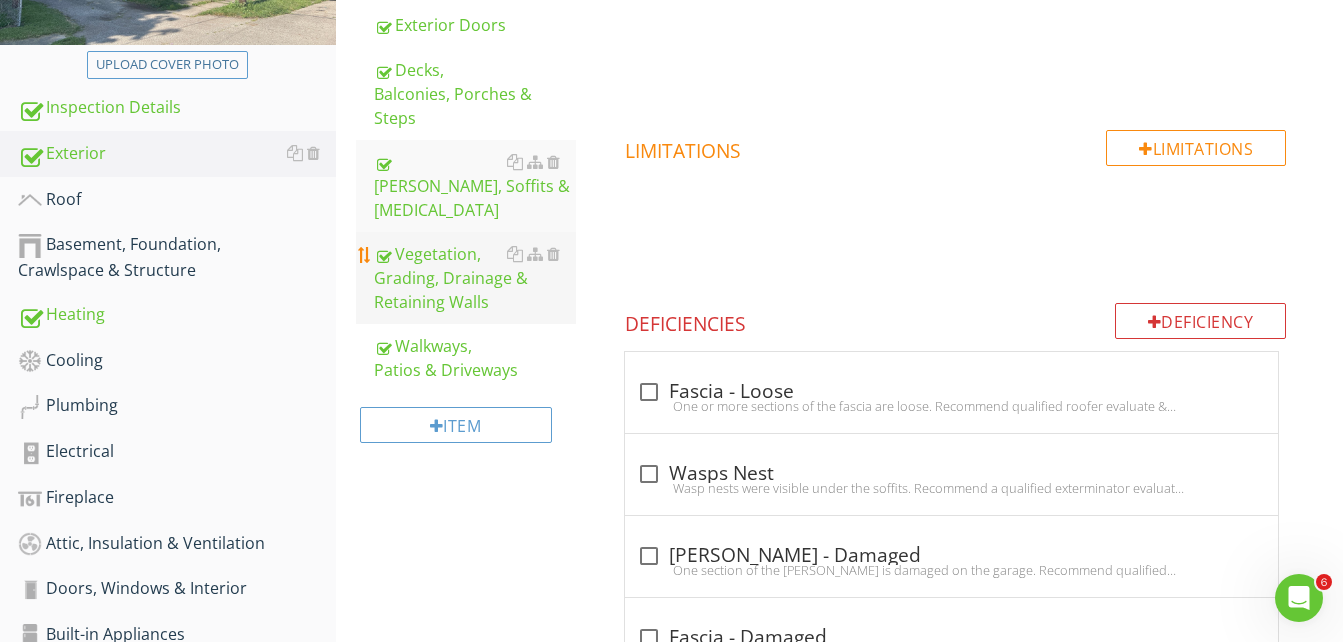 click on "Vegetation, Grading, Drainage & Retaining Walls" at bounding box center (475, 278) 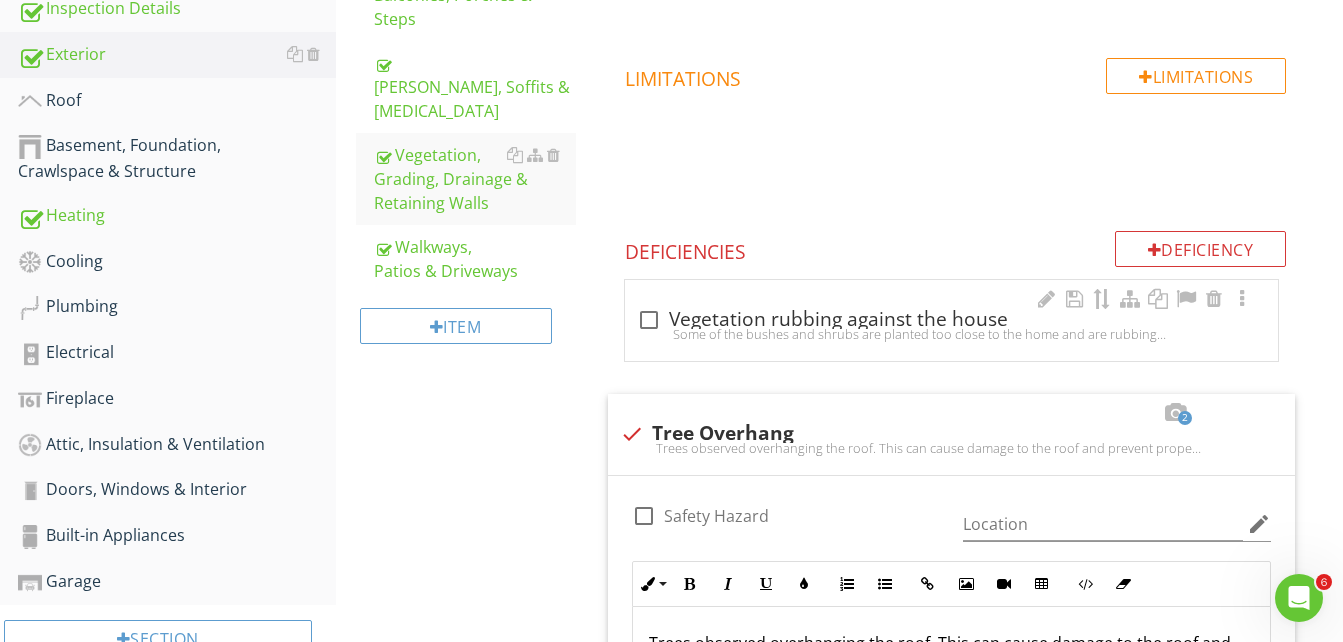 scroll, scrollTop: 807, scrollLeft: 0, axis: vertical 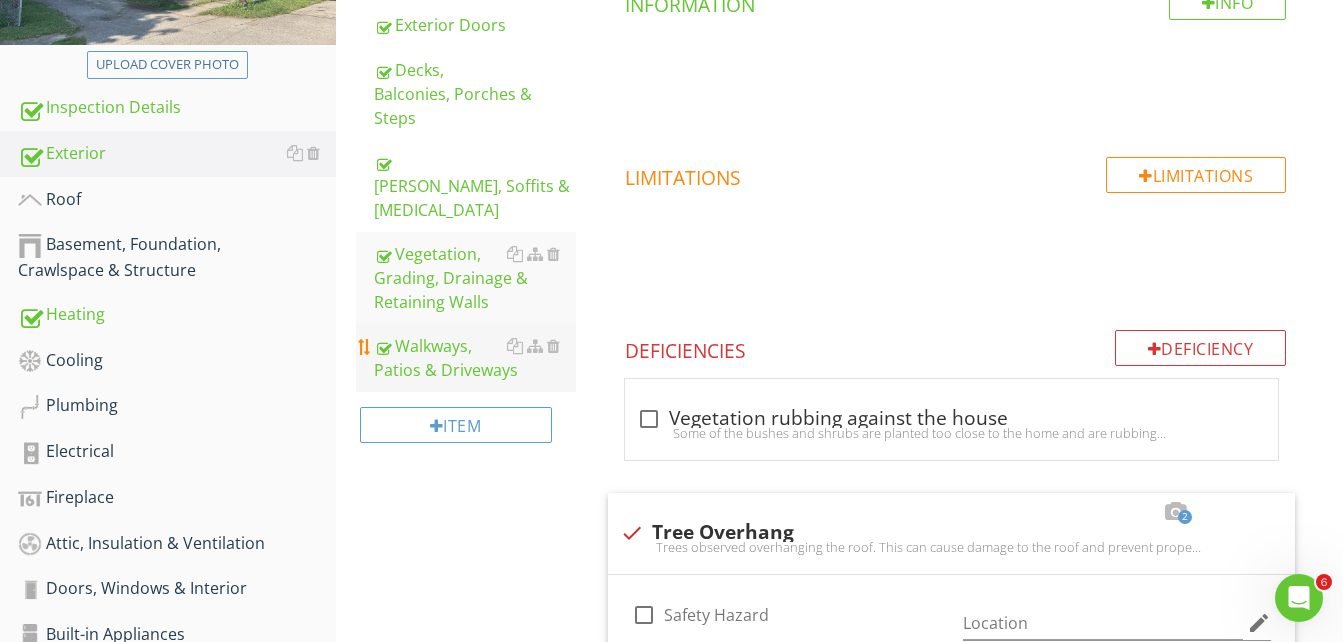 click on "Walkways, Patios & Driveways" at bounding box center [475, 358] 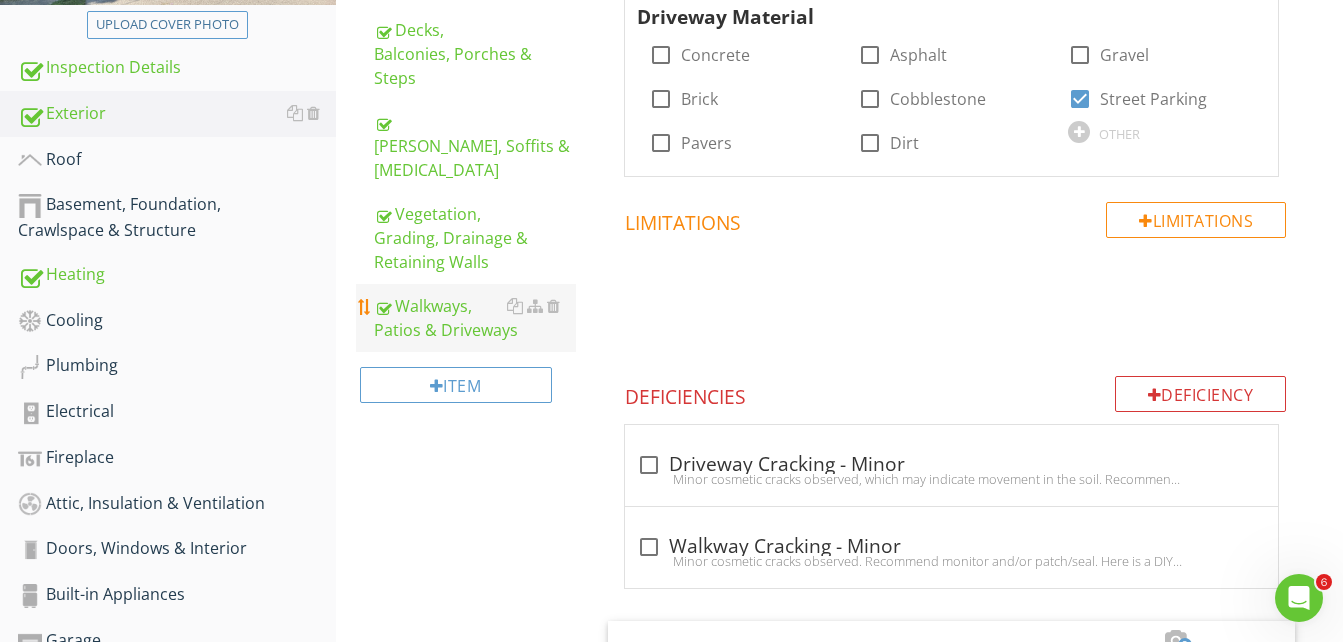 scroll, scrollTop: 400, scrollLeft: 0, axis: vertical 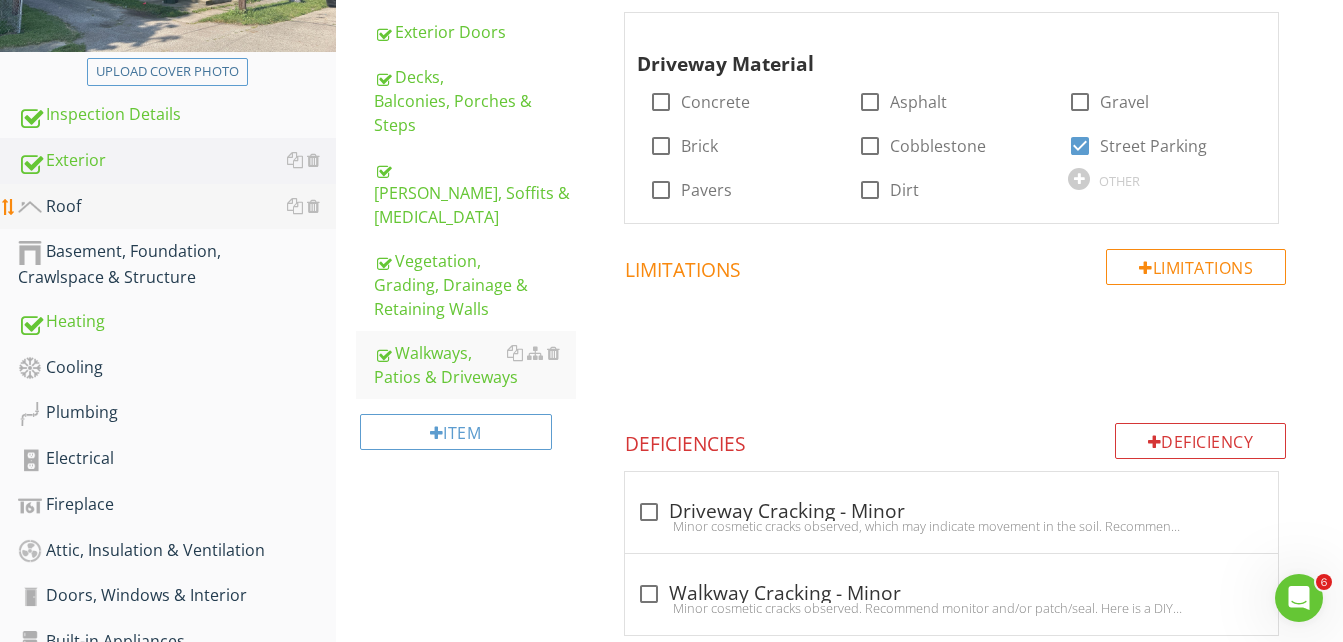 click on "Roof" at bounding box center (177, 207) 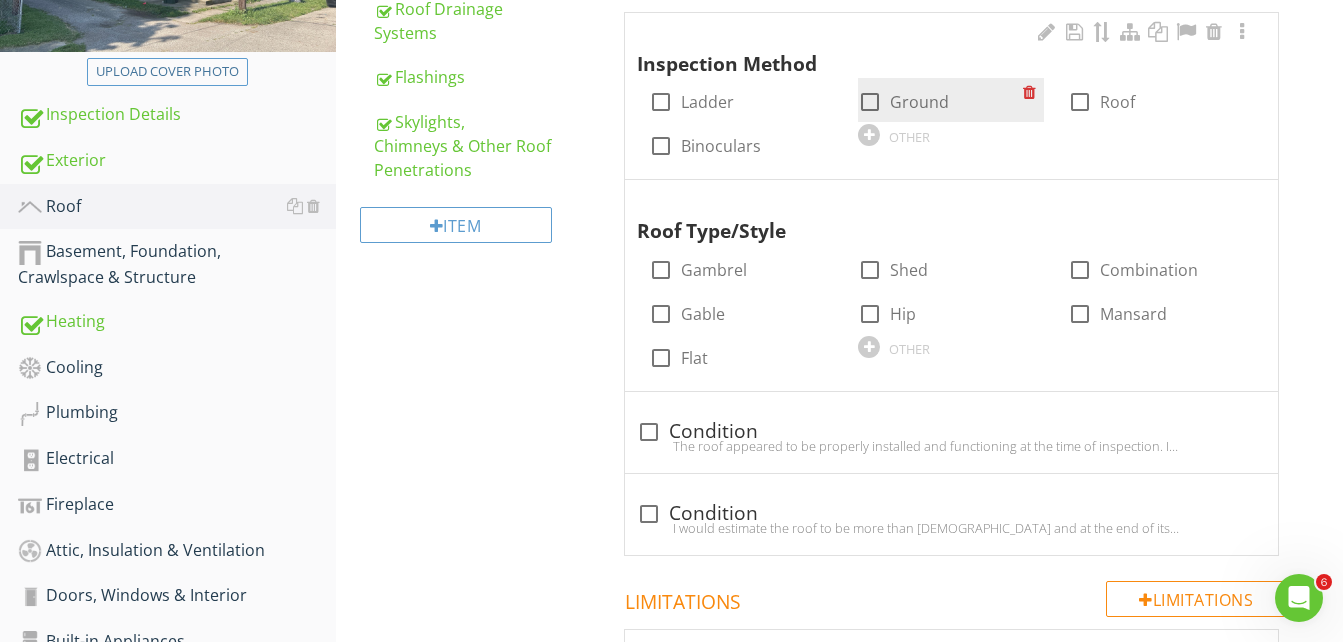 click at bounding box center [870, 102] 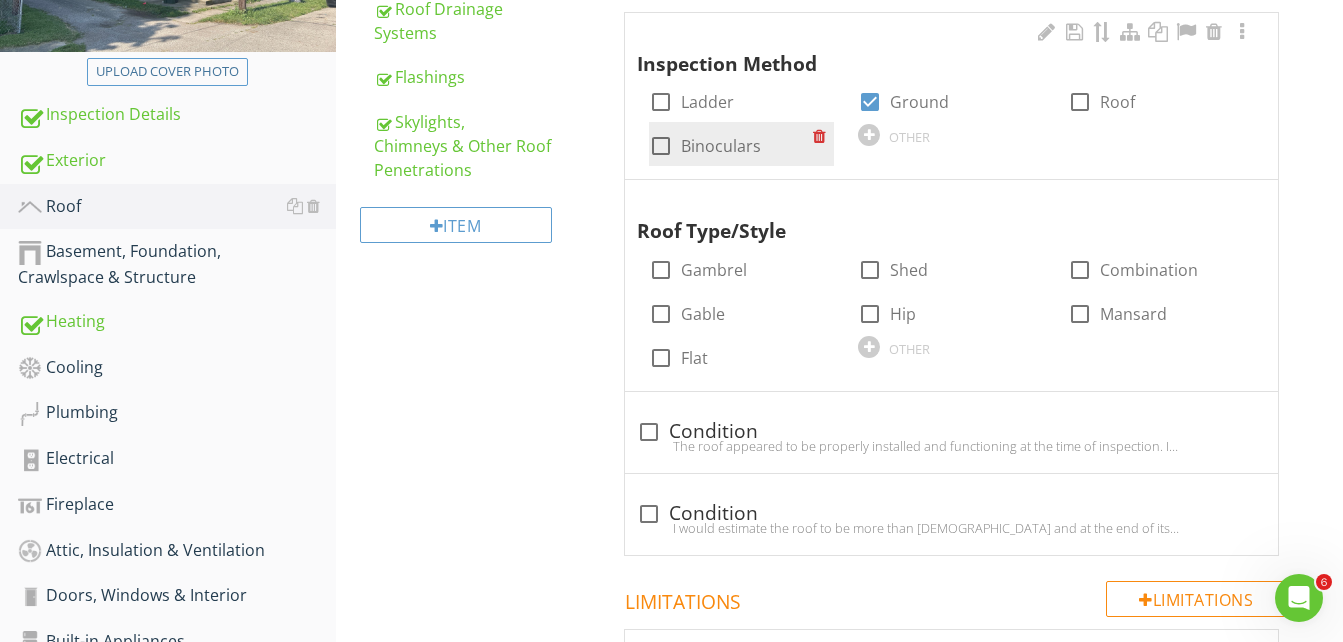 click at bounding box center [661, 146] 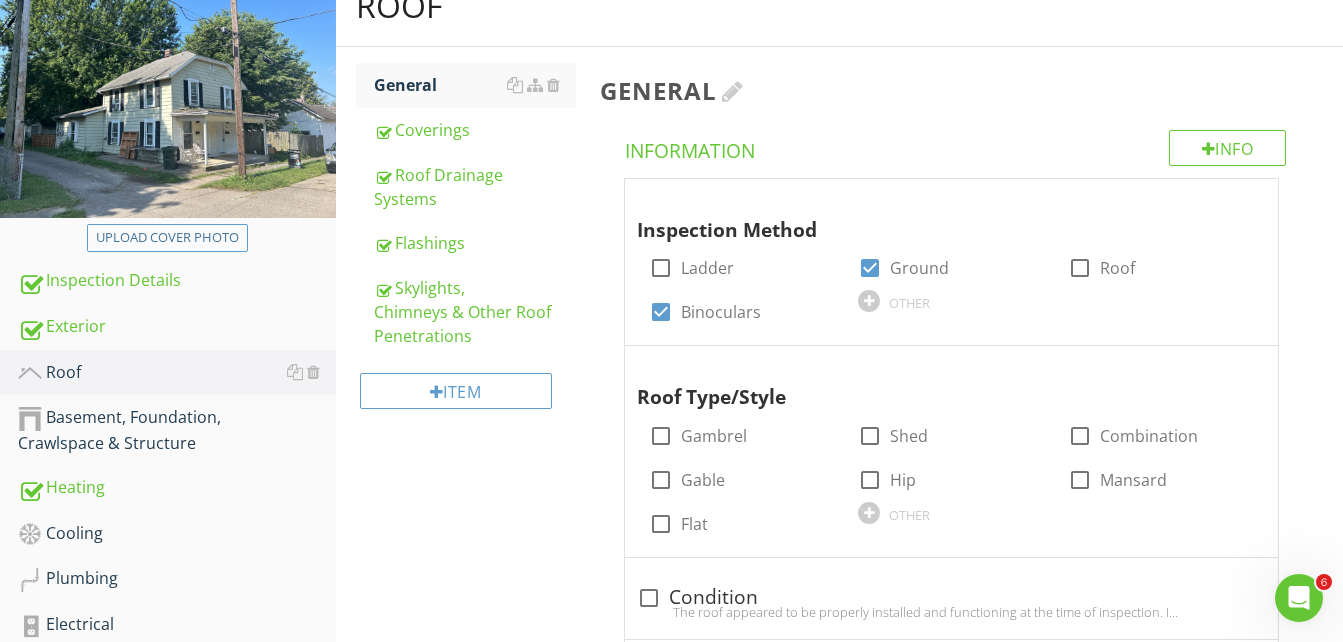 scroll, scrollTop: 300, scrollLeft: 0, axis: vertical 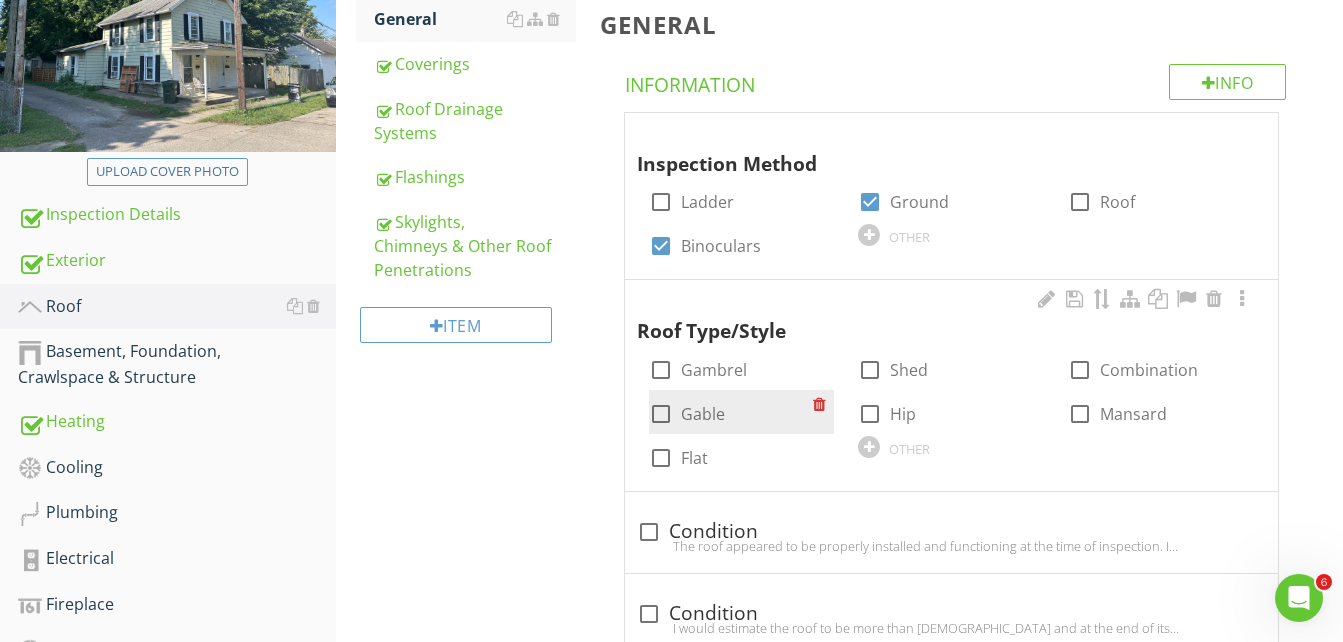 click at bounding box center (661, 414) 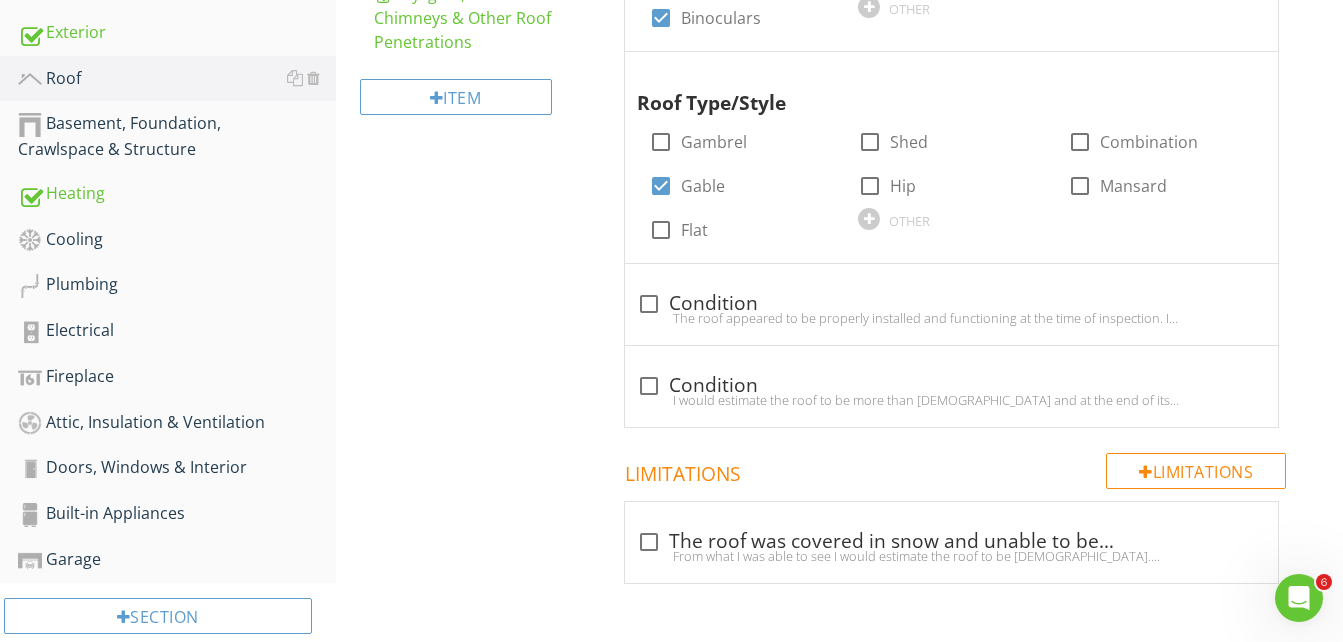 scroll, scrollTop: 570, scrollLeft: 0, axis: vertical 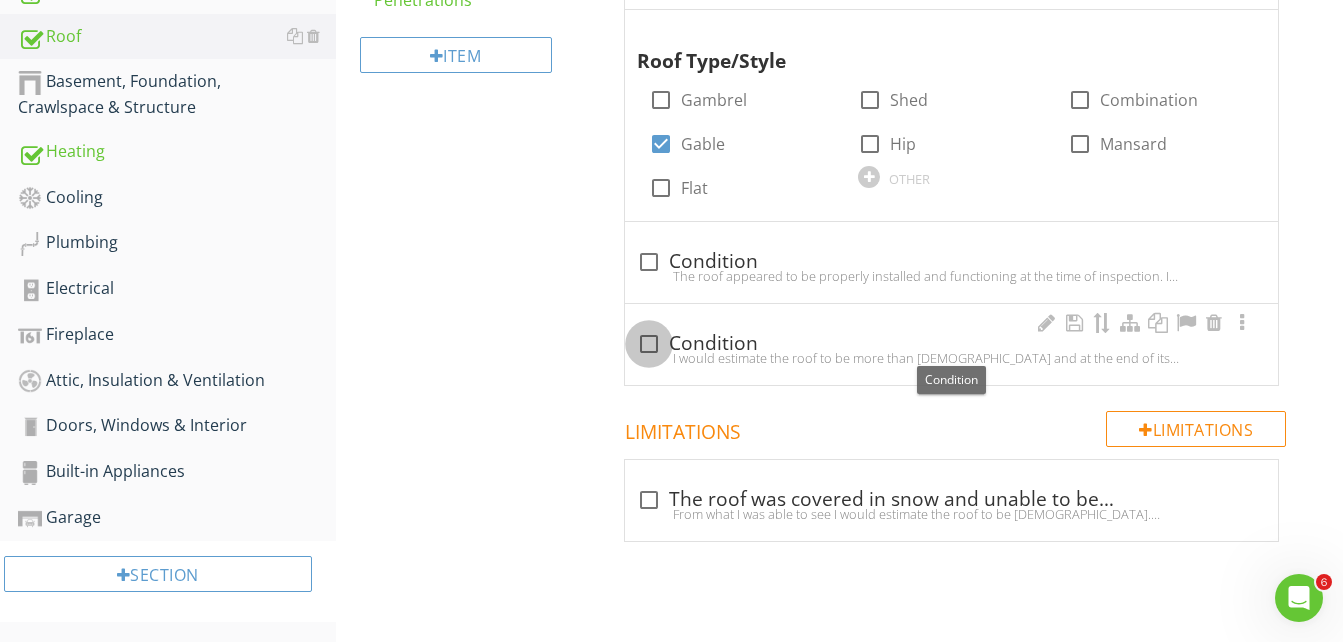 click at bounding box center (649, 344) 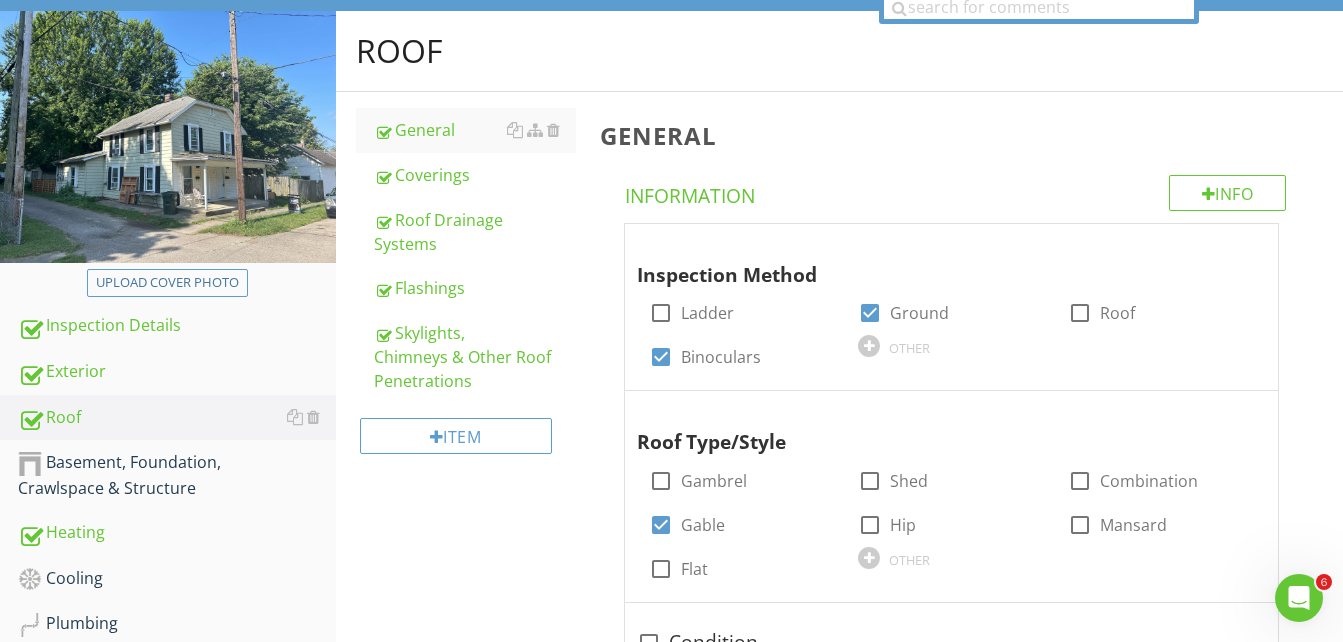 scroll, scrollTop: 134, scrollLeft: 0, axis: vertical 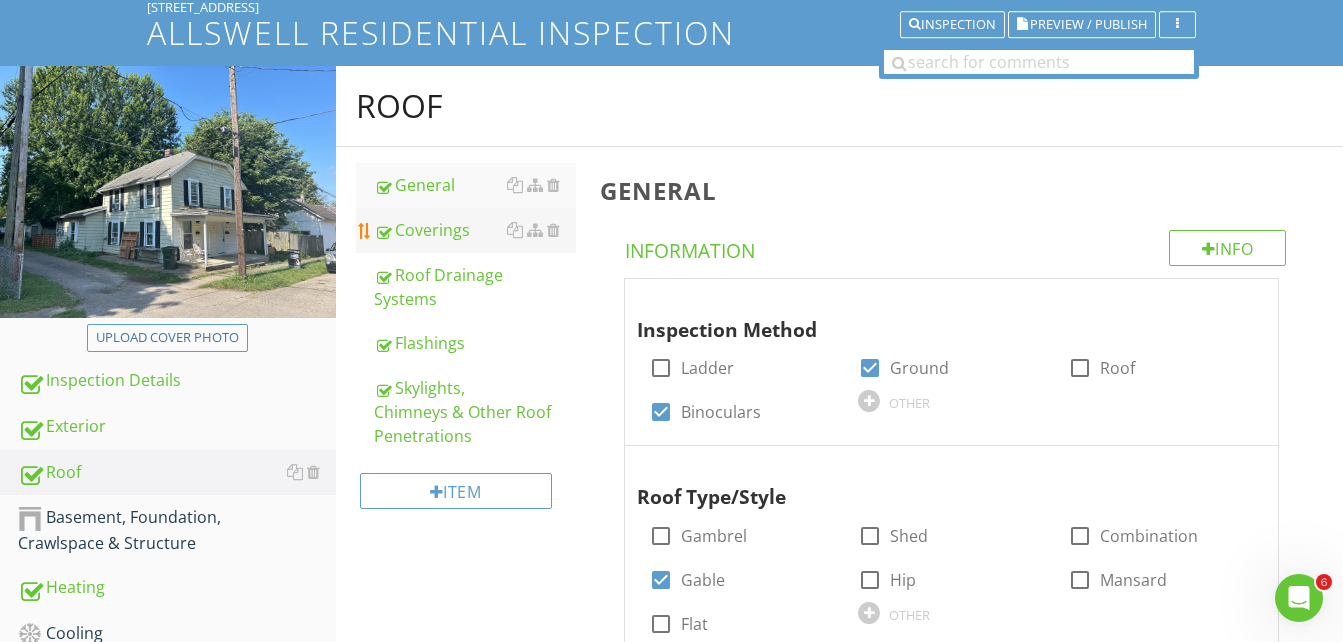 click on "Coverings" at bounding box center [475, 230] 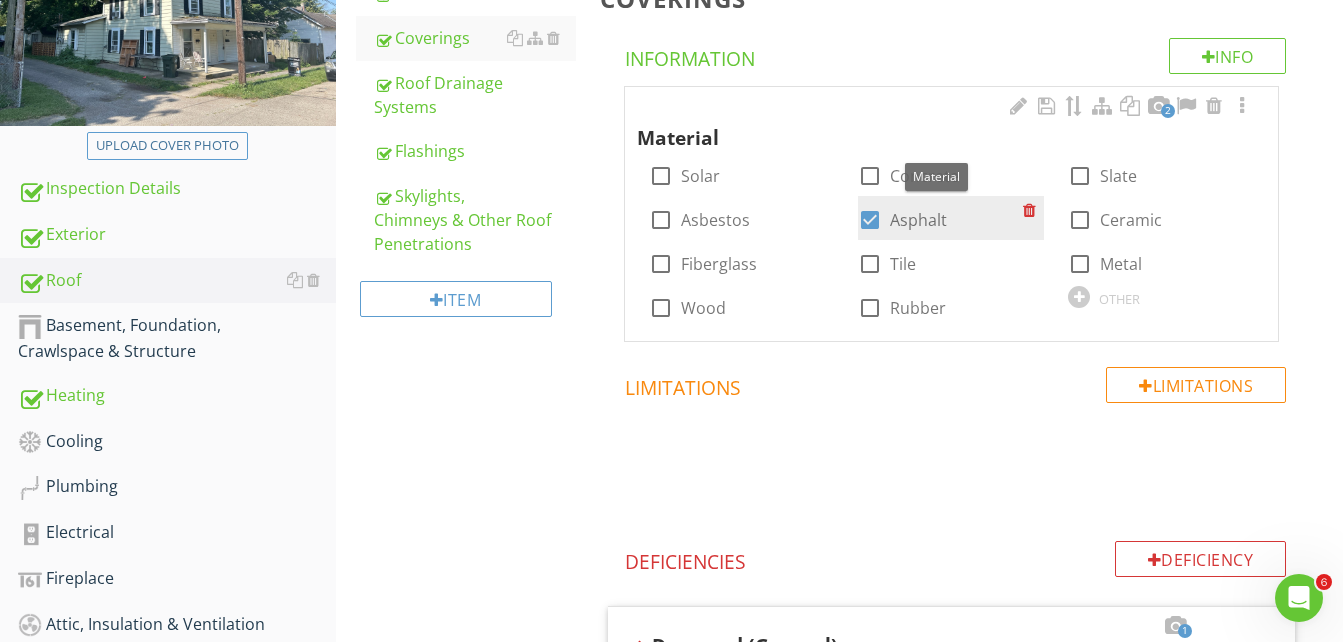 scroll, scrollTop: 334, scrollLeft: 0, axis: vertical 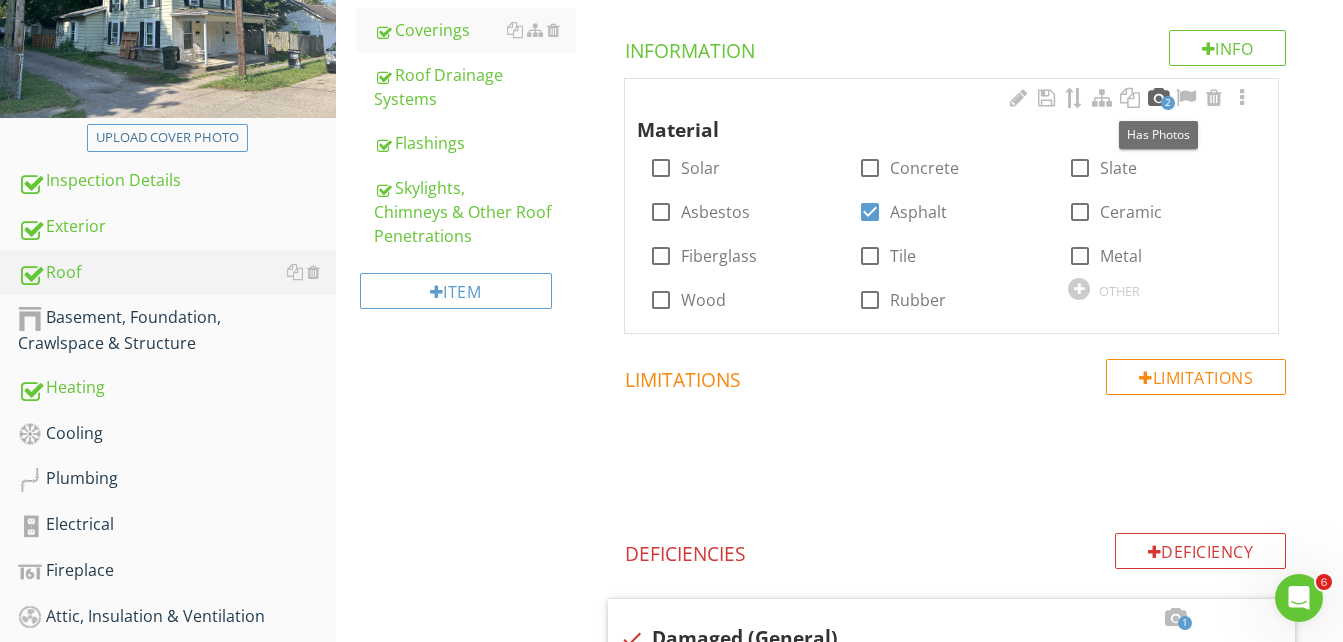 click at bounding box center [1158, 98] 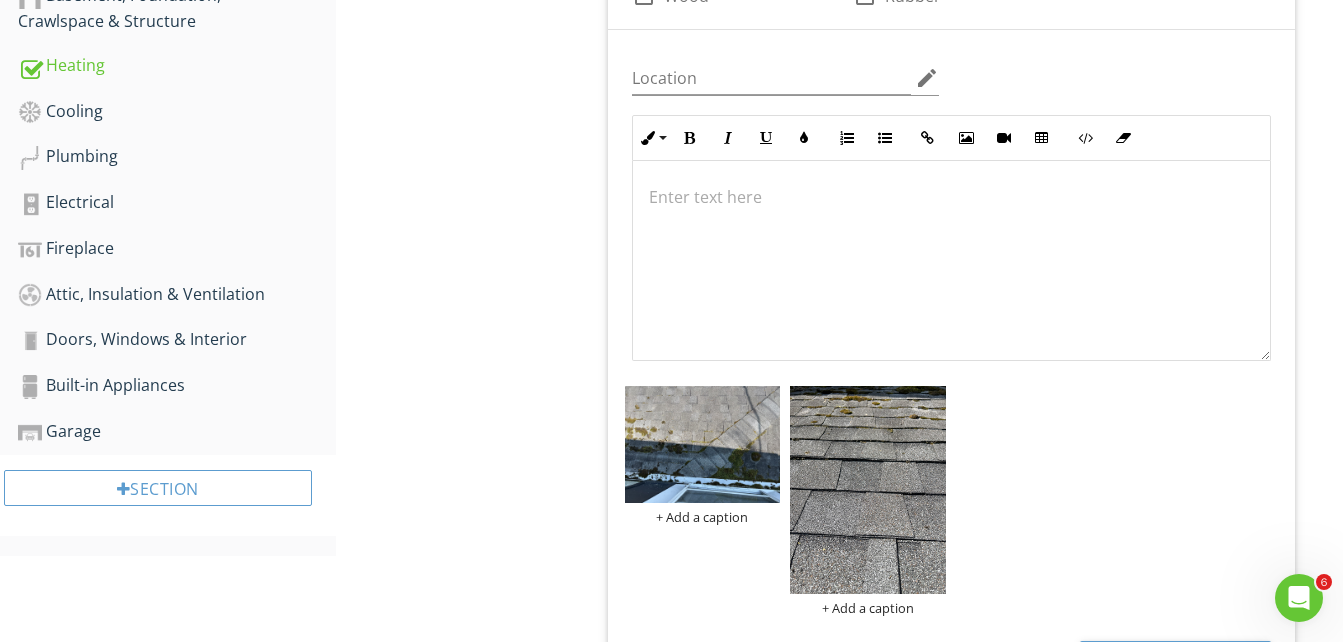 scroll, scrollTop: 734, scrollLeft: 0, axis: vertical 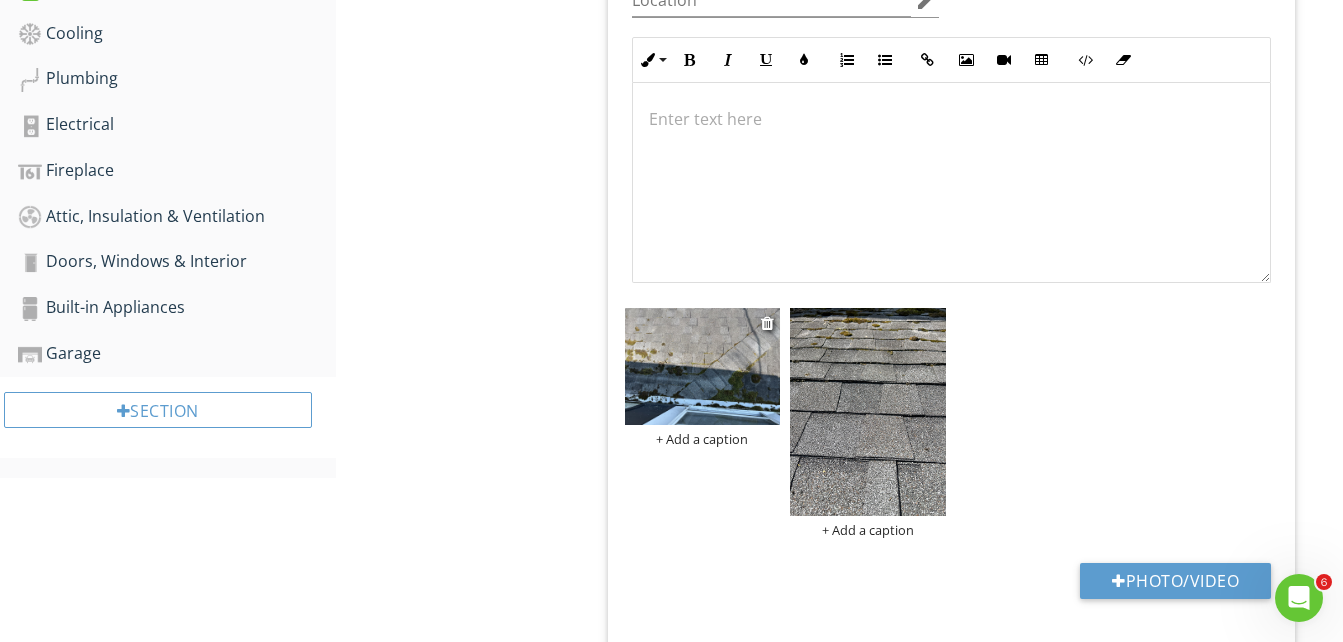 click at bounding box center [703, 366] 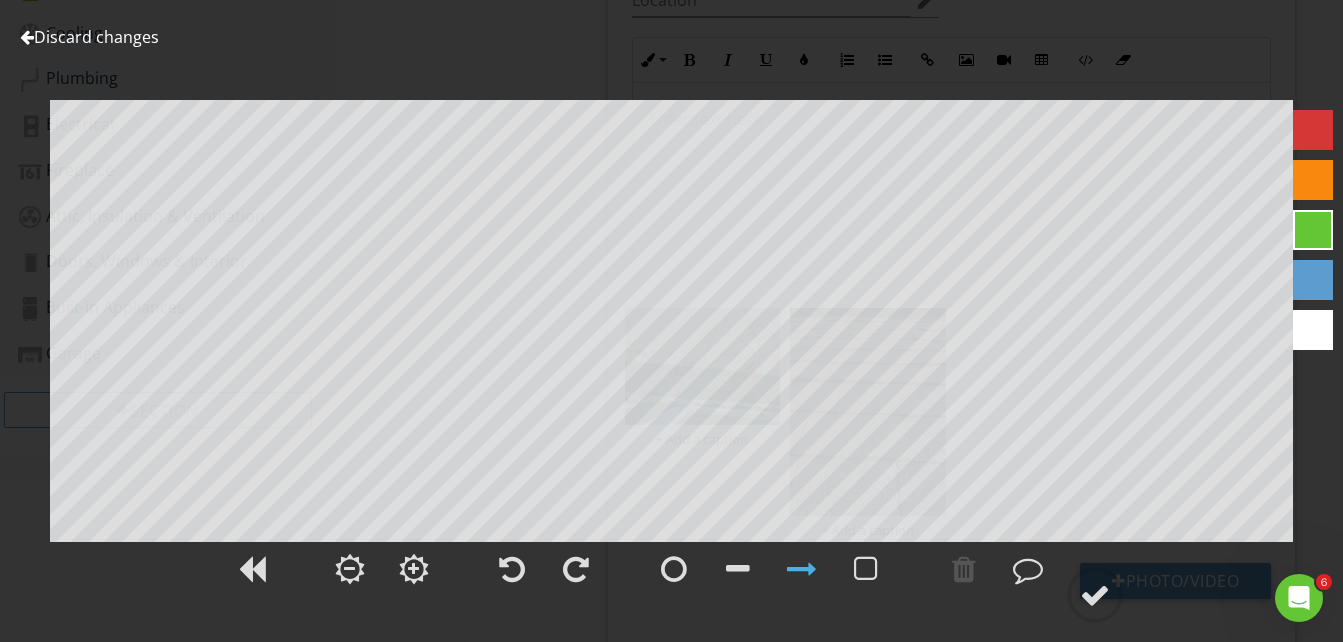 click at bounding box center (27, 37) 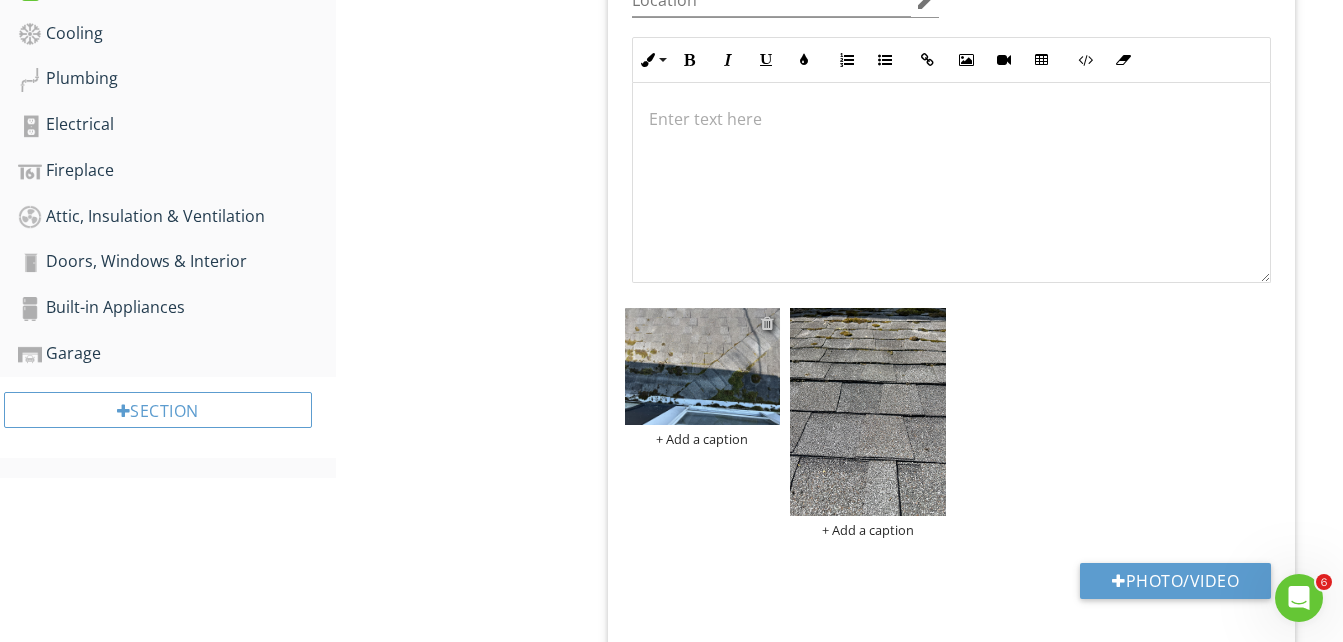 click at bounding box center (767, 323) 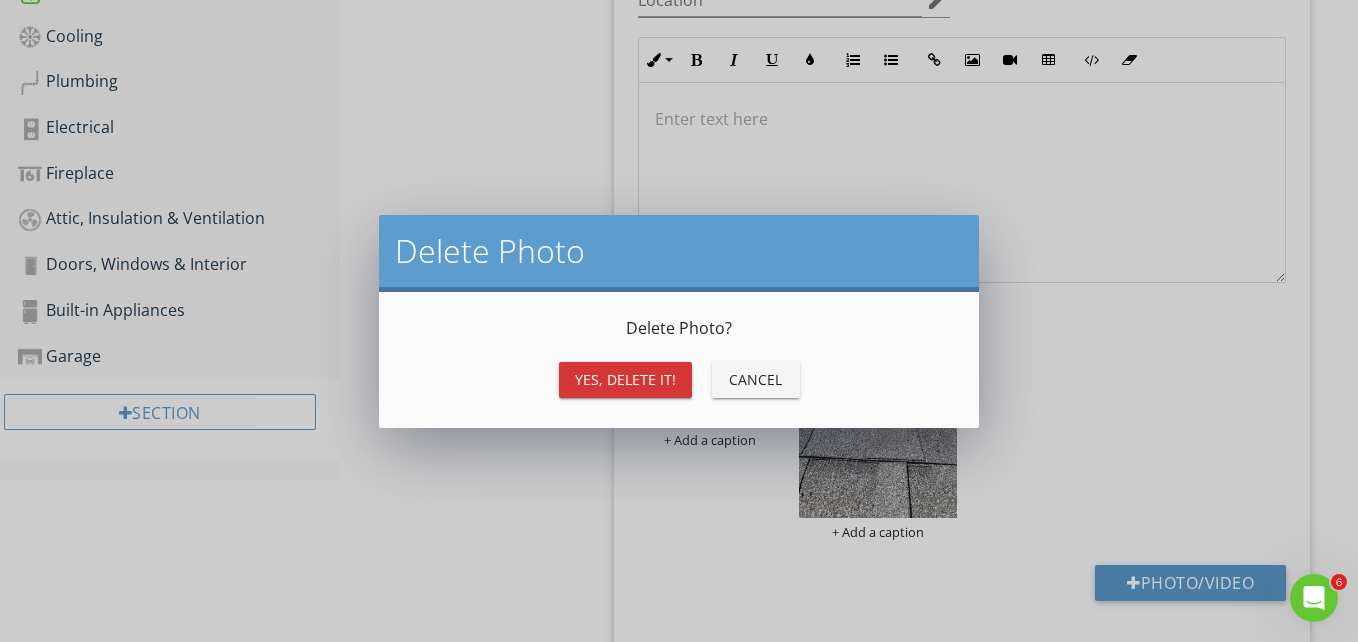 click on "Yes, Delete it!" at bounding box center [625, 379] 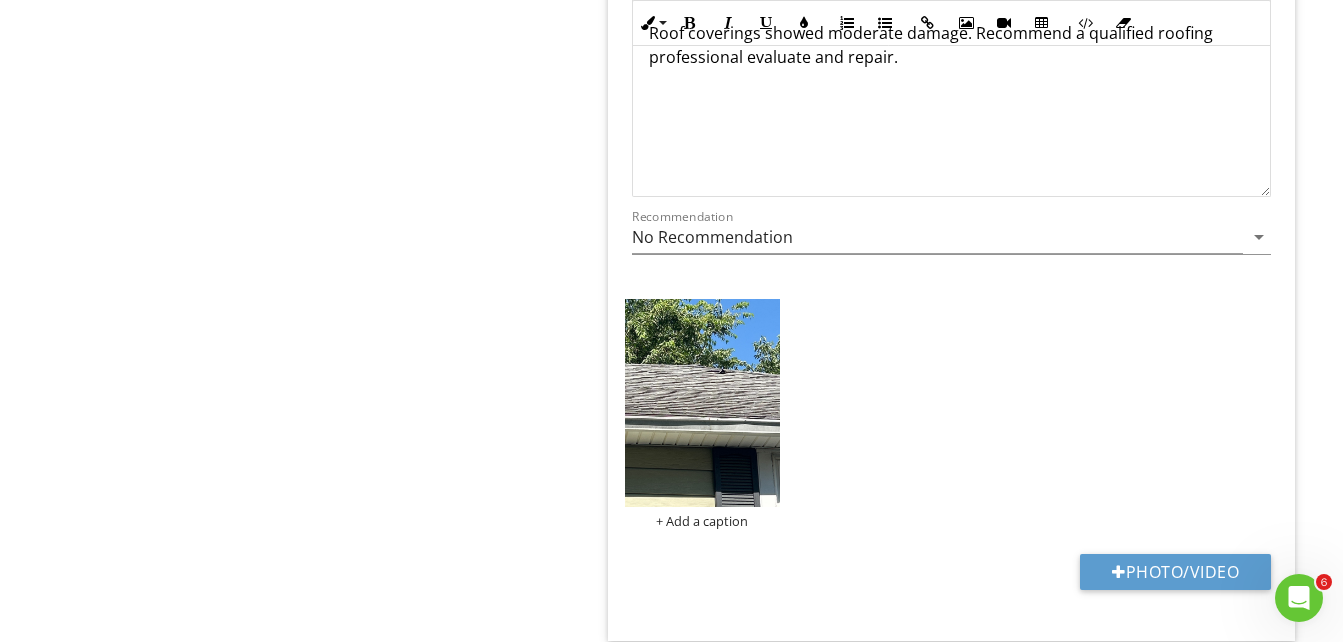 scroll, scrollTop: 1934, scrollLeft: 0, axis: vertical 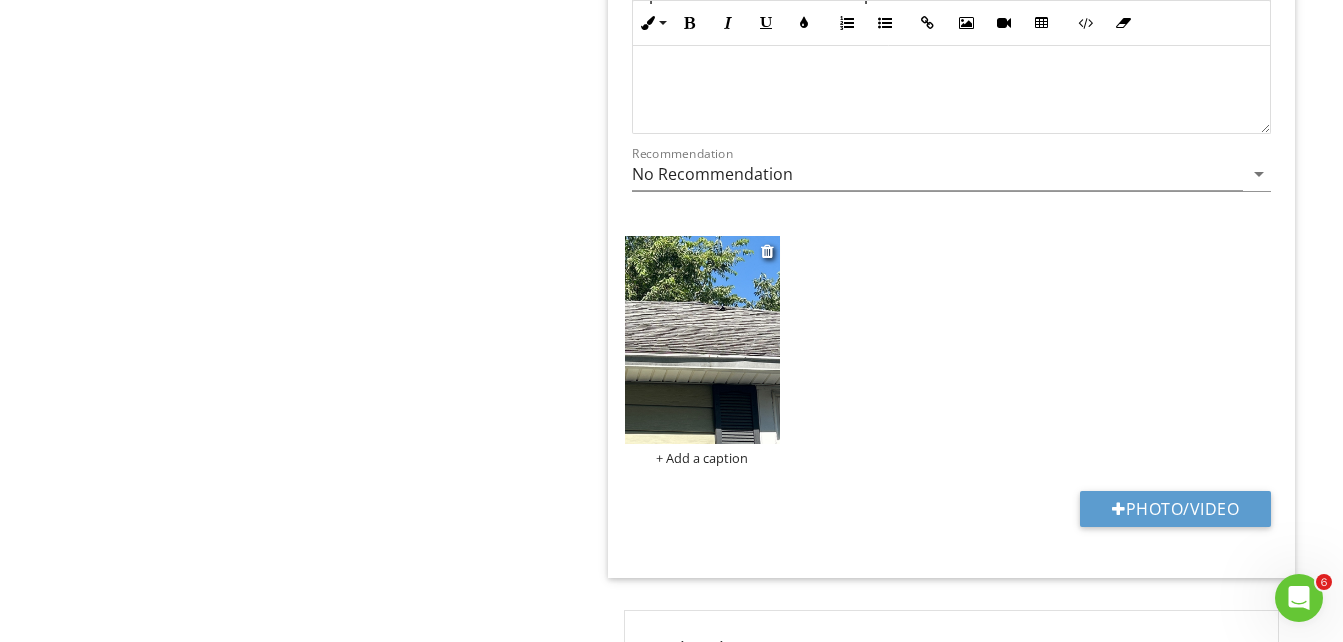 click at bounding box center [703, 340] 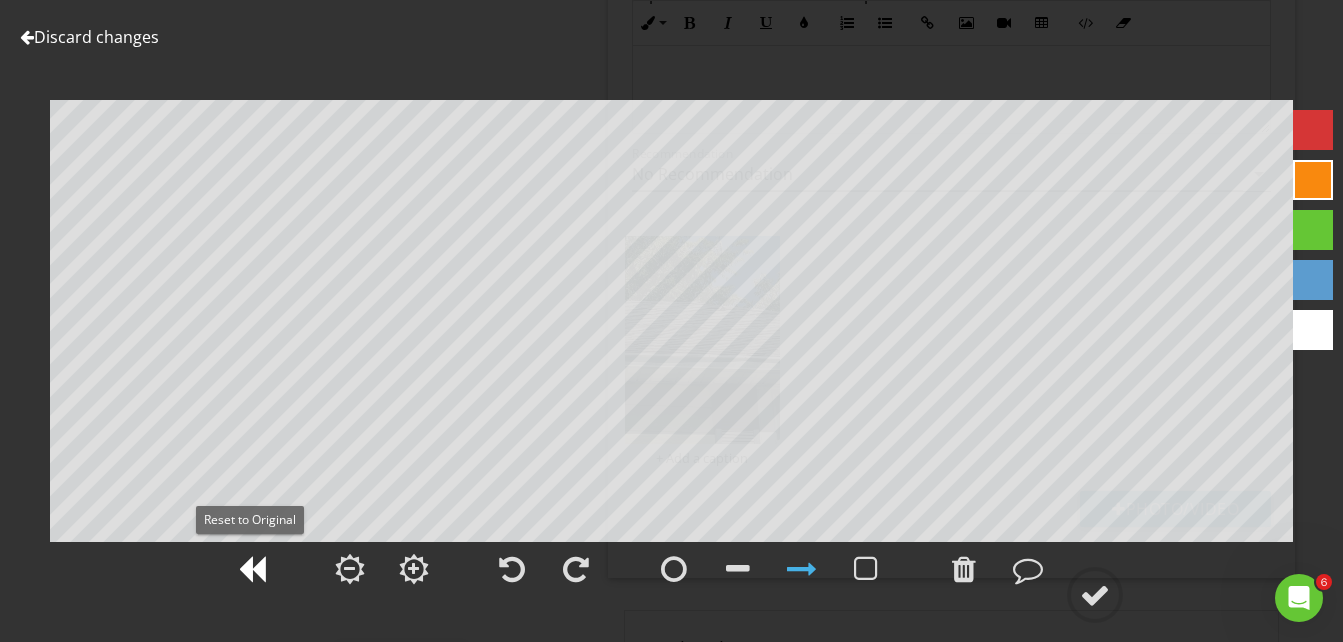 click at bounding box center (252, 569) 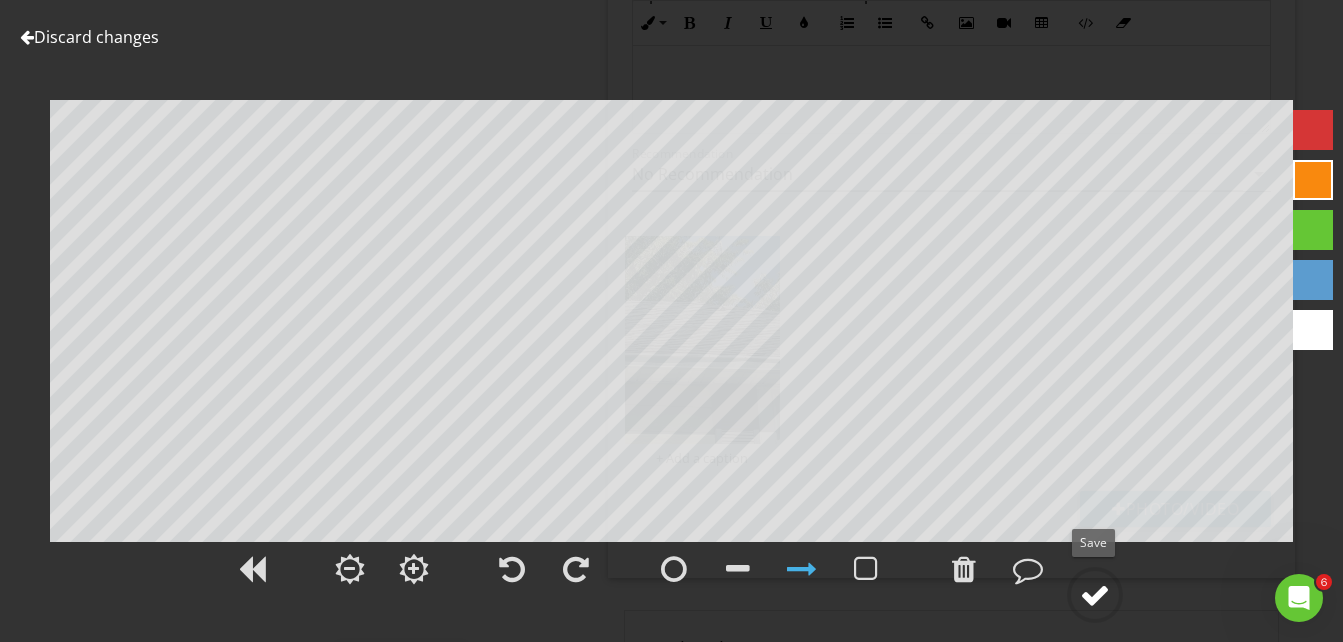 click at bounding box center [1095, 595] 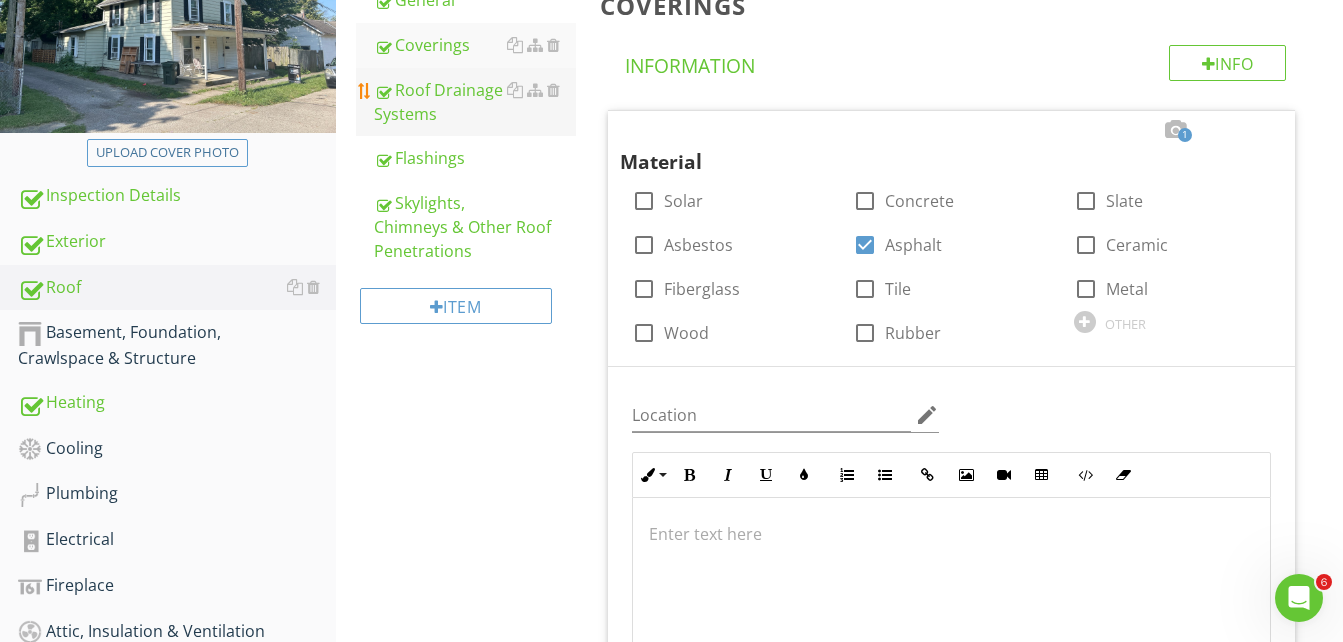 scroll, scrollTop: 299, scrollLeft: 0, axis: vertical 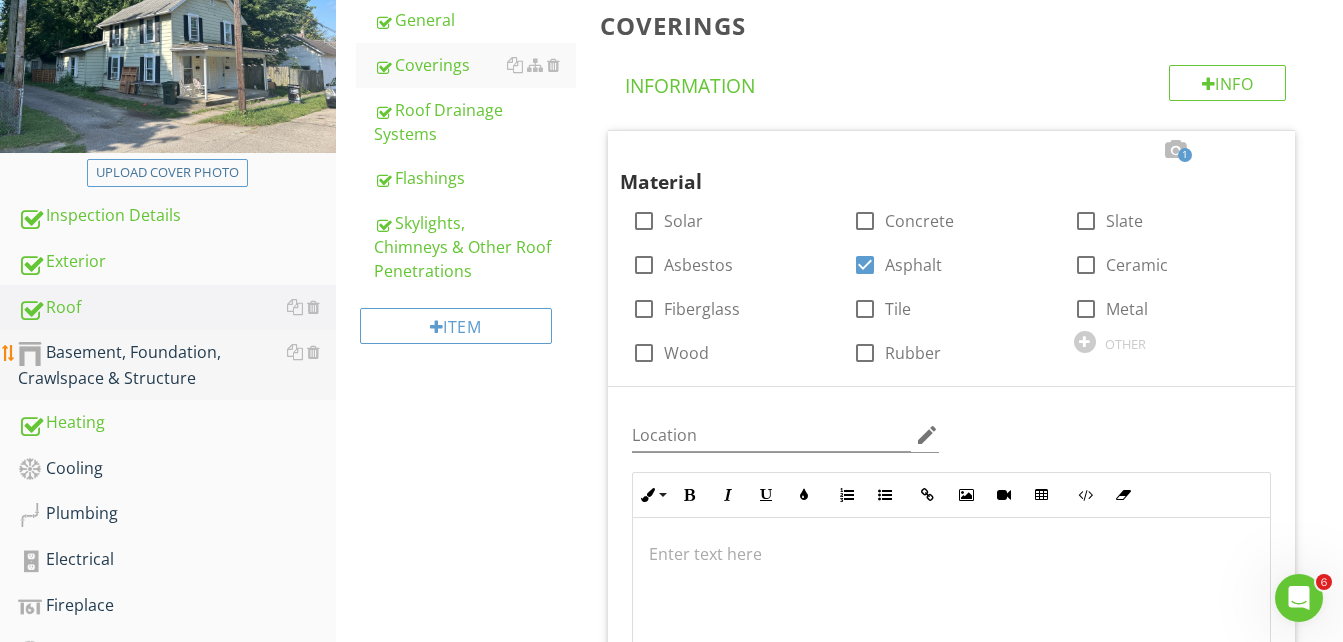 click on "Basement, Foundation, Crawlspace & Structure" at bounding box center (177, 365) 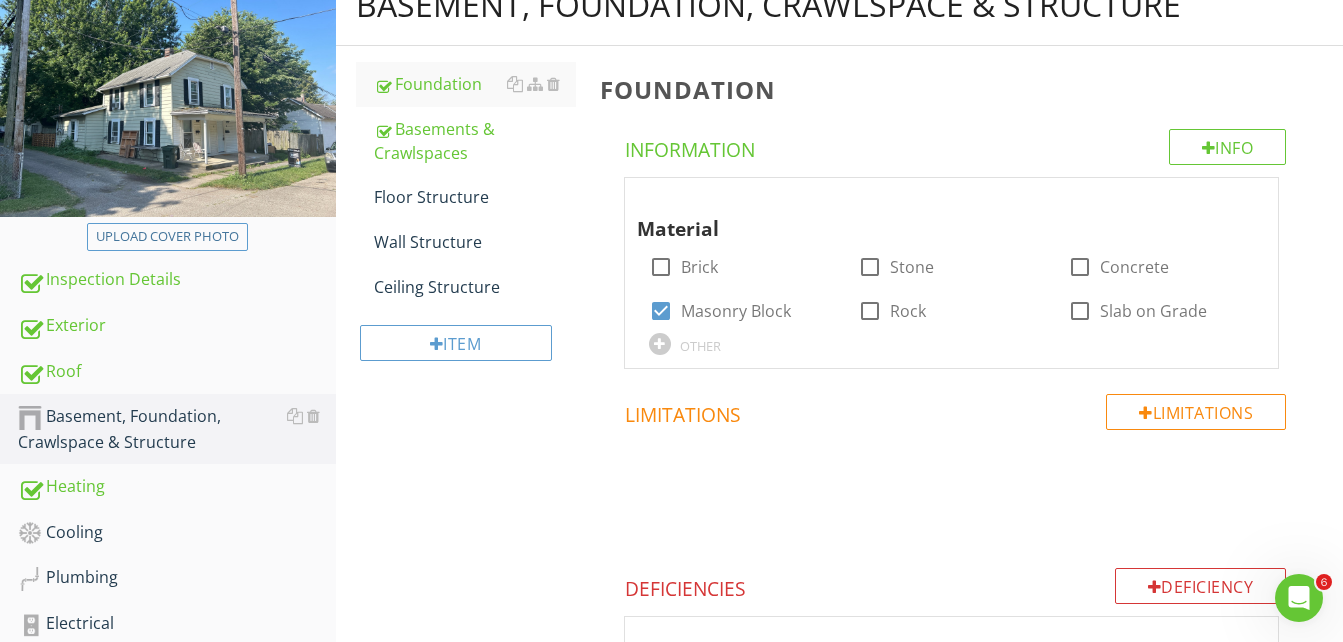 scroll, scrollTop: 134, scrollLeft: 0, axis: vertical 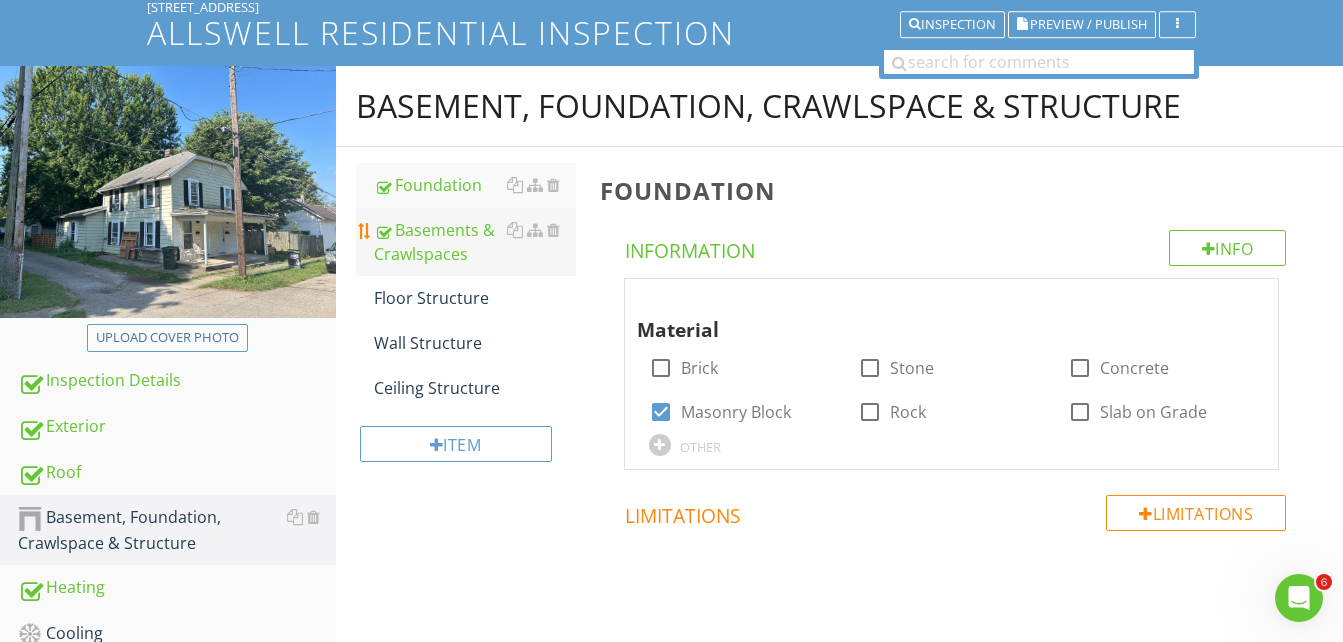 click on "Basements & Crawlspaces" at bounding box center [475, 242] 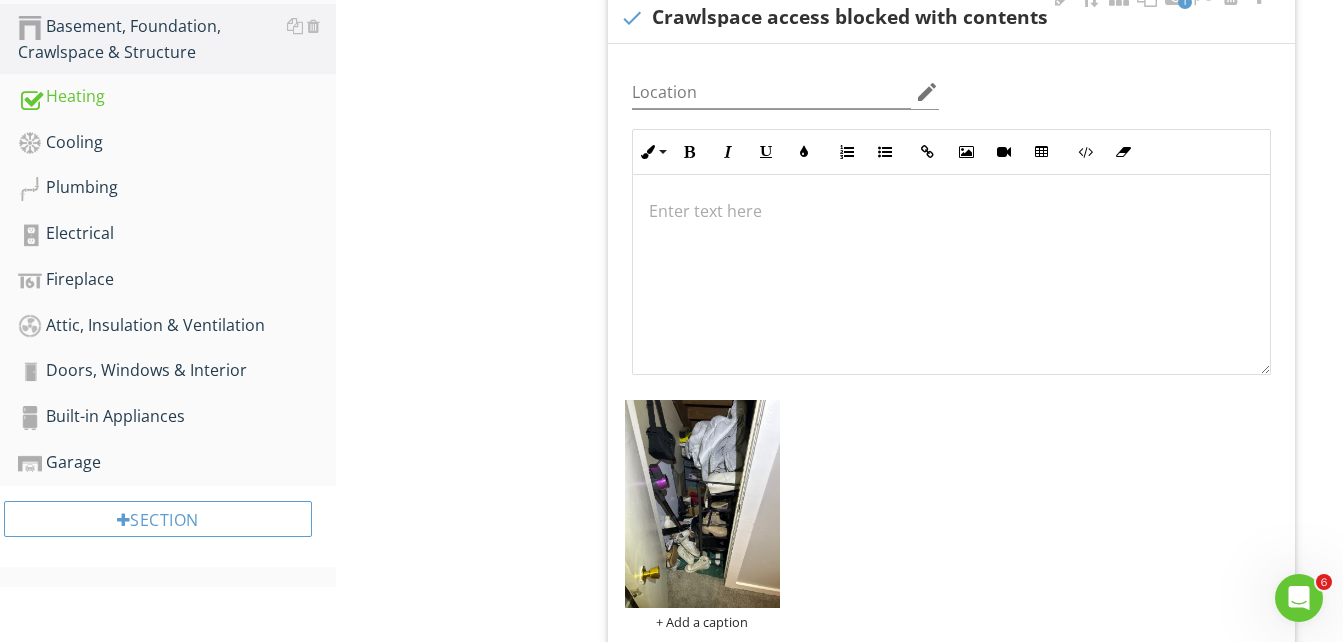 scroll, scrollTop: 634, scrollLeft: 0, axis: vertical 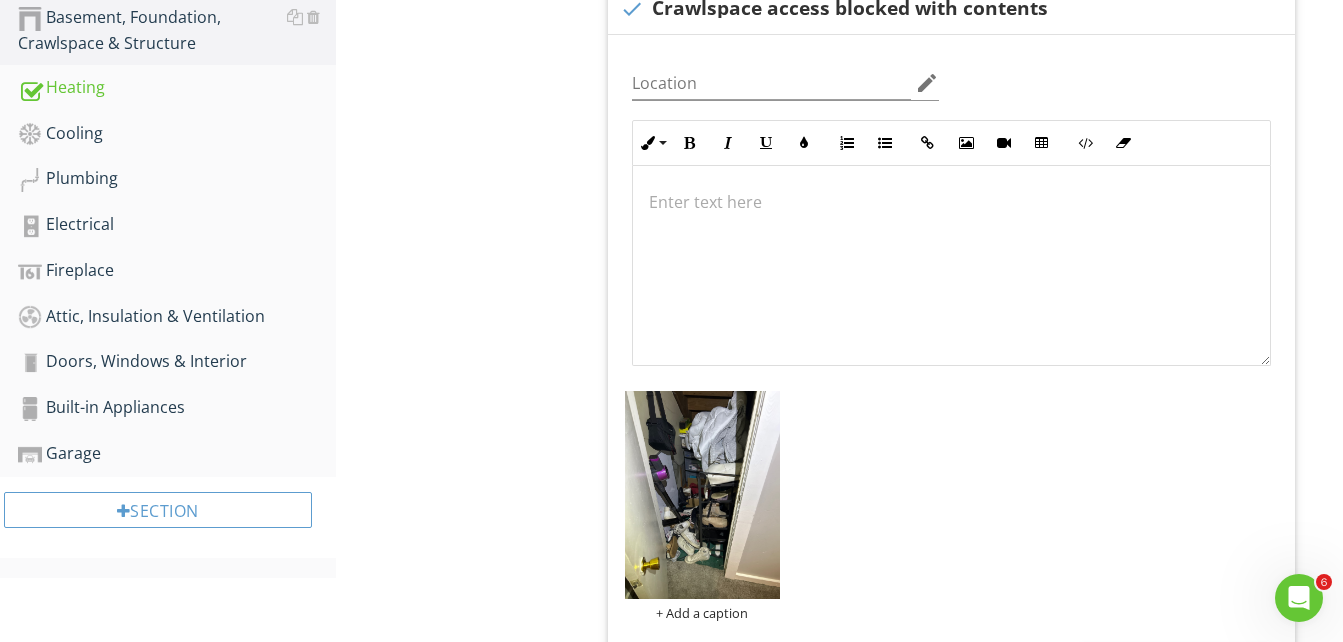 click at bounding box center [951, 202] 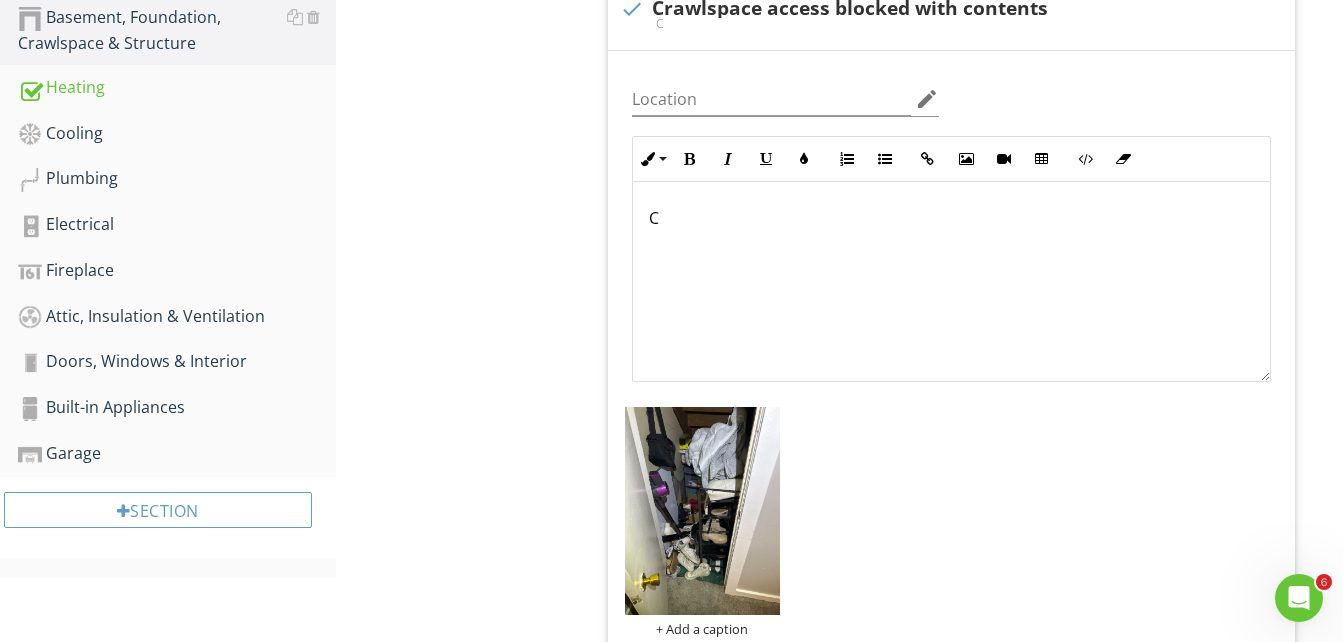 scroll, scrollTop: 650, scrollLeft: 0, axis: vertical 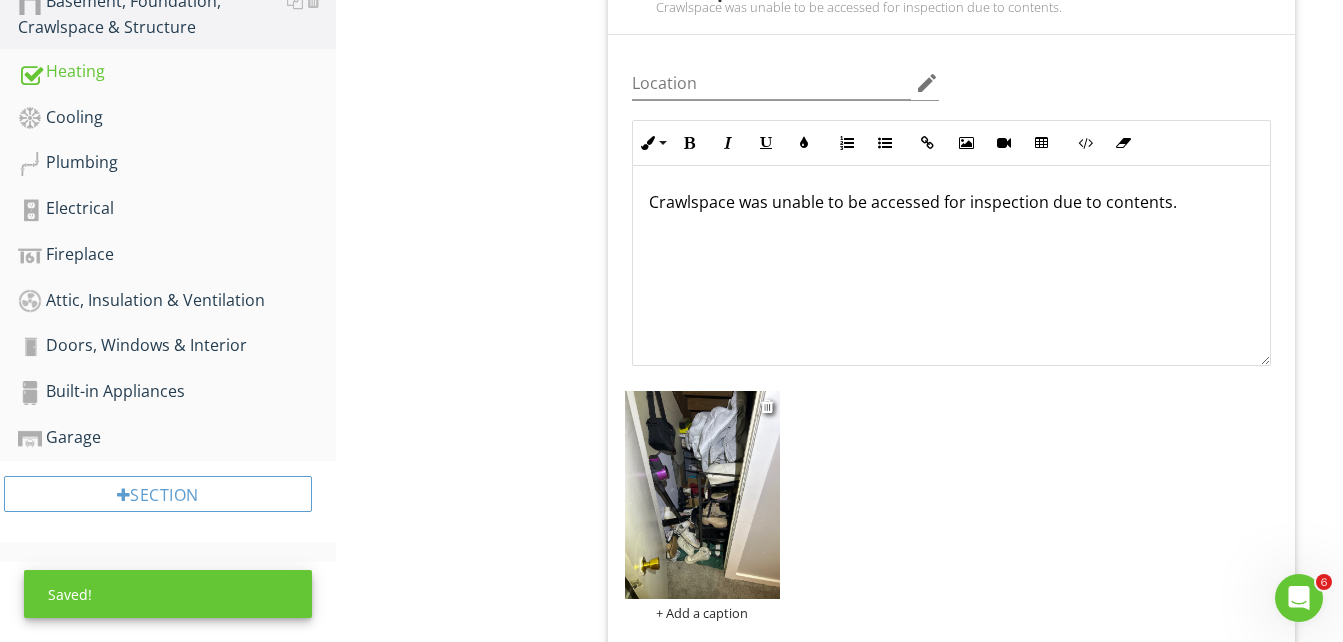 click at bounding box center [703, 495] 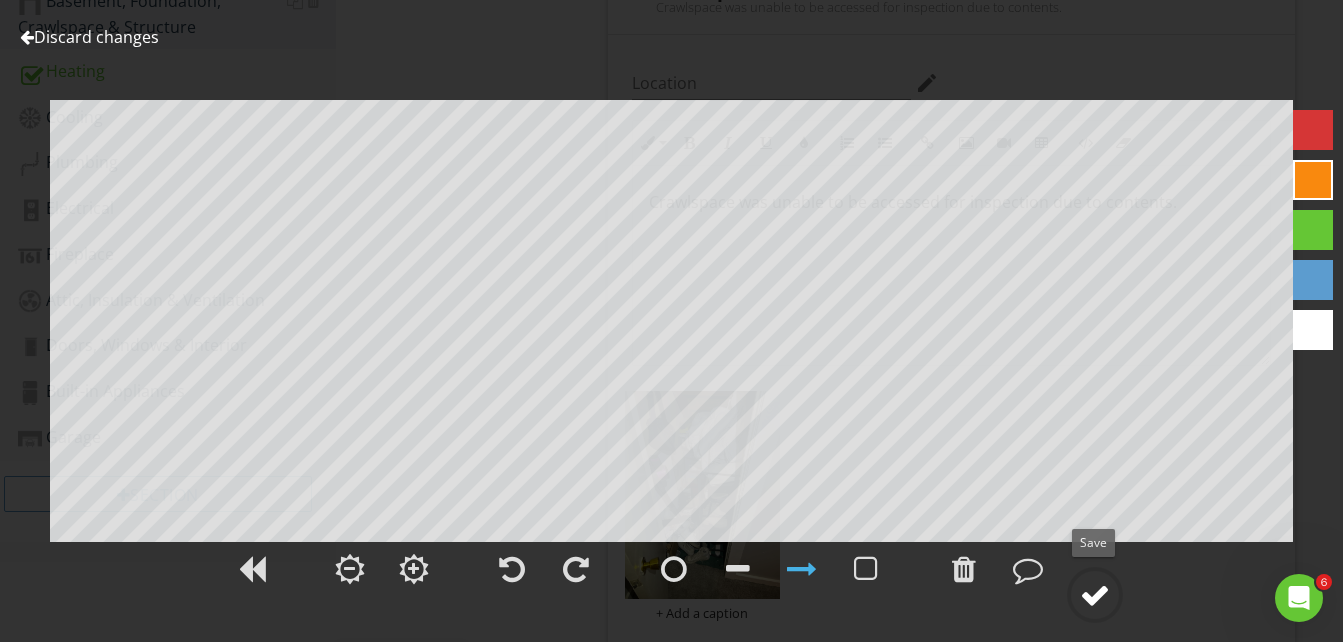 click at bounding box center (1095, 595) 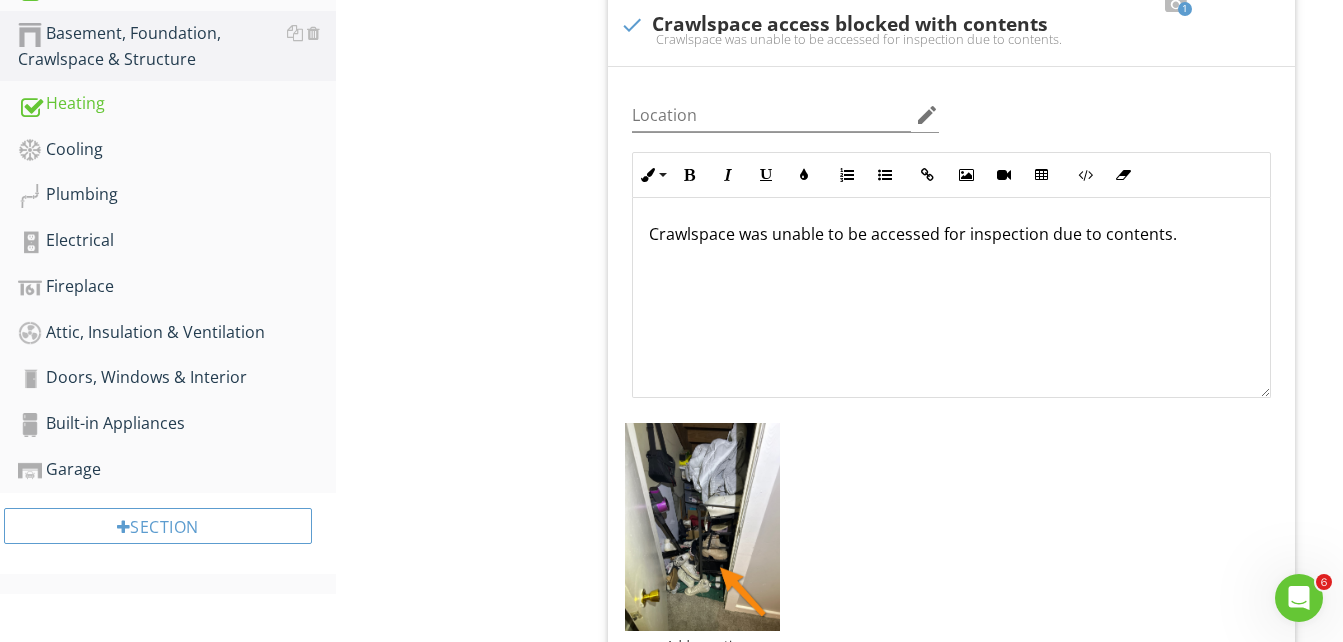 scroll, scrollTop: 218, scrollLeft: 0, axis: vertical 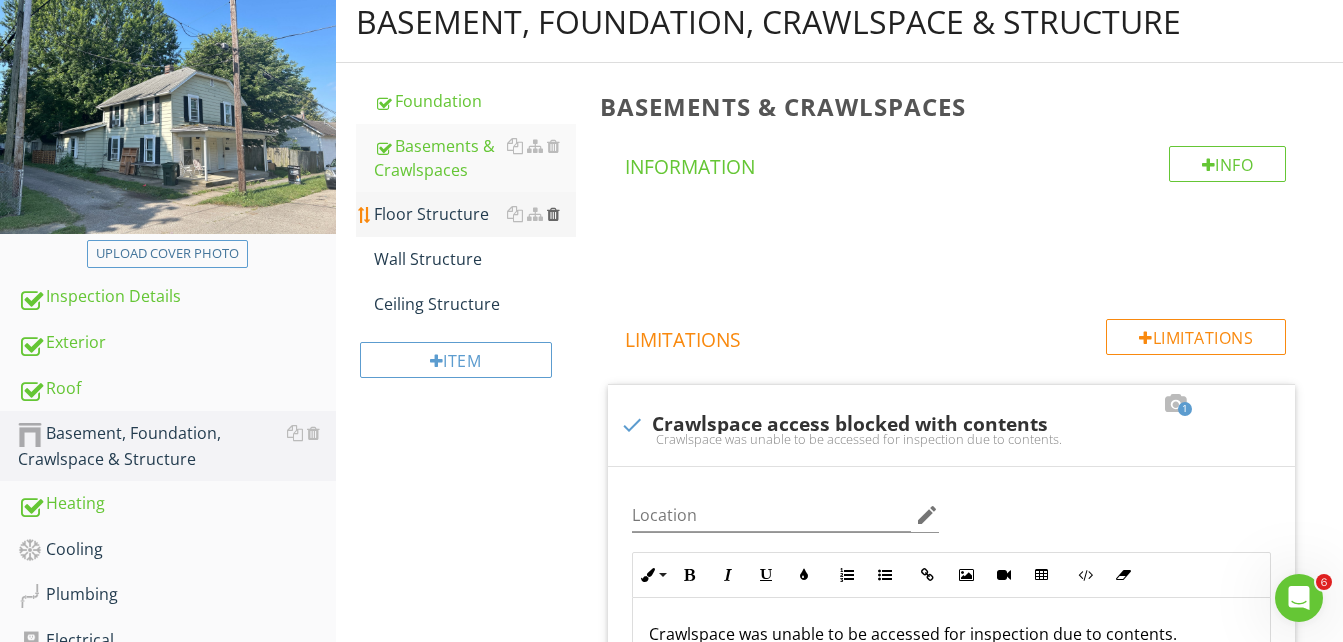 click at bounding box center [553, 214] 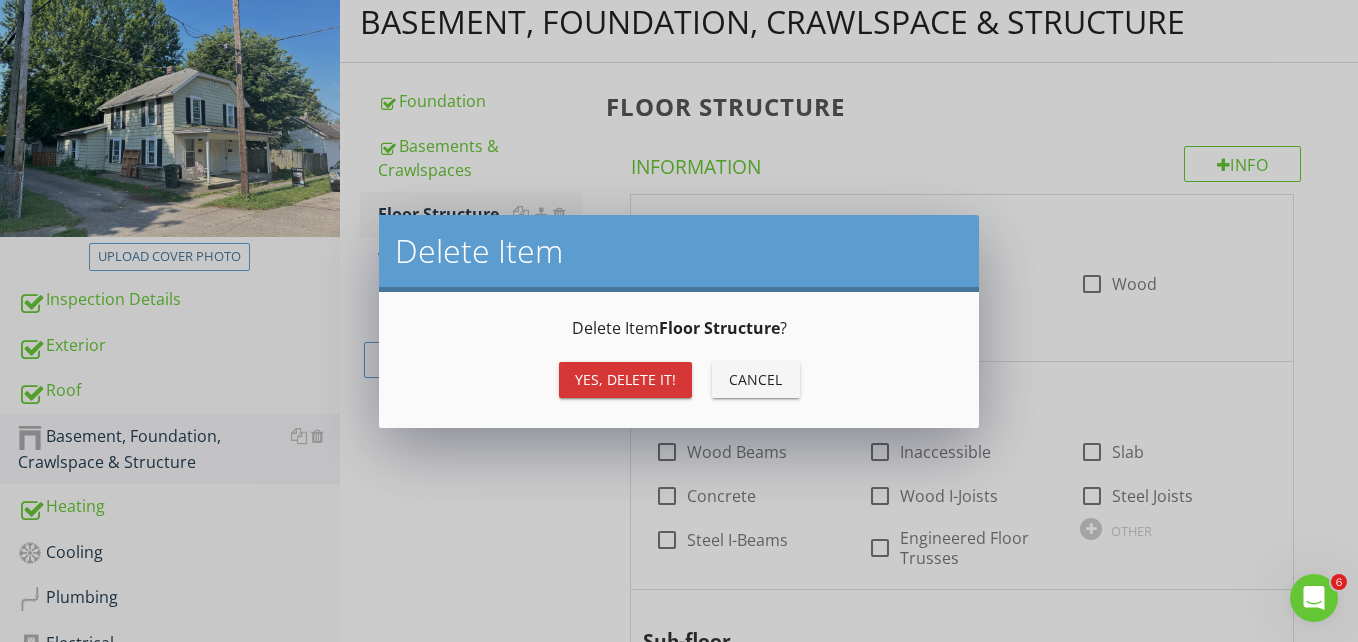 click on "Yes, Delete it!" at bounding box center [625, 379] 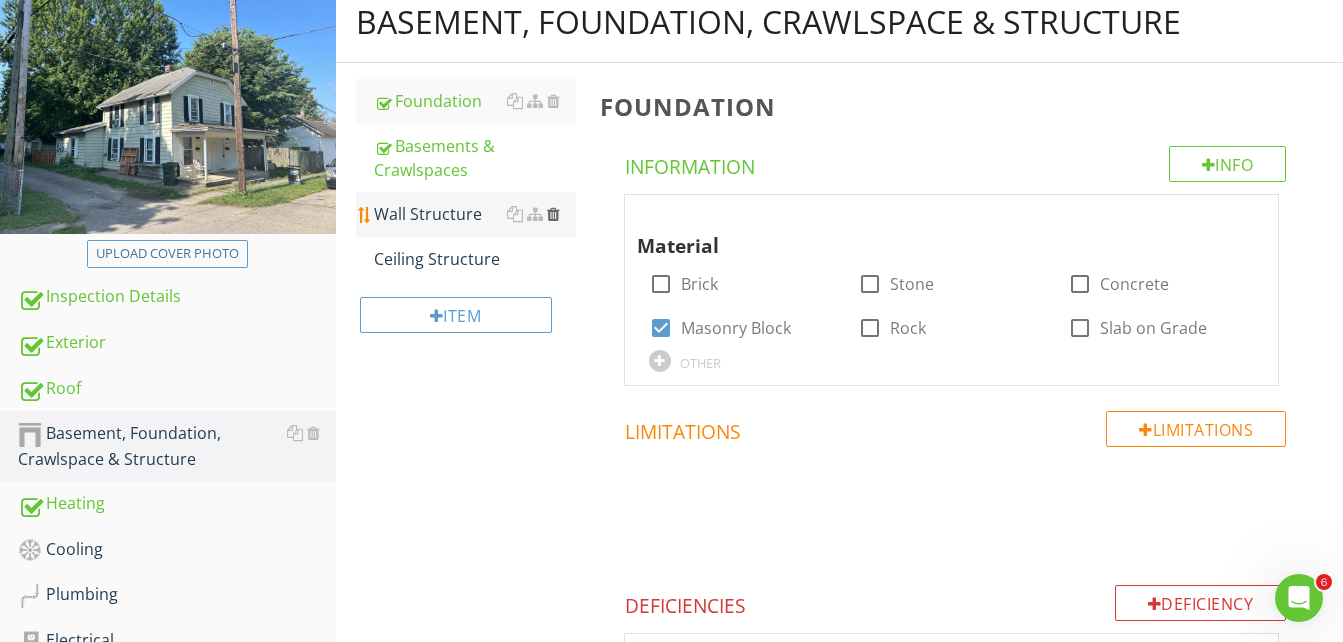 click at bounding box center [553, 214] 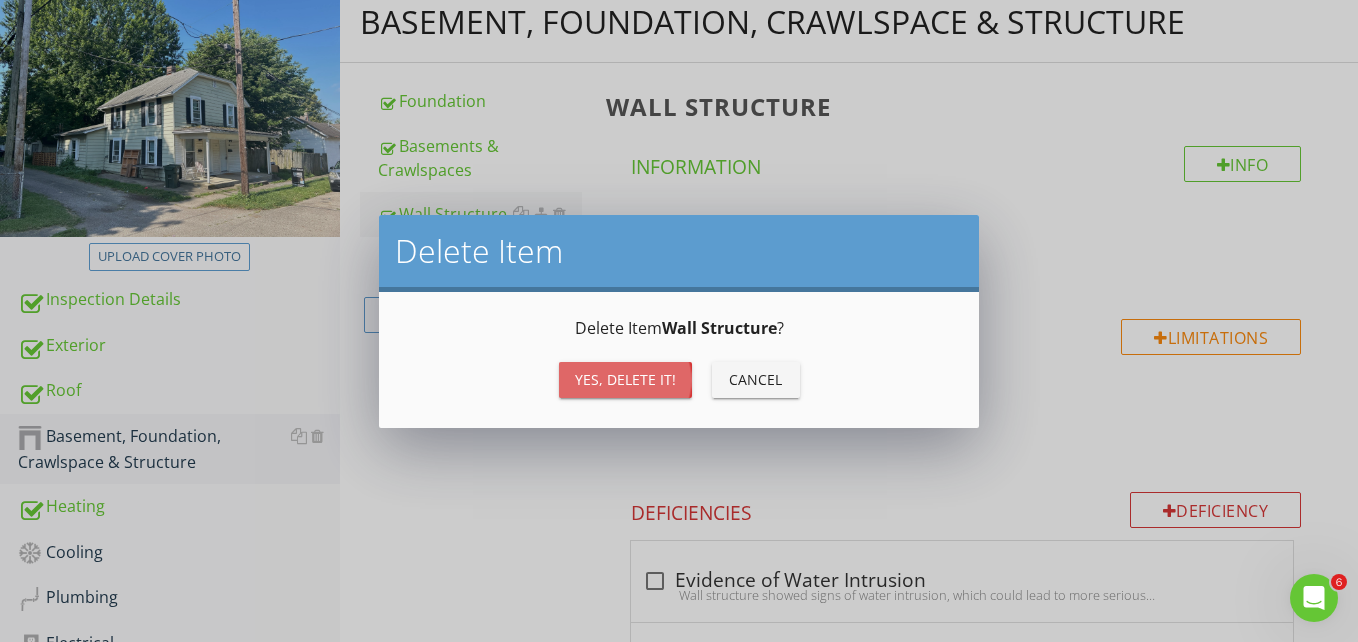 click on "Yes, Delete it!" at bounding box center [625, 379] 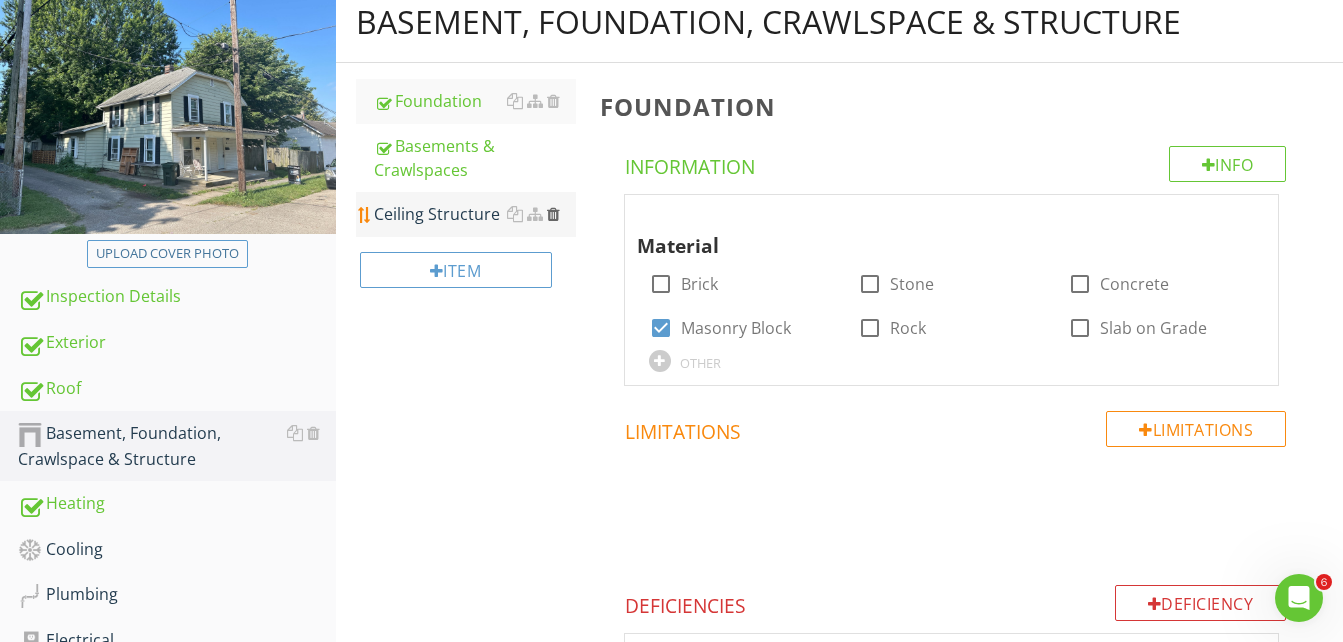 click at bounding box center (553, 214) 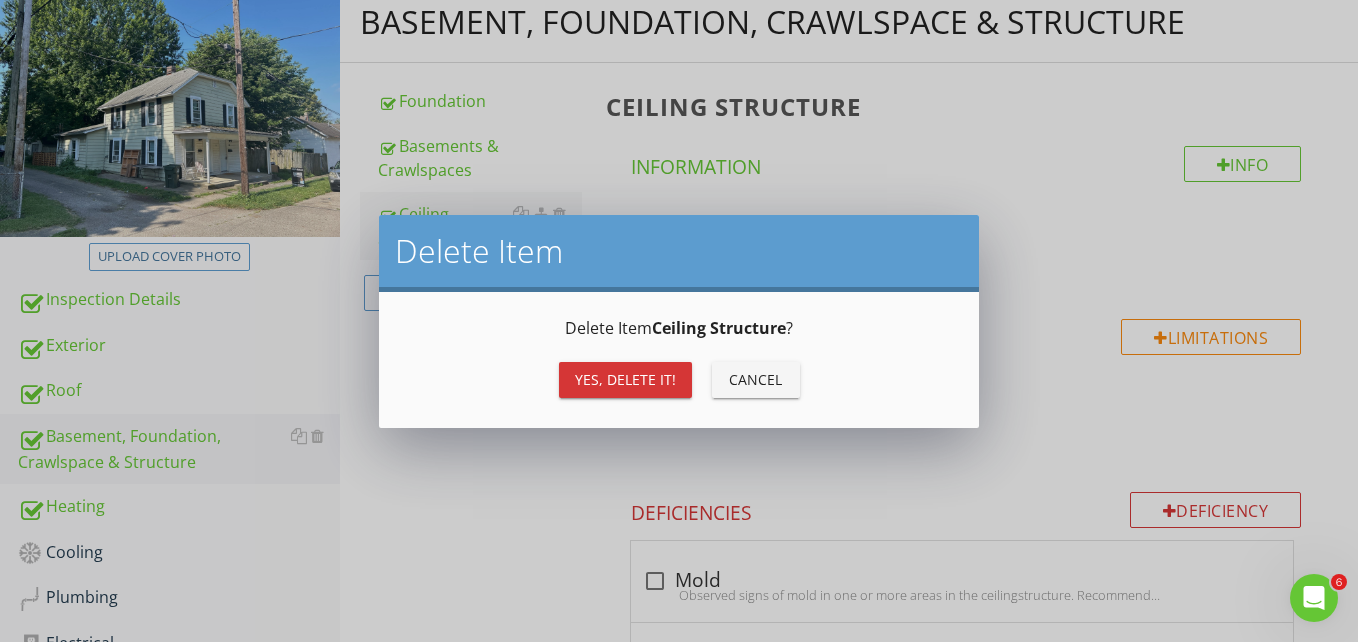 click on "Yes, Delete it!" at bounding box center (625, 379) 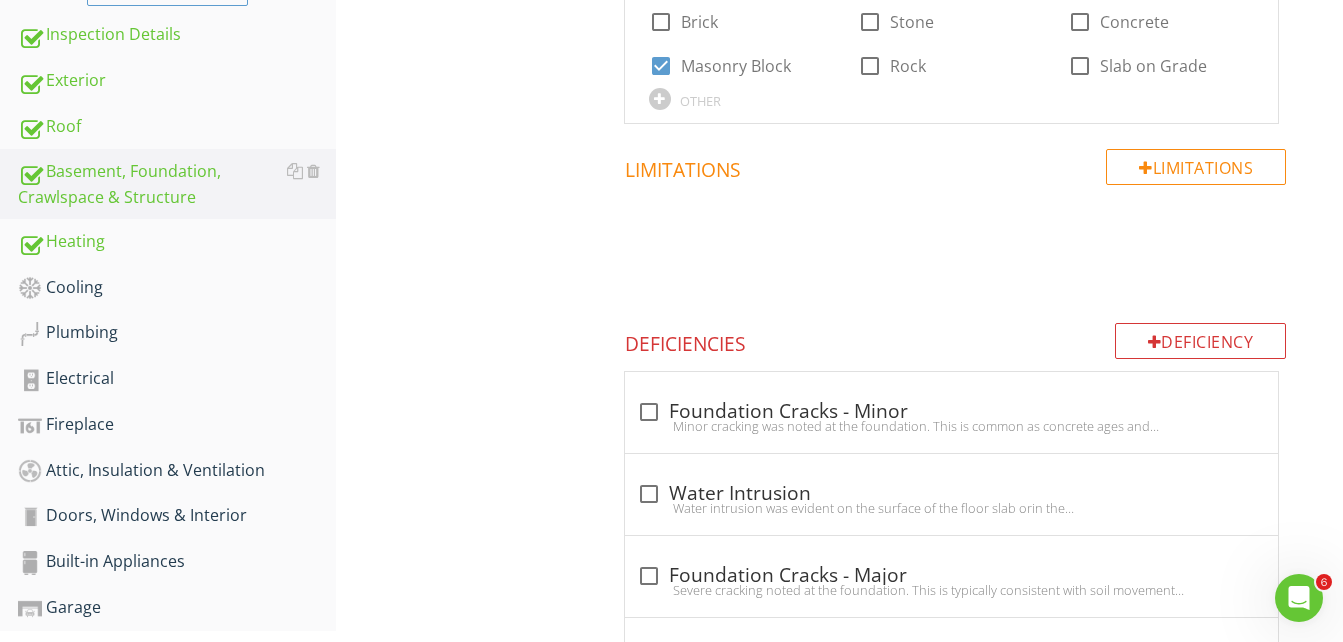 scroll, scrollTop: 518, scrollLeft: 0, axis: vertical 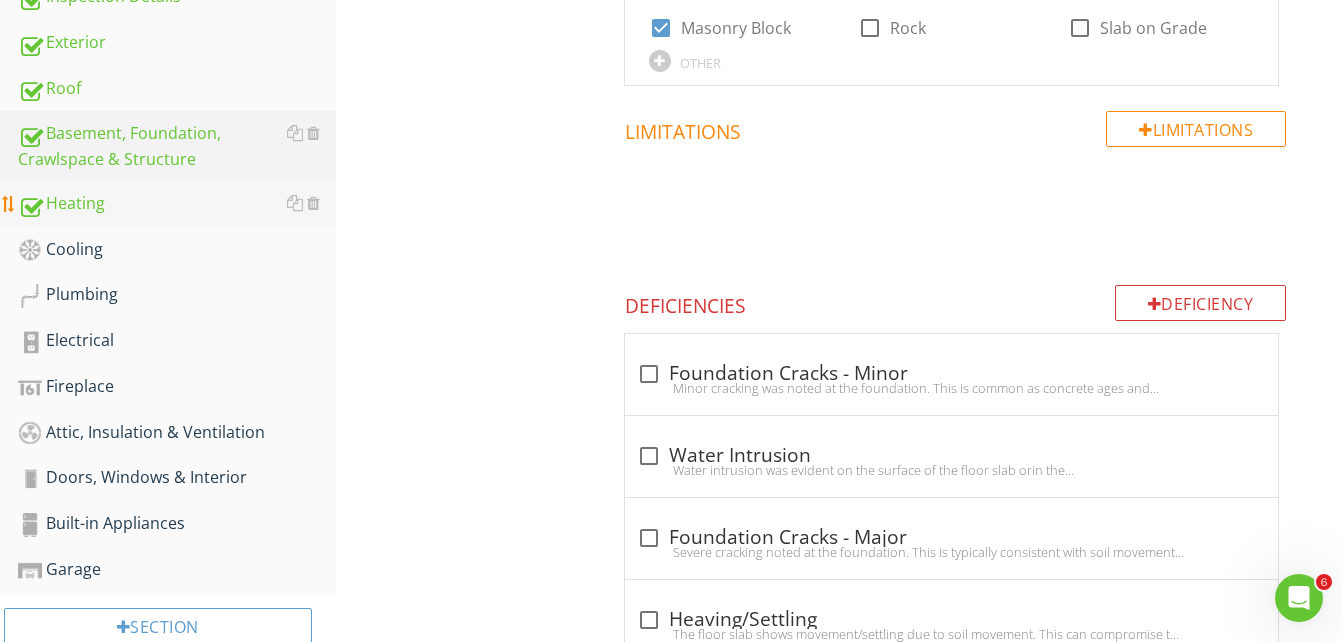 click on "Heating" at bounding box center [177, 204] 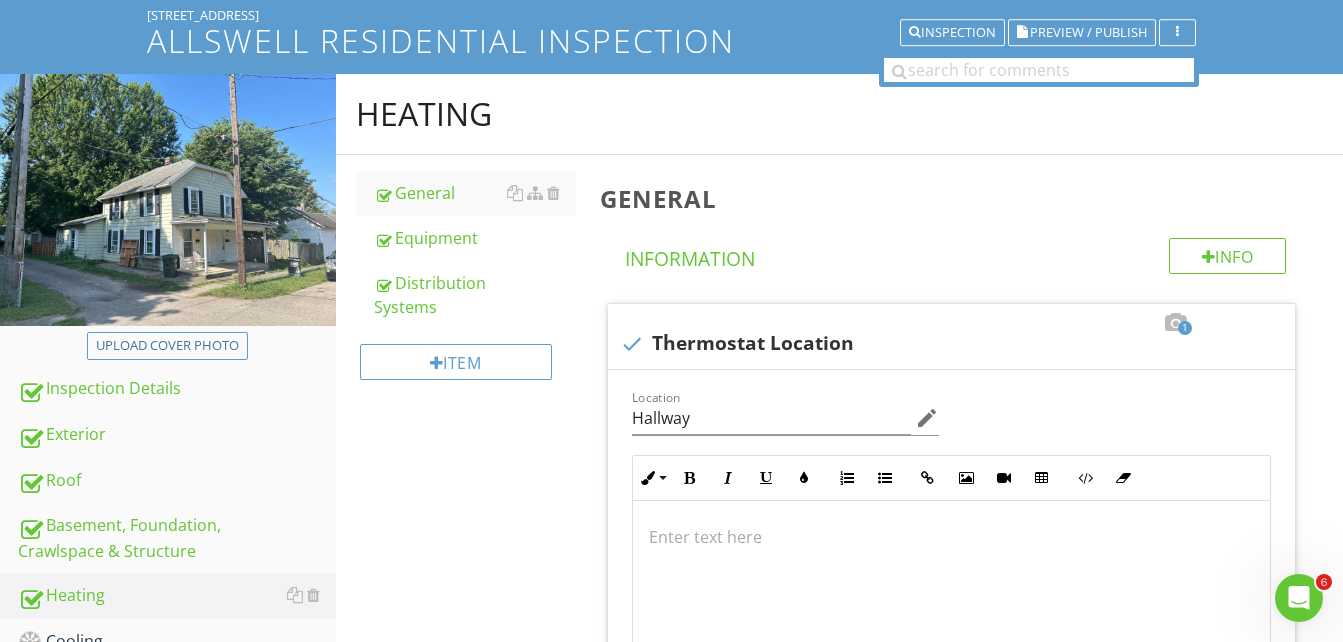 scroll, scrollTop: 118, scrollLeft: 0, axis: vertical 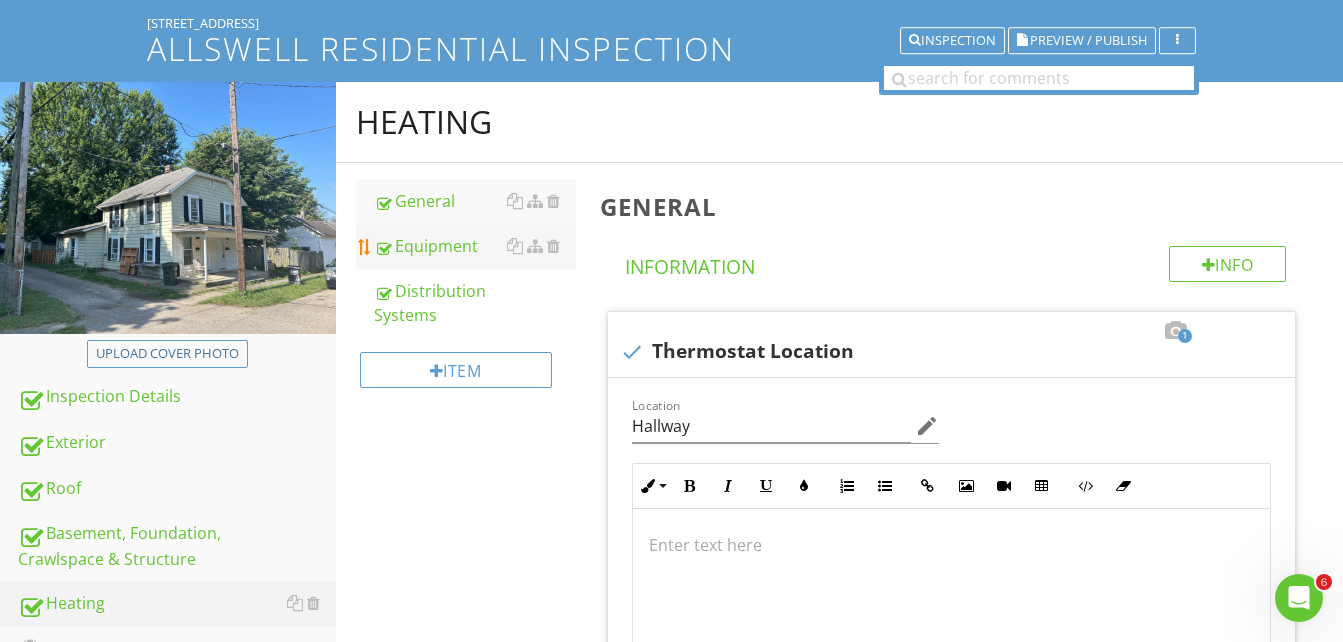 click on "Equipment" at bounding box center [475, 246] 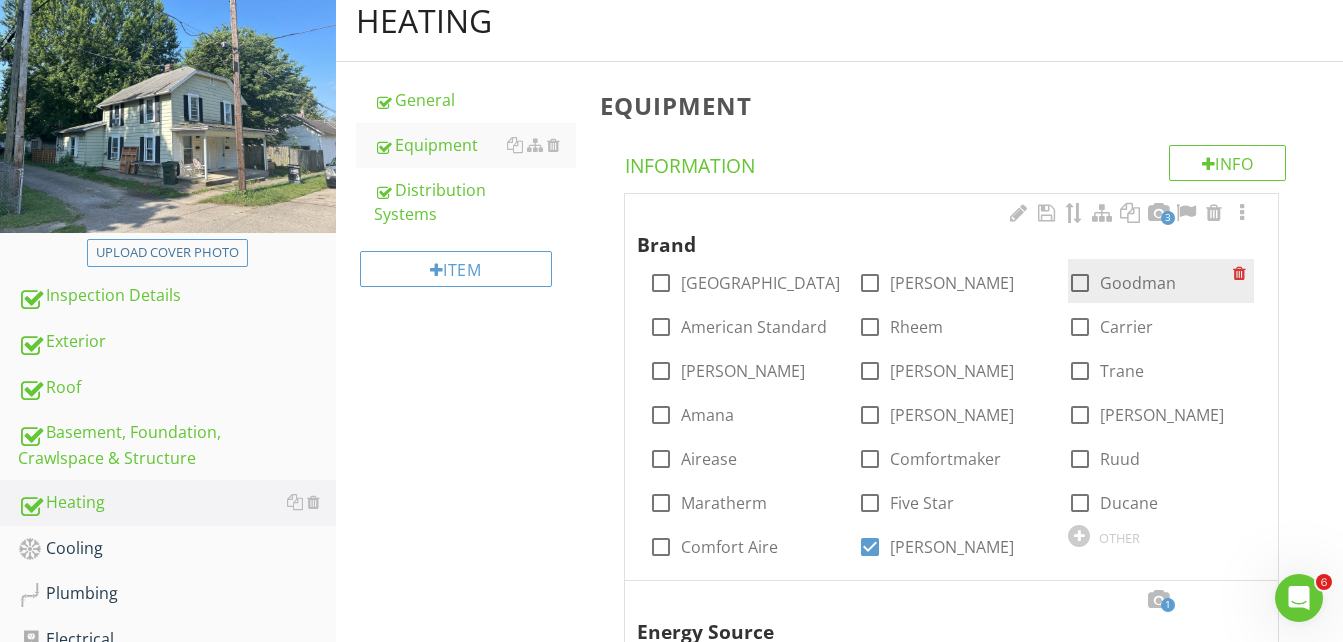 scroll, scrollTop: 218, scrollLeft: 0, axis: vertical 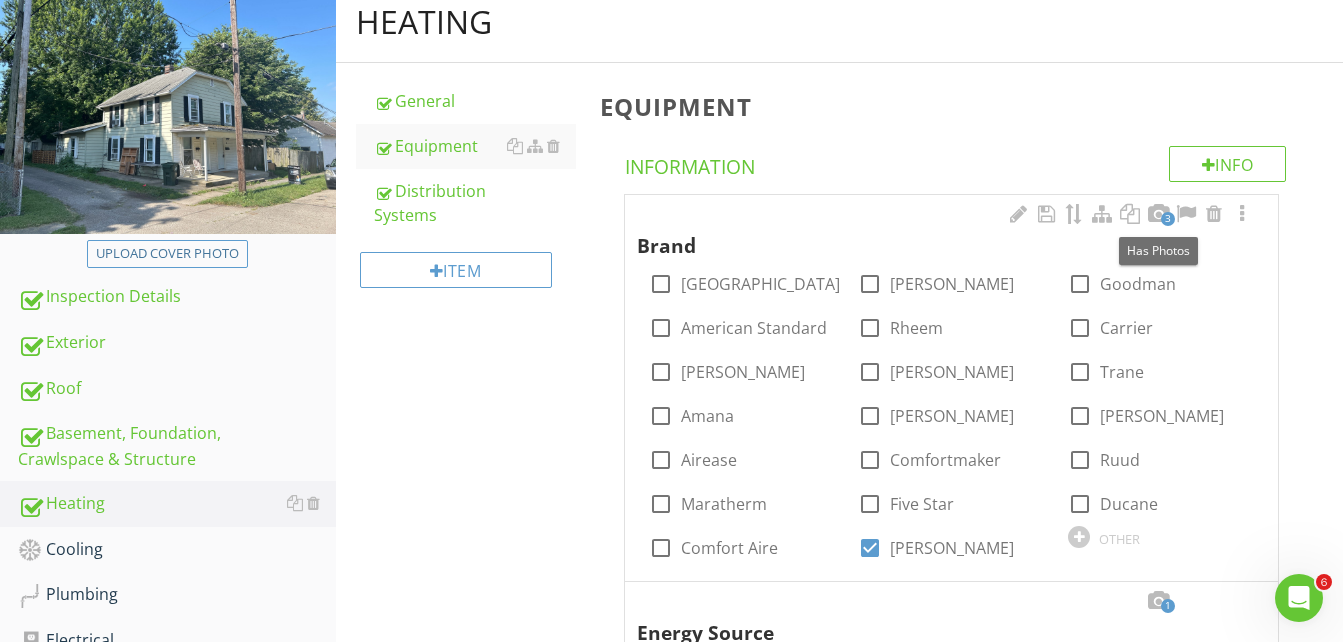 click on "3" at bounding box center (1168, 219) 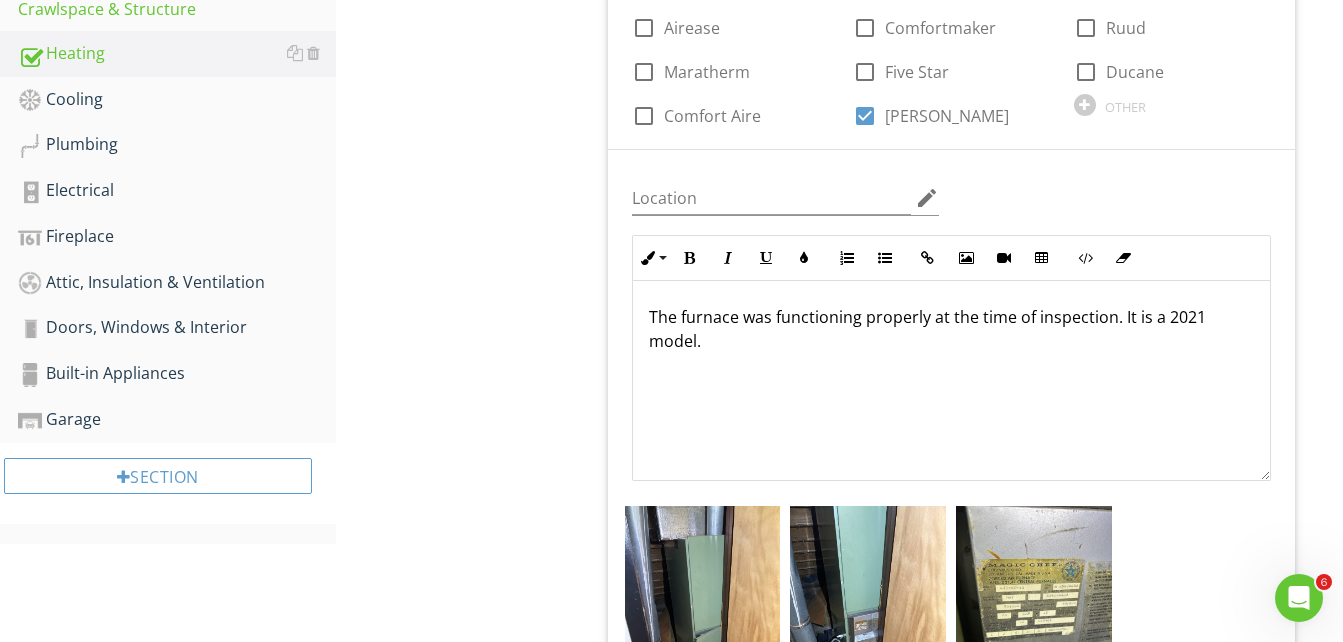 scroll, scrollTop: 718, scrollLeft: 0, axis: vertical 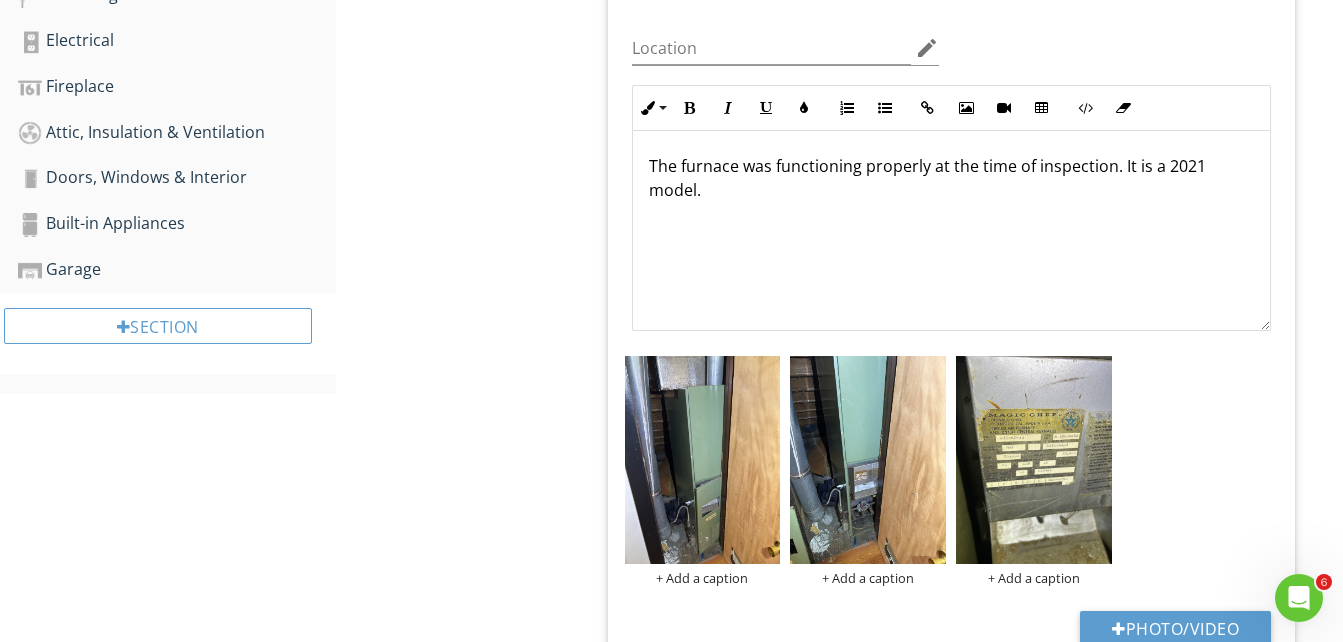 click on "The furnace was functioning properly at the time of inspection. It is a 2021 model." at bounding box center [951, 178] 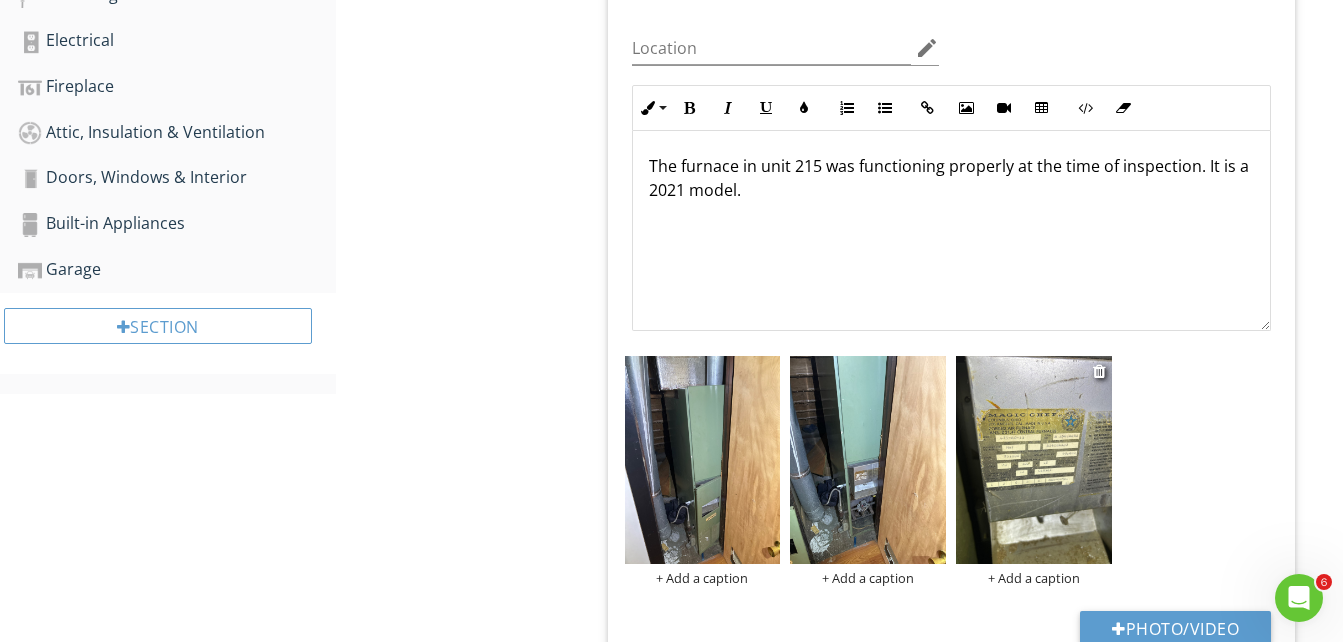 click at bounding box center [1034, 460] 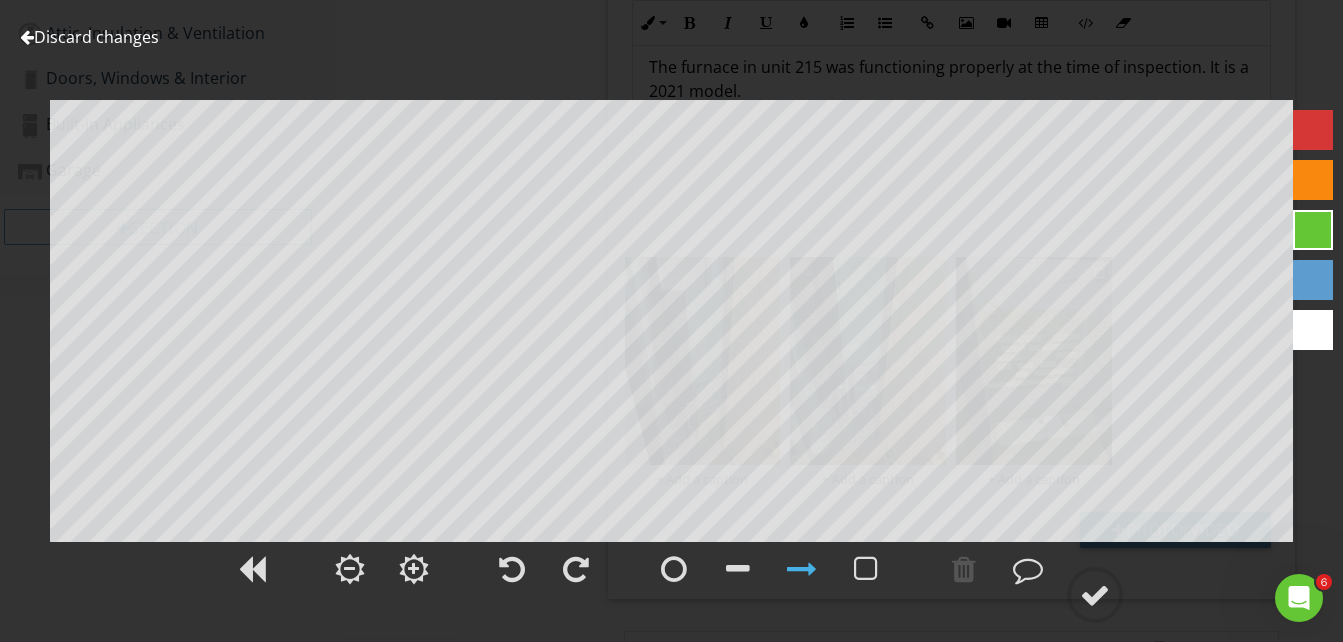 scroll, scrollTop: 918, scrollLeft: 0, axis: vertical 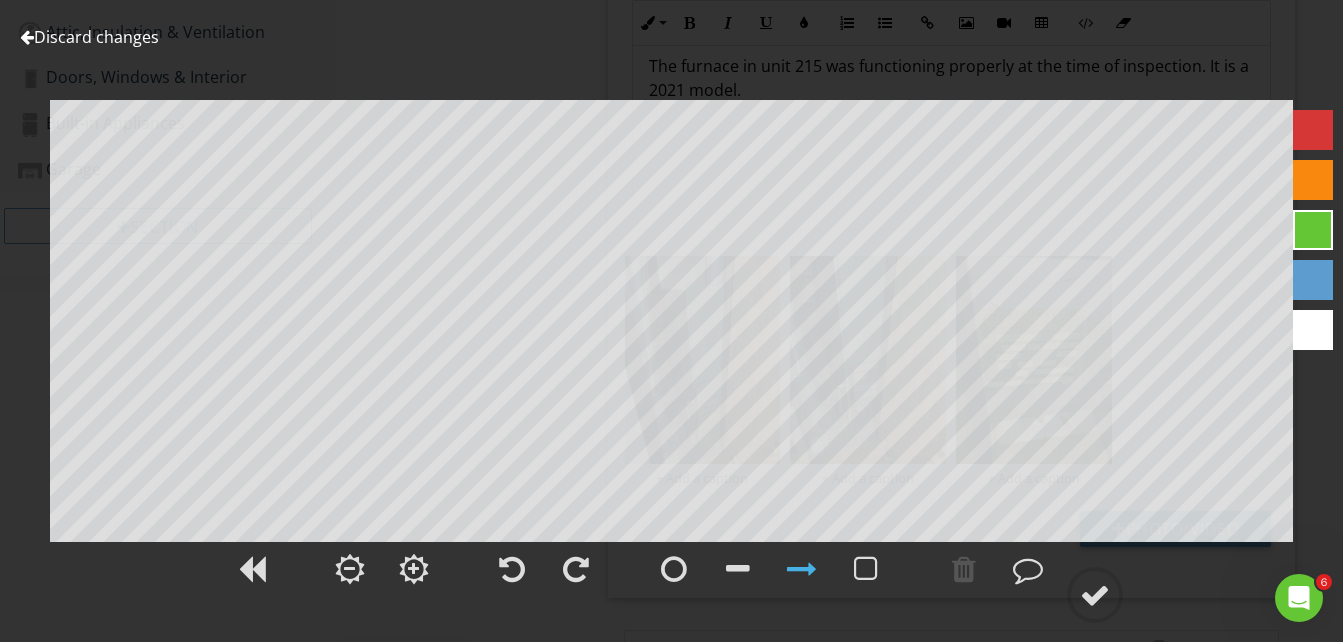 click on "Discard changes" at bounding box center [89, 37] 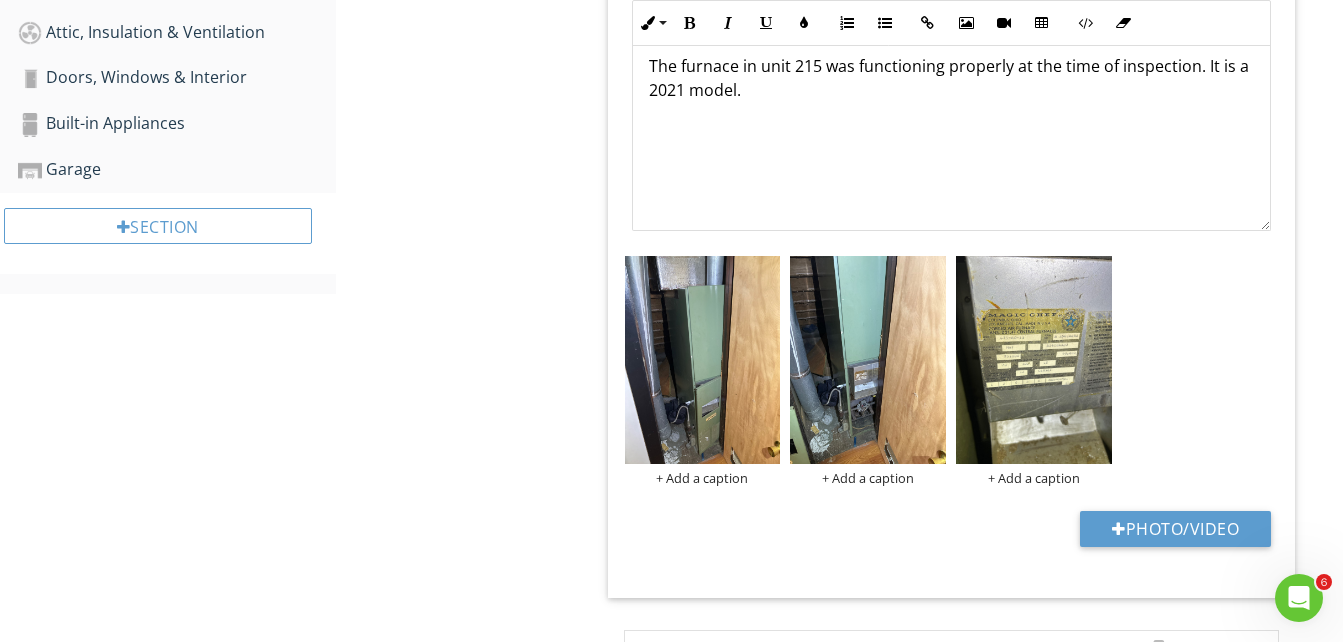 click on "The furnace in unit 215 was functioning properly at the time of inspection. It is a 2021 model." at bounding box center (951, 78) 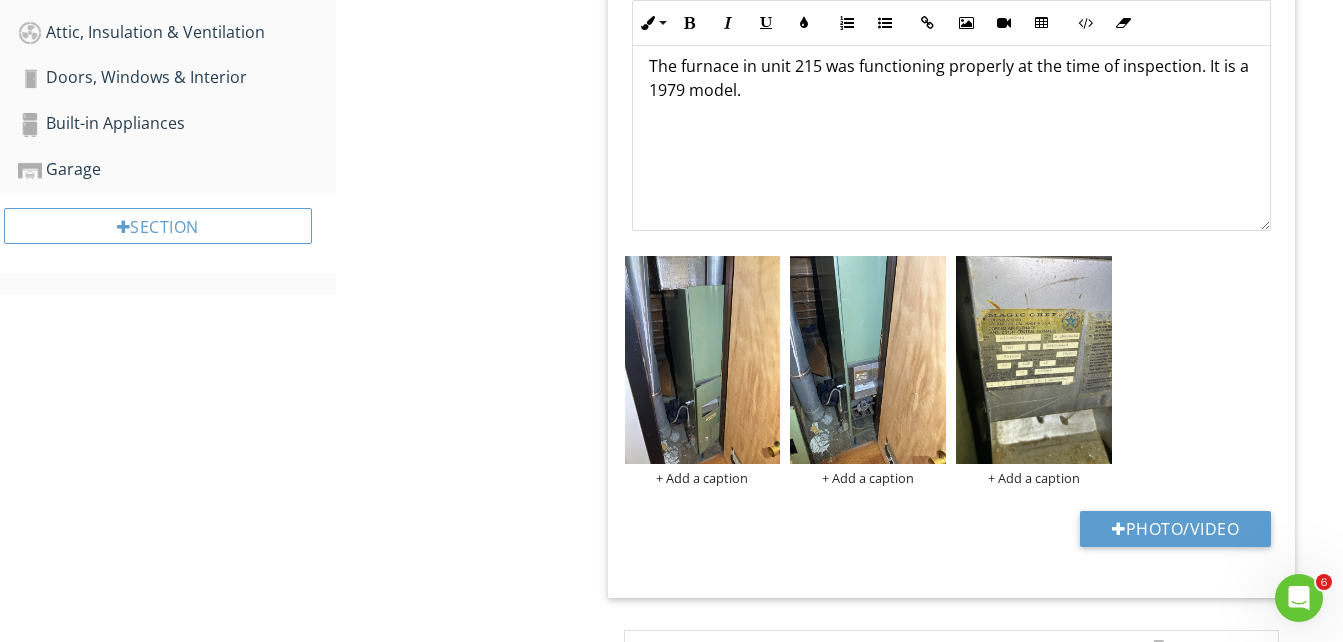 click on "The furnace in unit 215 was functioning properly at the time of inspection. It is a 1979 model." at bounding box center (951, 78) 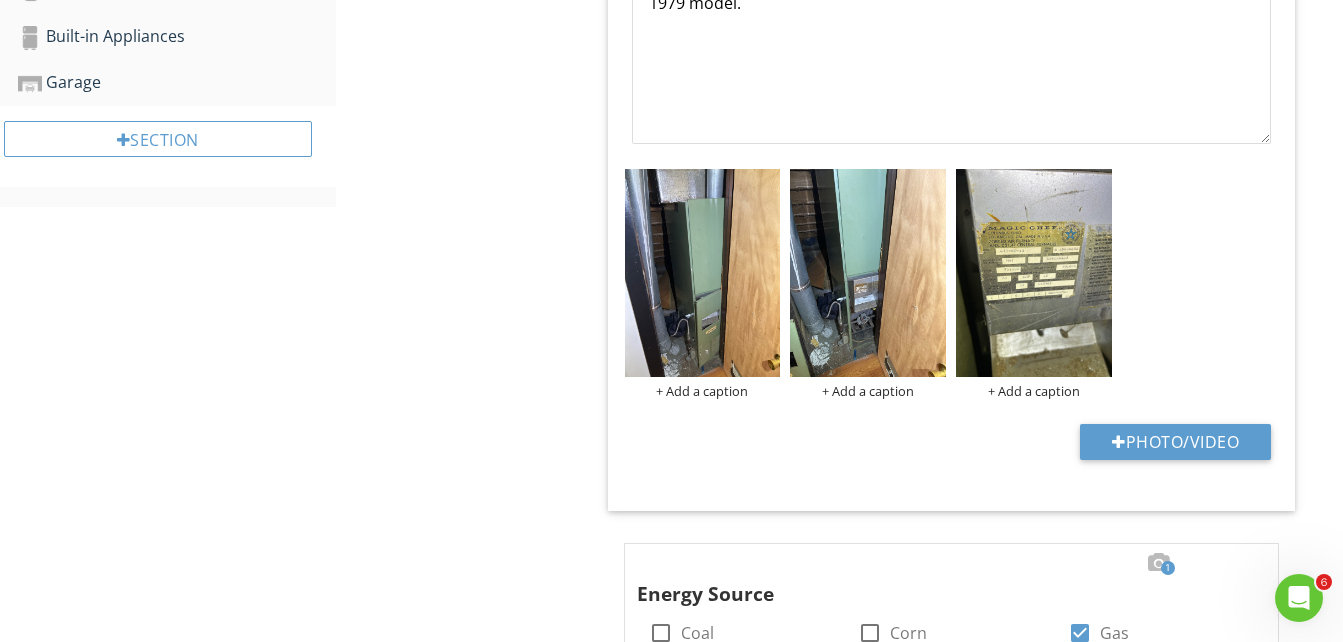 scroll, scrollTop: 1318, scrollLeft: 0, axis: vertical 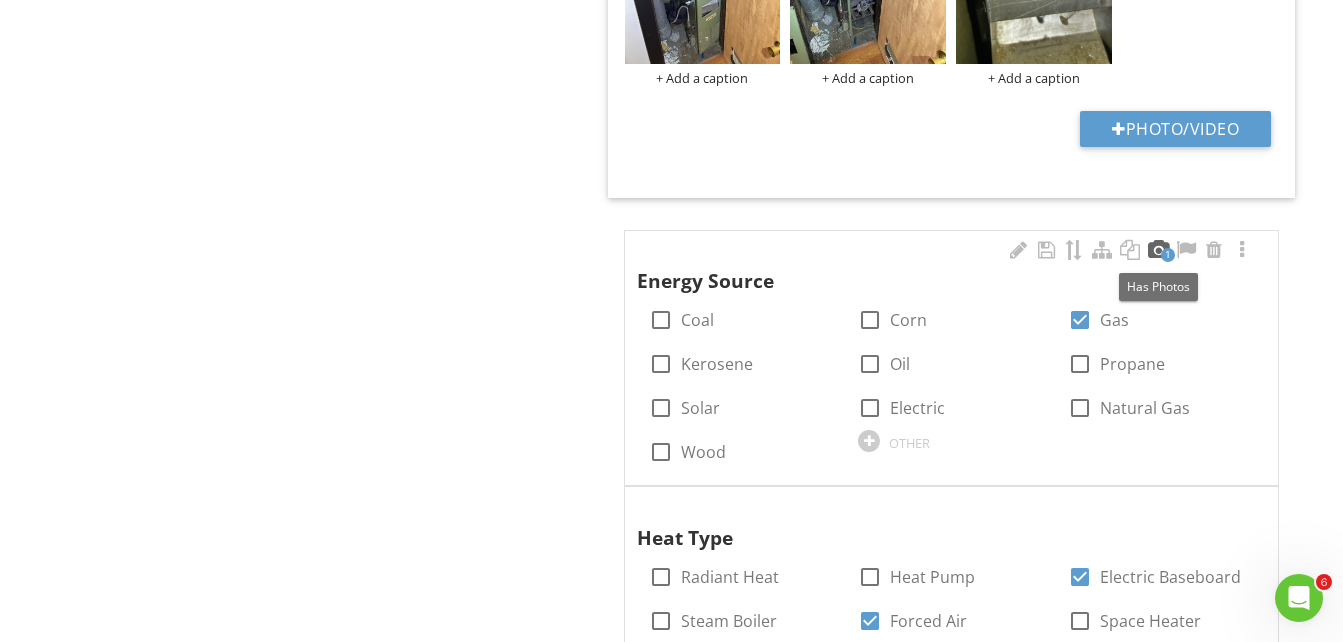 click at bounding box center [1158, 250] 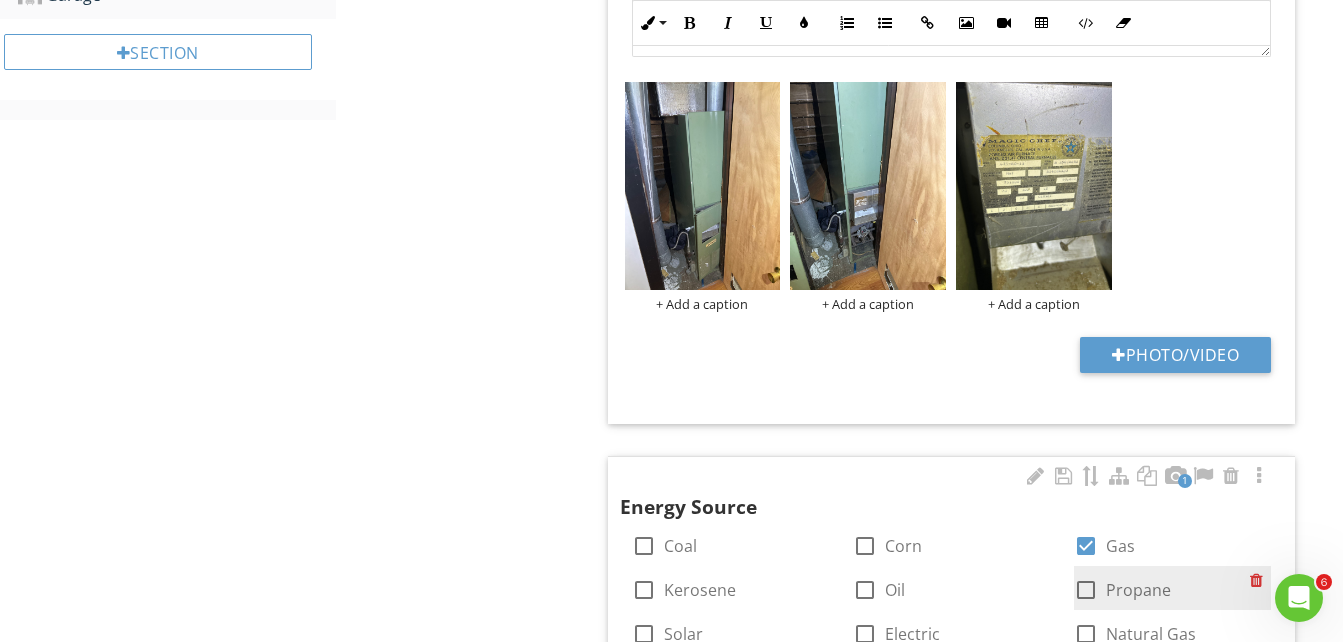 scroll, scrollTop: 1018, scrollLeft: 0, axis: vertical 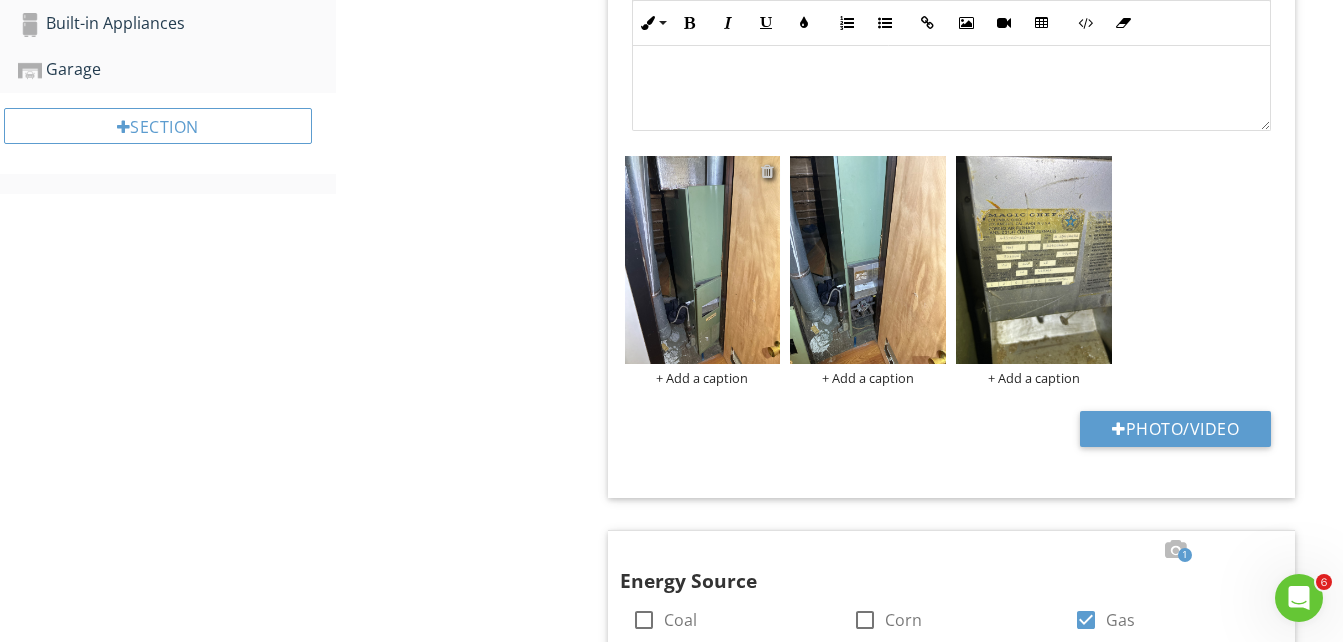 click at bounding box center (767, 171) 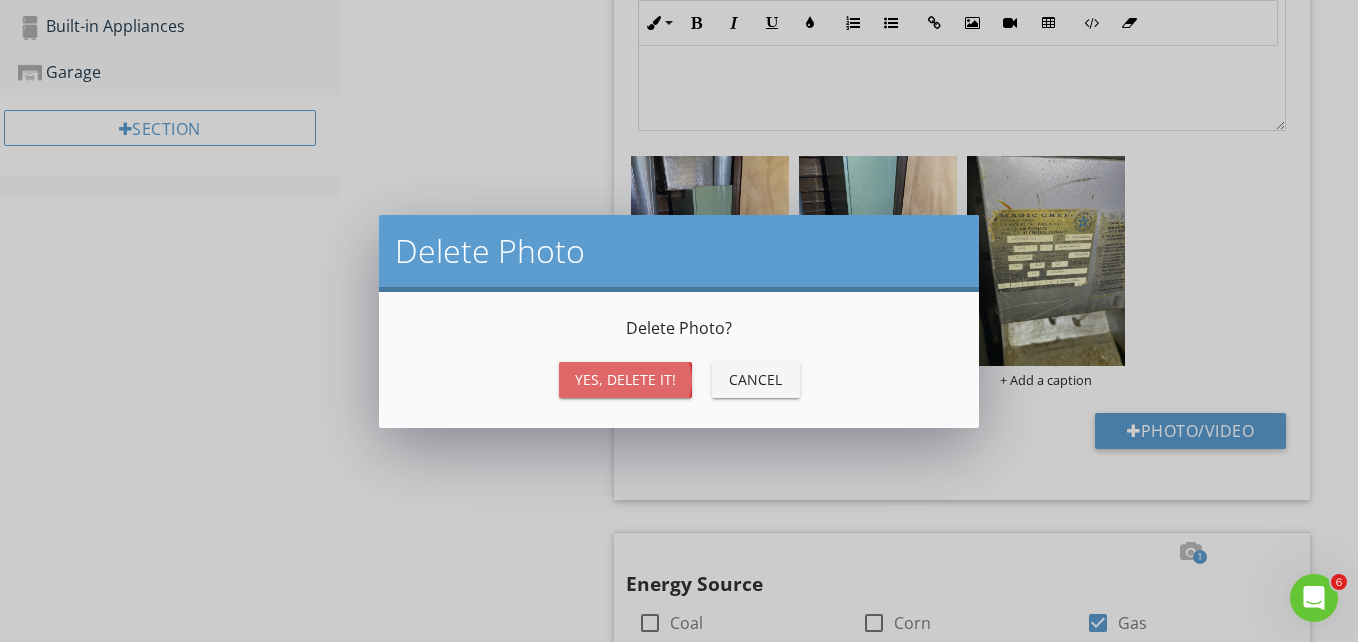 click on "Yes, Delete it!" at bounding box center (625, 379) 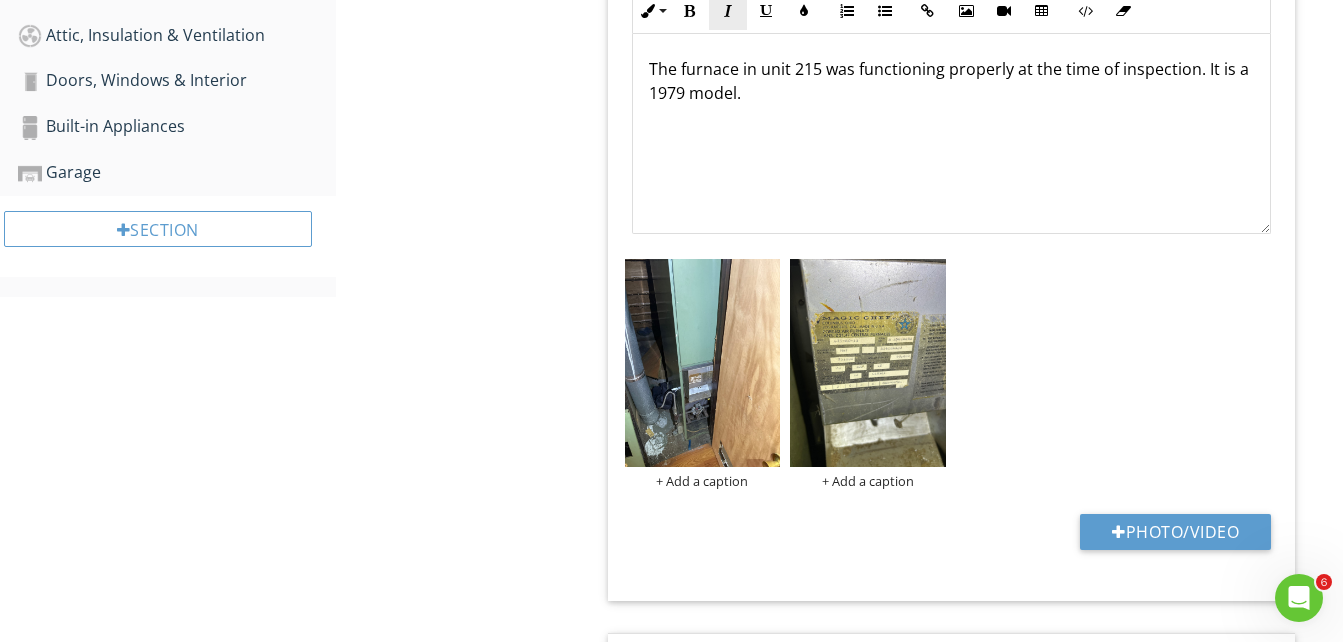 scroll, scrollTop: 718, scrollLeft: 0, axis: vertical 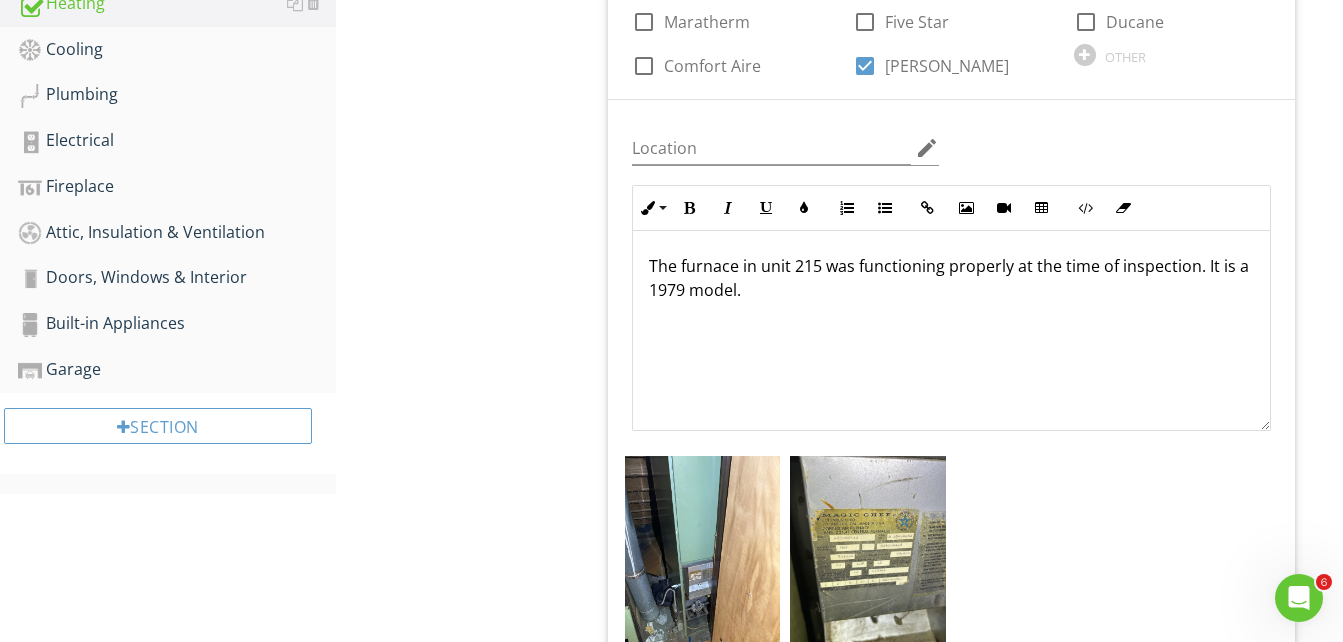 click on "The furnace in unit 215 was functioning properly at the time of inspection. It is a 1979 model." at bounding box center [951, 278] 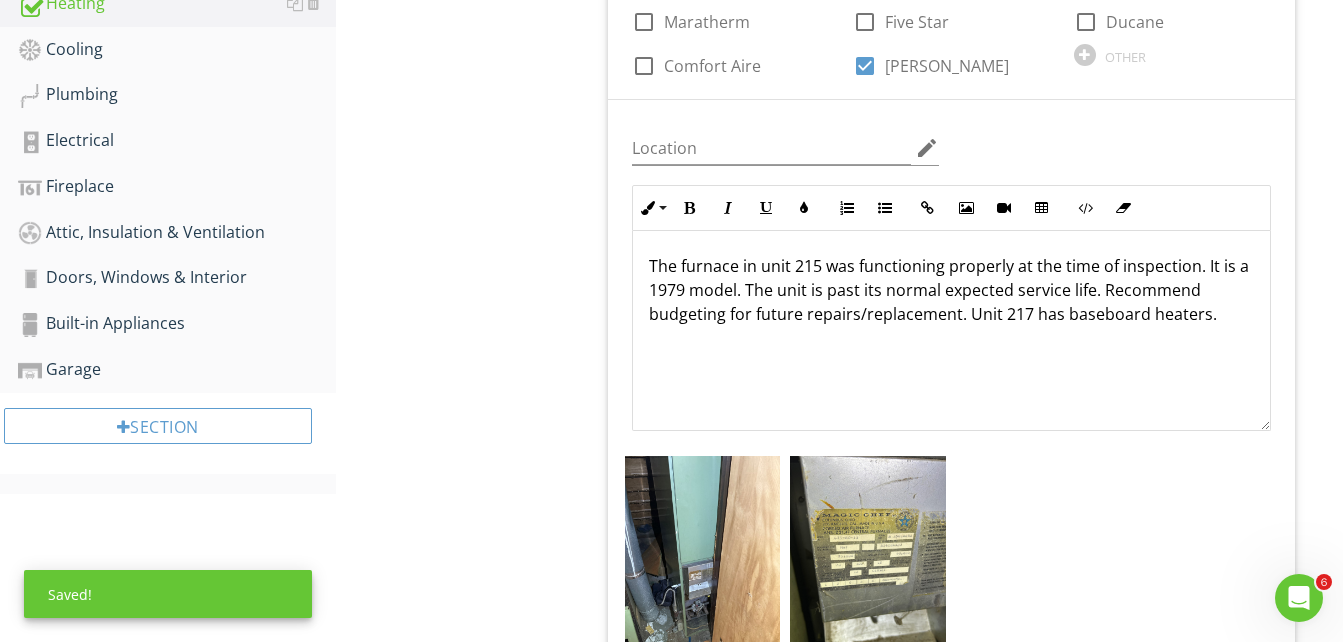 click on "The furnace in unit 215 was functioning properly at the time of inspection. It is a 1979 model. The unit is past its normal expected service life. Recommend budgeting for future repairs/replacement. Unit 217 has baseboard heaters." at bounding box center [951, 290] 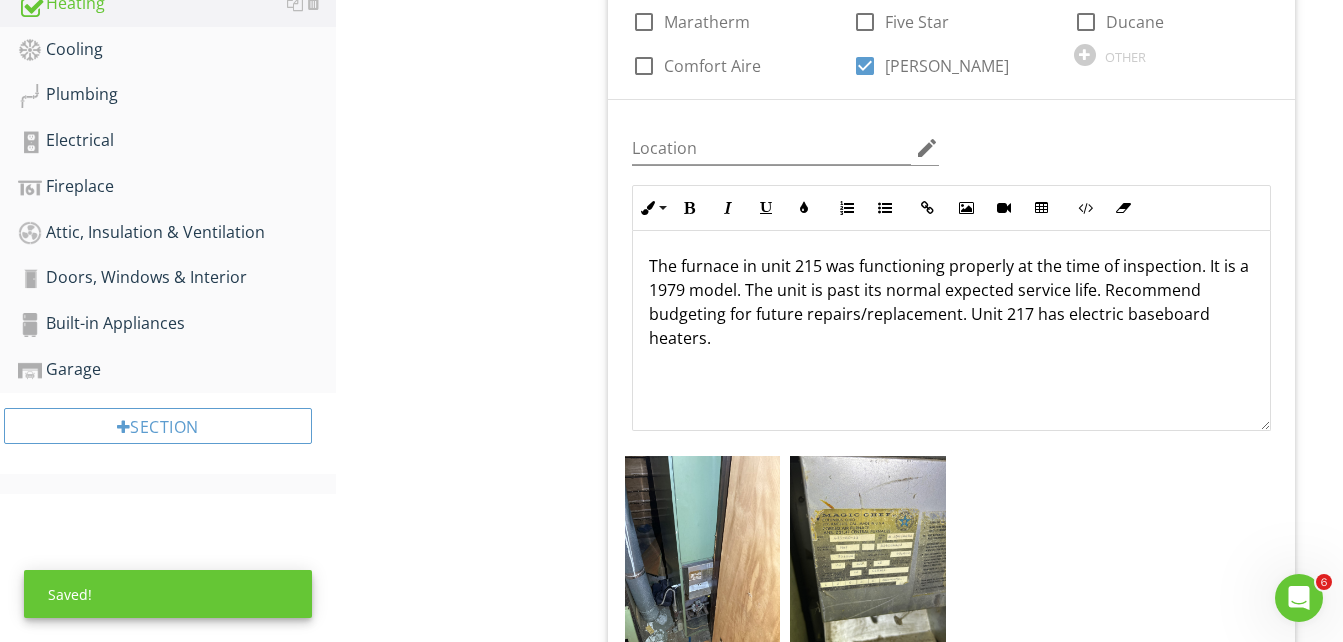 click on "The furnace in unit 215 was functioning properly at the time of inspection. It is a 1979 model. The unit is past its normal expected service life. Recommend budgeting for future repairs/replacement. Unit 217 has electric baseboard heaters." at bounding box center [951, 330] 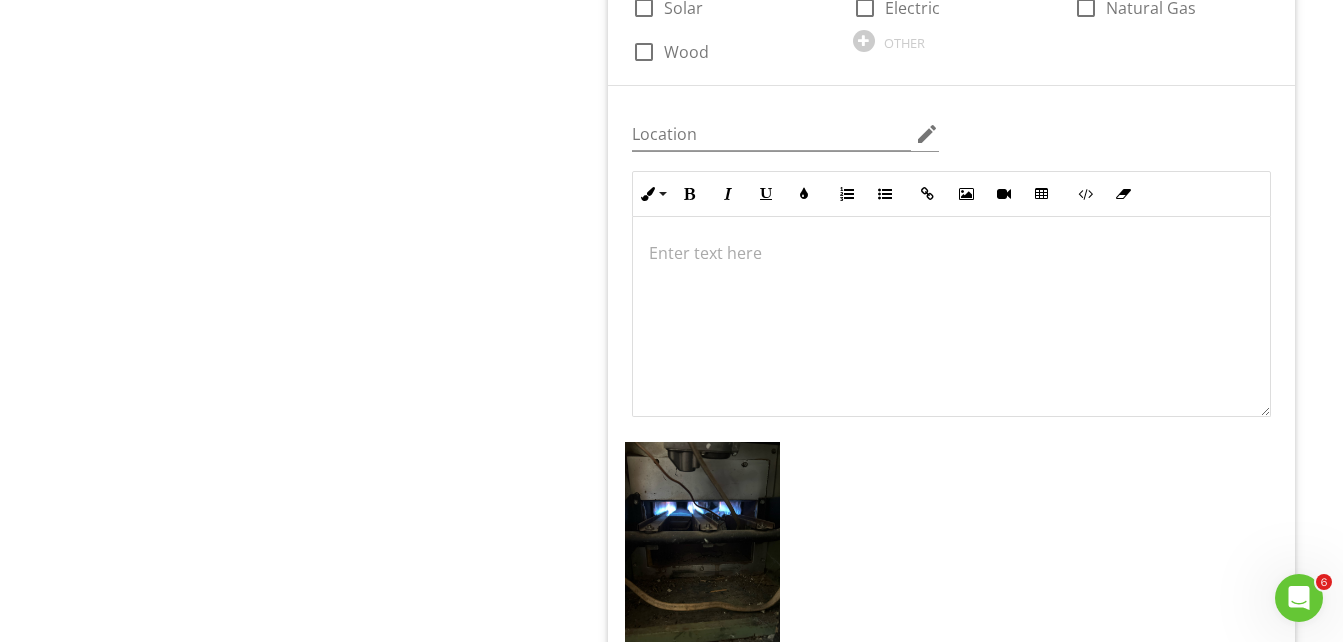 scroll, scrollTop: 1, scrollLeft: 0, axis: vertical 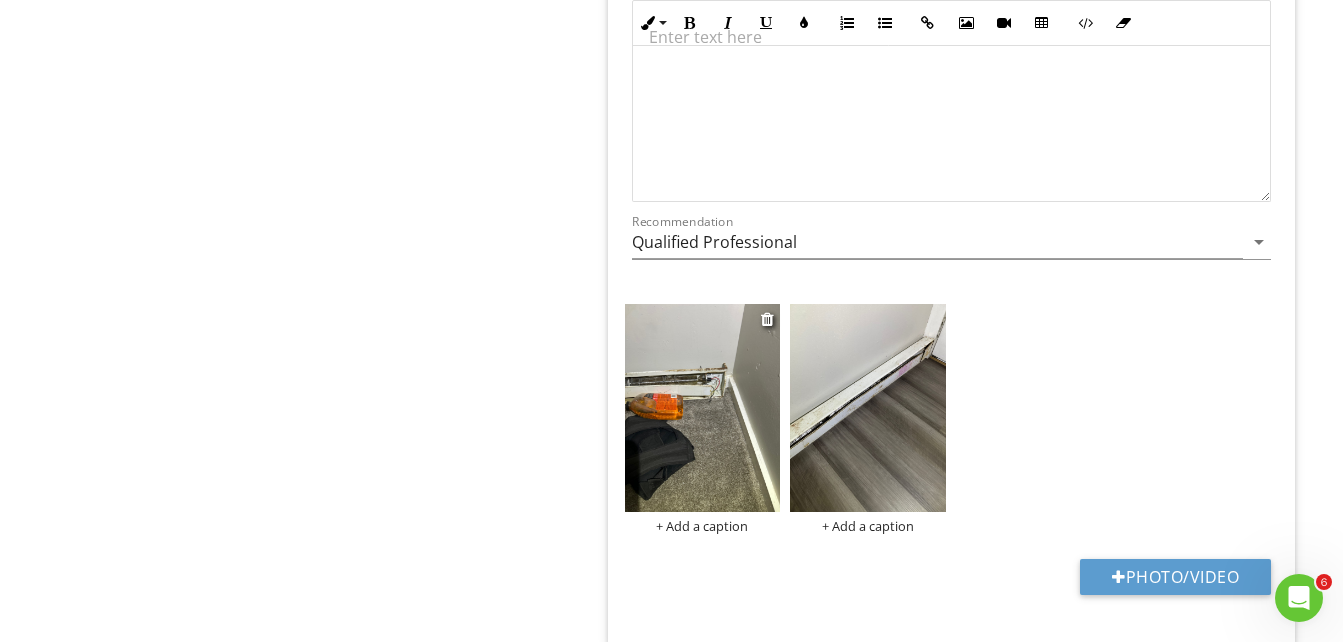 click at bounding box center [703, 408] 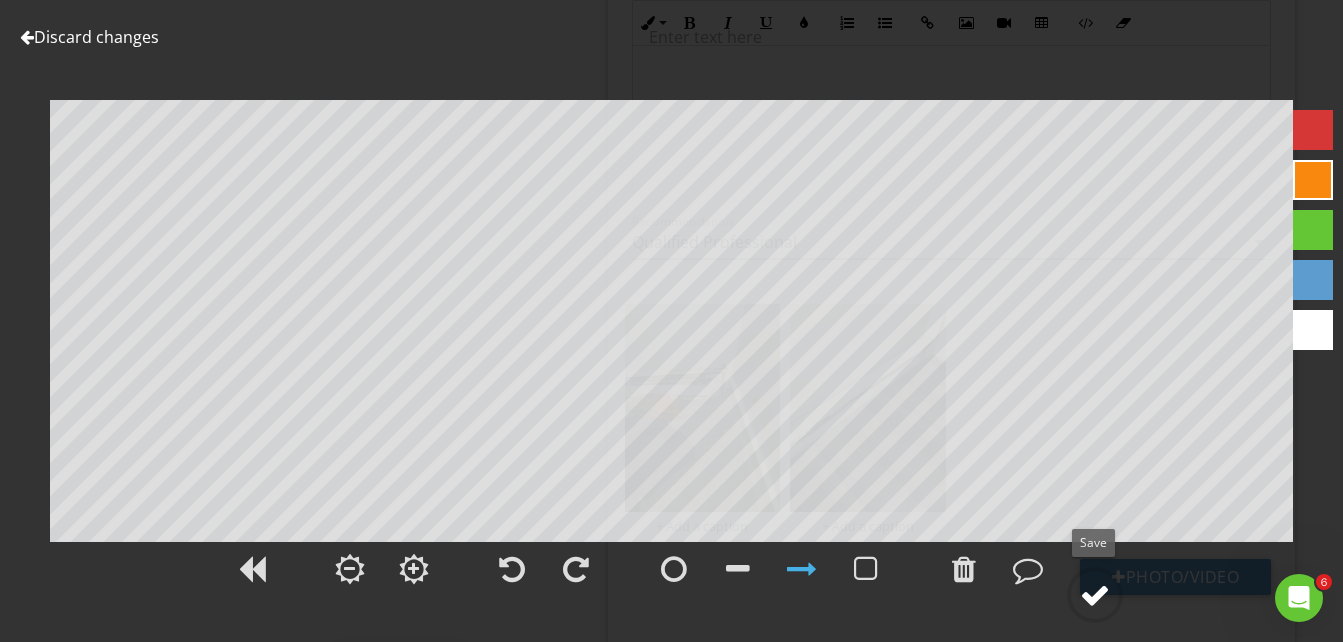 click at bounding box center (1095, 595) 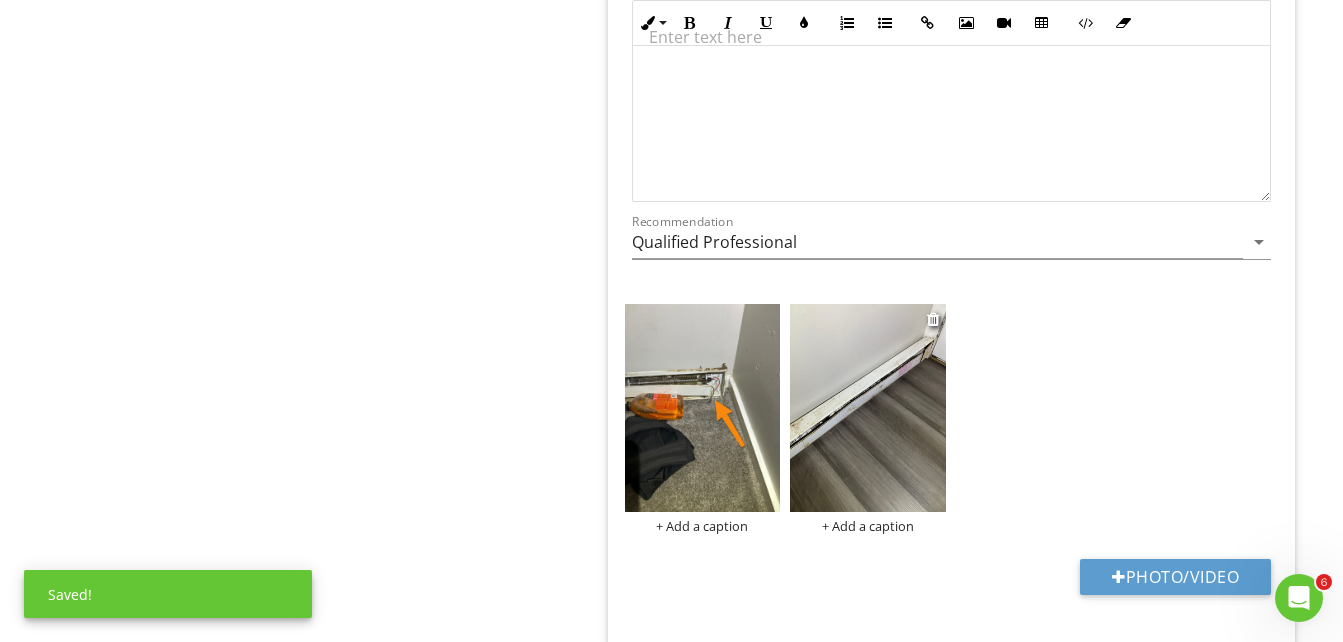 click at bounding box center (868, 408) 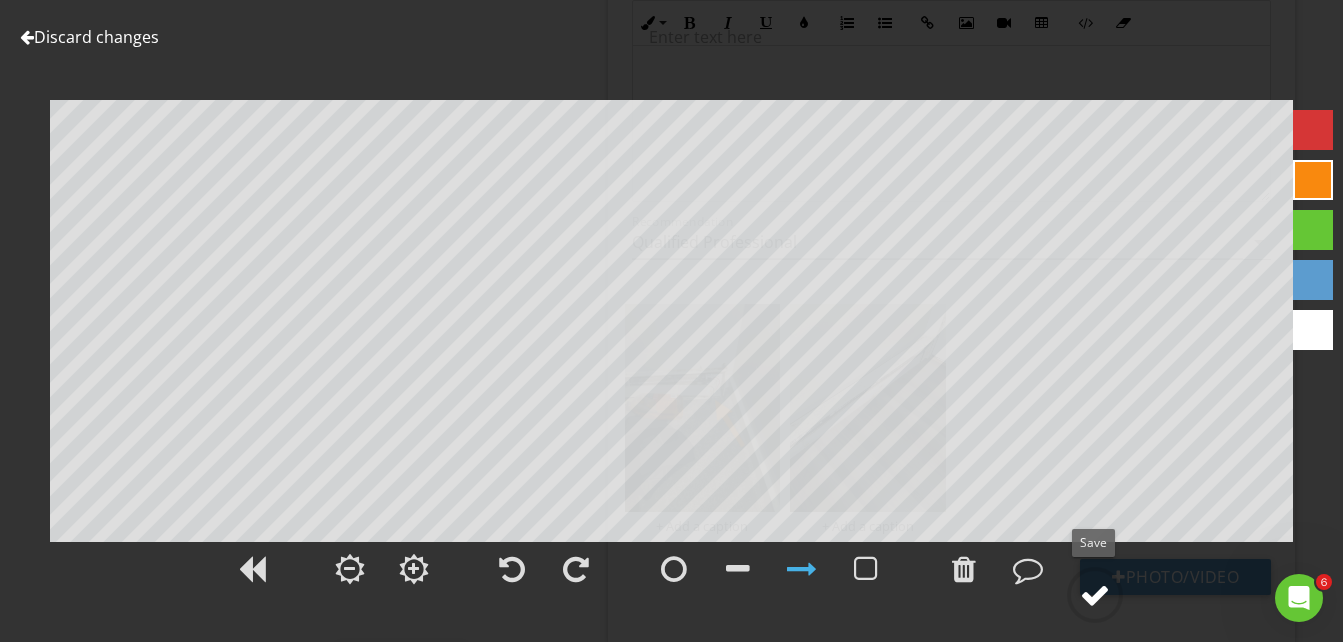 click at bounding box center [1095, 595] 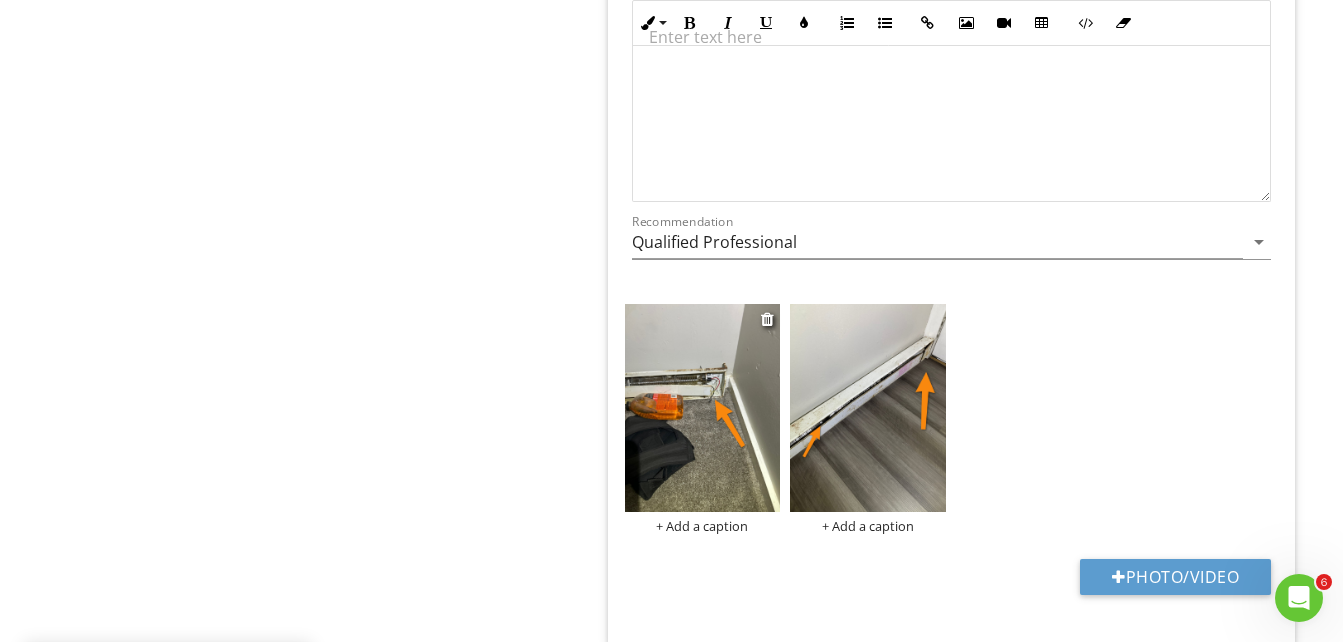 click on "+ Add a caption" at bounding box center [703, 526] 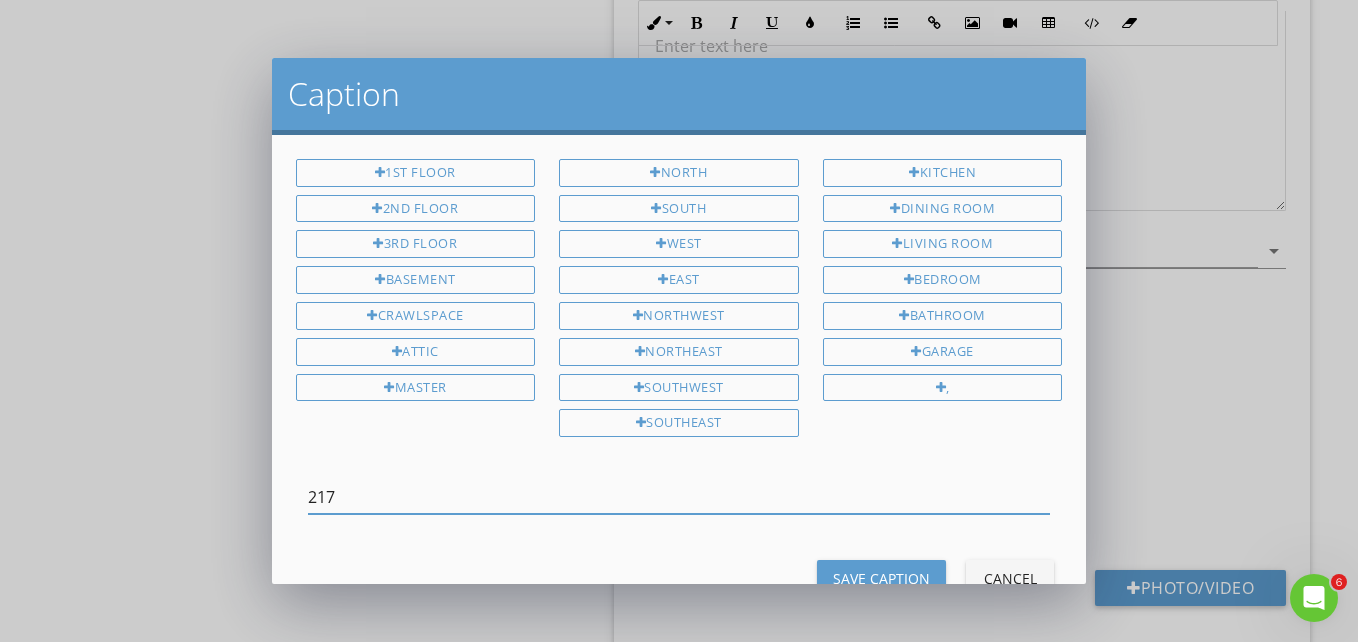 type on "217" 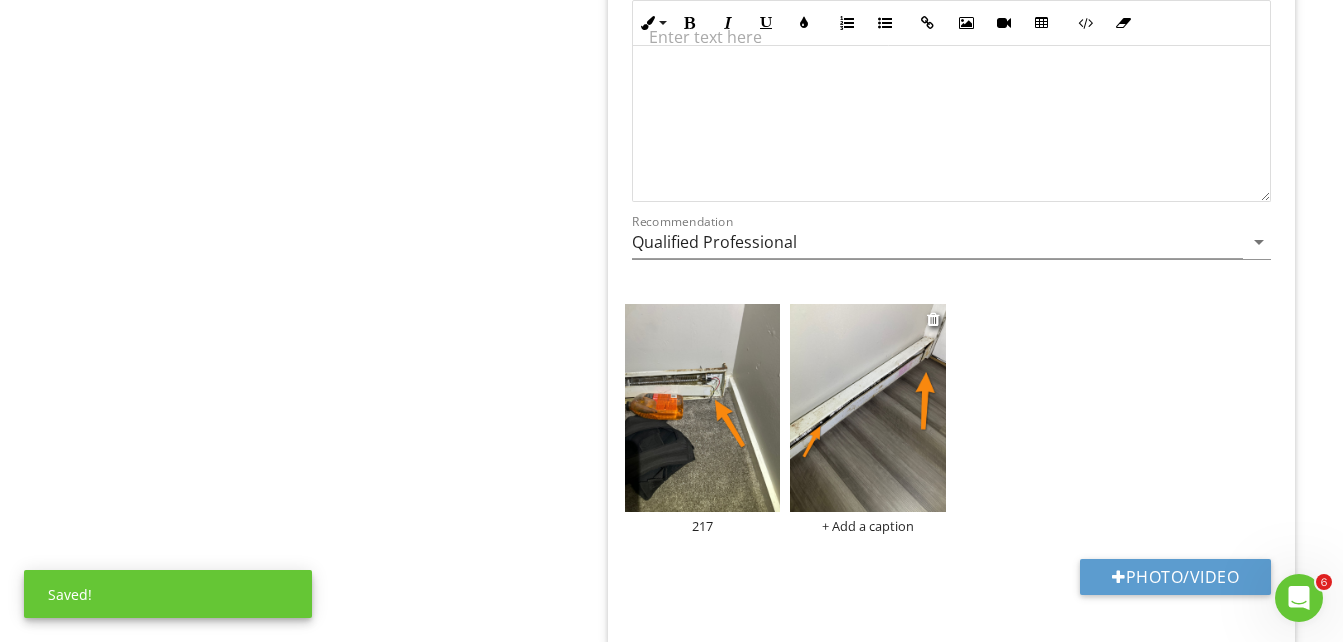 click on "+ Add a caption" at bounding box center [868, 526] 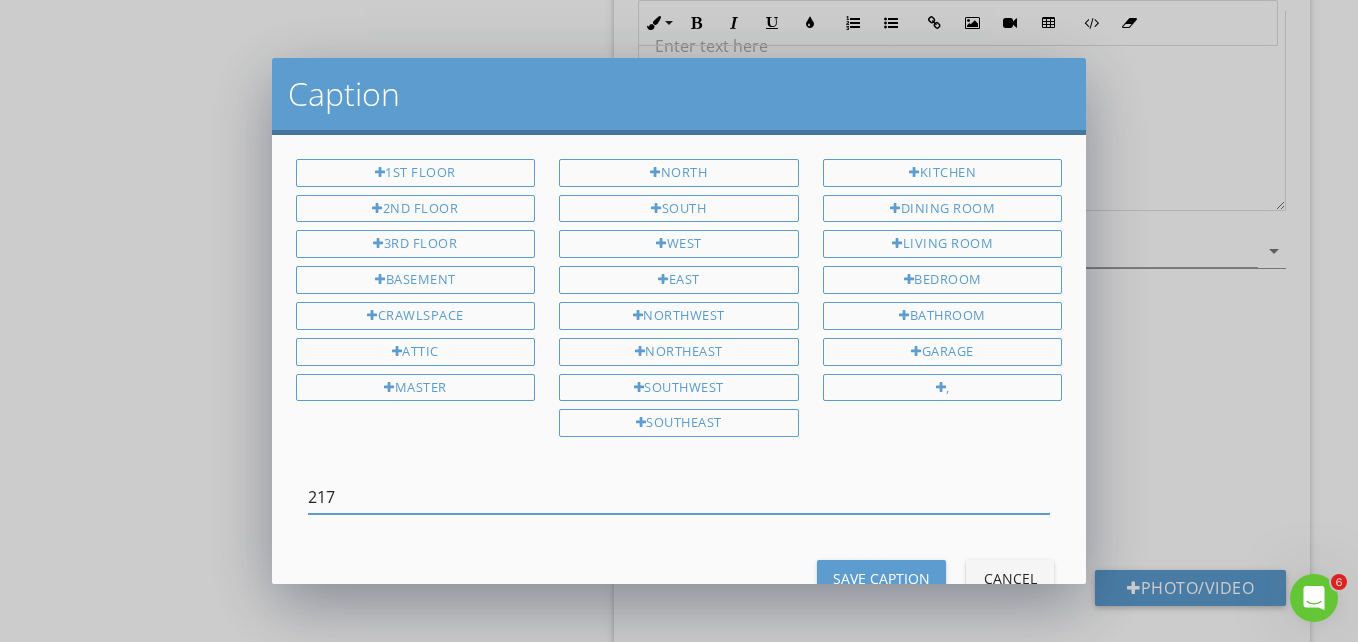 type on "217" 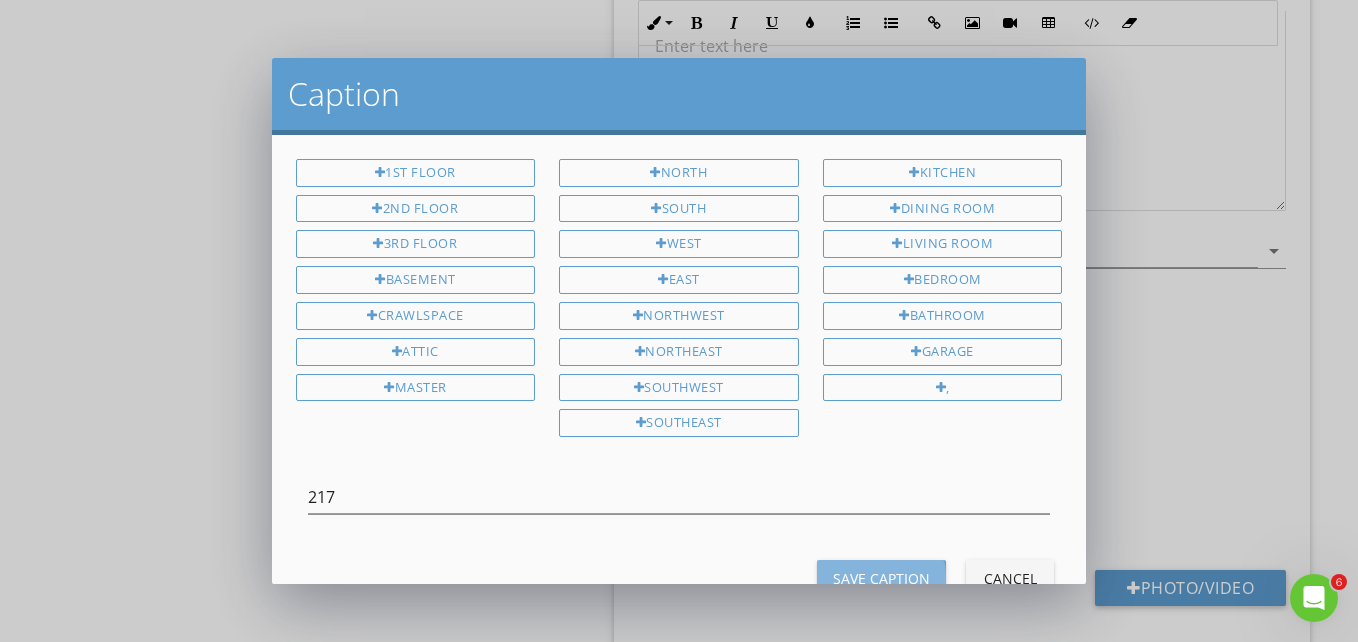 click on "Save Caption" at bounding box center (881, 578) 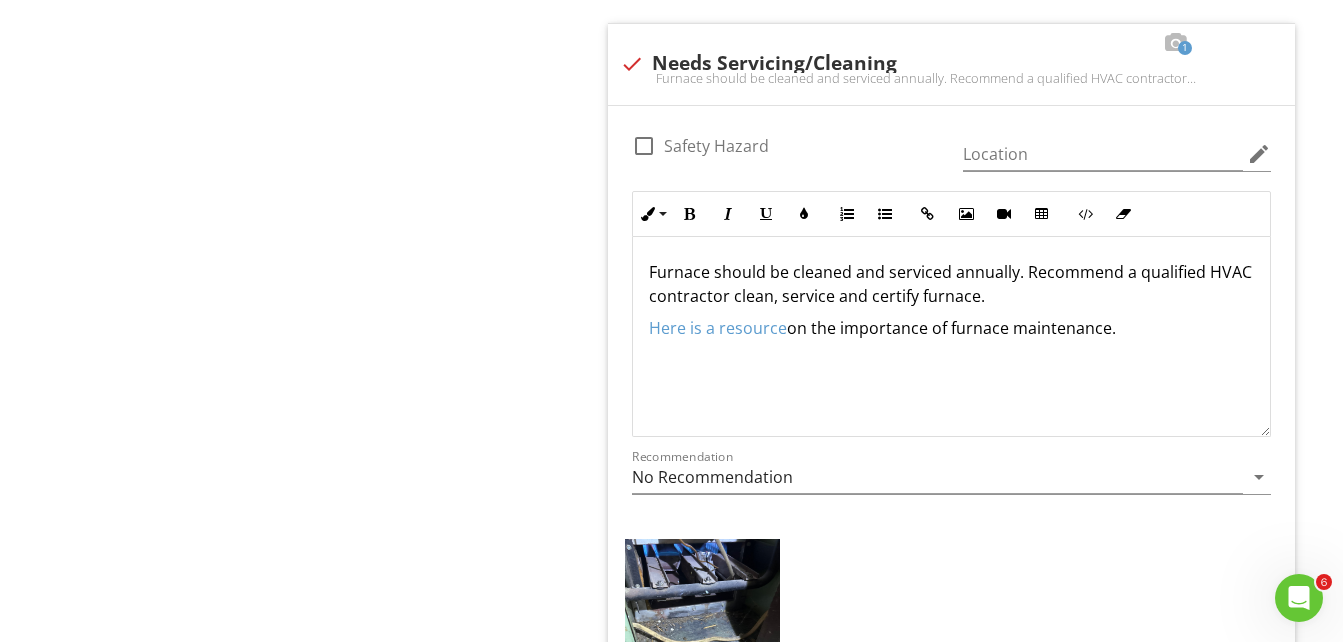 scroll, scrollTop: 2818, scrollLeft: 0, axis: vertical 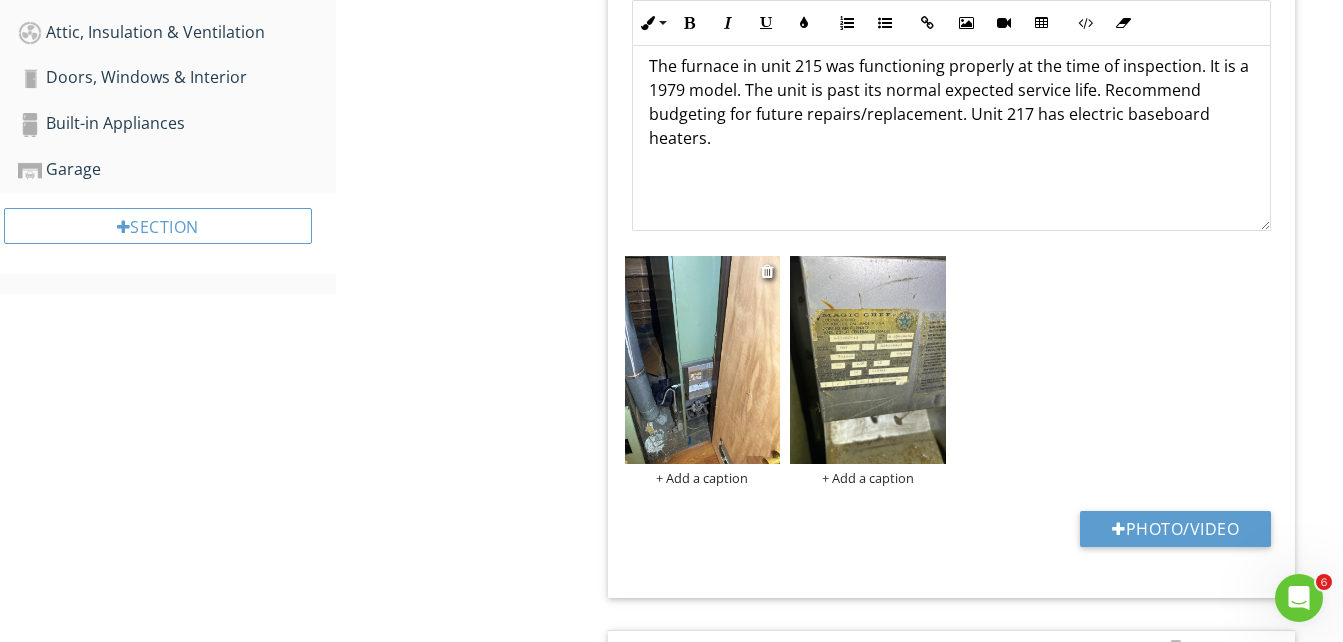 click on "+ Add a caption" at bounding box center [703, 478] 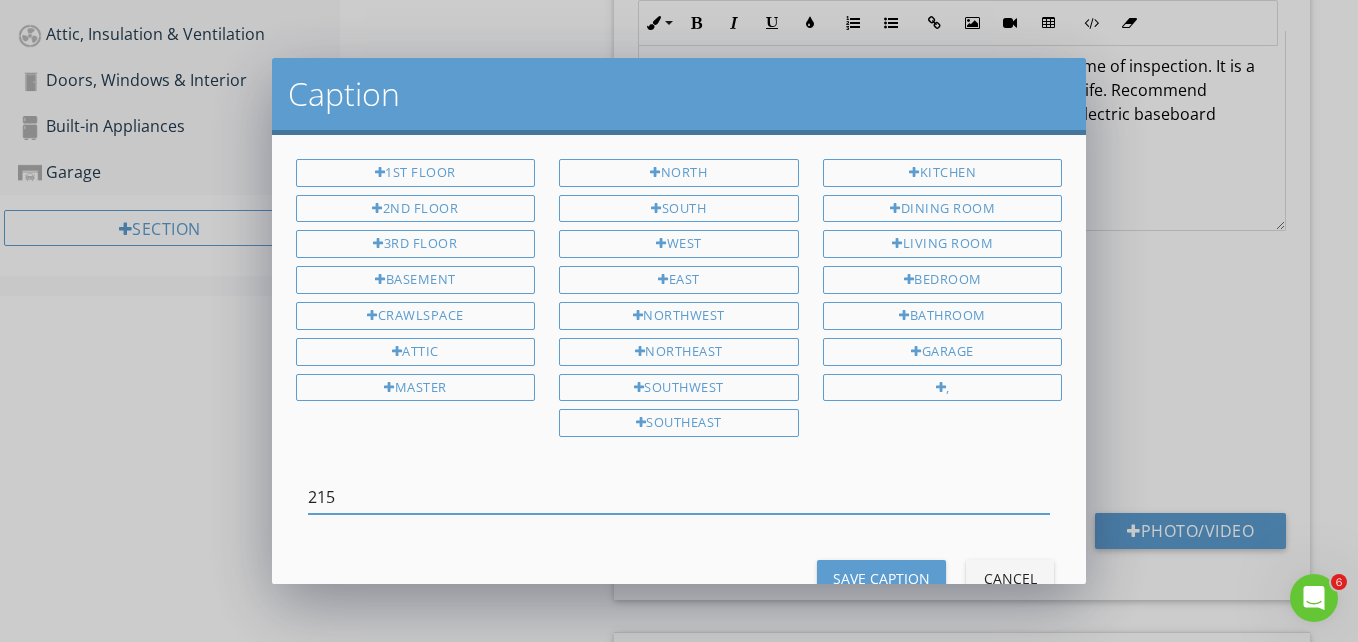 type on "215" 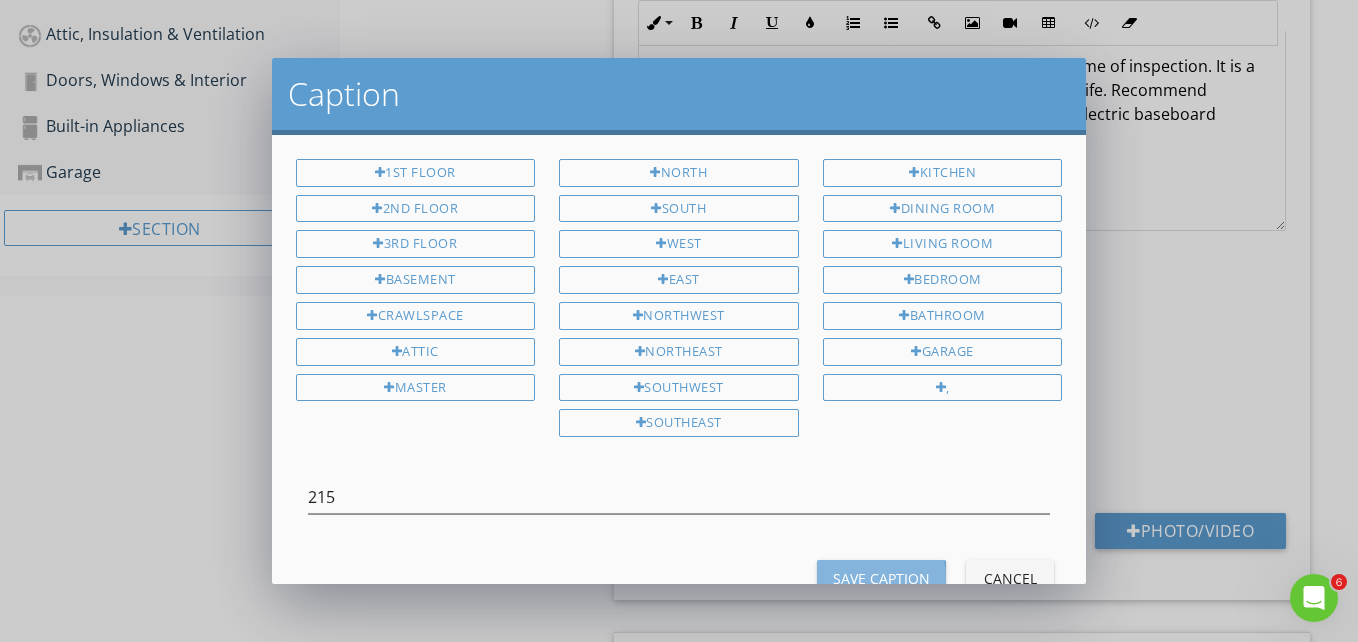 click on "Save Caption" at bounding box center [881, 578] 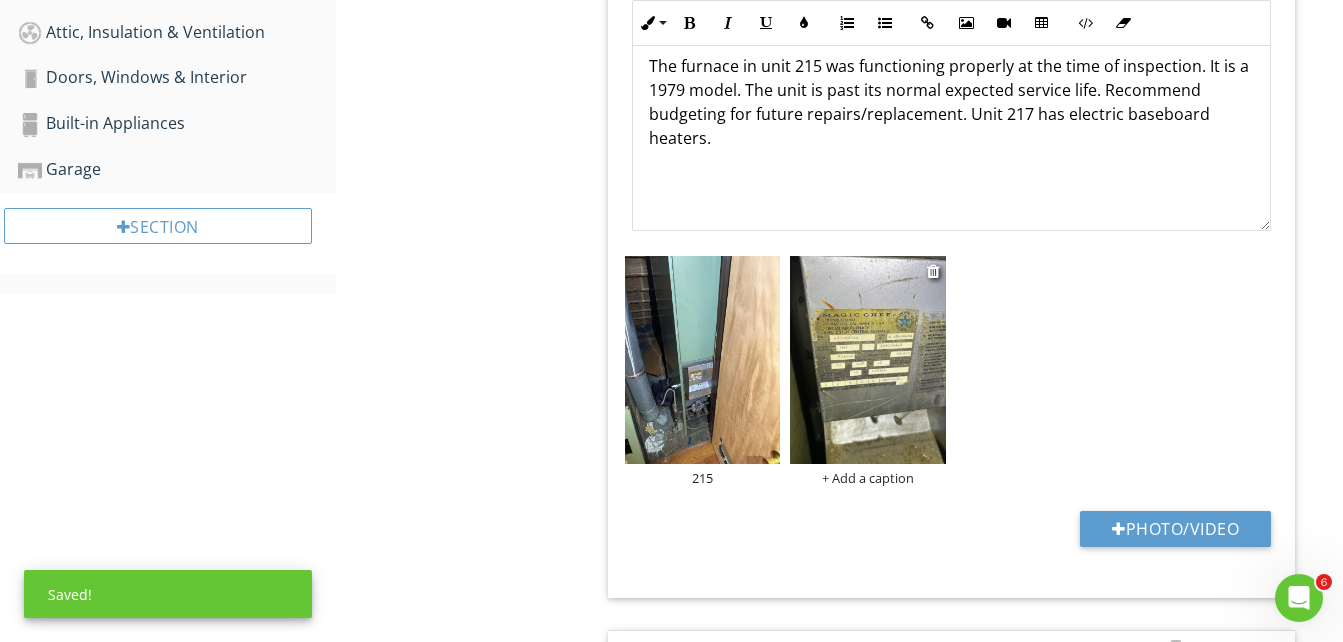 click on "+ Add a caption" at bounding box center (868, 478) 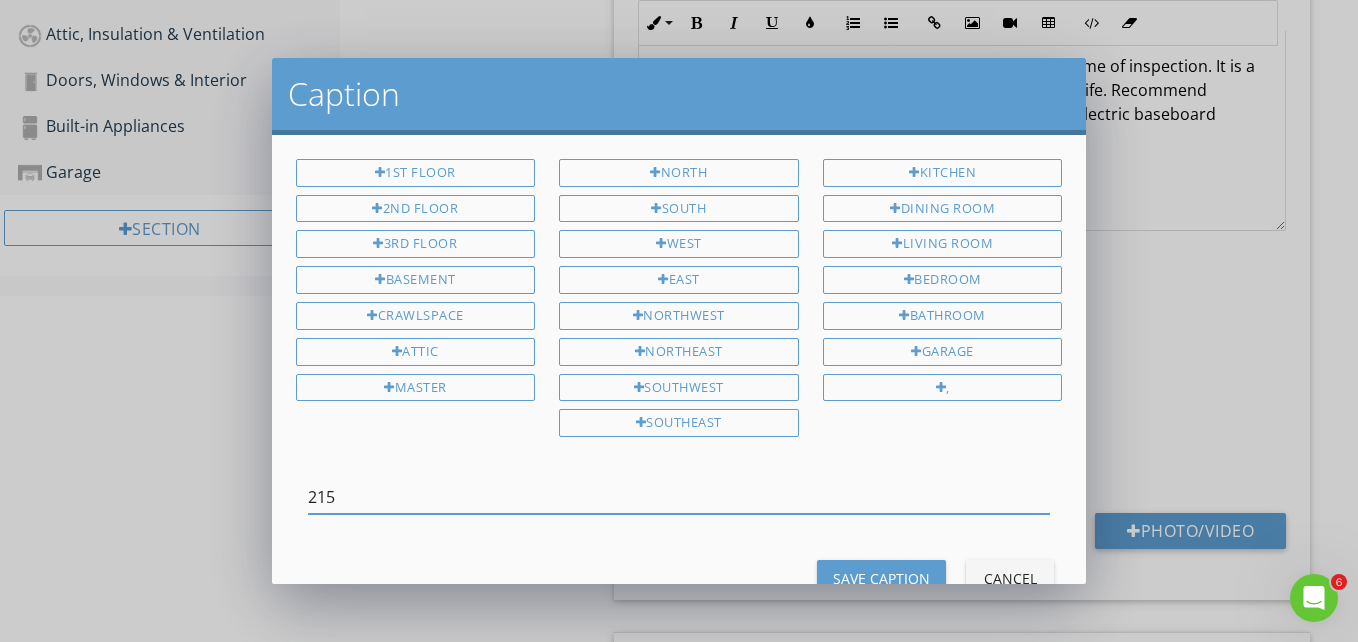 type on "215" 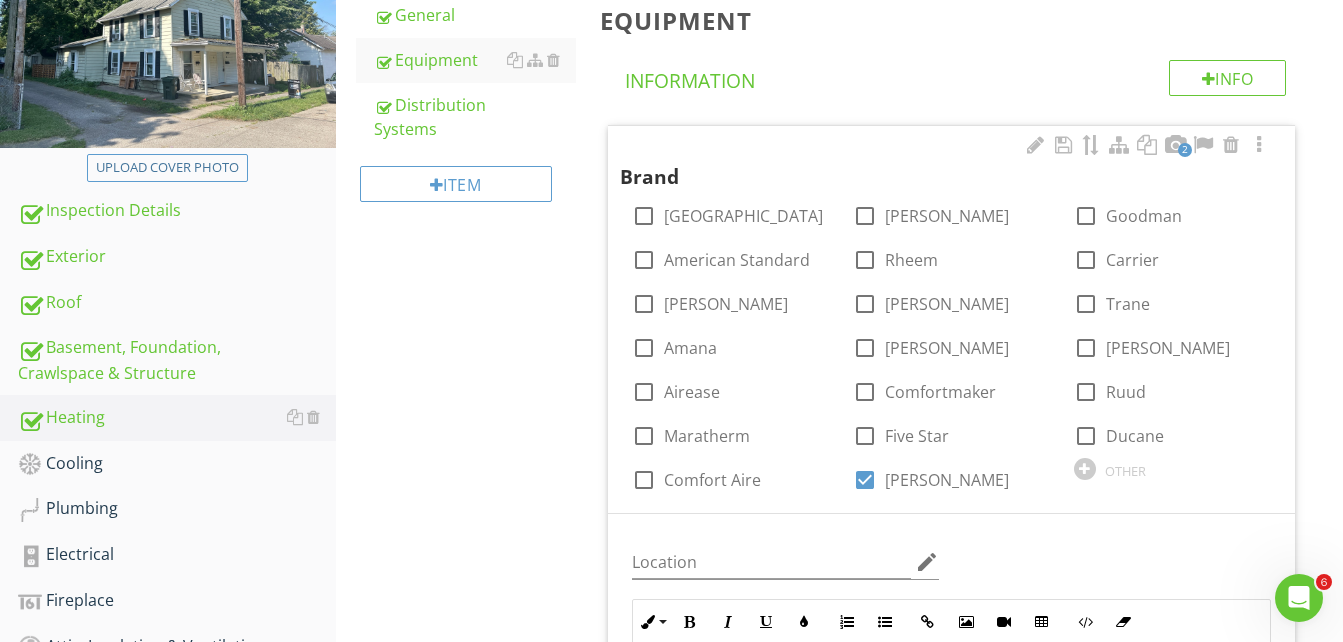 scroll, scrollTop: 504, scrollLeft: 0, axis: vertical 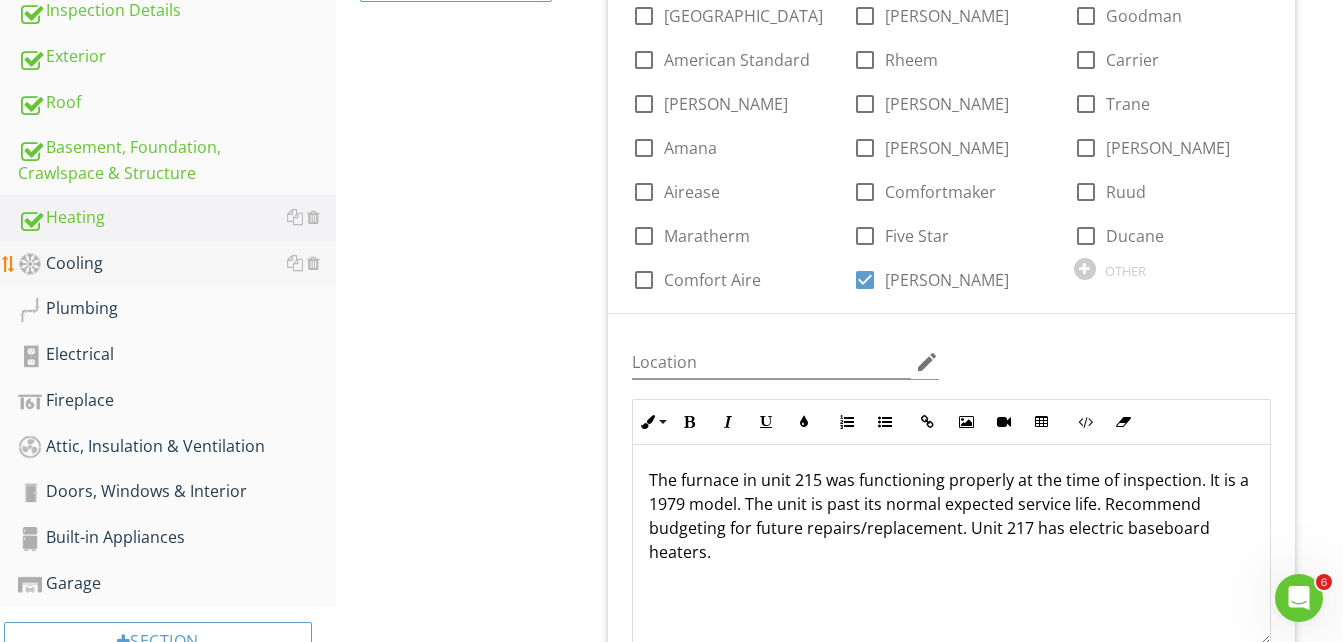 click on "Cooling" at bounding box center [177, 264] 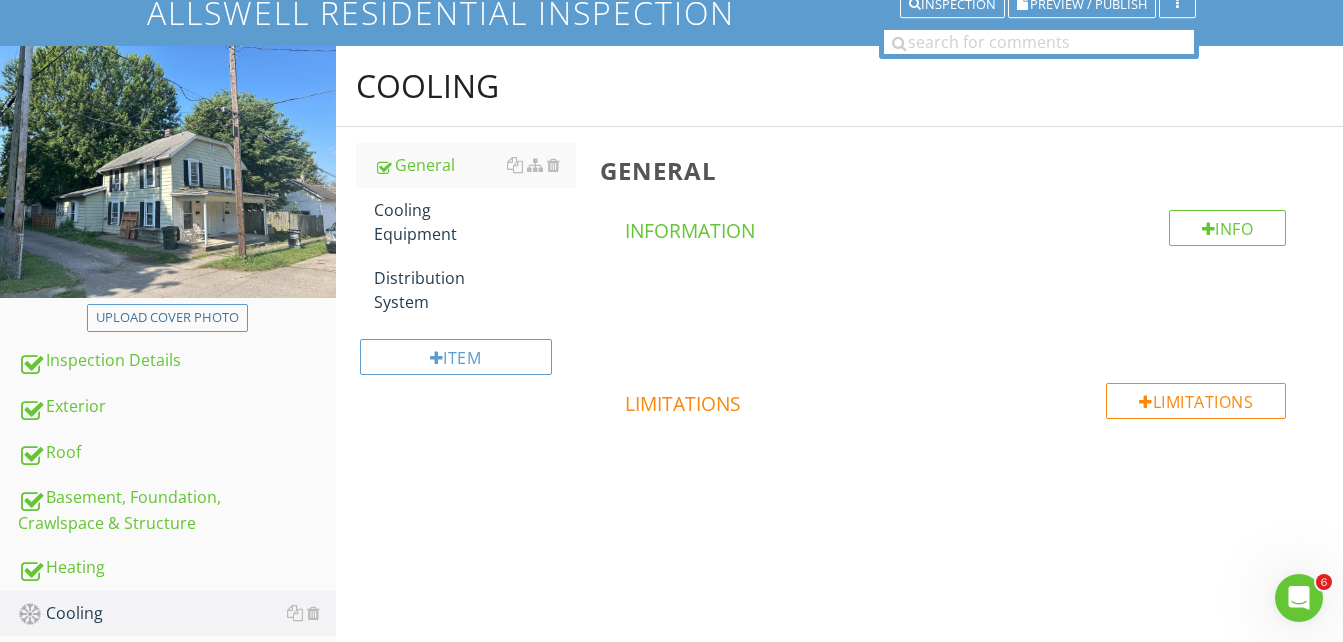 scroll, scrollTop: 104, scrollLeft: 0, axis: vertical 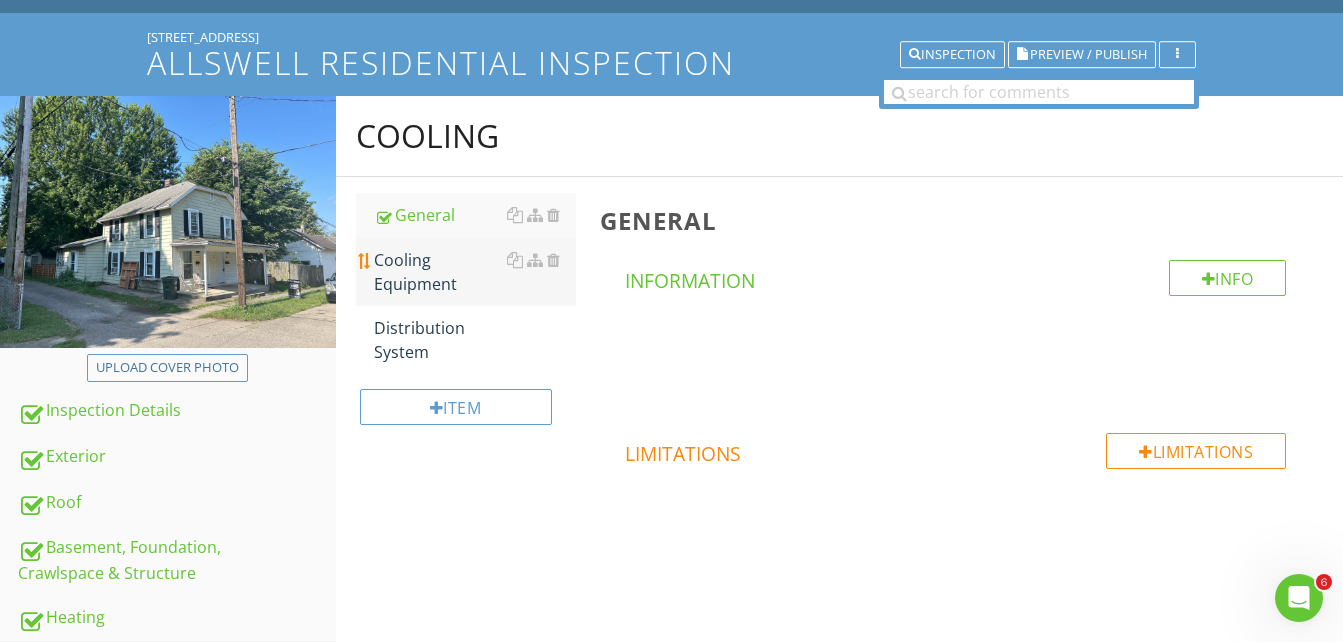 click on "Cooling Equipment" at bounding box center (475, 272) 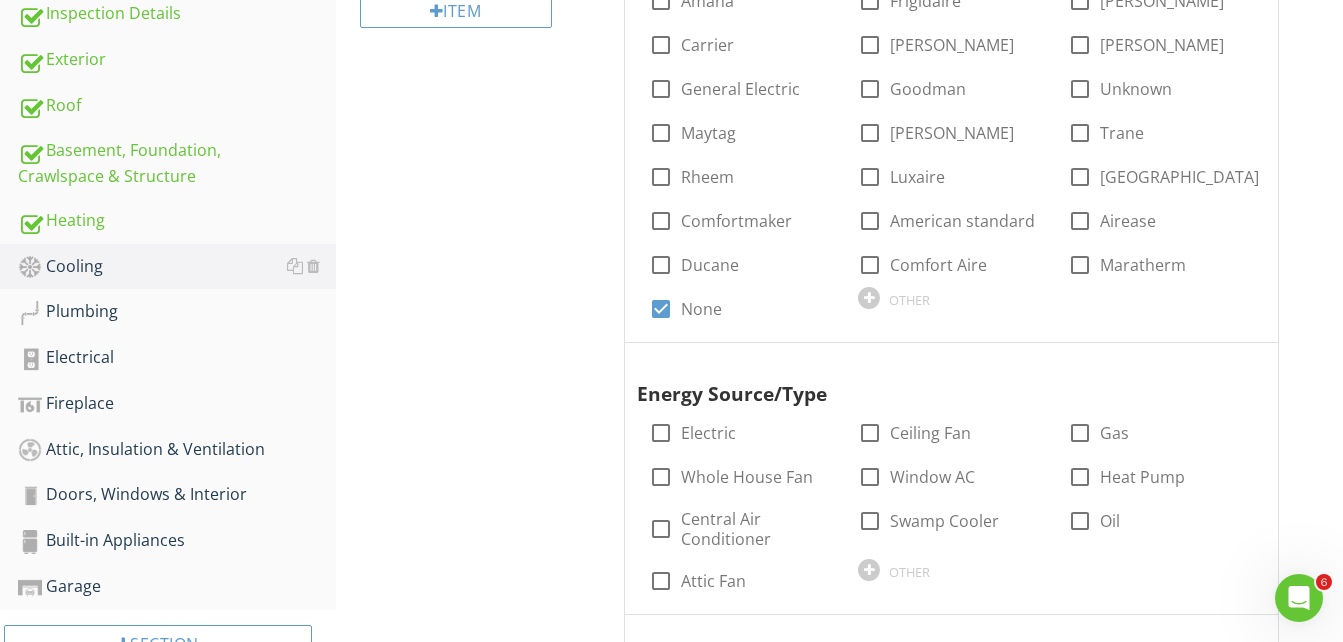 scroll, scrollTop: 566, scrollLeft: 0, axis: vertical 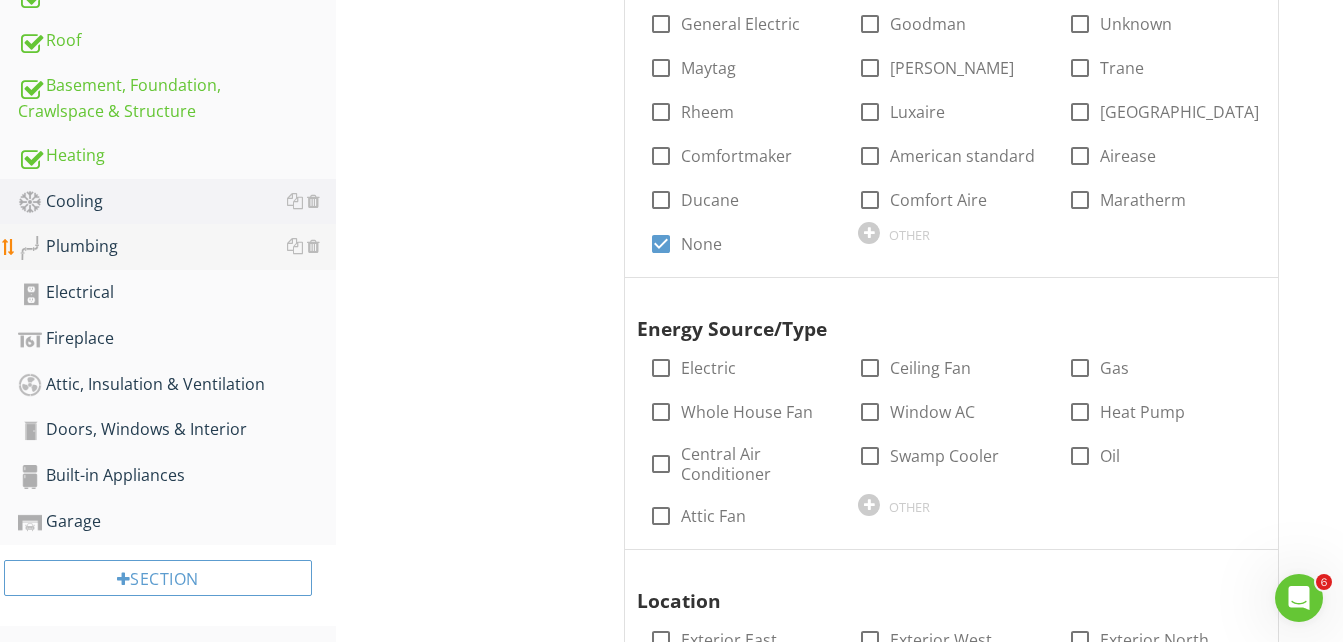 click on "Plumbing" at bounding box center [177, 247] 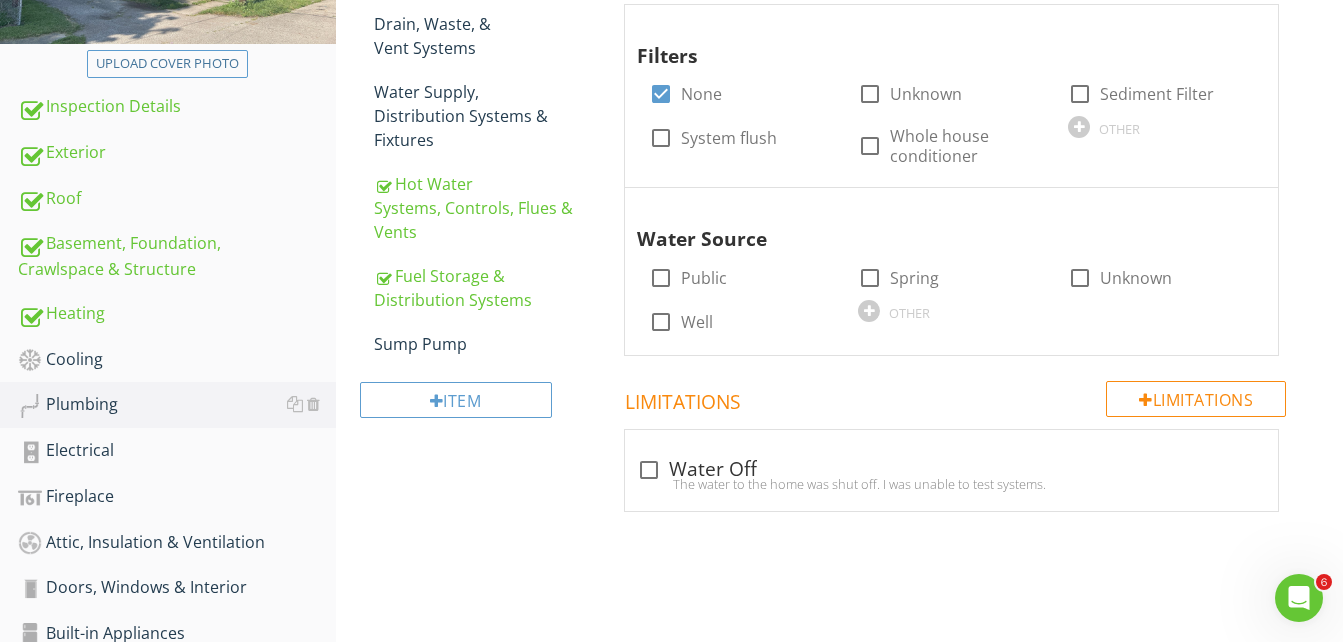 scroll, scrollTop: 366, scrollLeft: 0, axis: vertical 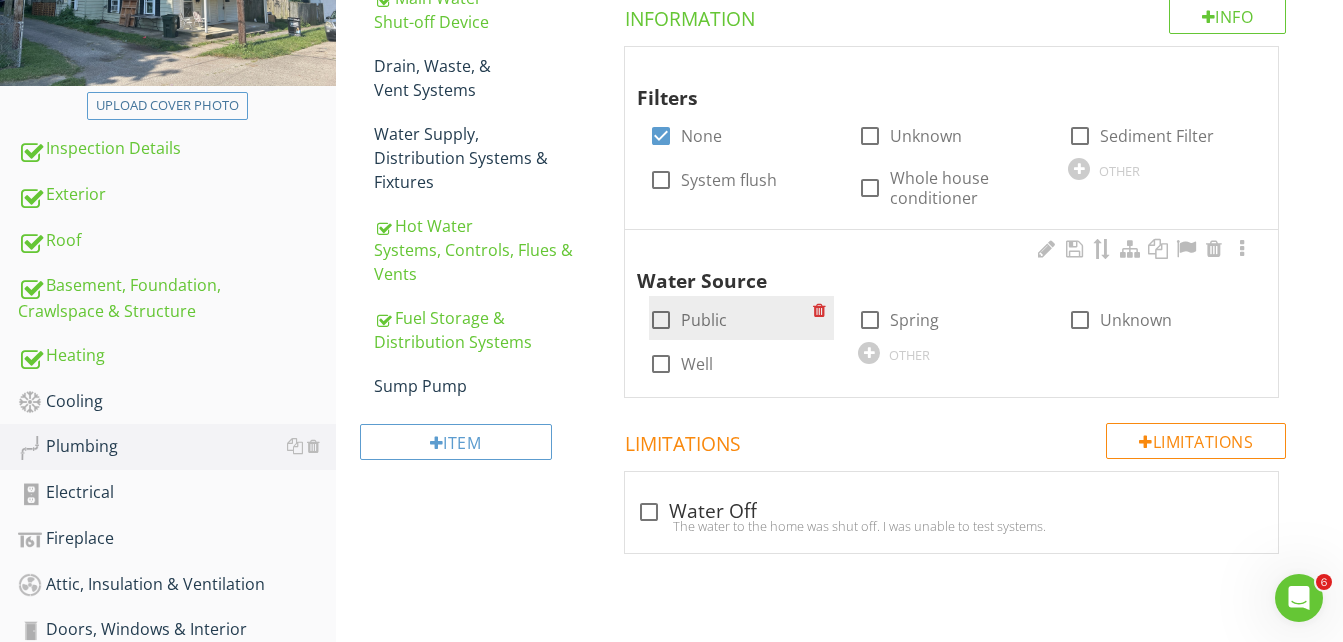 click at bounding box center (661, 320) 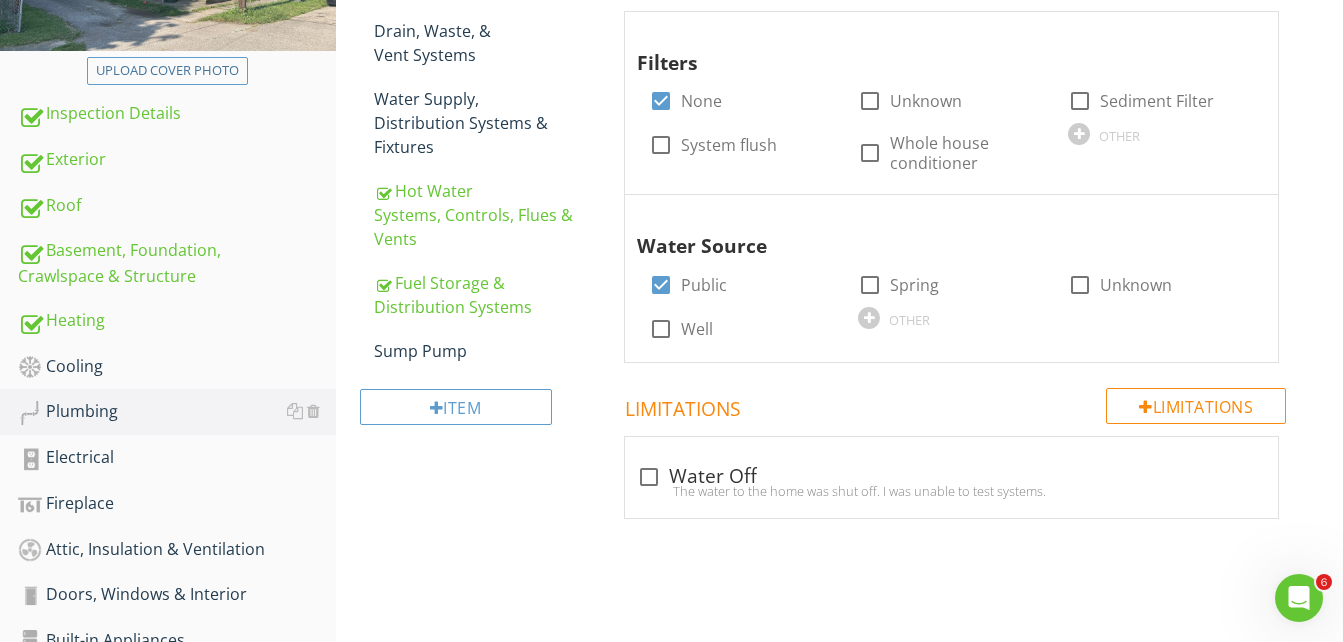 scroll, scrollTop: 366, scrollLeft: 0, axis: vertical 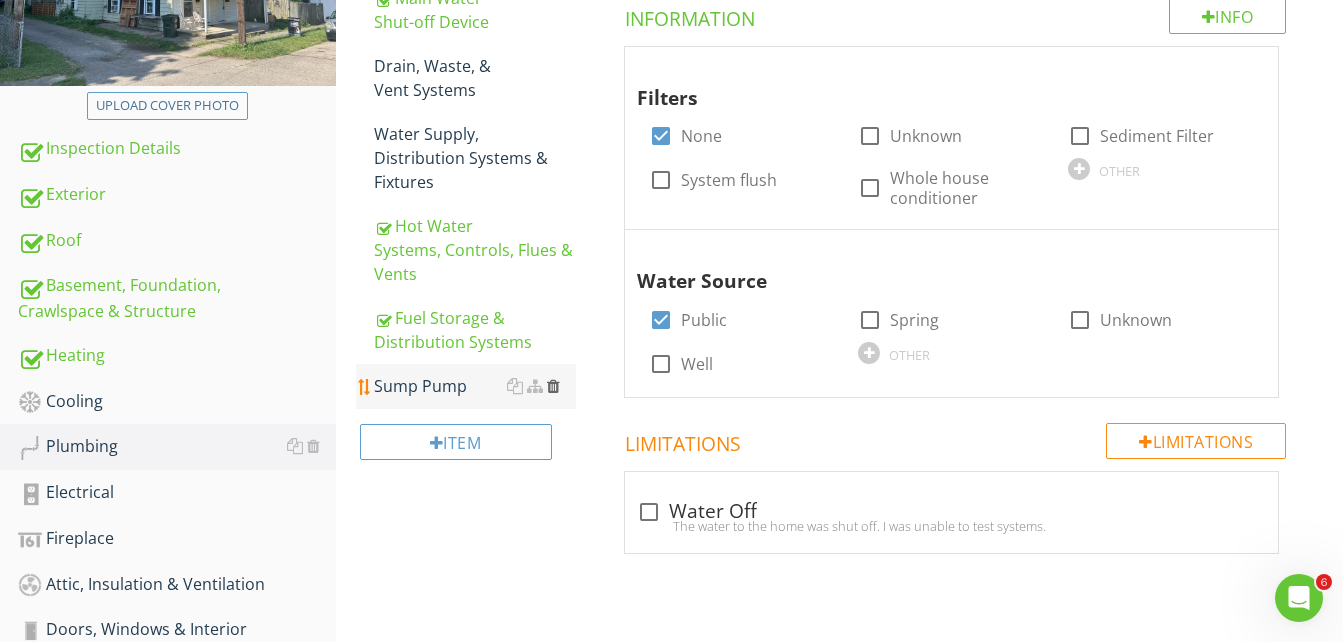 click at bounding box center (553, 386) 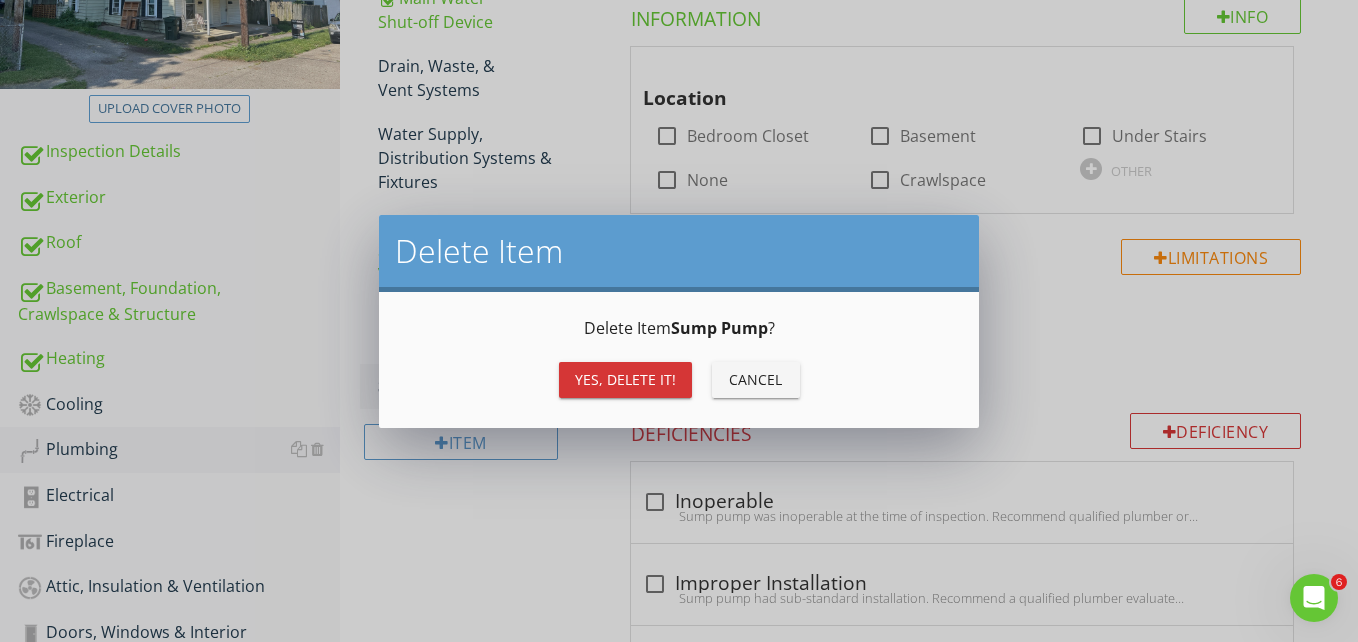 click on "Yes, Delete it!" at bounding box center (625, 379) 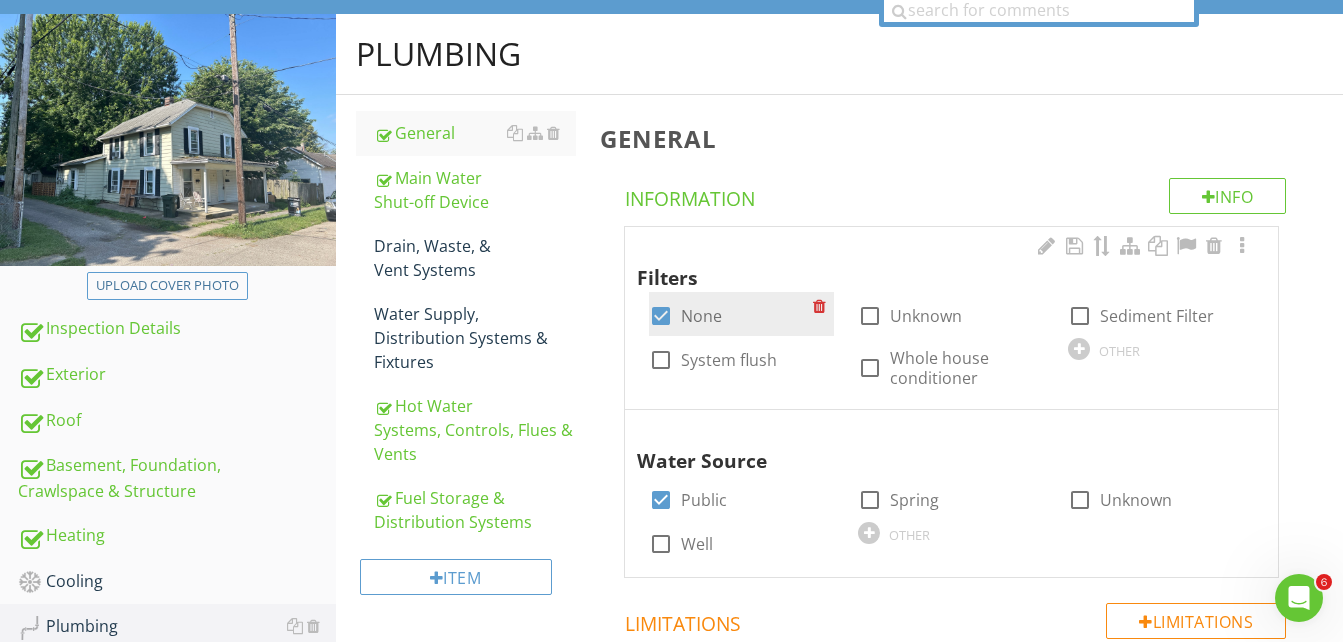 scroll, scrollTop: 166, scrollLeft: 0, axis: vertical 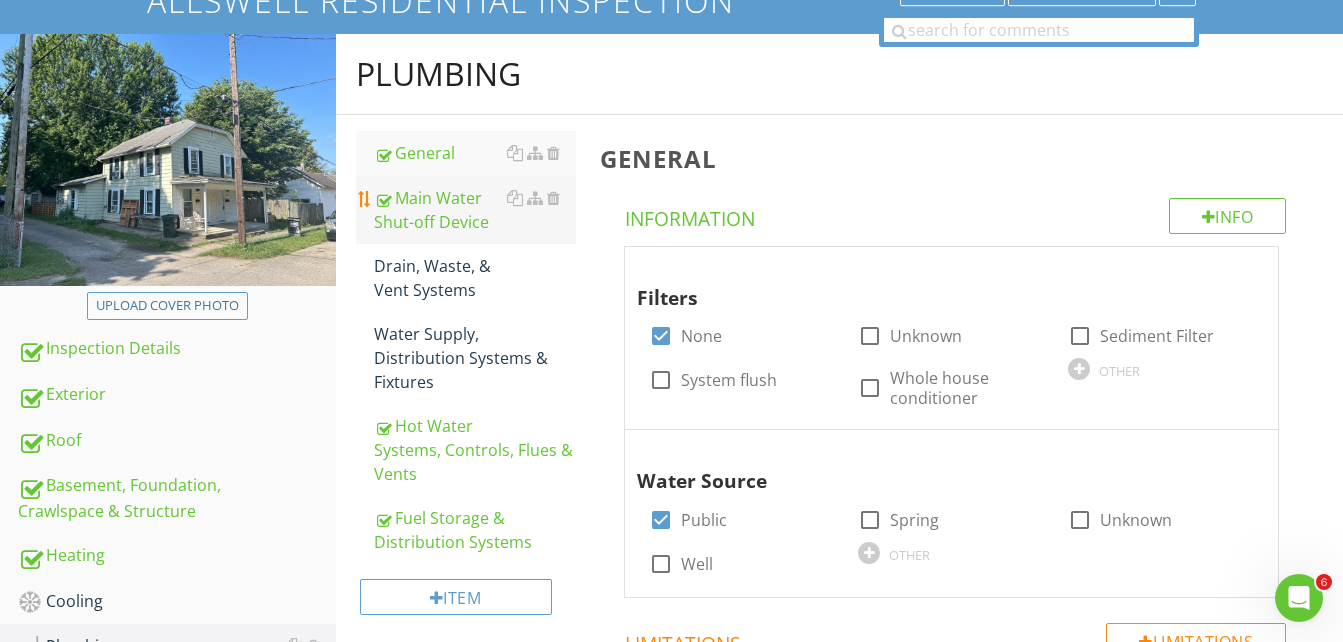 click on "Main Water Shut-off Device" at bounding box center (475, 210) 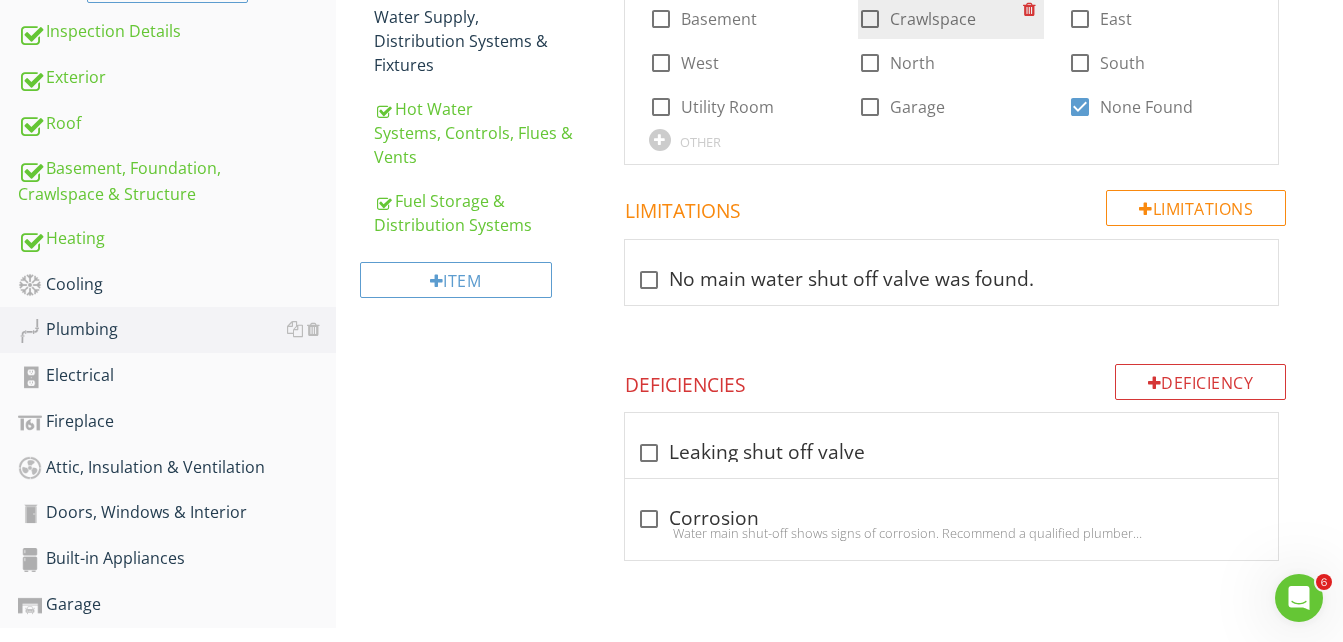 scroll, scrollTop: 566, scrollLeft: 0, axis: vertical 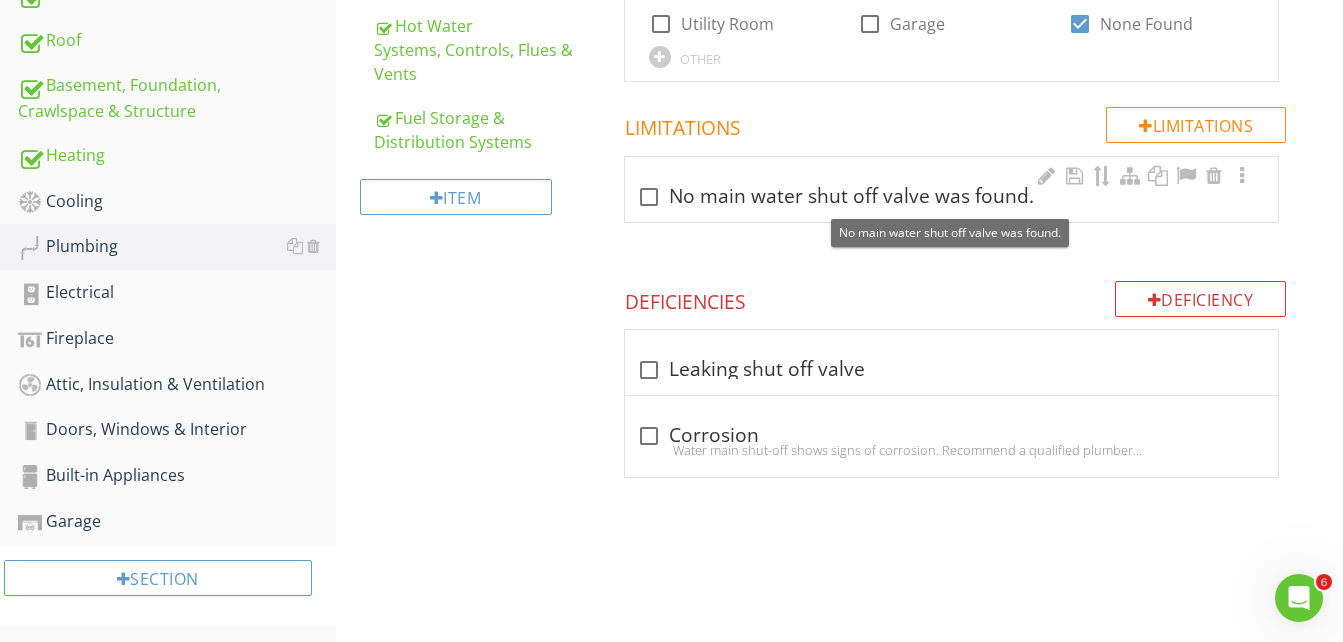 click at bounding box center (649, 197) 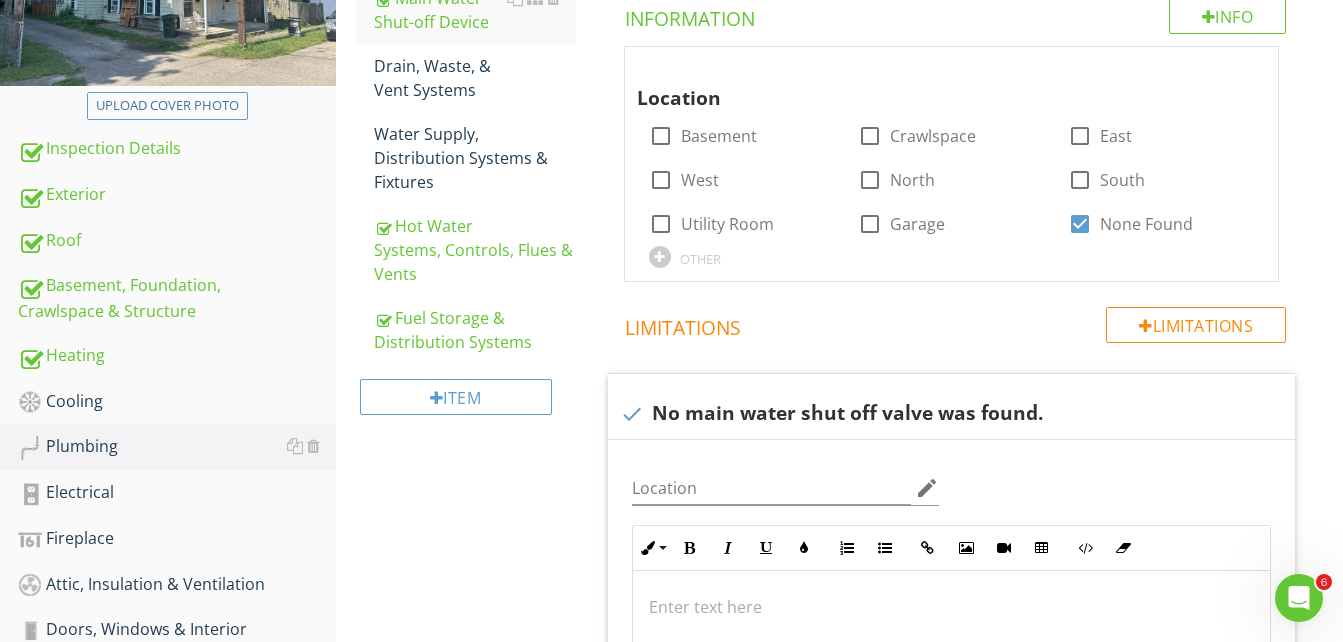 scroll, scrollTop: 266, scrollLeft: 0, axis: vertical 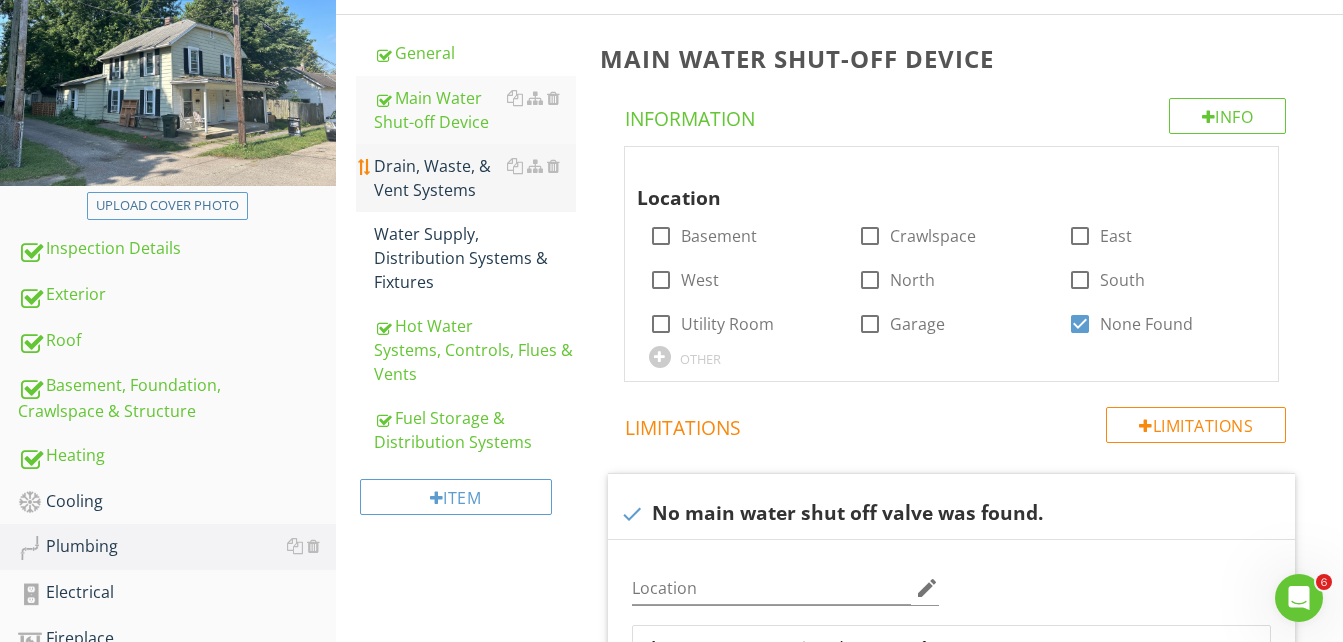 click on "Drain, Waste, & Vent Systems" at bounding box center (475, 178) 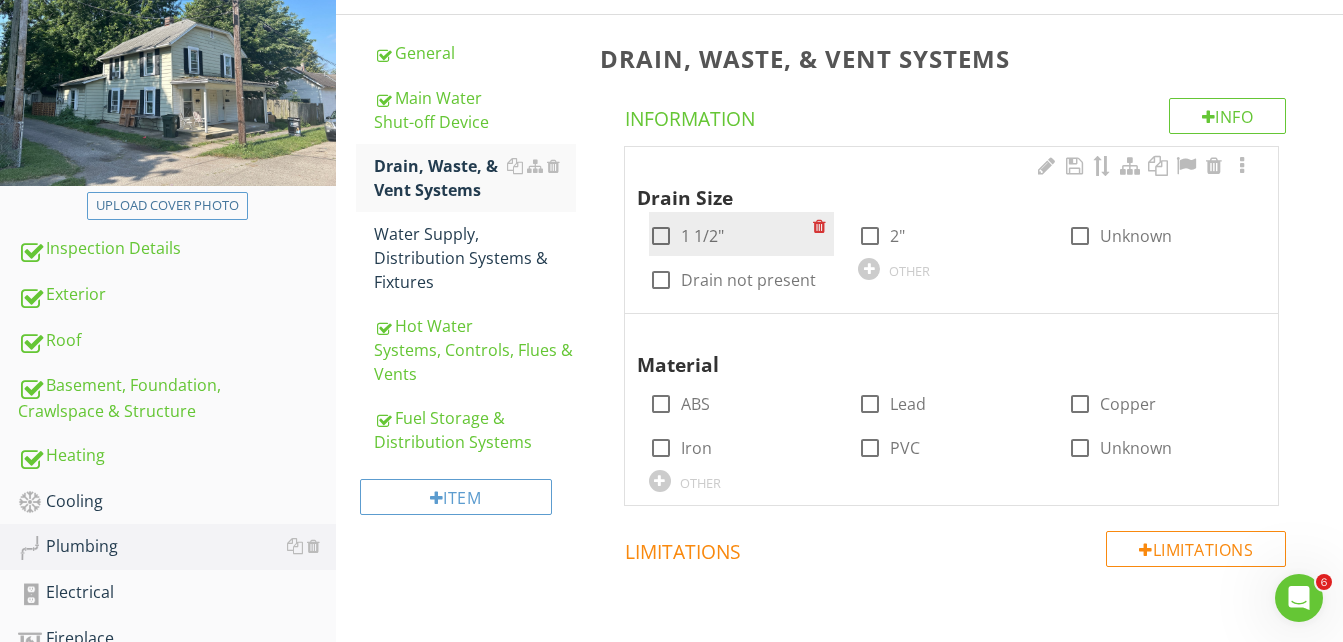 click at bounding box center [661, 236] 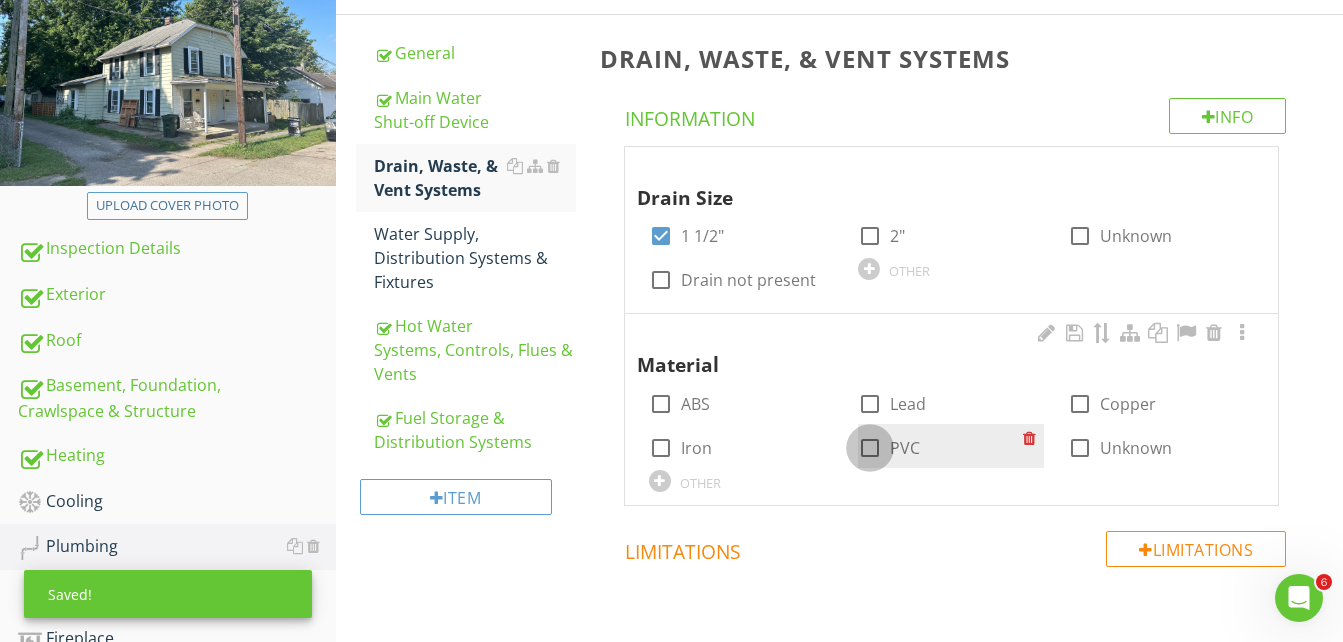 click at bounding box center (870, 448) 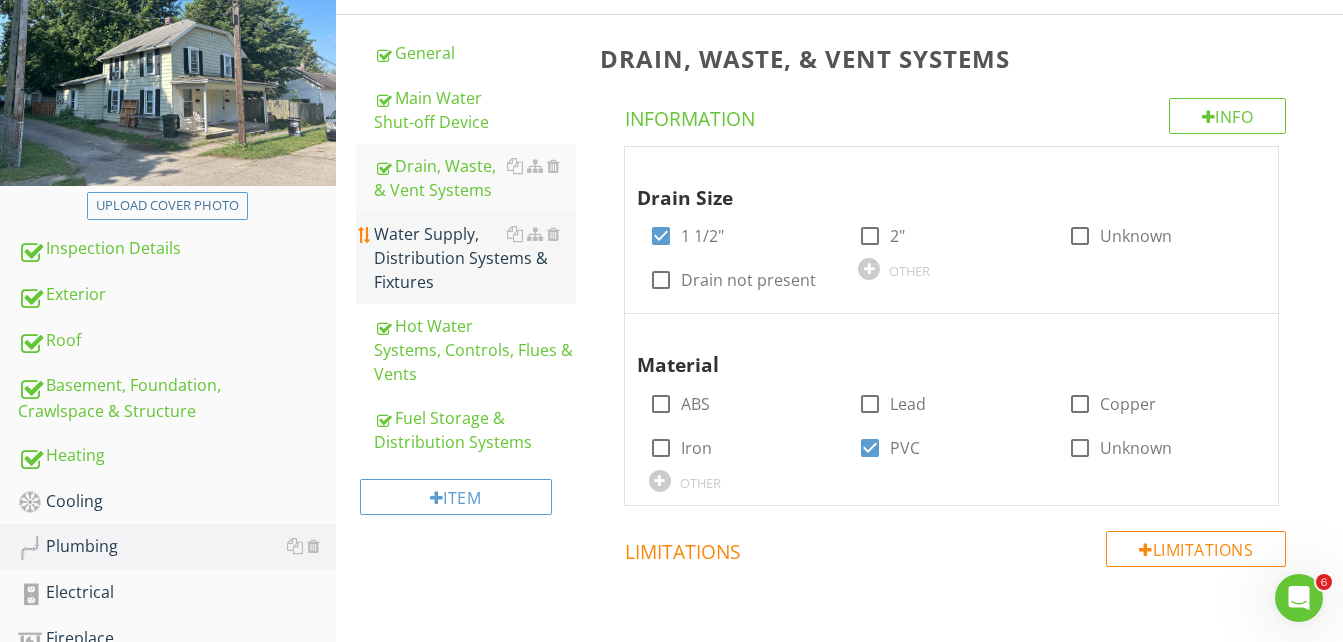 click on "Water Supply, Distribution Systems & Fixtures" at bounding box center [475, 258] 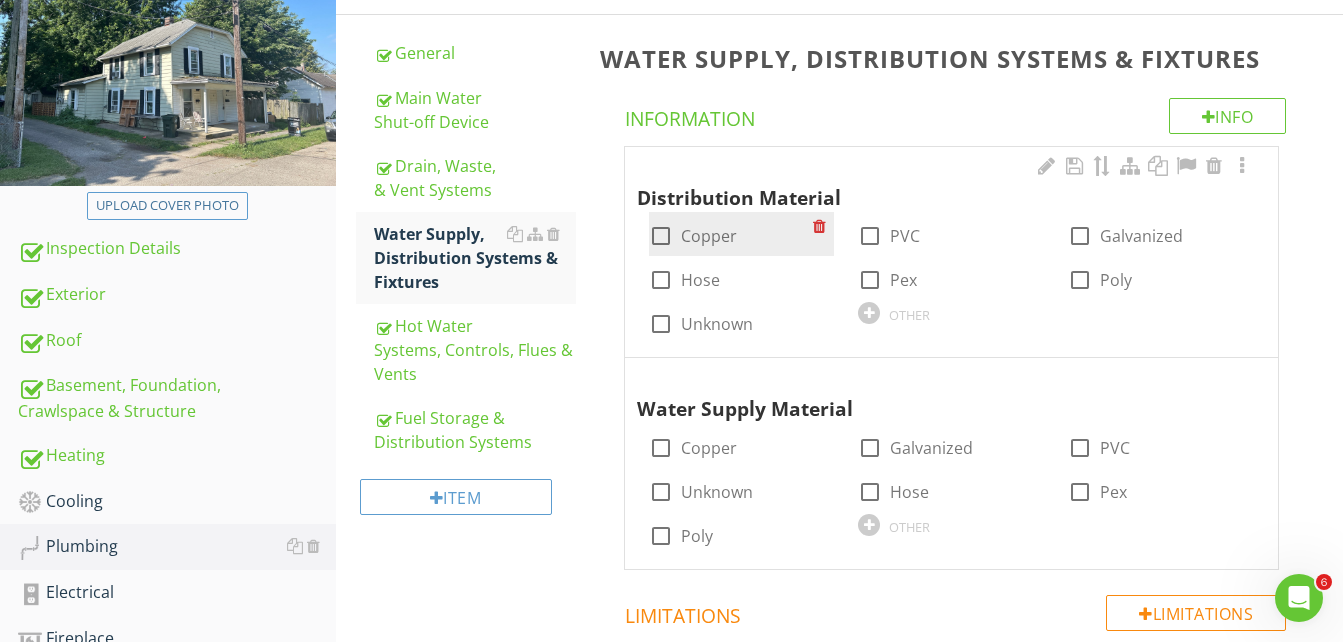 click at bounding box center [661, 236] 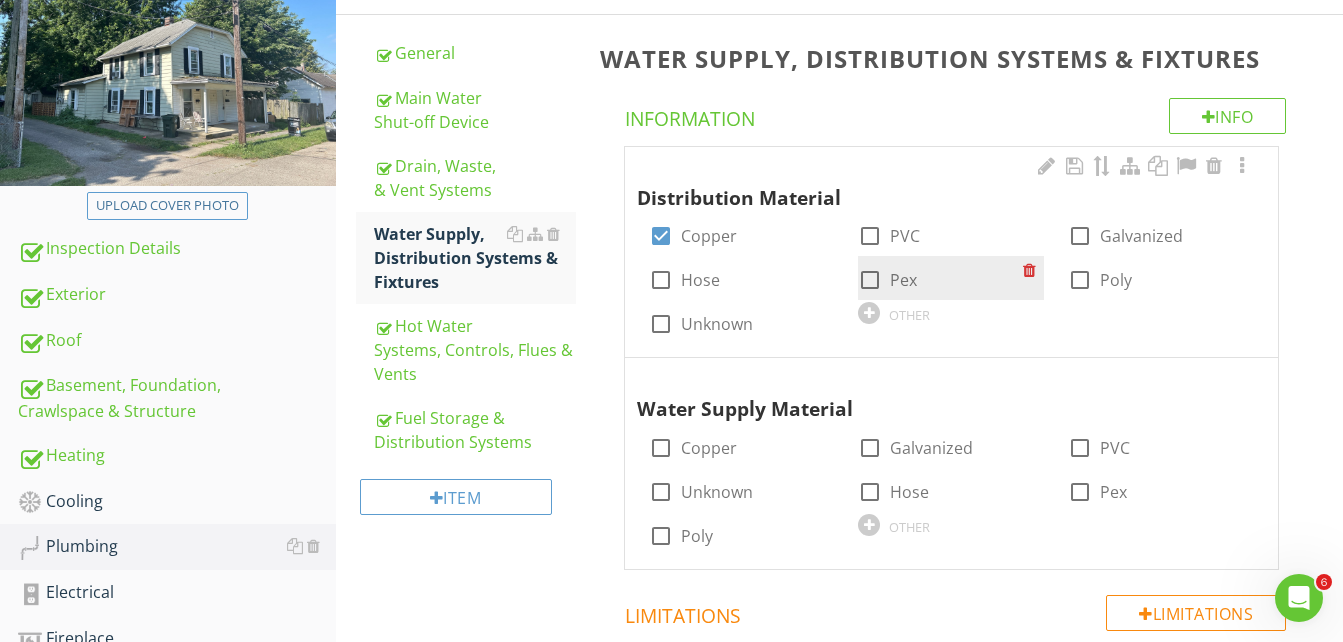 click at bounding box center [870, 280] 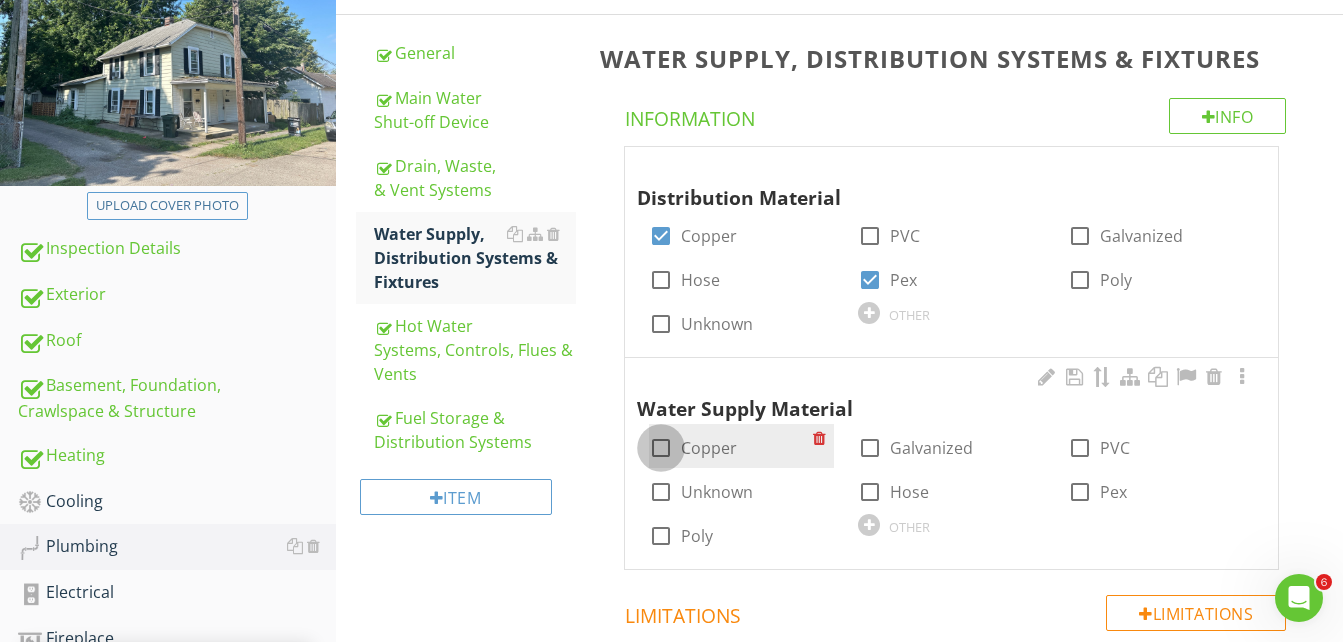 click at bounding box center (661, 448) 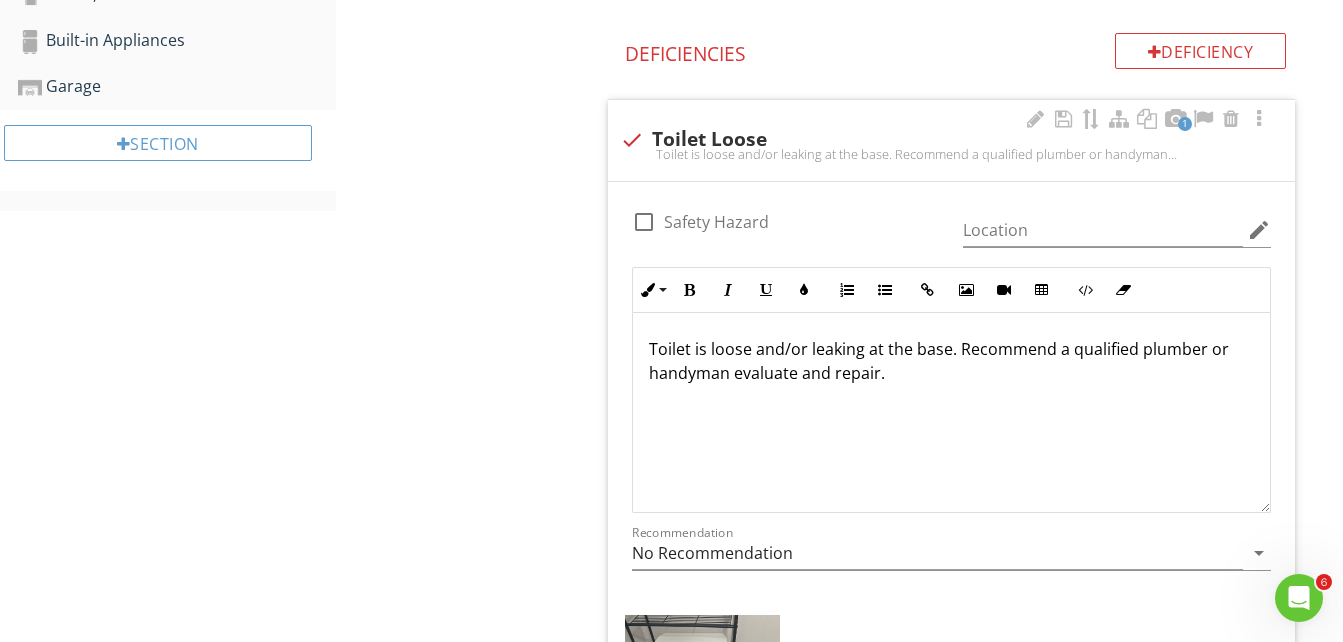 scroll, scrollTop: 966, scrollLeft: 0, axis: vertical 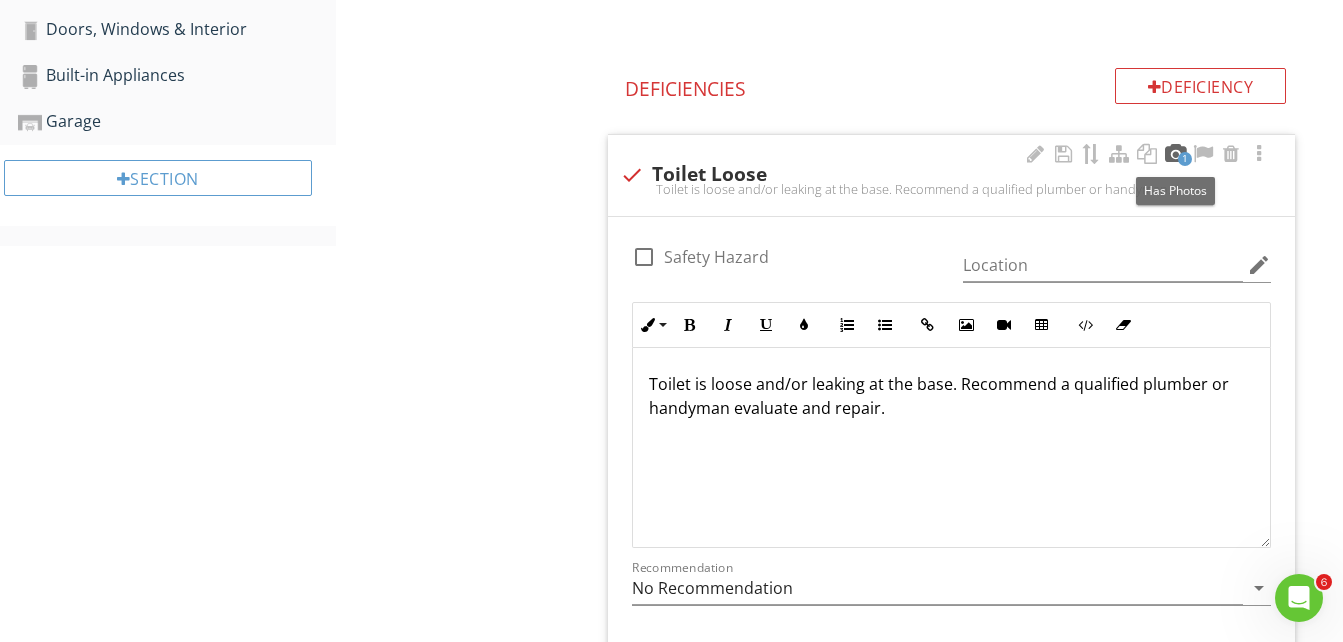 click at bounding box center (1175, 154) 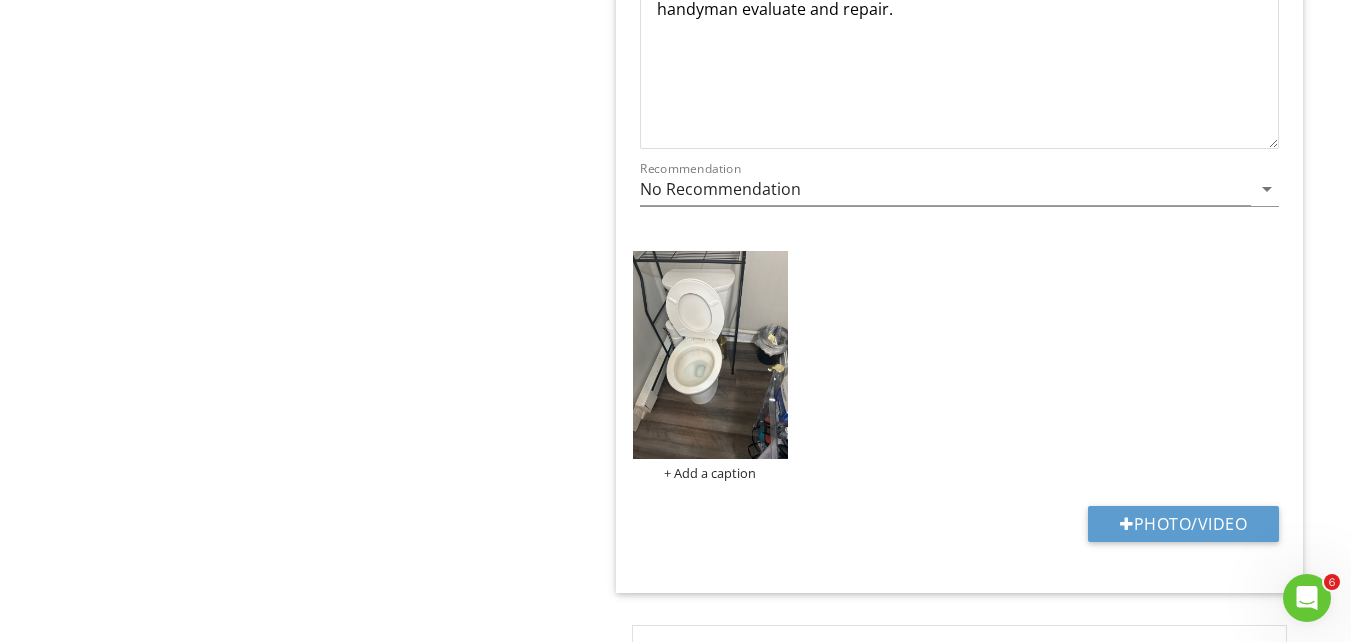 scroll, scrollTop: 1366, scrollLeft: 0, axis: vertical 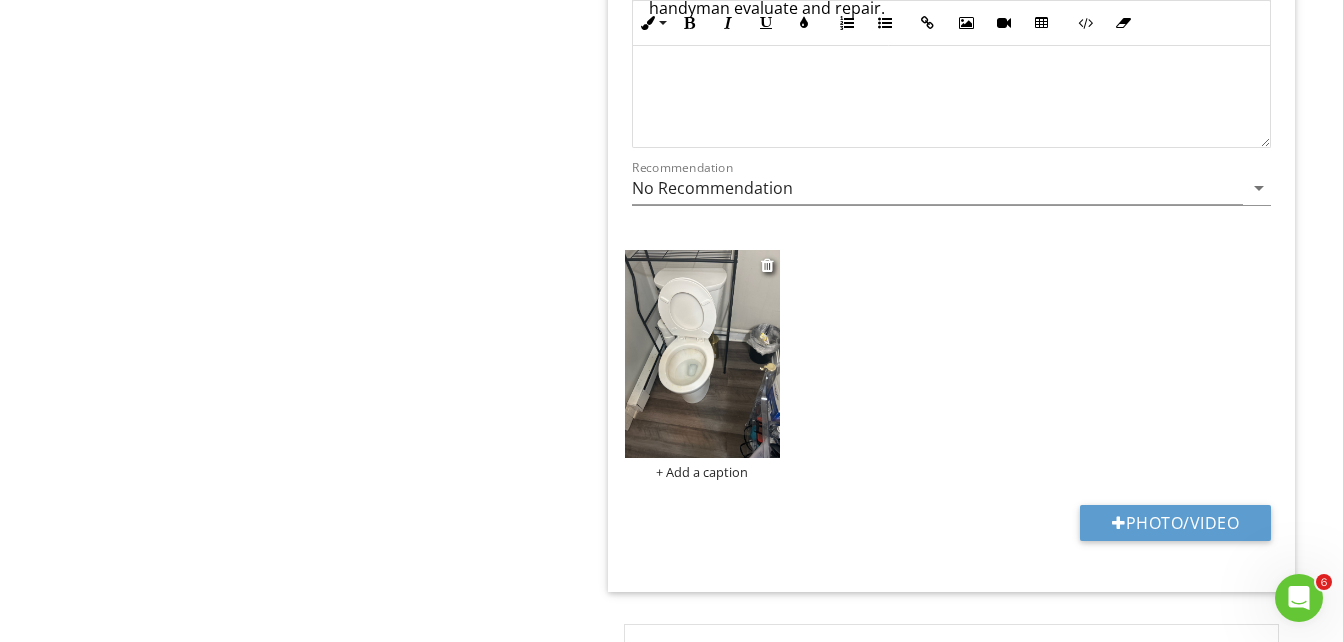click at bounding box center [703, 354] 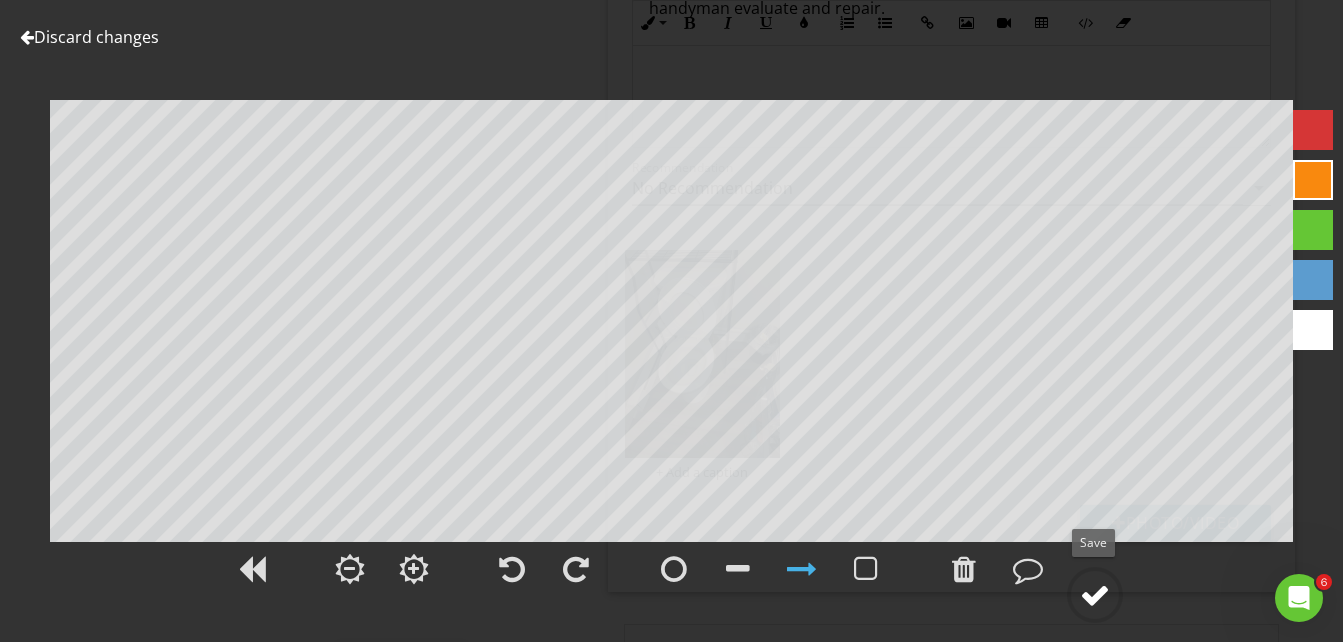 click at bounding box center (1095, 595) 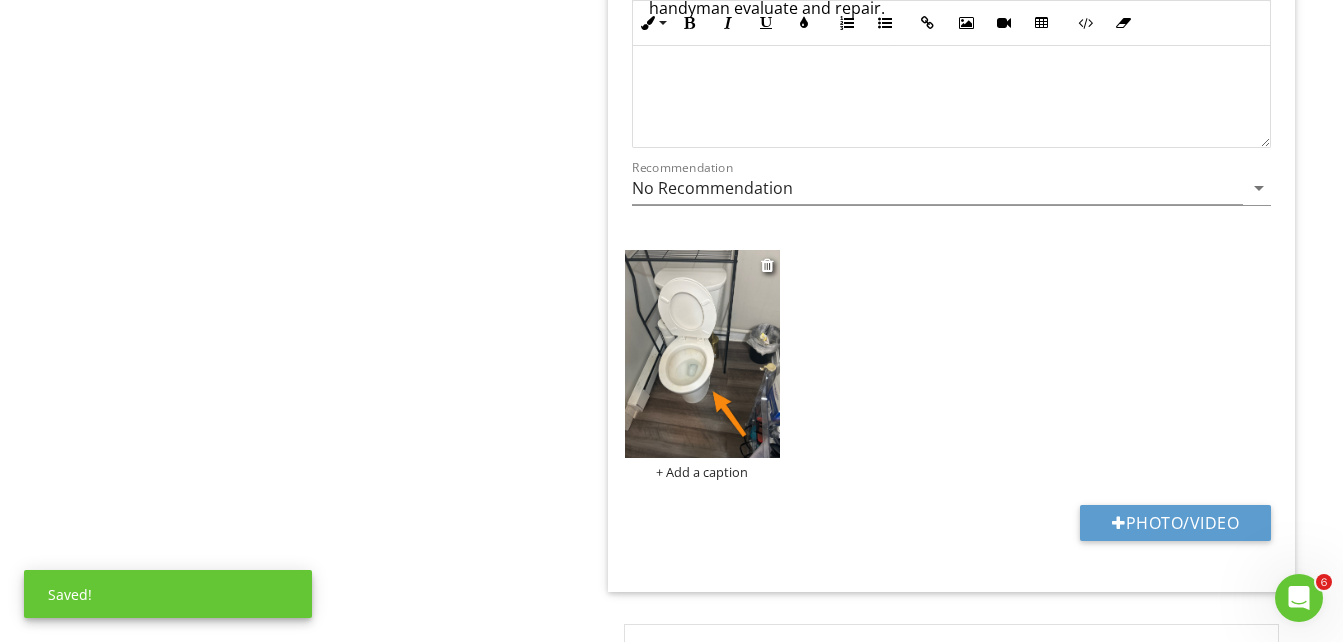 click on "+ Add a caption" at bounding box center (703, 472) 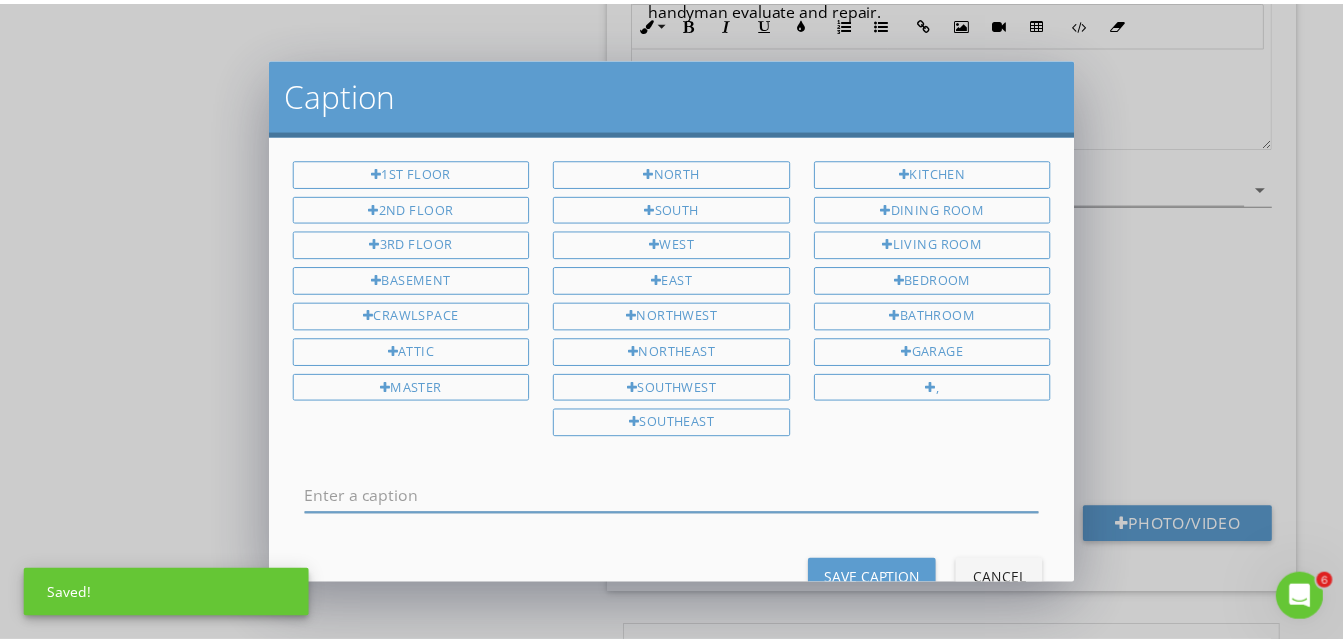 scroll, scrollTop: 0, scrollLeft: 0, axis: both 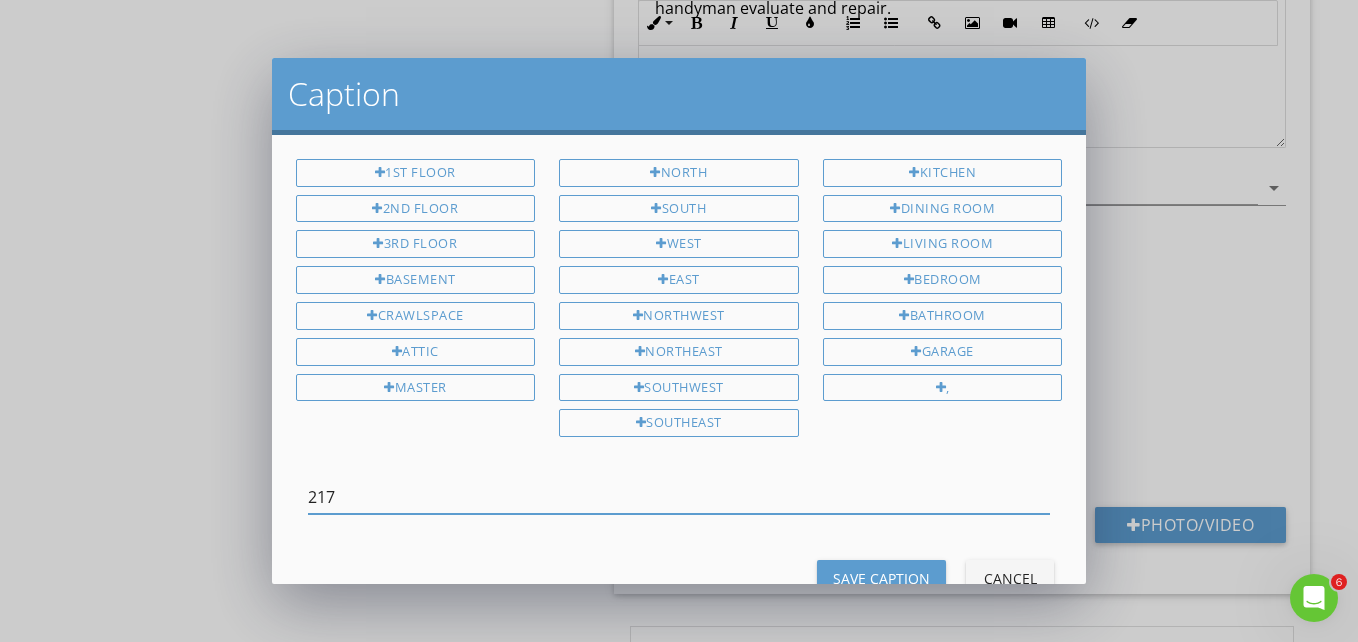 type on "217" 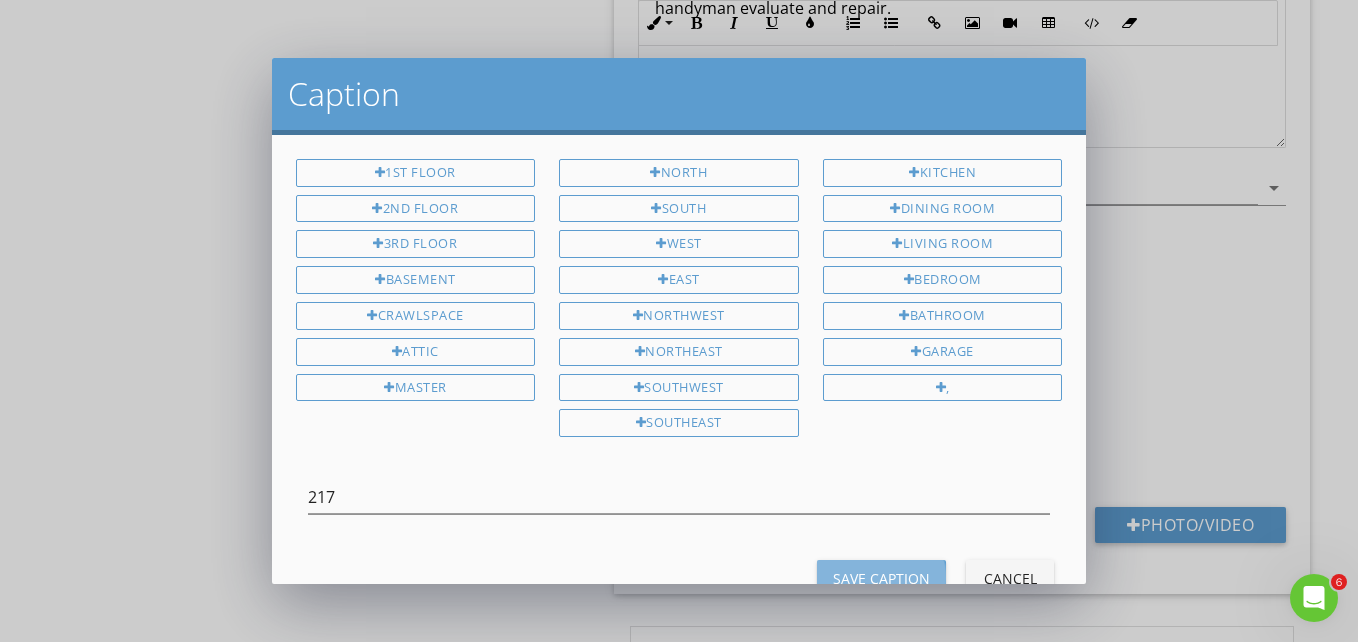 click on "Save Caption" at bounding box center [881, 578] 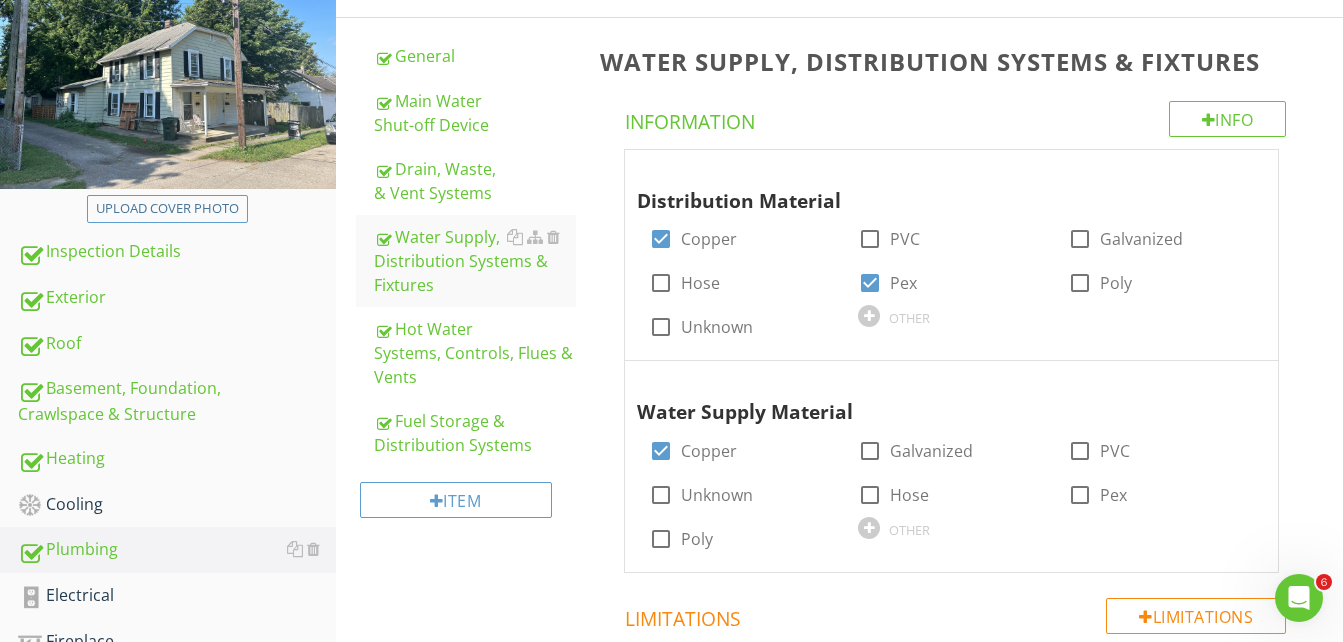 scroll, scrollTop: 262, scrollLeft: 0, axis: vertical 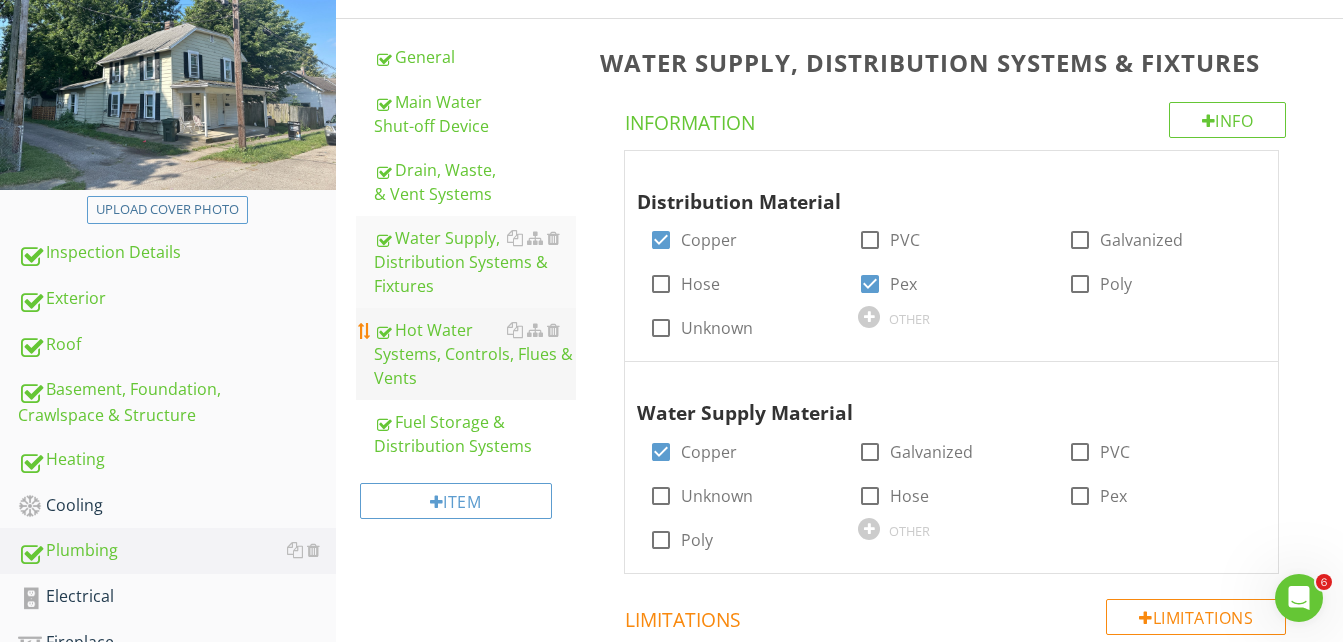 click on "Hot Water Systems, Controls, Flues & Vents" at bounding box center [475, 354] 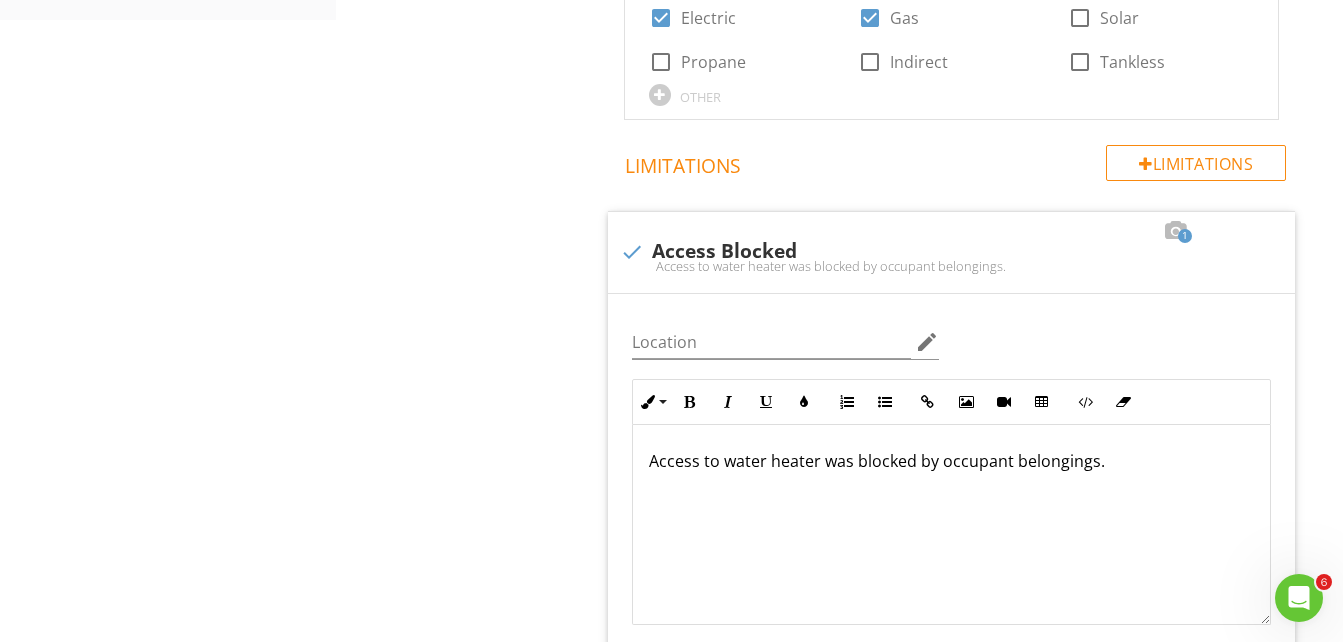 scroll, scrollTop: 1262, scrollLeft: 0, axis: vertical 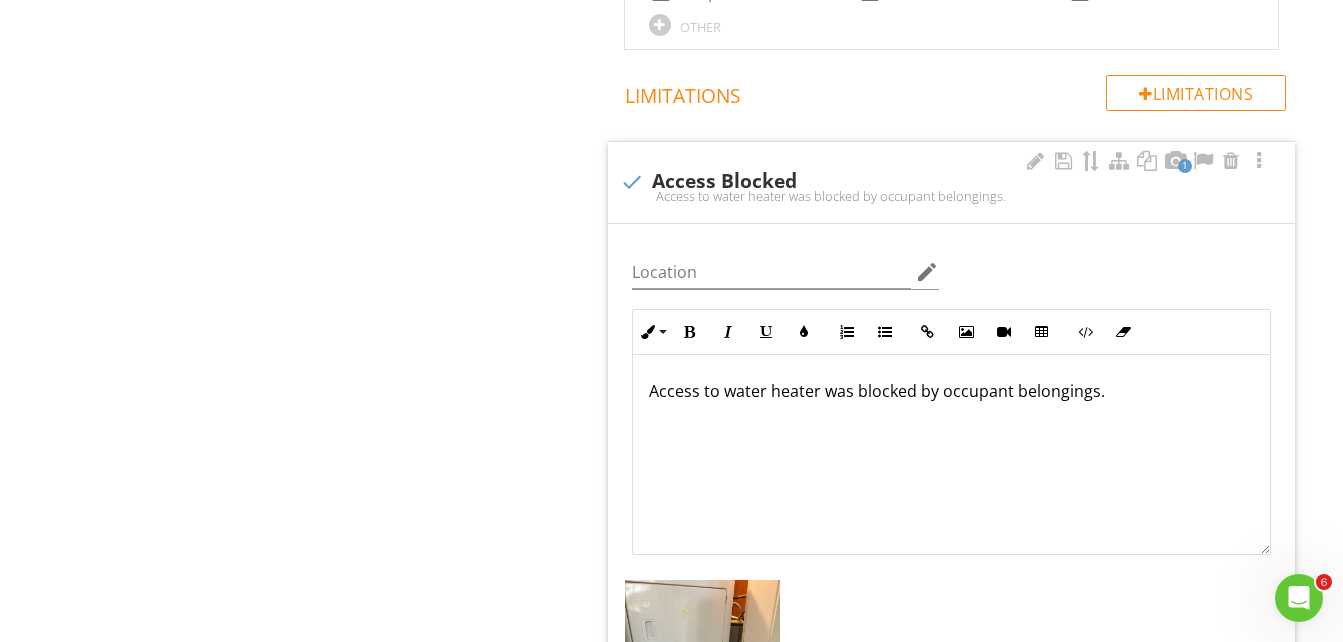 click on "Access to water heater was blocked by occupant belongings." at bounding box center (951, 391) 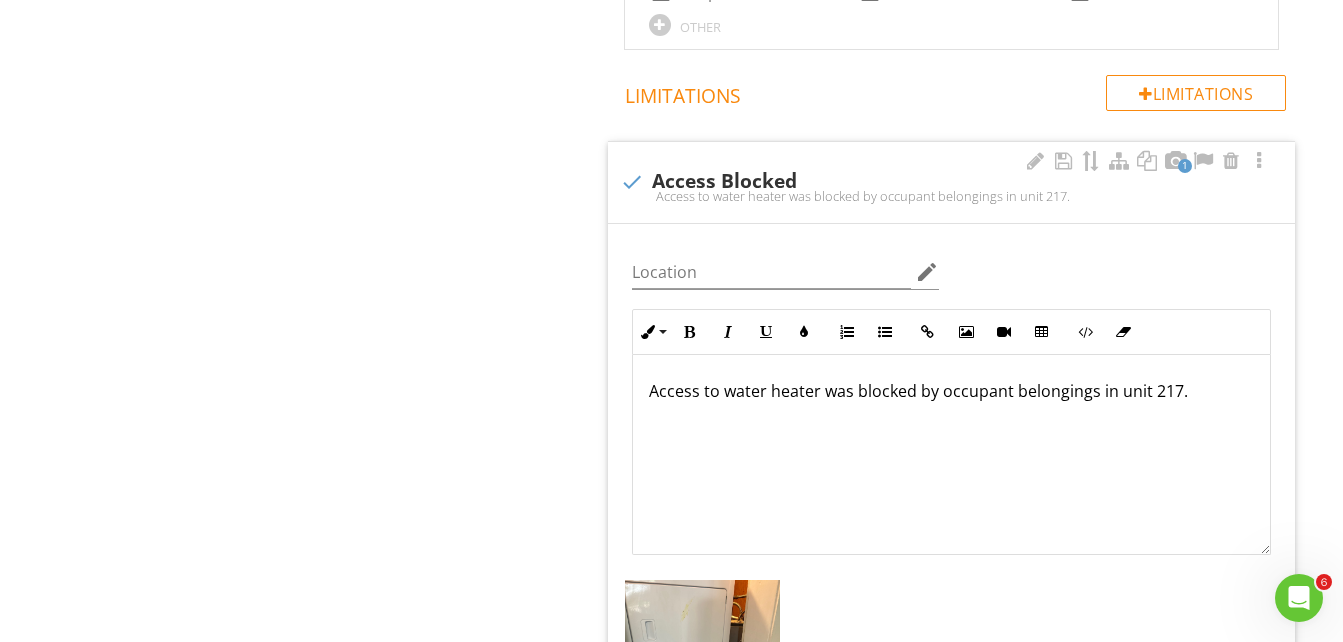 click on "+ Add a caption" at bounding box center (951, 695) 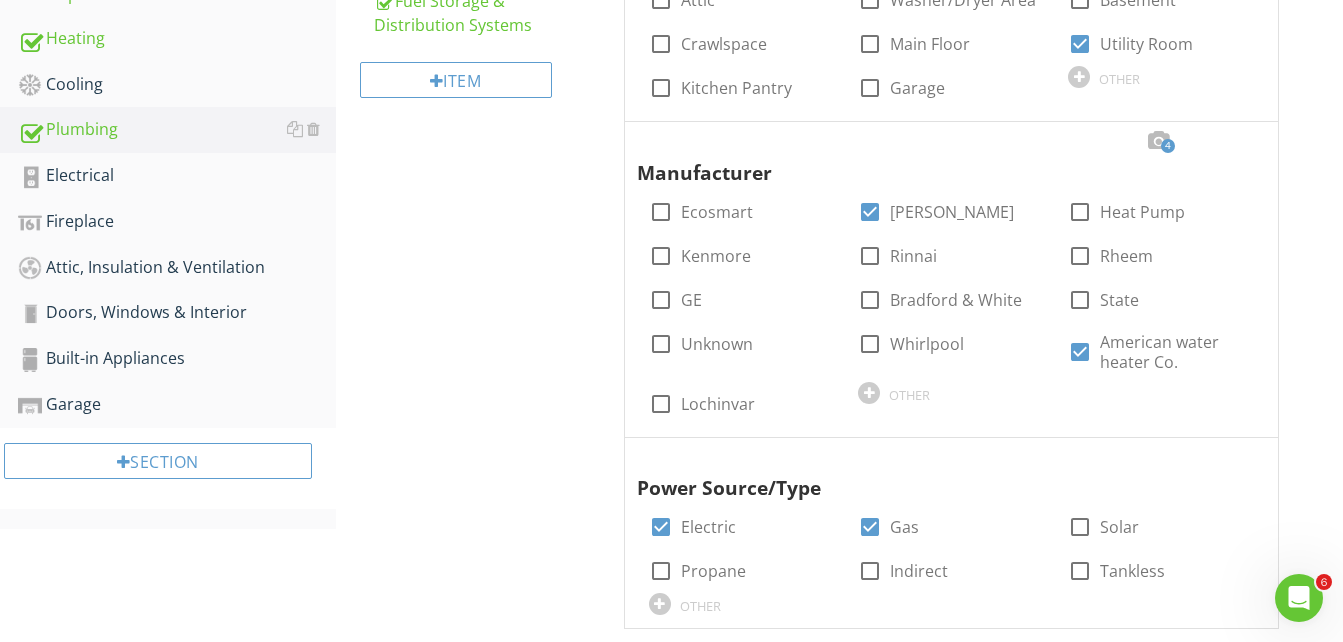 scroll, scrollTop: 662, scrollLeft: 0, axis: vertical 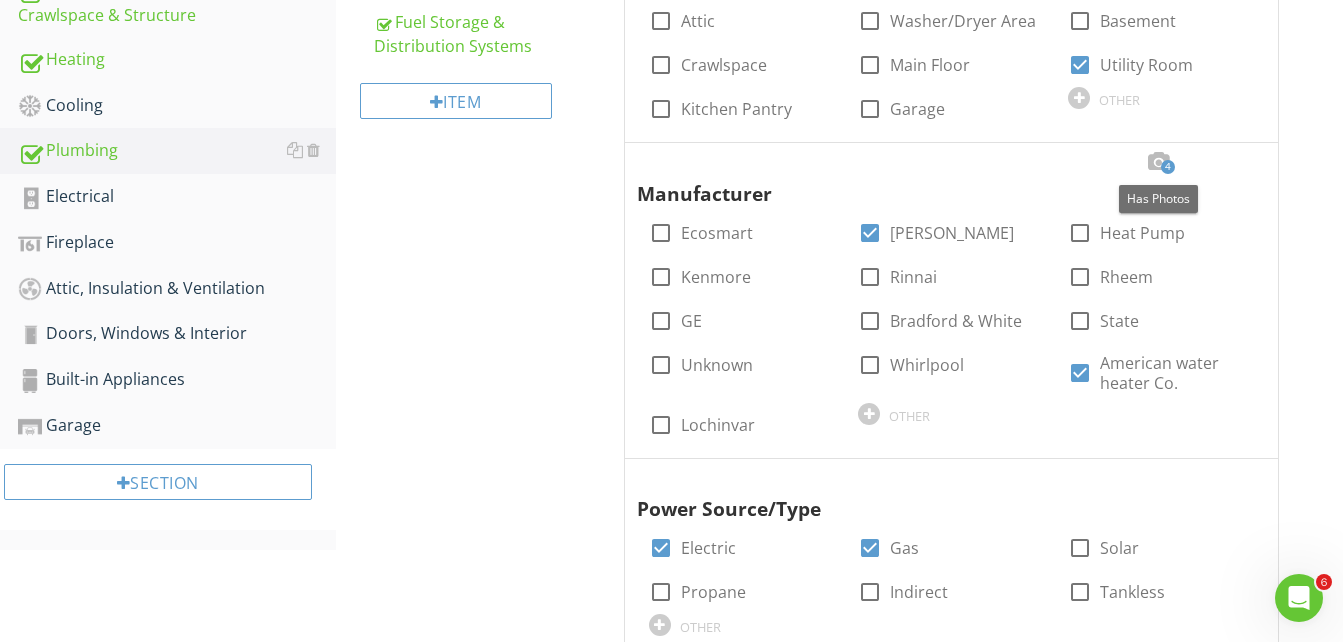 click at bounding box center (1158, 162) 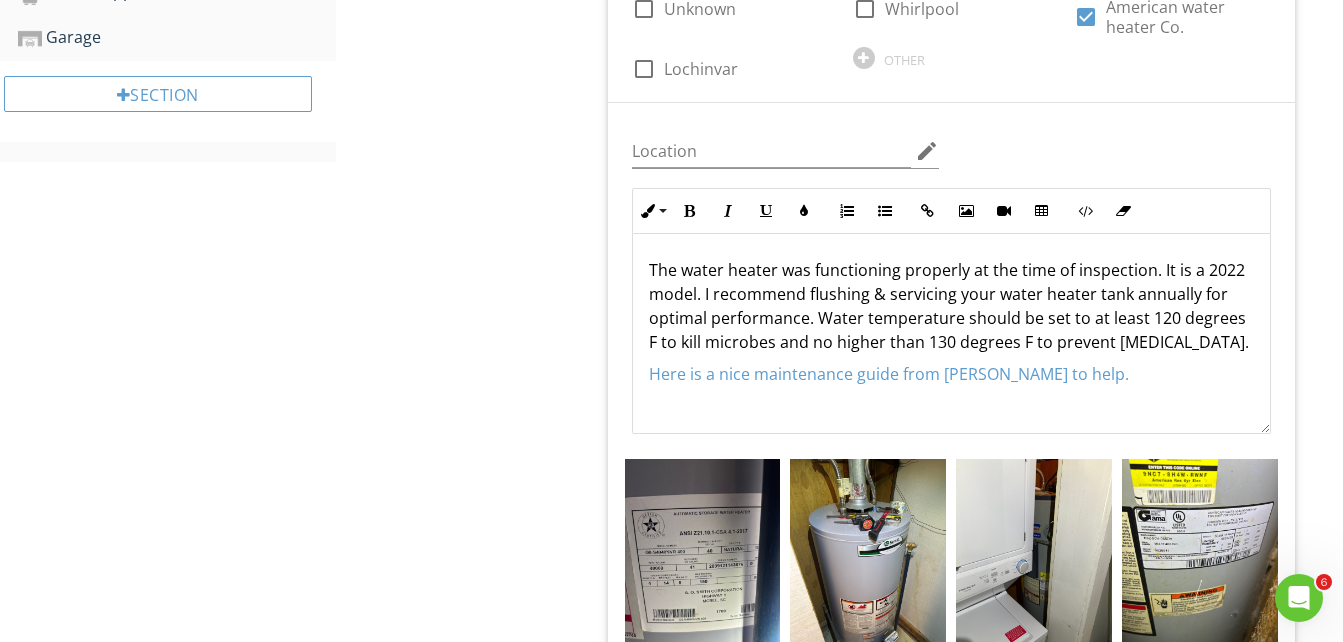 scroll, scrollTop: 1062, scrollLeft: 0, axis: vertical 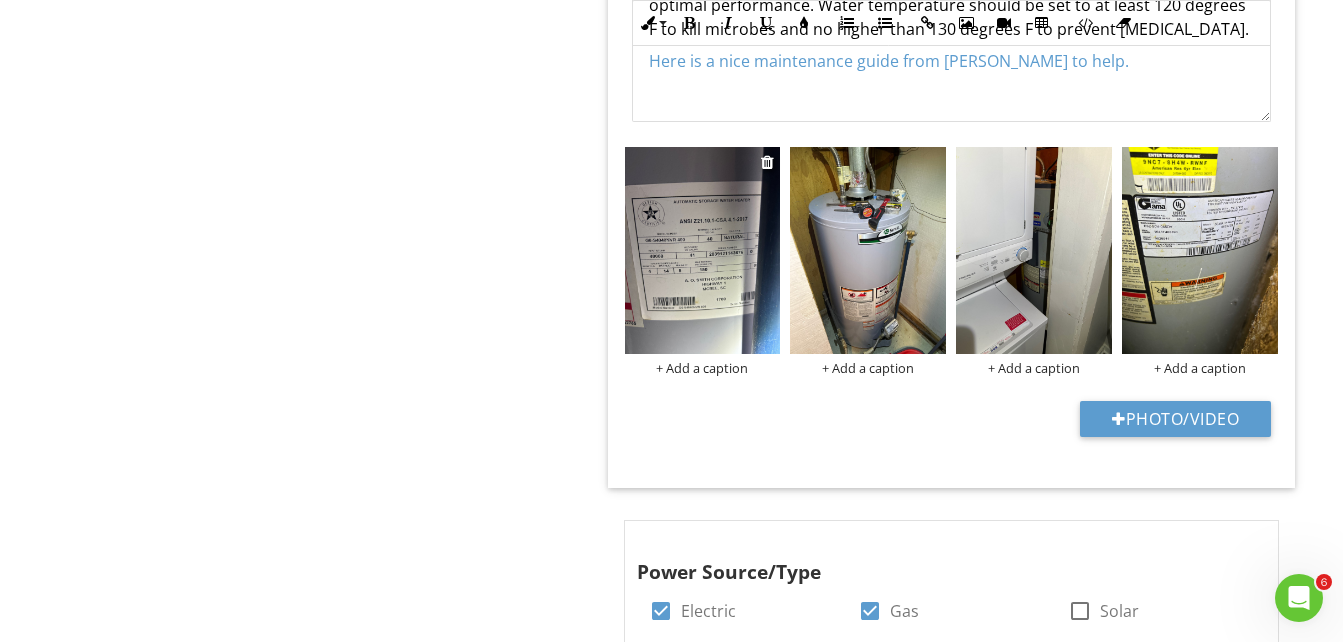 click on "+ Add a caption" at bounding box center [703, 368] 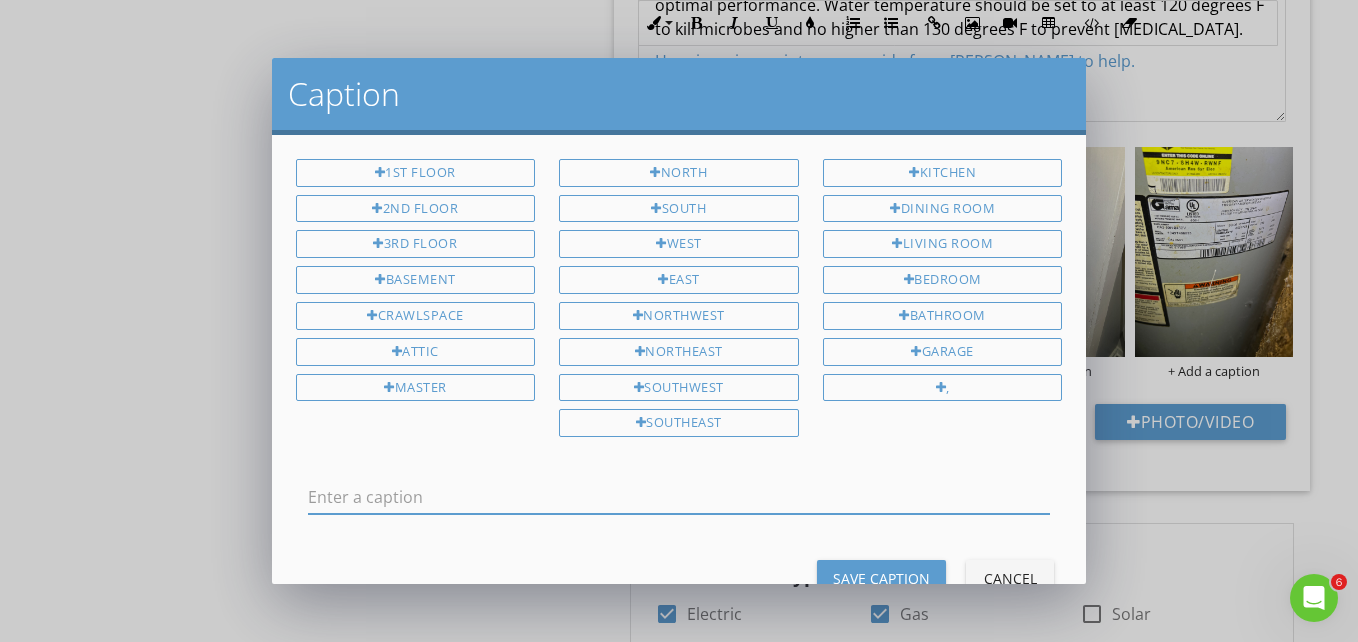 scroll, scrollTop: 0, scrollLeft: 0, axis: both 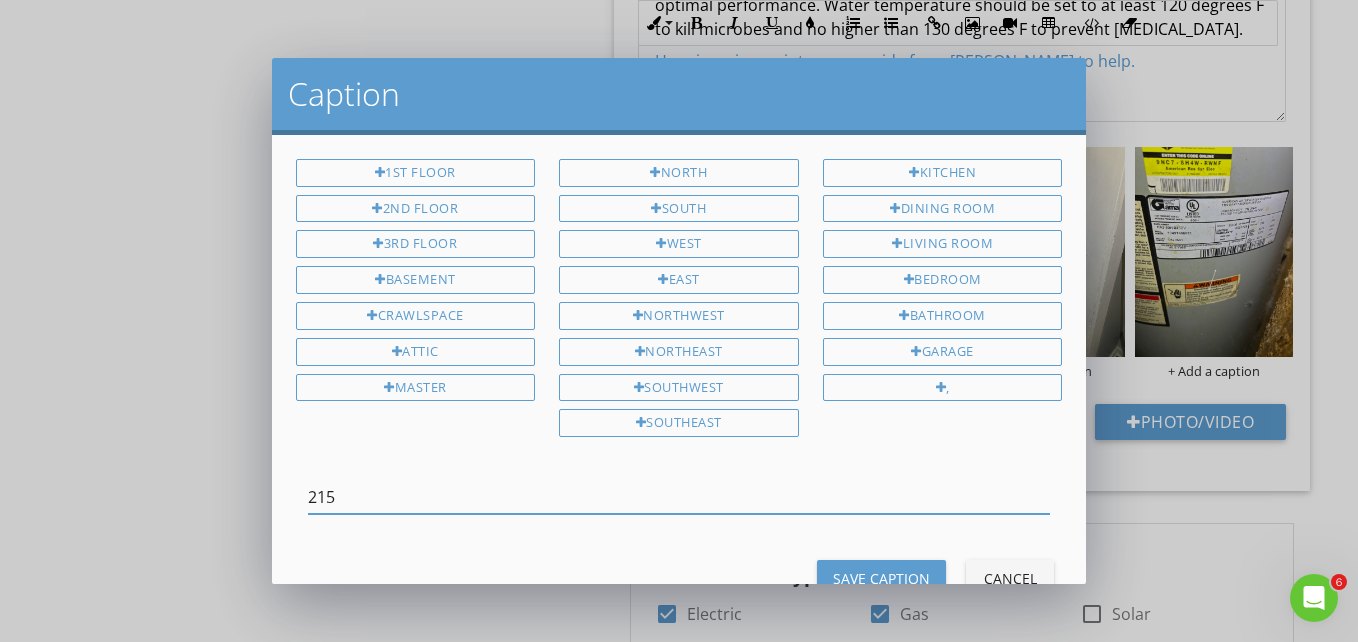 type on "215" 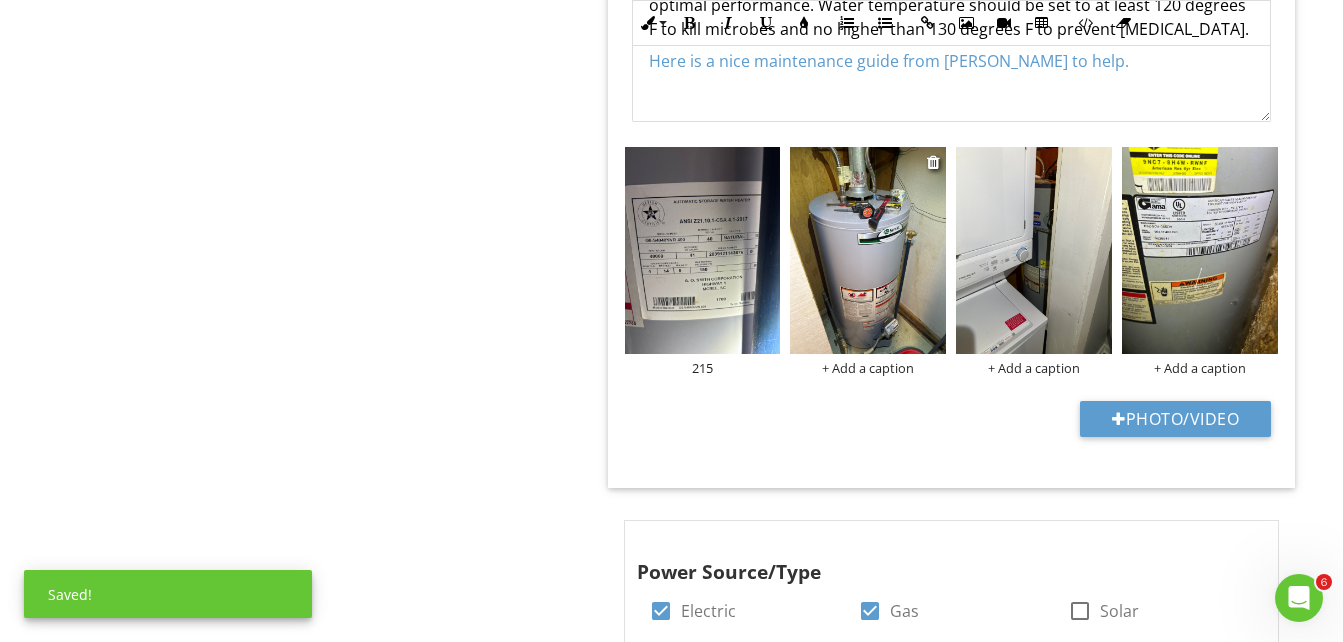 click on "+ Add a caption" at bounding box center [868, 368] 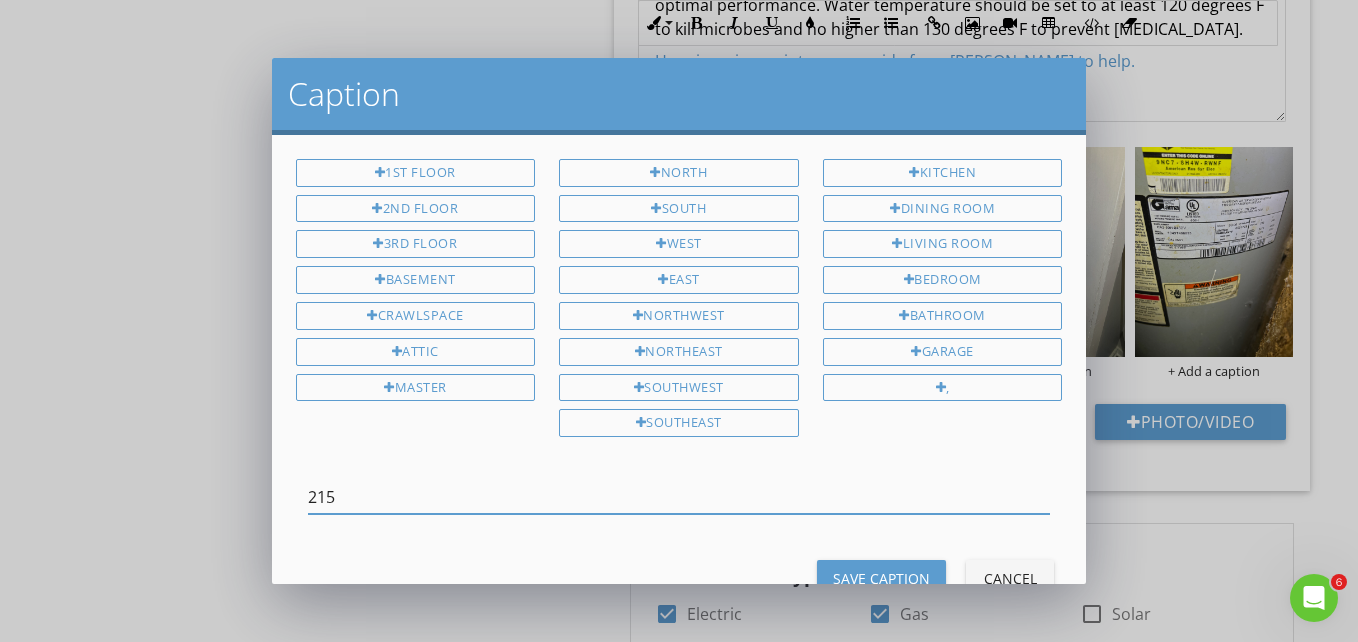 type on "215" 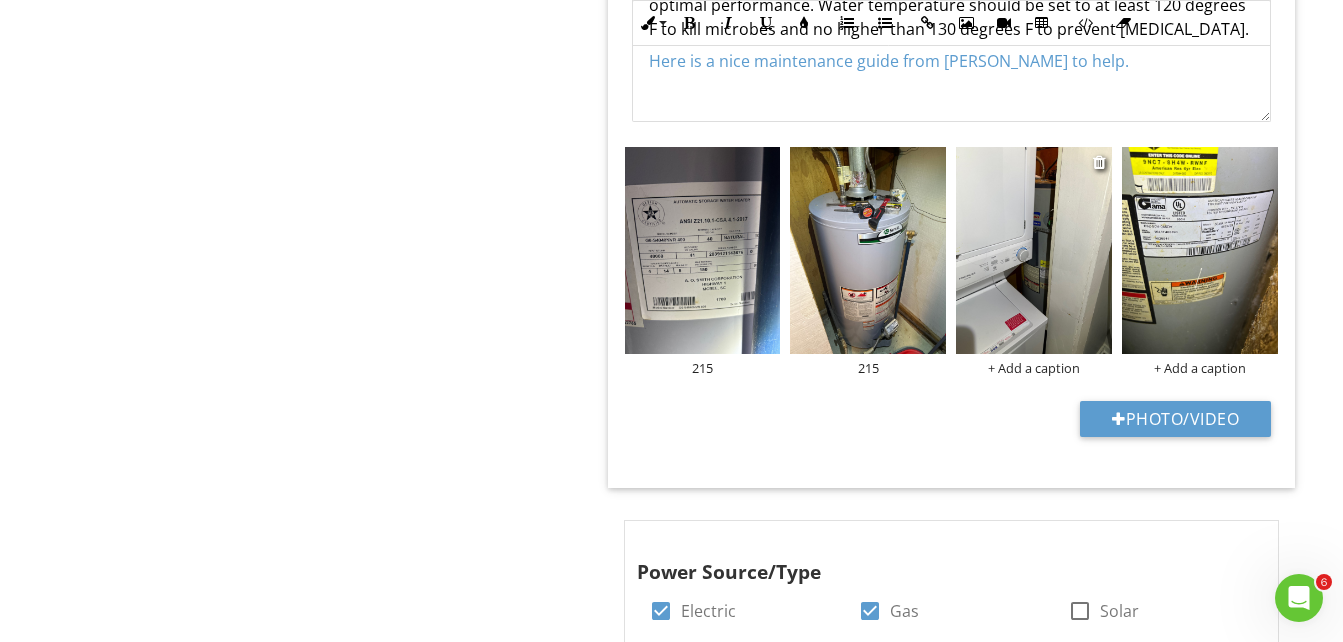 click on "+ Add a caption" at bounding box center [1034, 368] 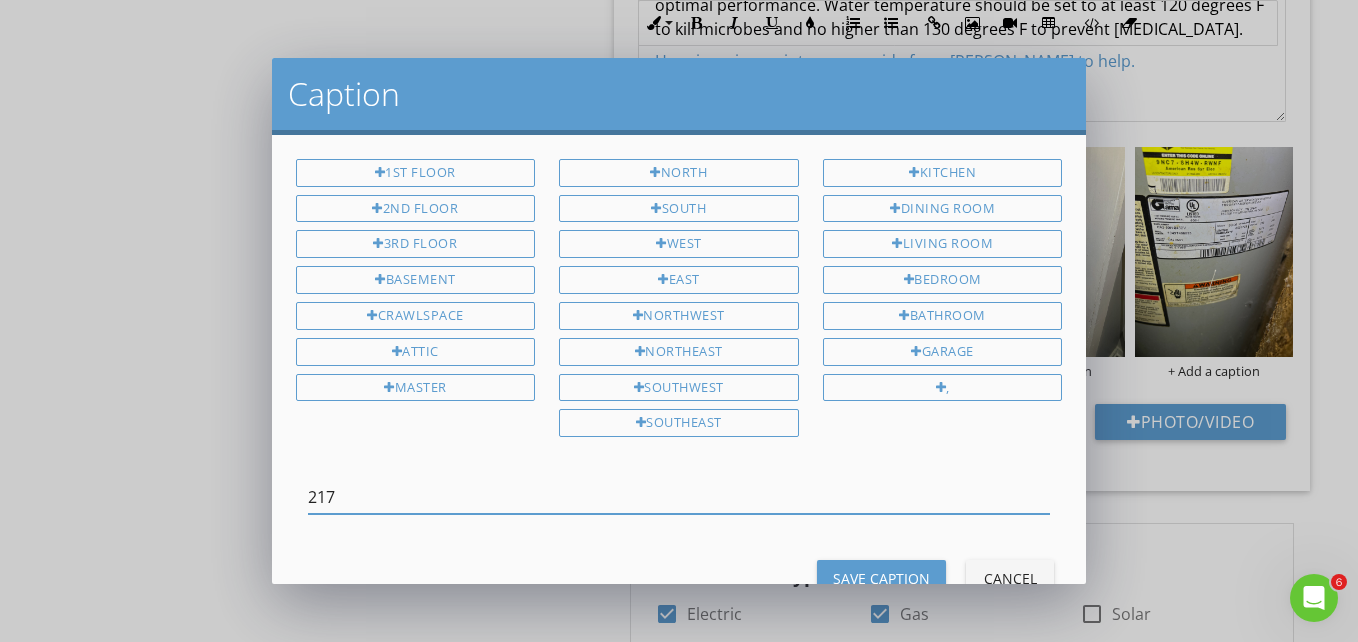 type on "217" 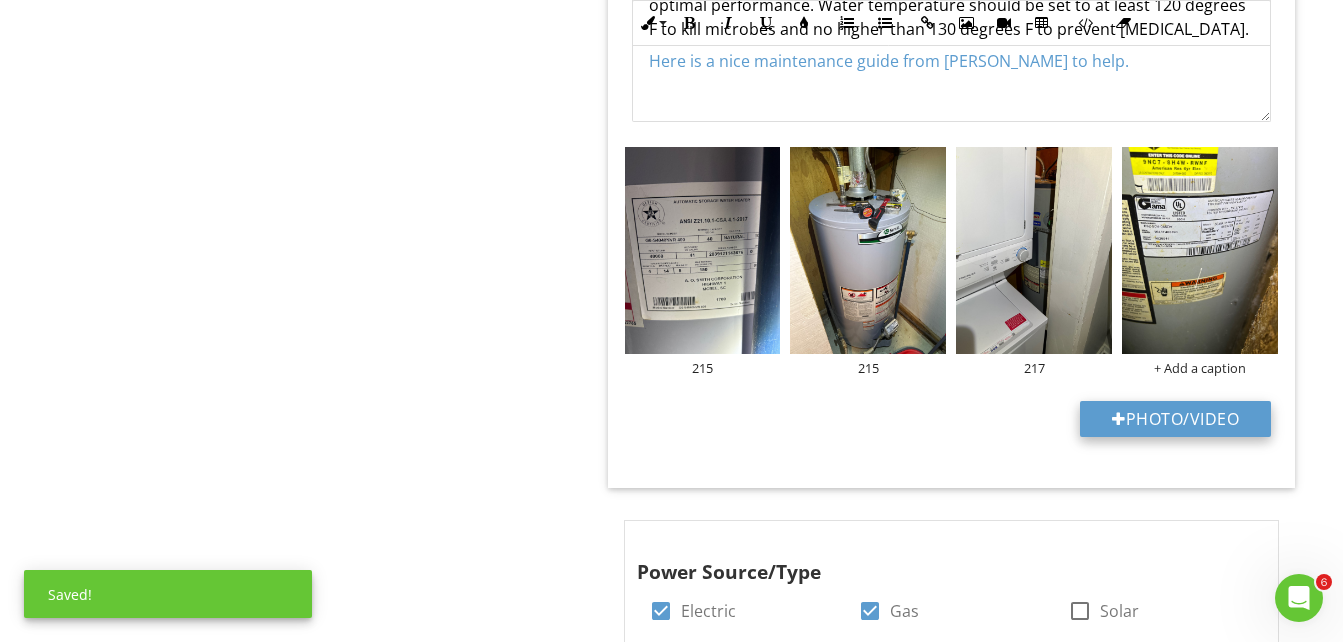 click on "Photo/Video" at bounding box center (1175, 419) 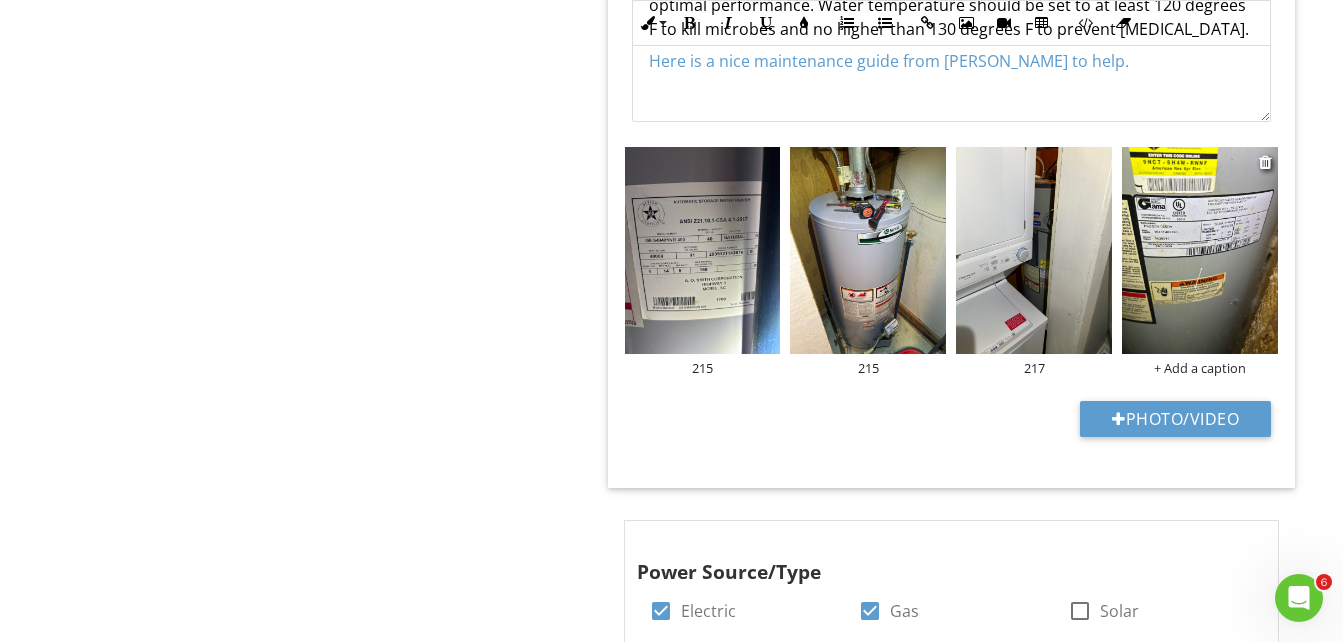 click on "+ Add a caption" at bounding box center (1200, 368) 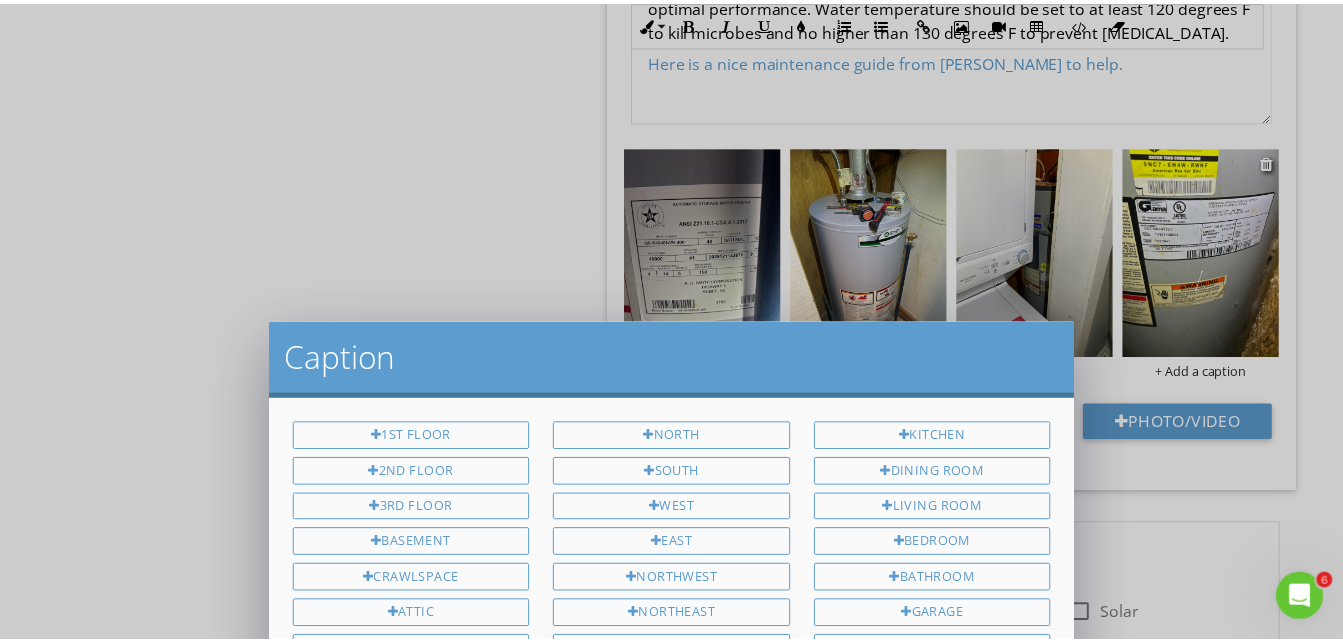 scroll, scrollTop: 0, scrollLeft: 0, axis: both 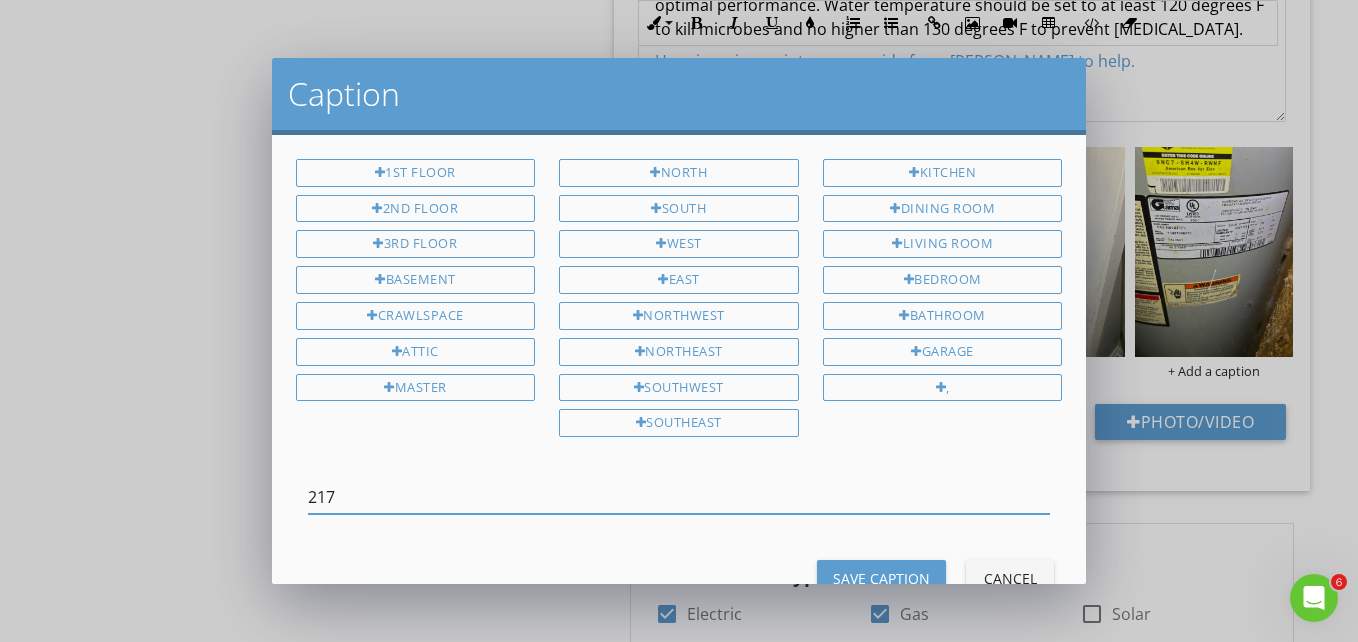 type on "217" 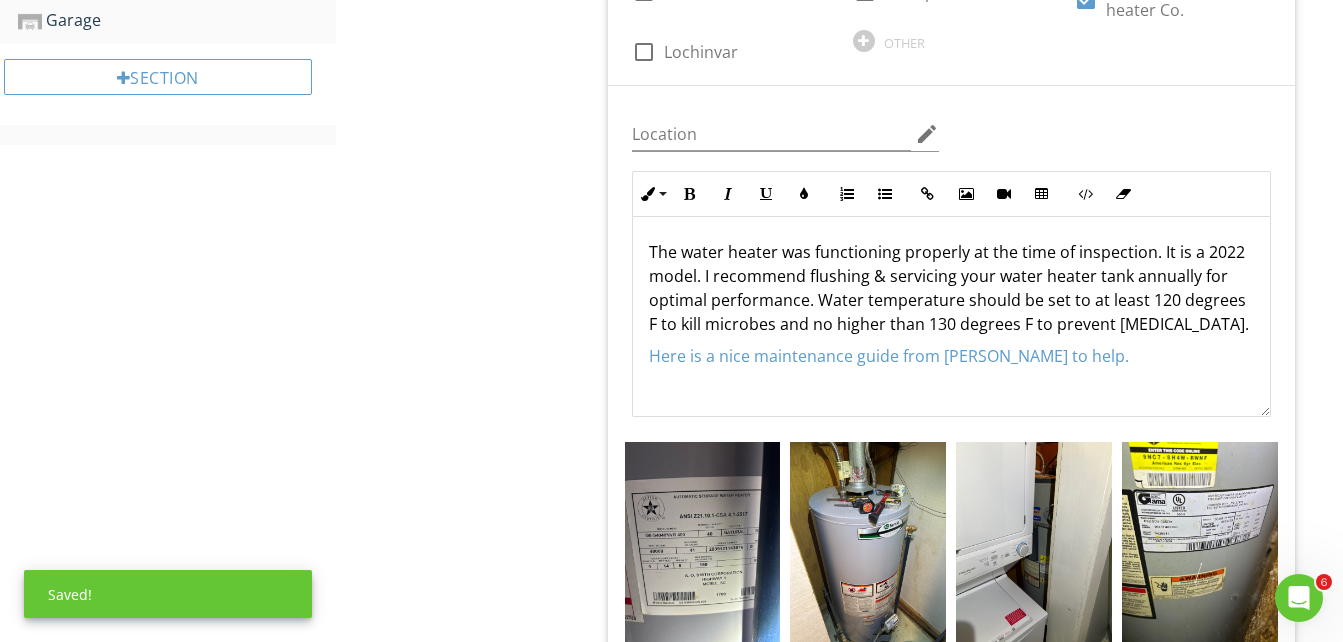 scroll, scrollTop: 1062, scrollLeft: 0, axis: vertical 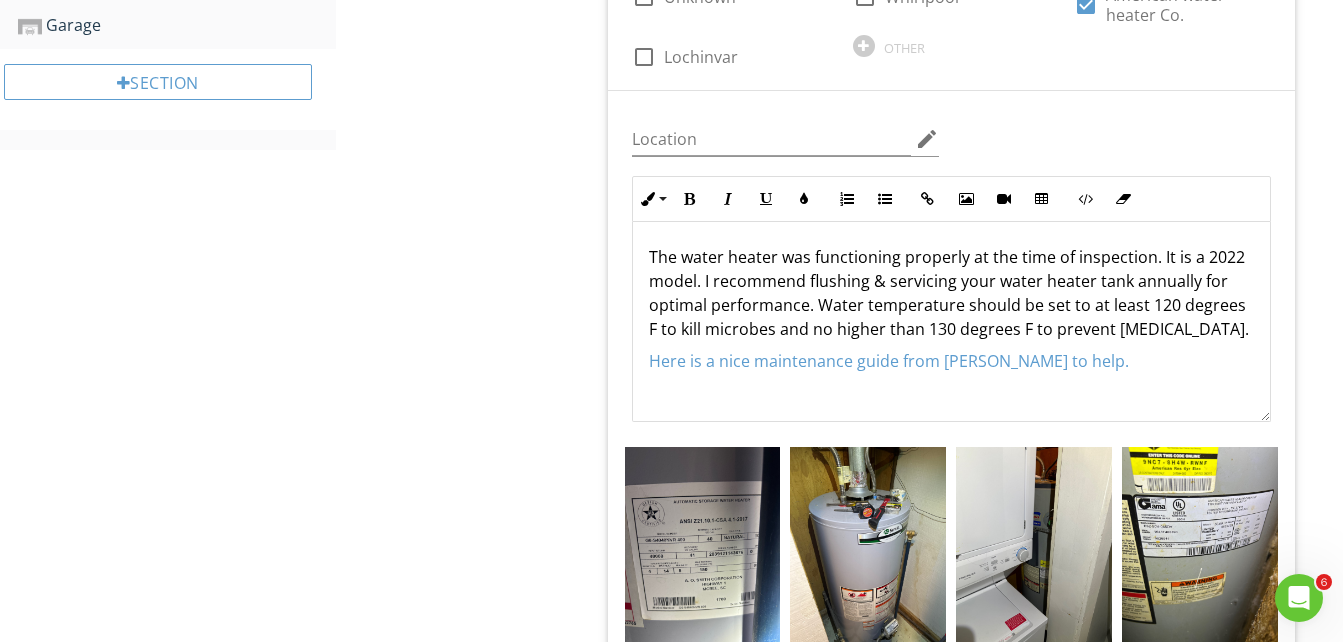 click on "The water heater was functioning properly at the time of inspection. It is a 2022 model. I recommend flushing & servicing your water heater tank annually for optimal performance. Water temperature should be set to at least 120 degrees F to kill microbes and no higher than 130 degrees F to prevent scalding." at bounding box center [951, 293] 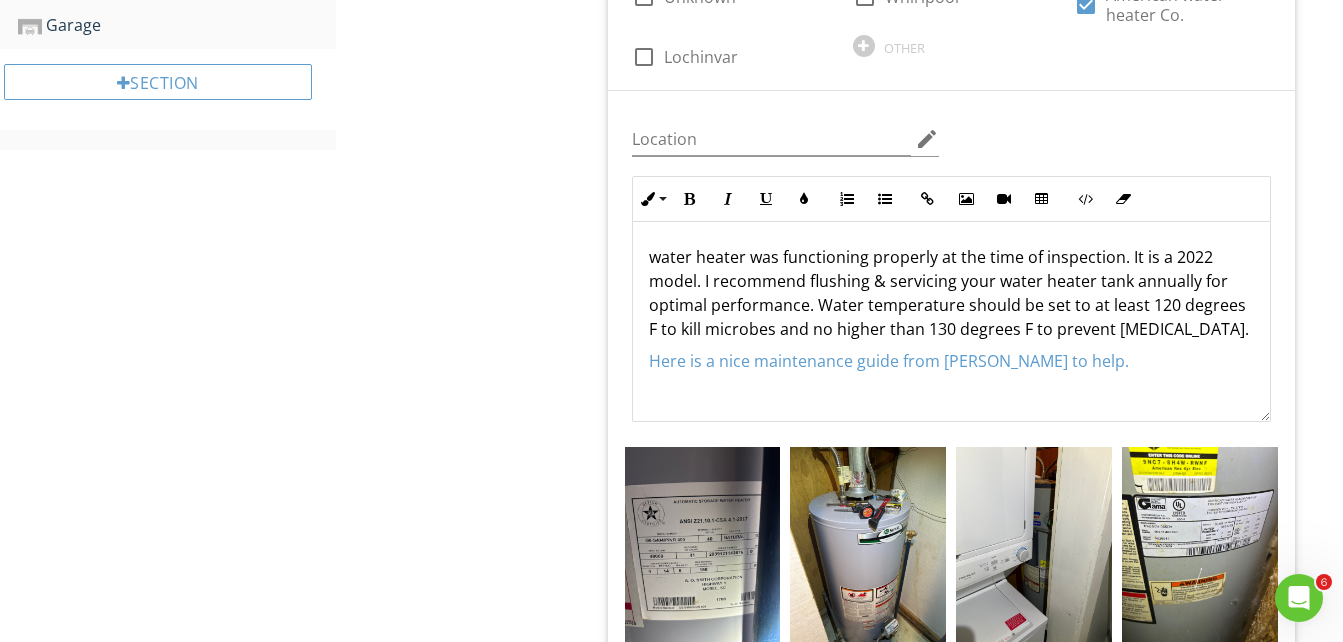 type 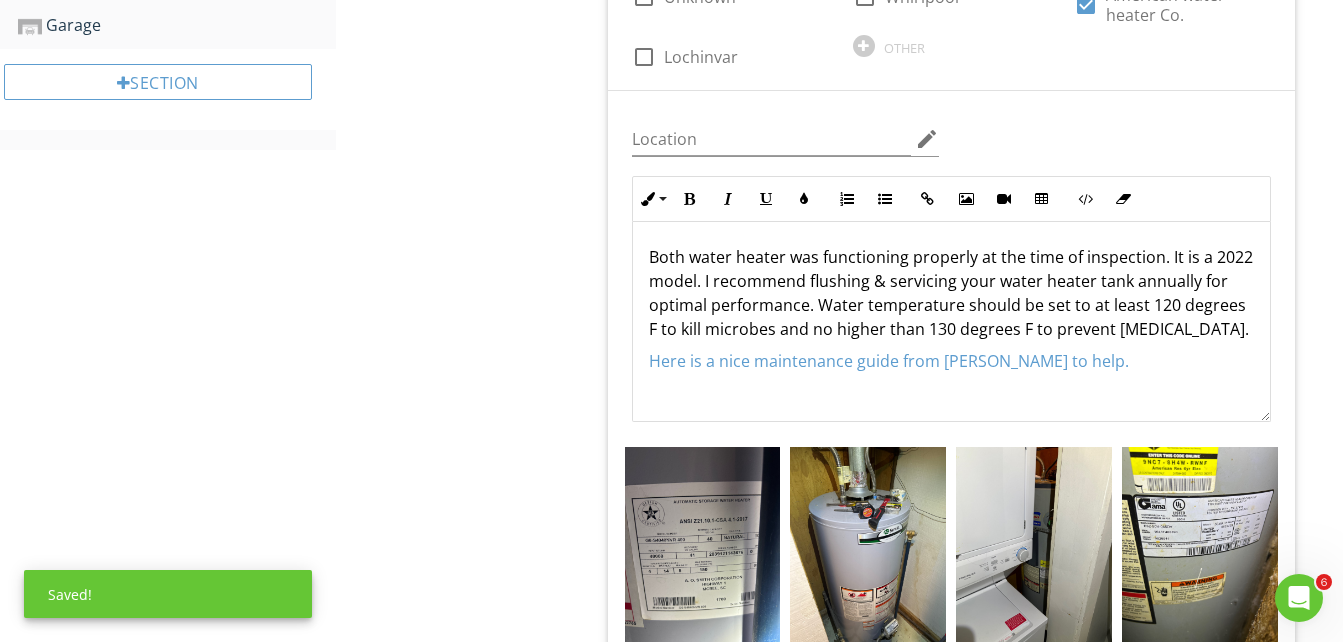 click on "Both water heater was functioning properly at the time of inspection. It is a 2022 model. I recommend flushing & servicing your water heater tank annually for optimal performance. Water temperature should be set to at least 120 degrees F to kill microbes and no higher than 130 degrees F to prevent scalding." at bounding box center (951, 293) 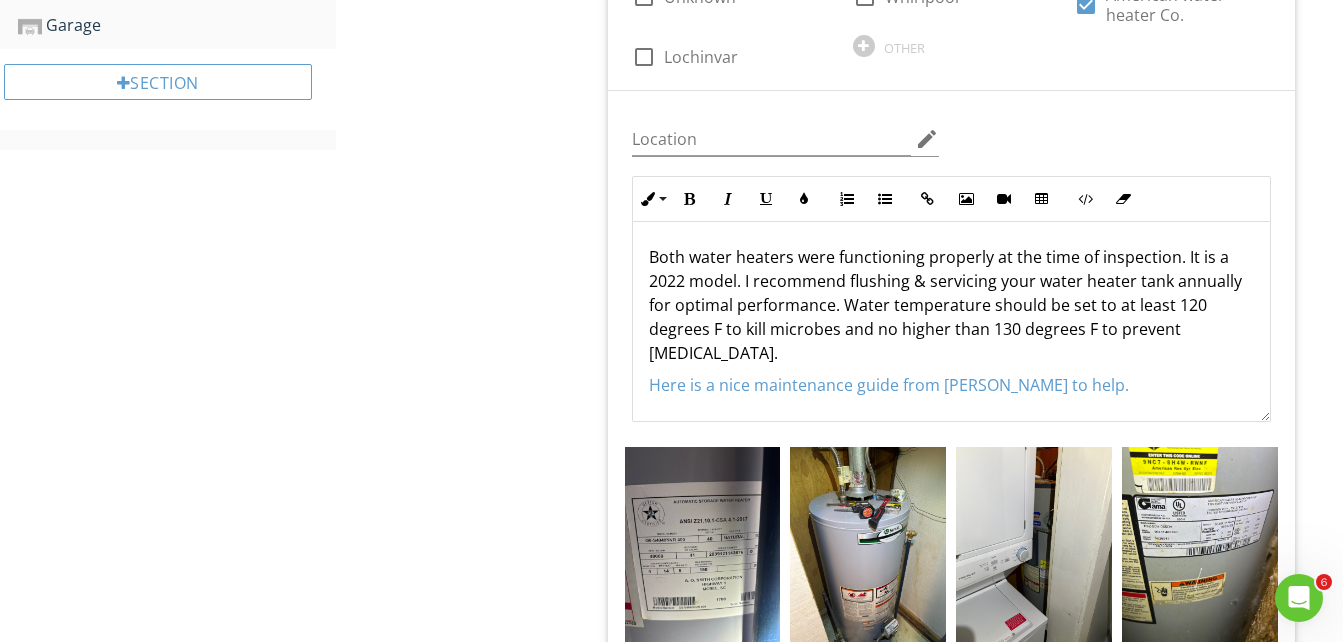 click on "Both water heaters were functioning properly at the time of inspection. It is a 2022 model. I recommend flushing & servicing your water heater tank annually for optimal performance. Water temperature should be set to at least 120 degrees F to kill microbes and no higher than 130 degrees F to prevent scalding." at bounding box center (951, 305) 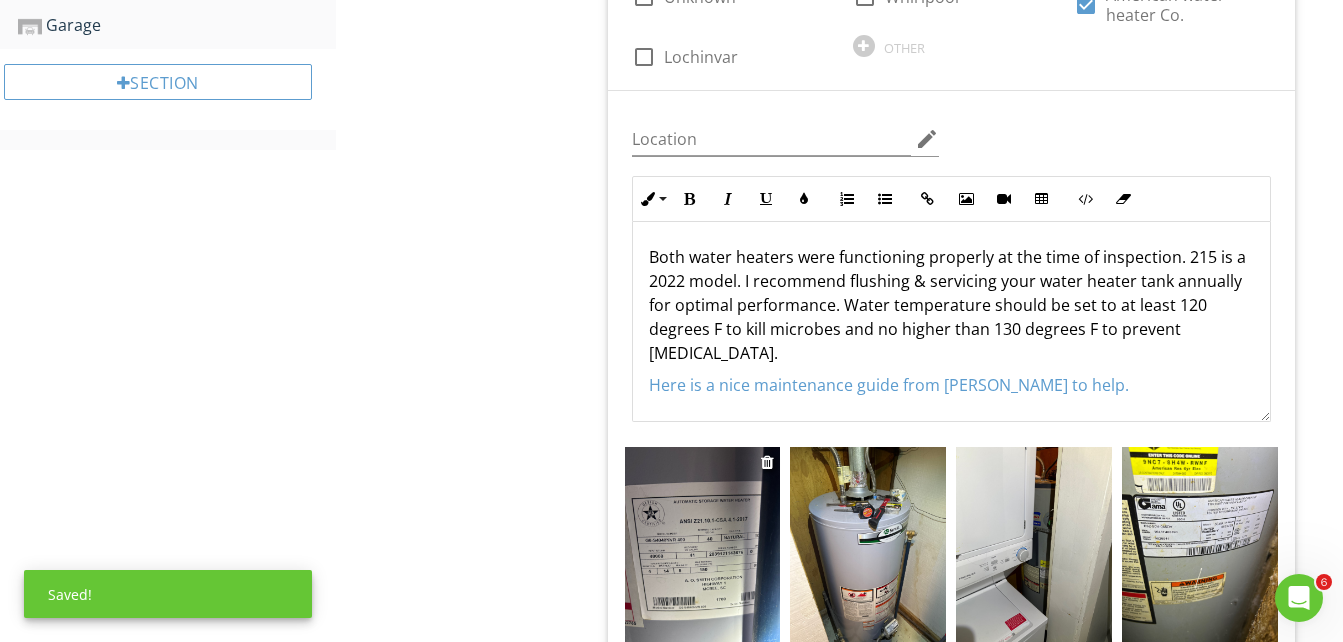 click at bounding box center (703, 551) 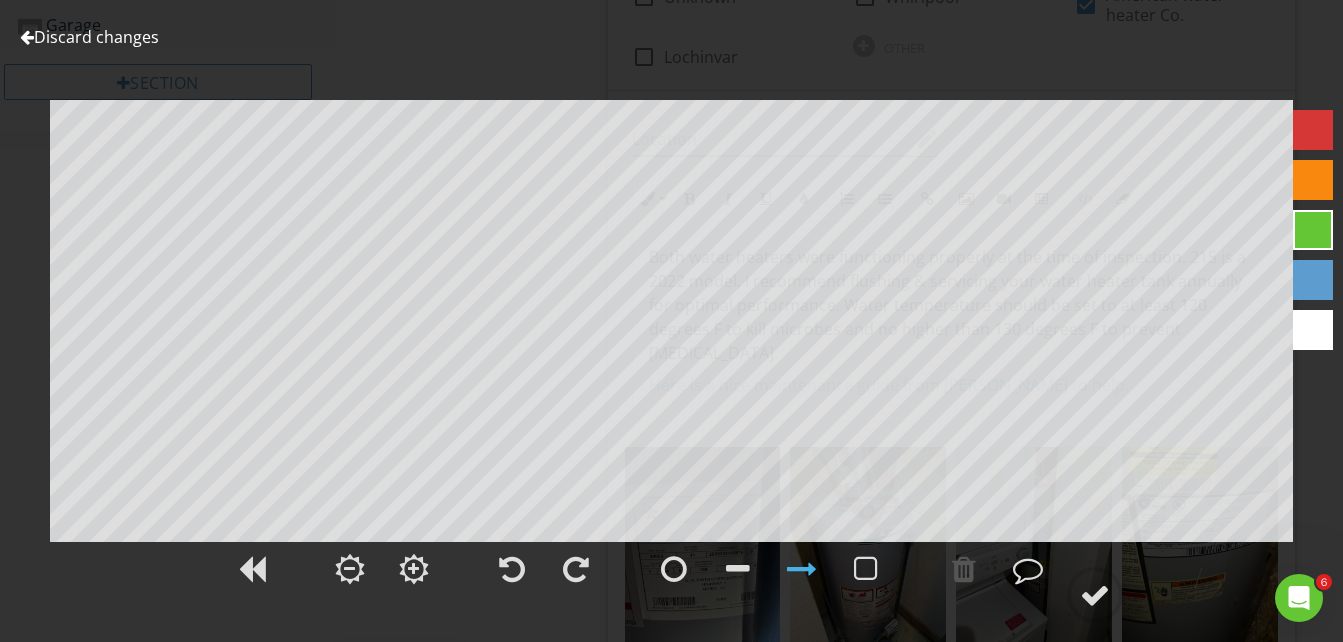 click on "Discard changes" at bounding box center [89, 37] 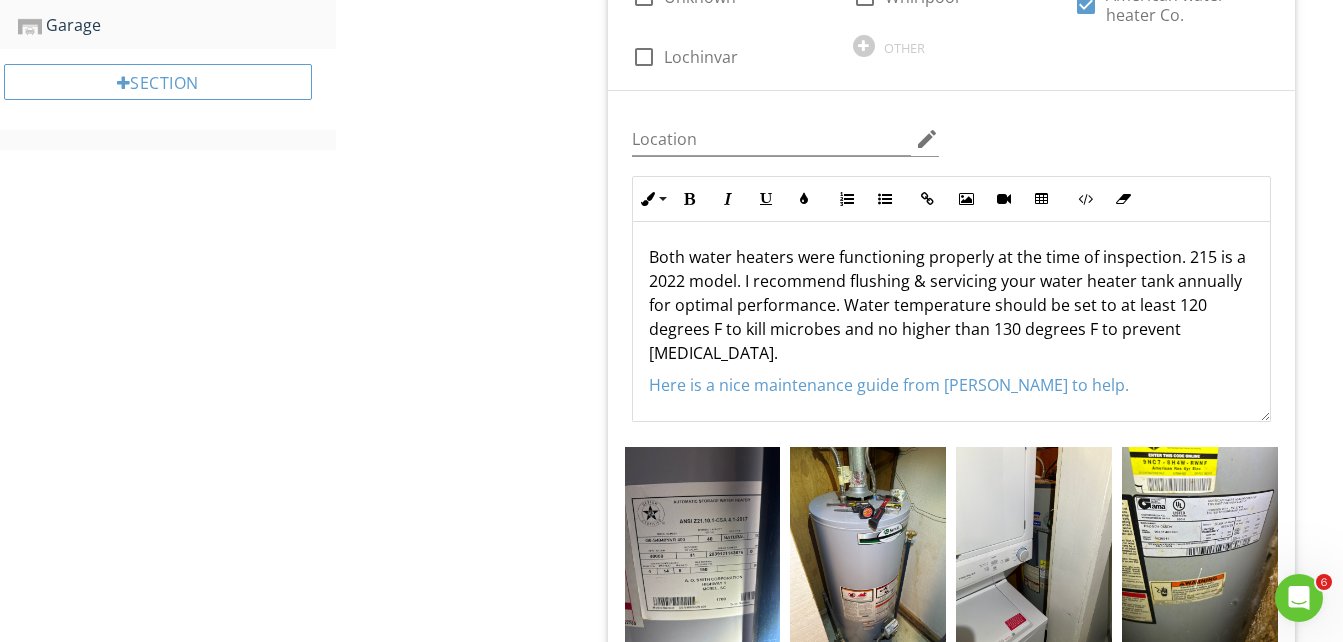 click on "Both water heaters were functioning properly at the time of inspection. 215 is a 2022 model. I recommend flushing & servicing your water heater tank annually for optimal performance. Water temperature should be set to at least 120 degrees F to kill microbes and no higher than 130 degrees F to prevent scalding." at bounding box center [951, 305] 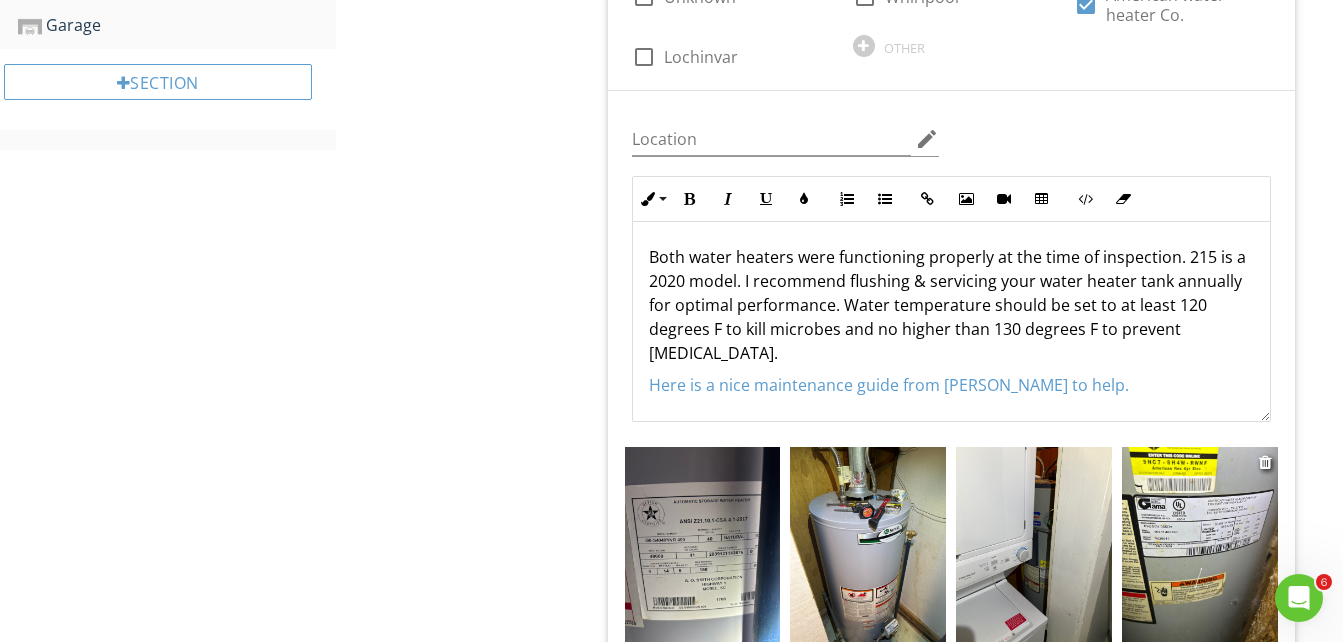 click at bounding box center (1200, 551) 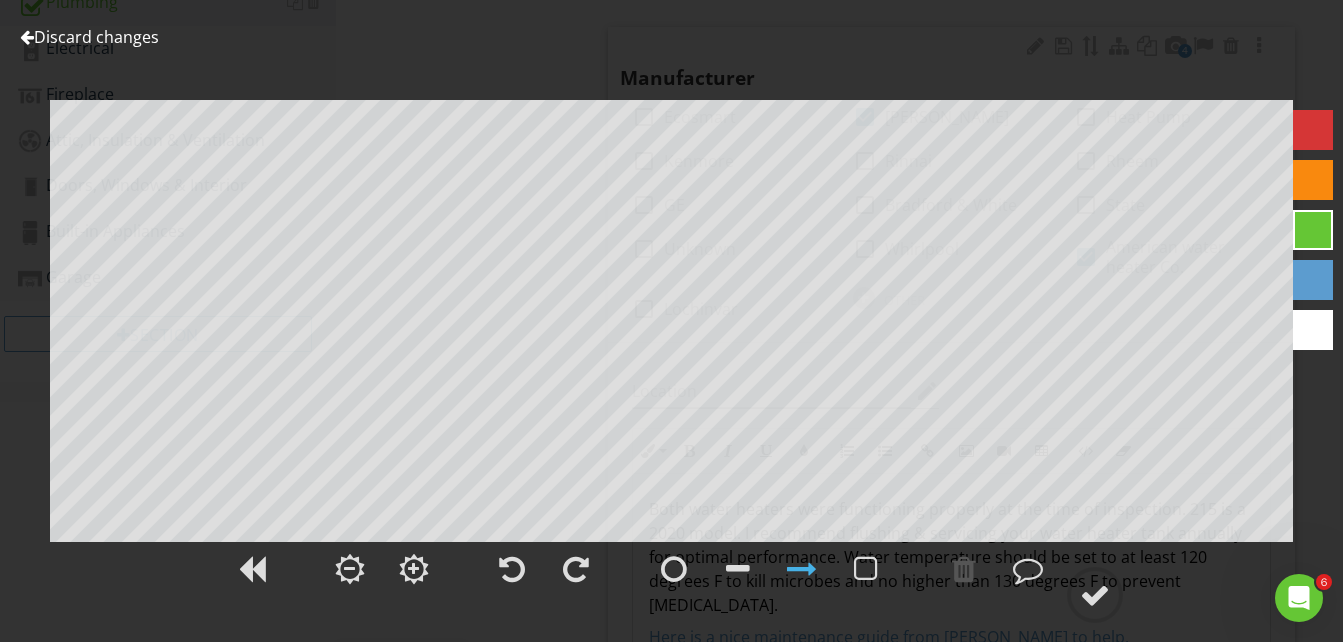 scroll, scrollTop: 762, scrollLeft: 0, axis: vertical 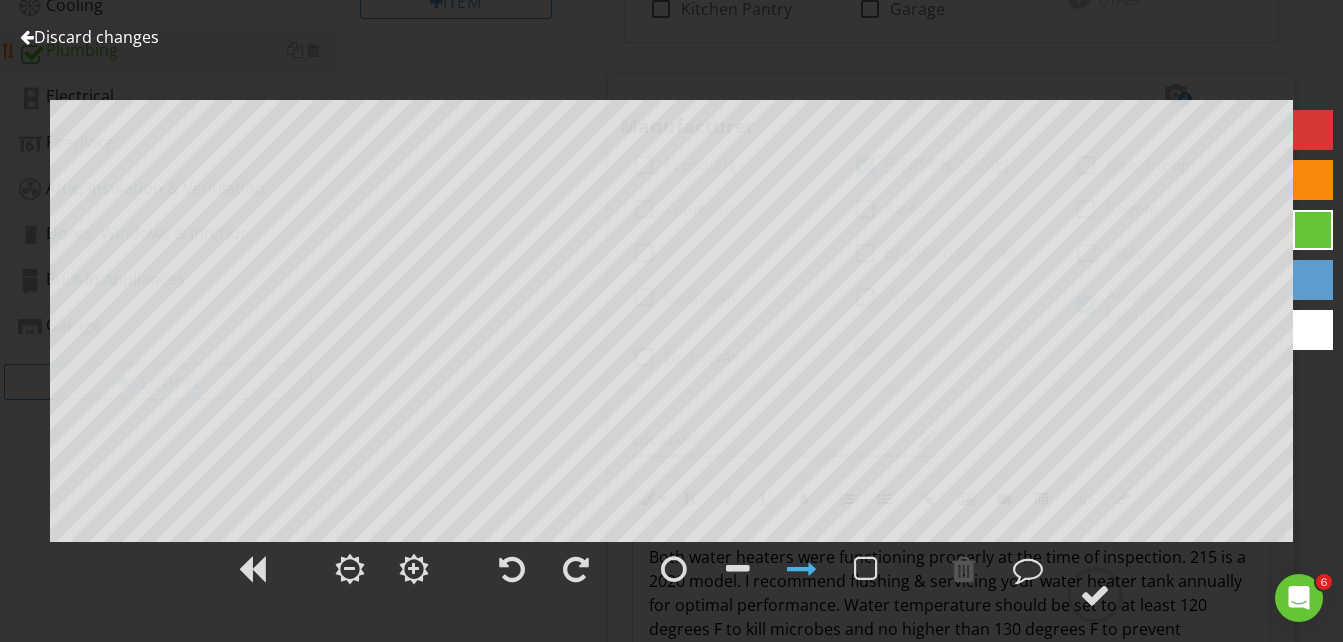 click at bounding box center (27, 37) 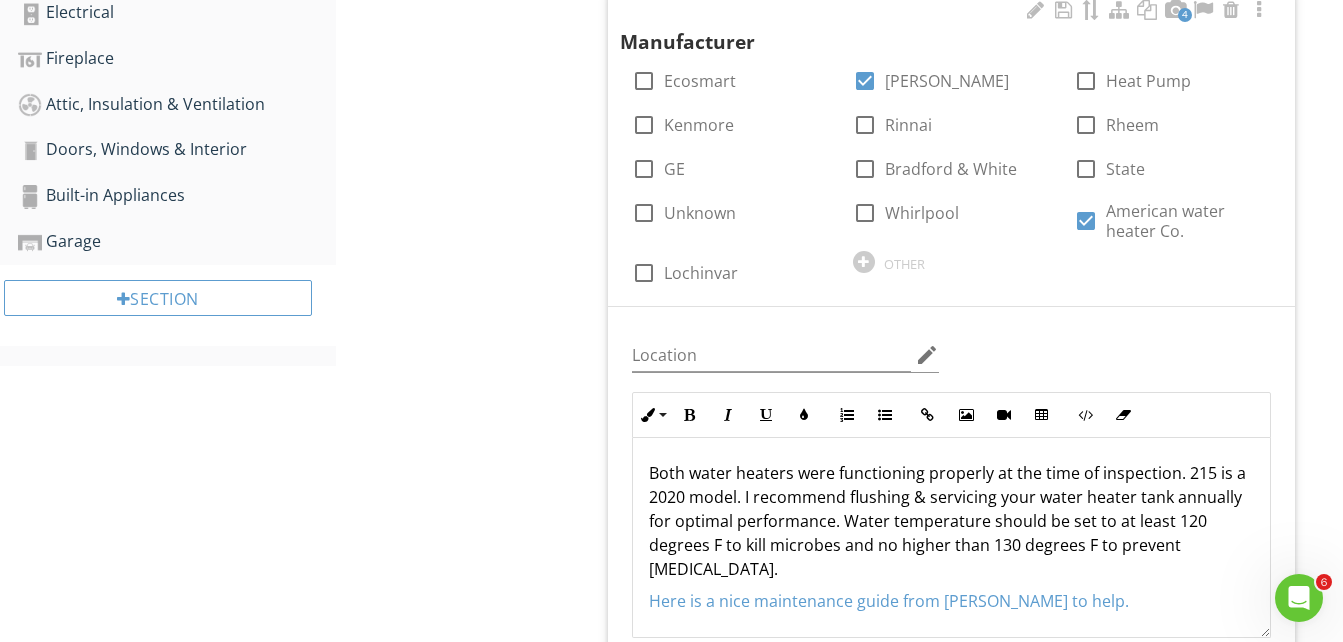 scroll, scrollTop: 962, scrollLeft: 0, axis: vertical 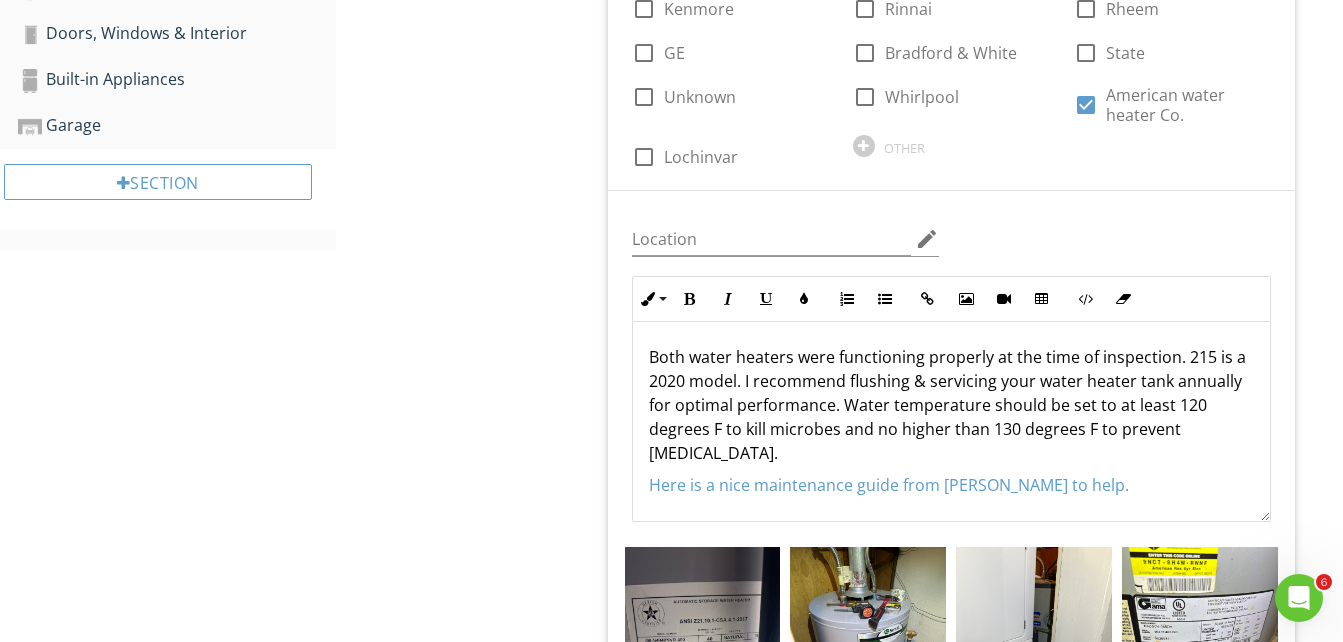 click on "Both water heaters were functioning properly at the time of inspection. 215 is a 2020 model. I recommend flushing & servicing your water heater tank annually for optimal performance. Water temperature should be set to at least 120 degrees F to kill microbes and no higher than 130 degrees F to prevent scalding." at bounding box center [951, 405] 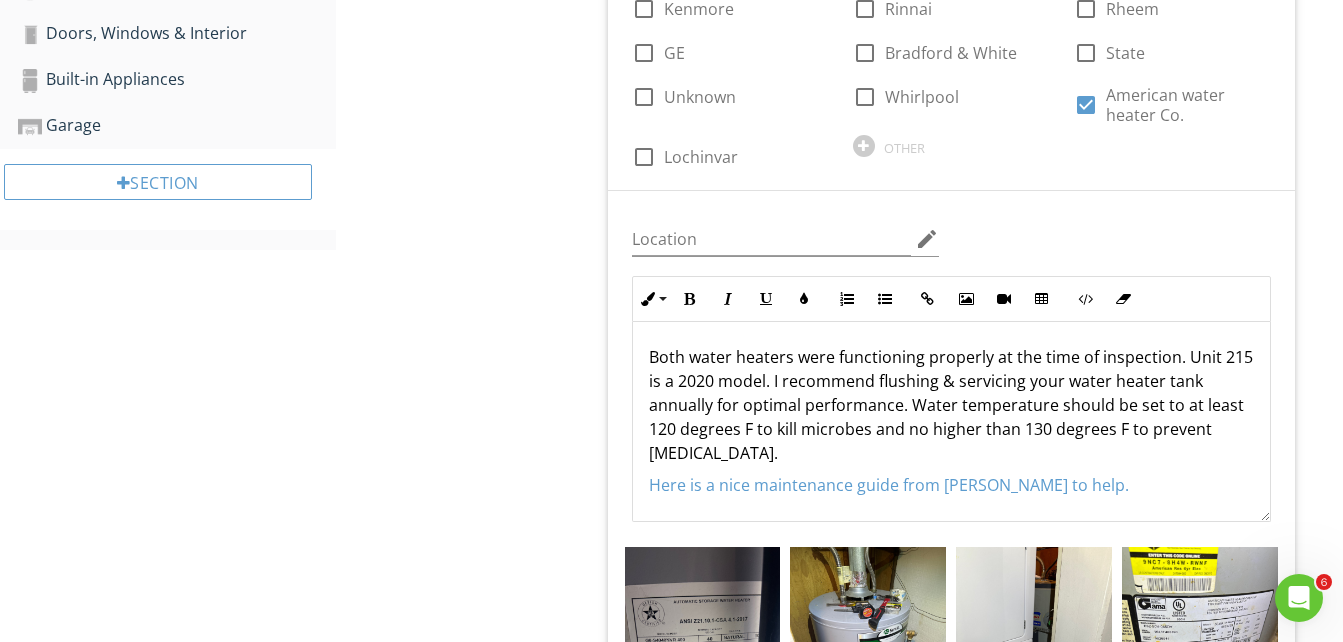 click on "Both water heaters were functioning properly at the time of inspection. Unit 215 is a 2020 model. I recommend flushing & servicing your water heater tank annually for optimal performance. Water temperature should be set to at least 120 degrees F to kill microbes and no higher than 130 degrees F to prevent scalding." at bounding box center [951, 405] 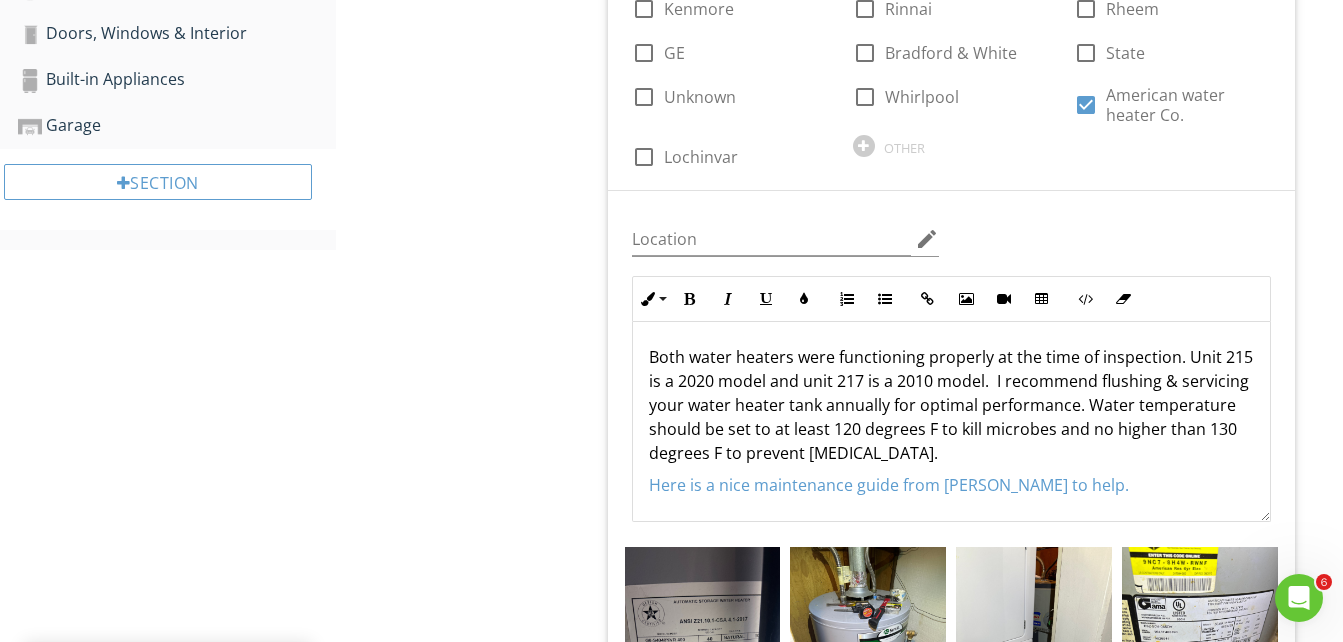 click on "Here is a nice maintenance guide from Lowe's to help." at bounding box center (889, 485) 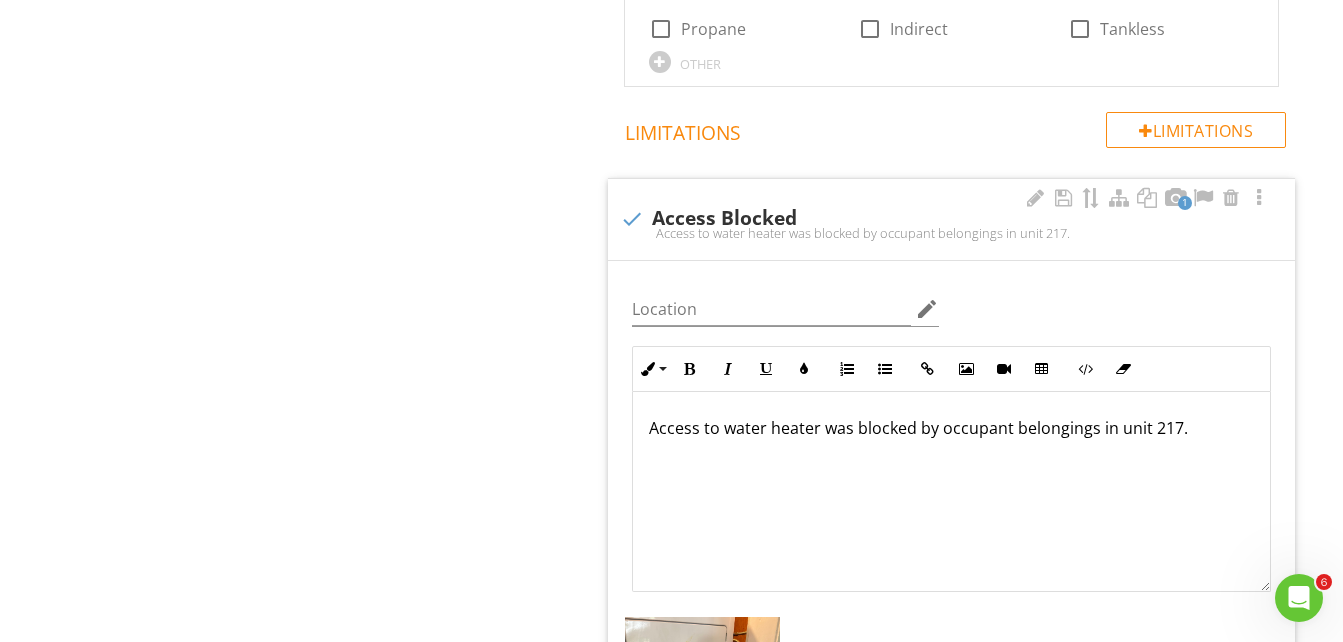 scroll, scrollTop: 2062, scrollLeft: 0, axis: vertical 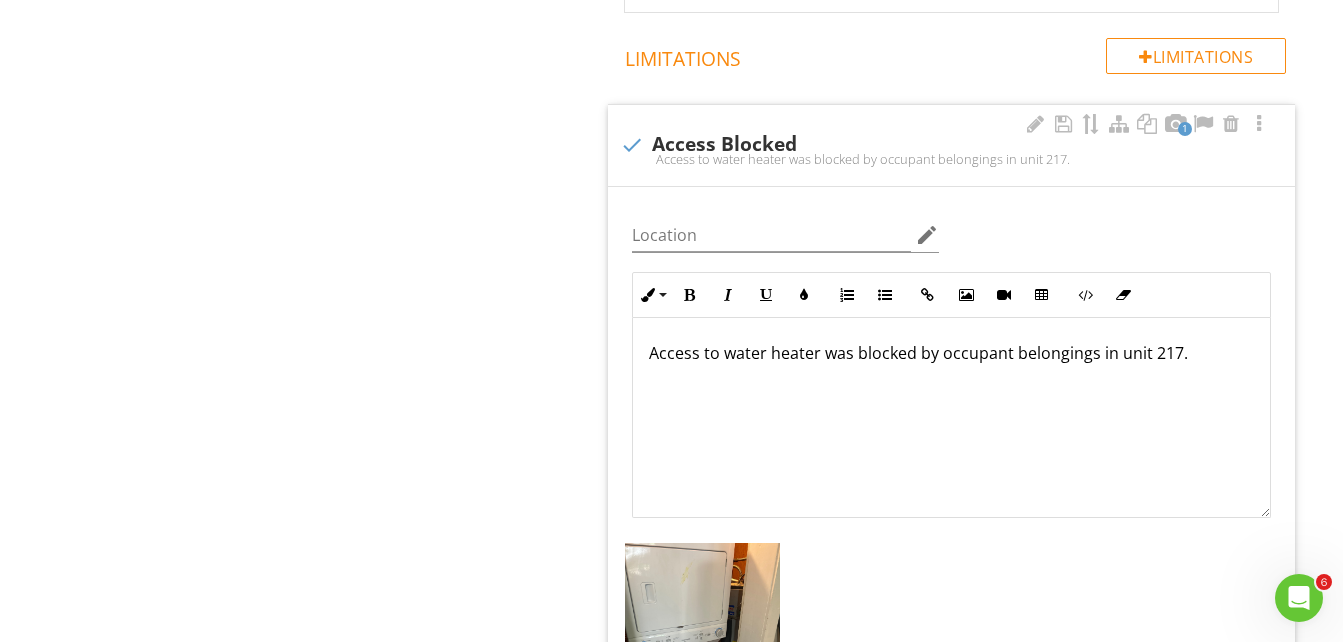 click on "Access to water heater was blocked by occupant belongings in unit 217." at bounding box center (951, 353) 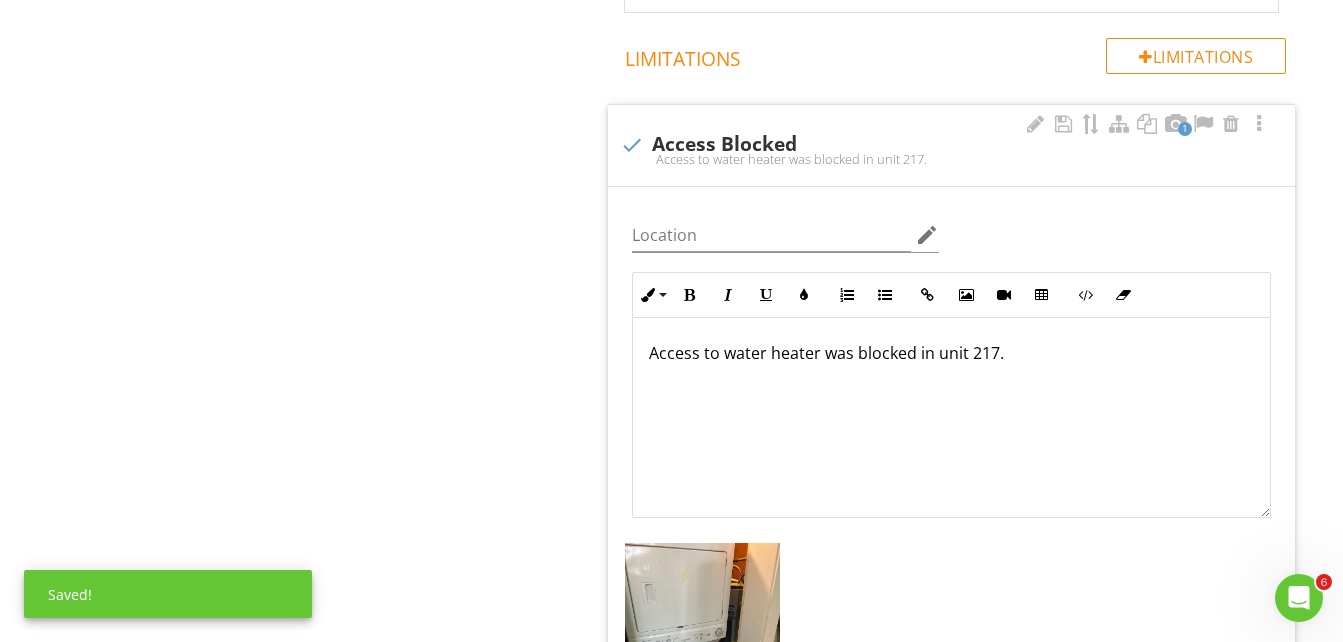 click on "Access to water heater was blocked in unit 217." at bounding box center [951, 417] 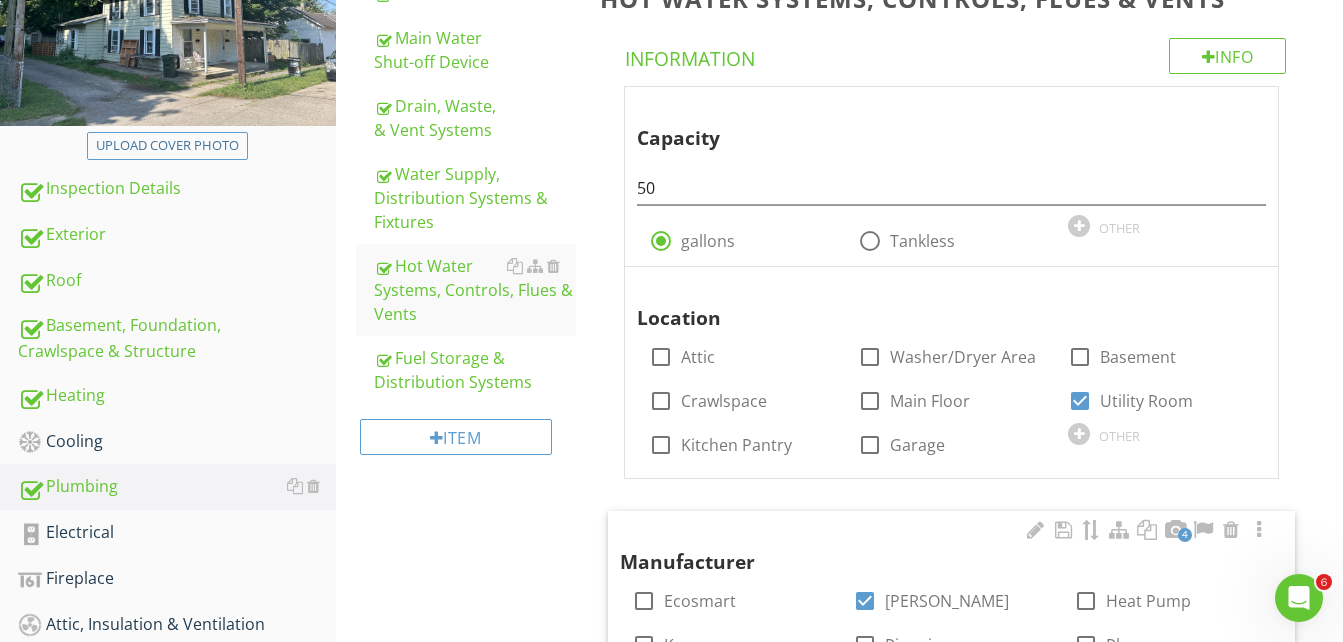 scroll, scrollTop: 320, scrollLeft: 0, axis: vertical 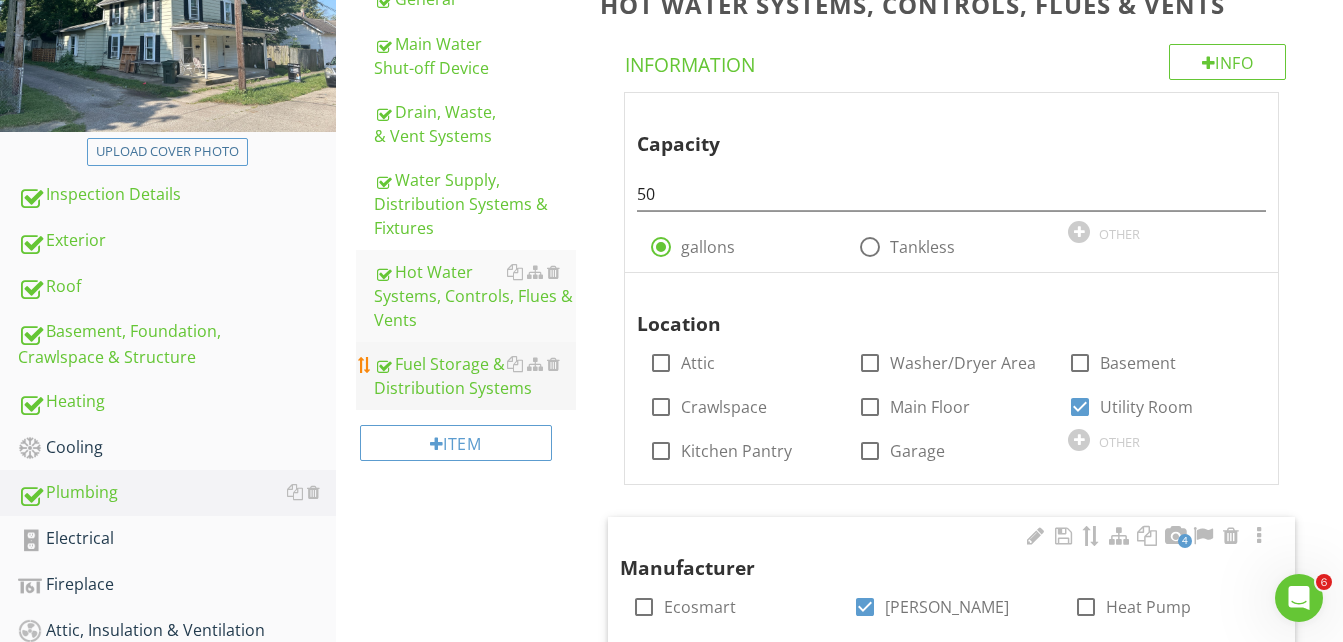 click on "Fuel Storage & Distribution Systems" at bounding box center [475, 376] 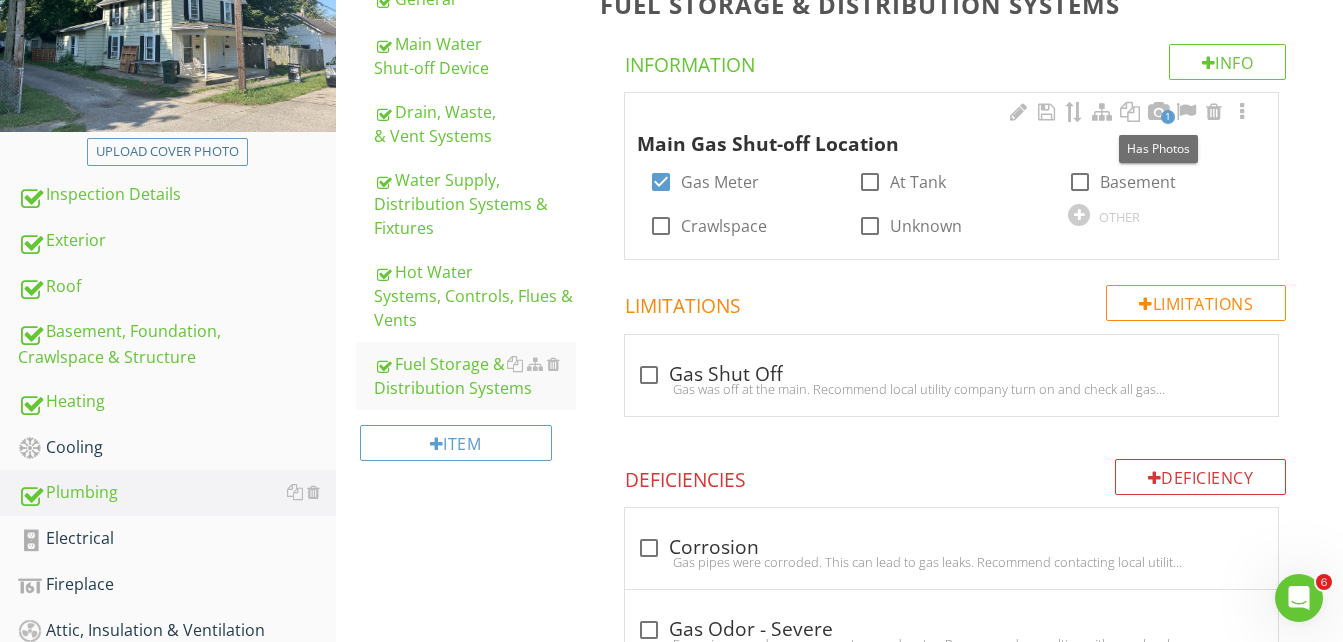 click at bounding box center [1158, 112] 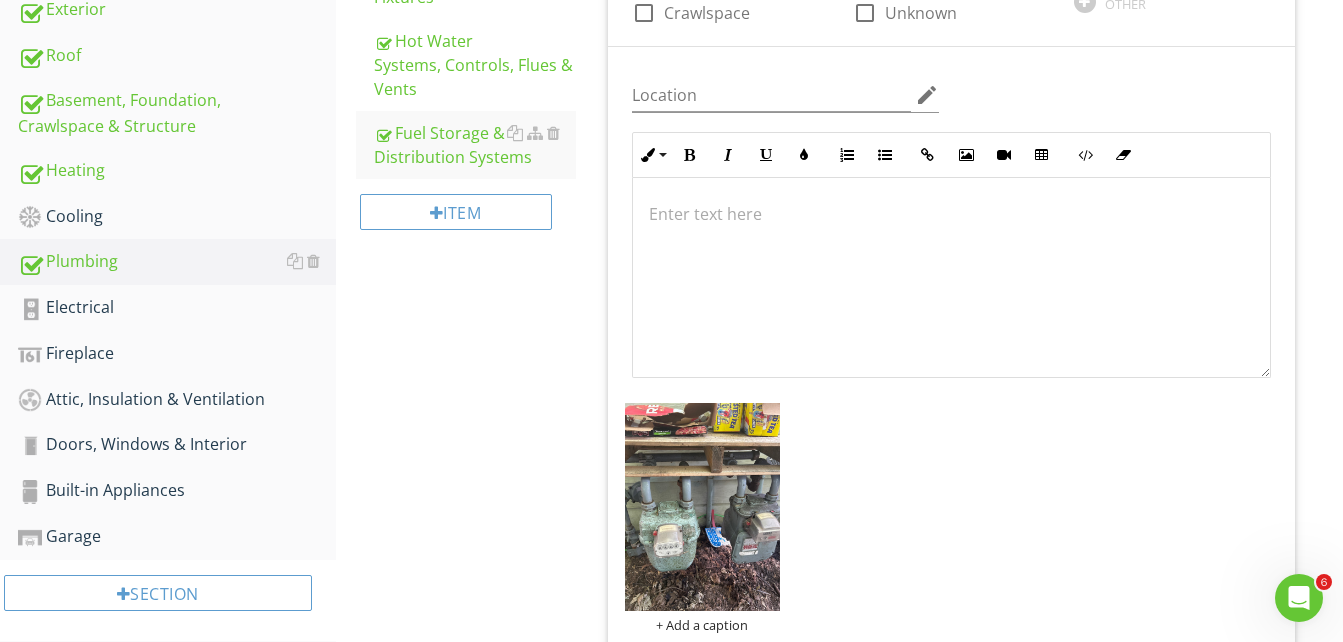scroll, scrollTop: 620, scrollLeft: 0, axis: vertical 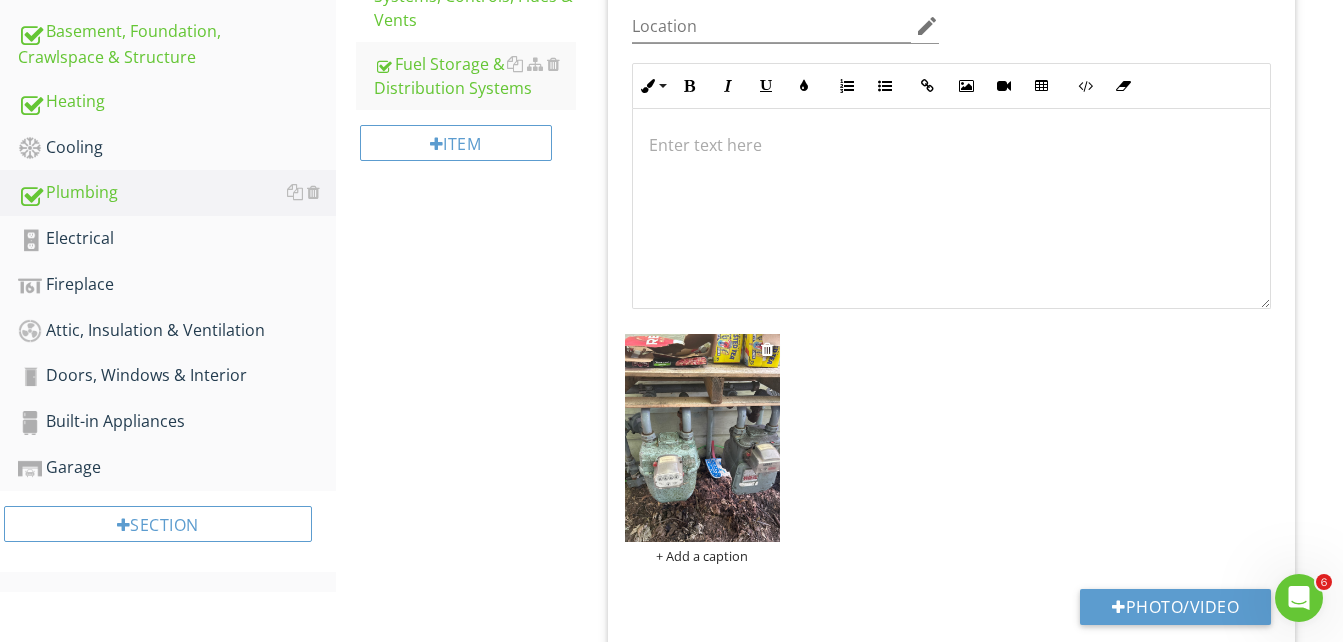 click at bounding box center [703, 438] 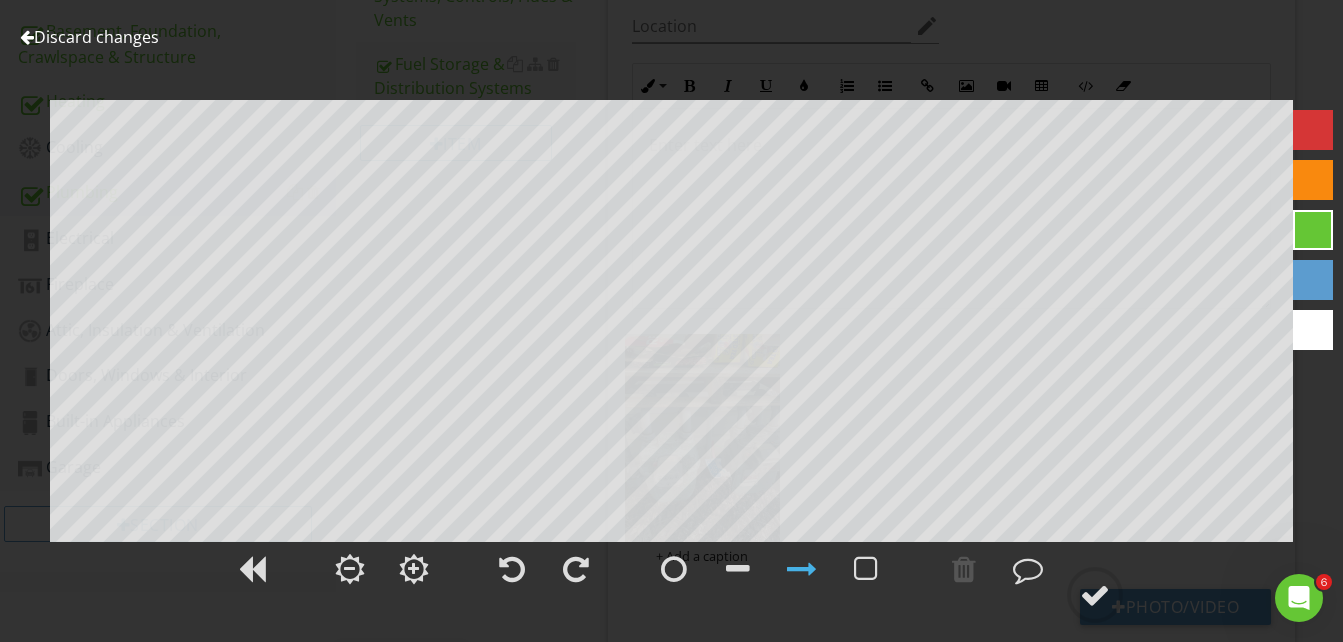 click at bounding box center [1313, 180] 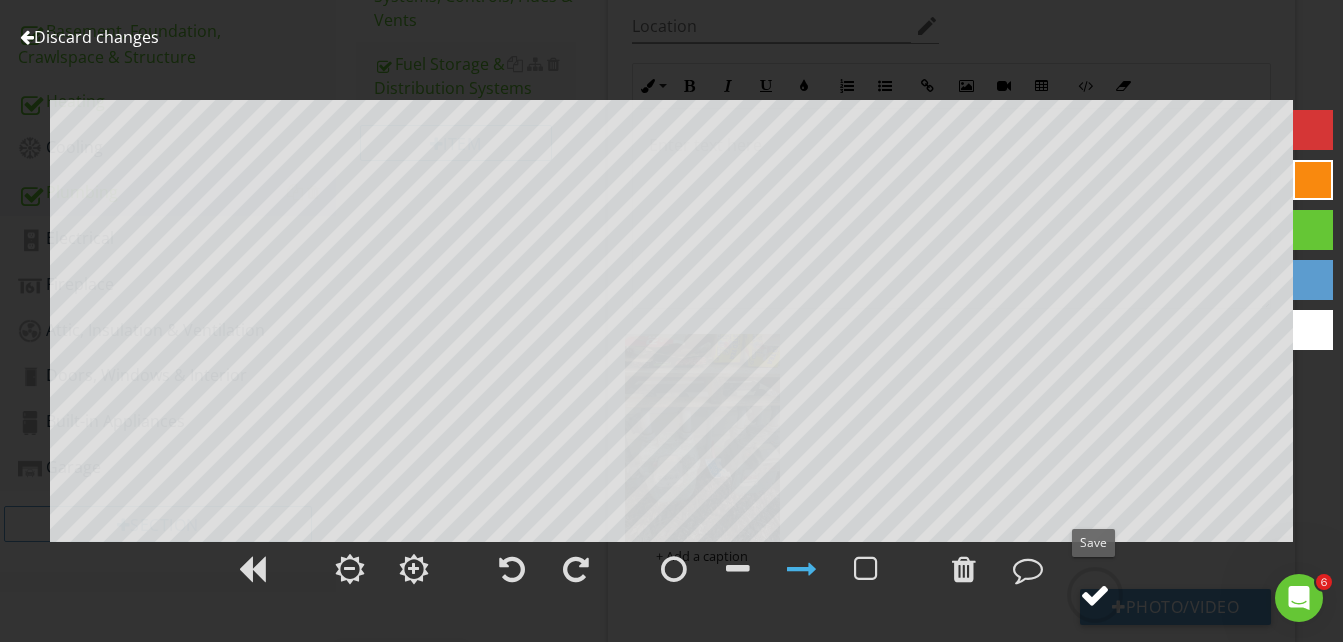 click at bounding box center (1095, 595) 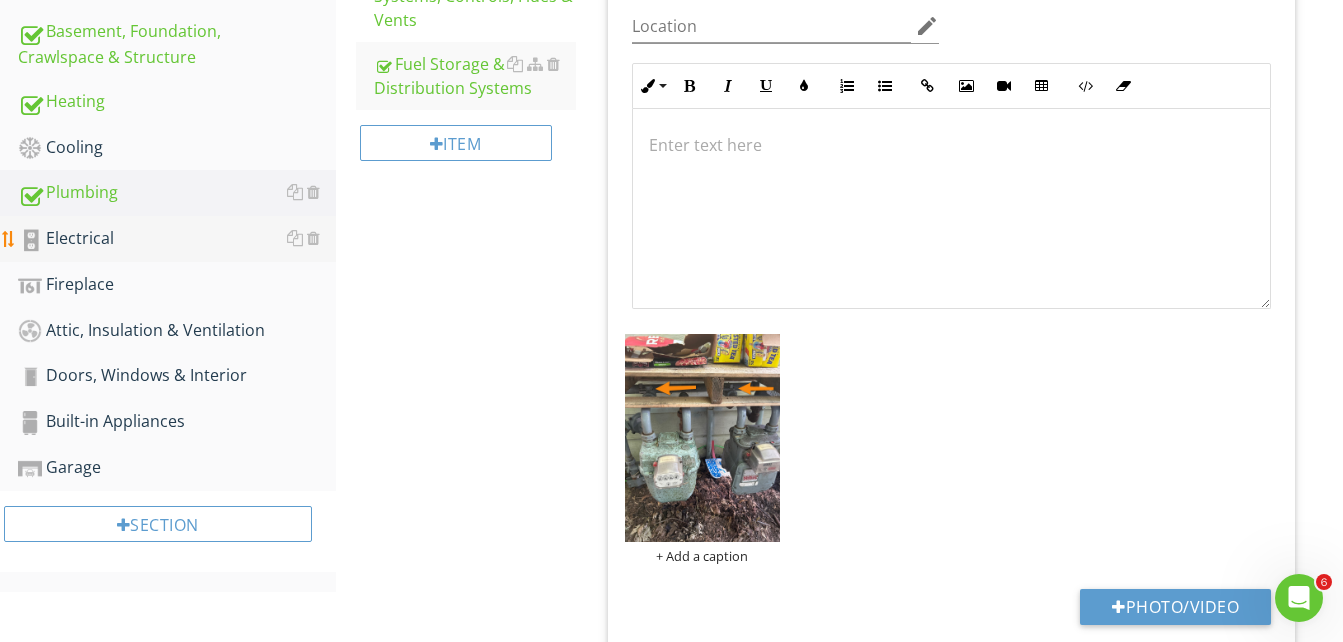 click on "Electrical" at bounding box center [177, 239] 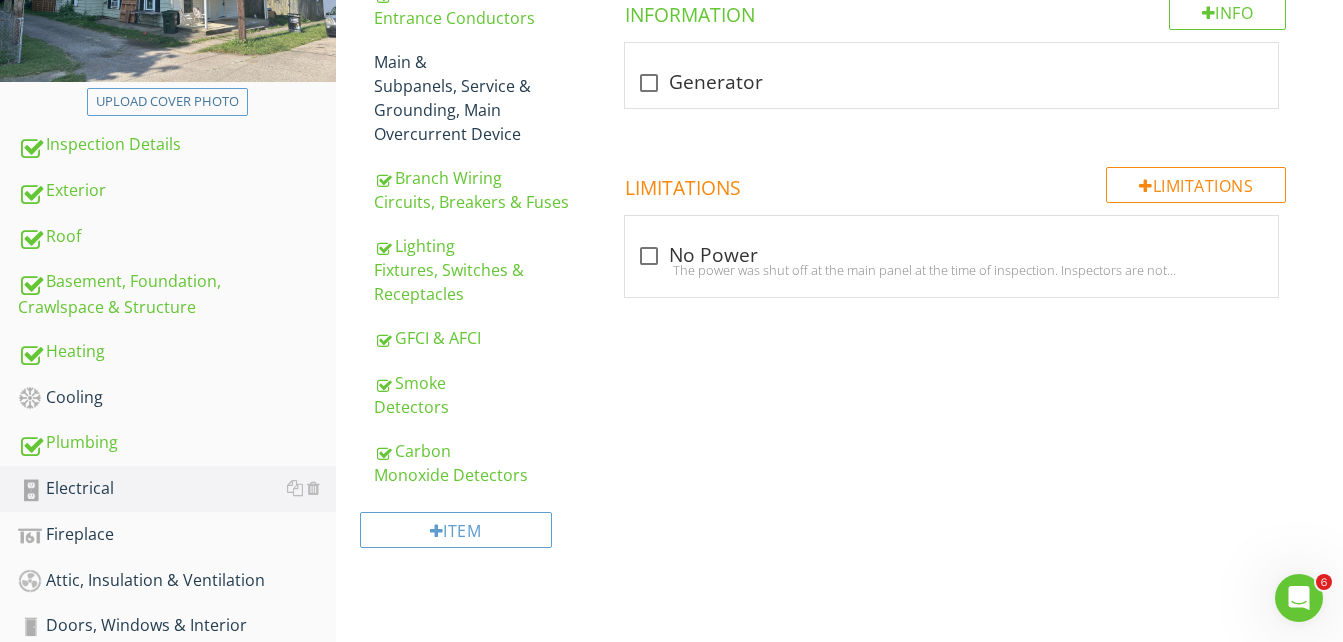 scroll, scrollTop: 170, scrollLeft: 0, axis: vertical 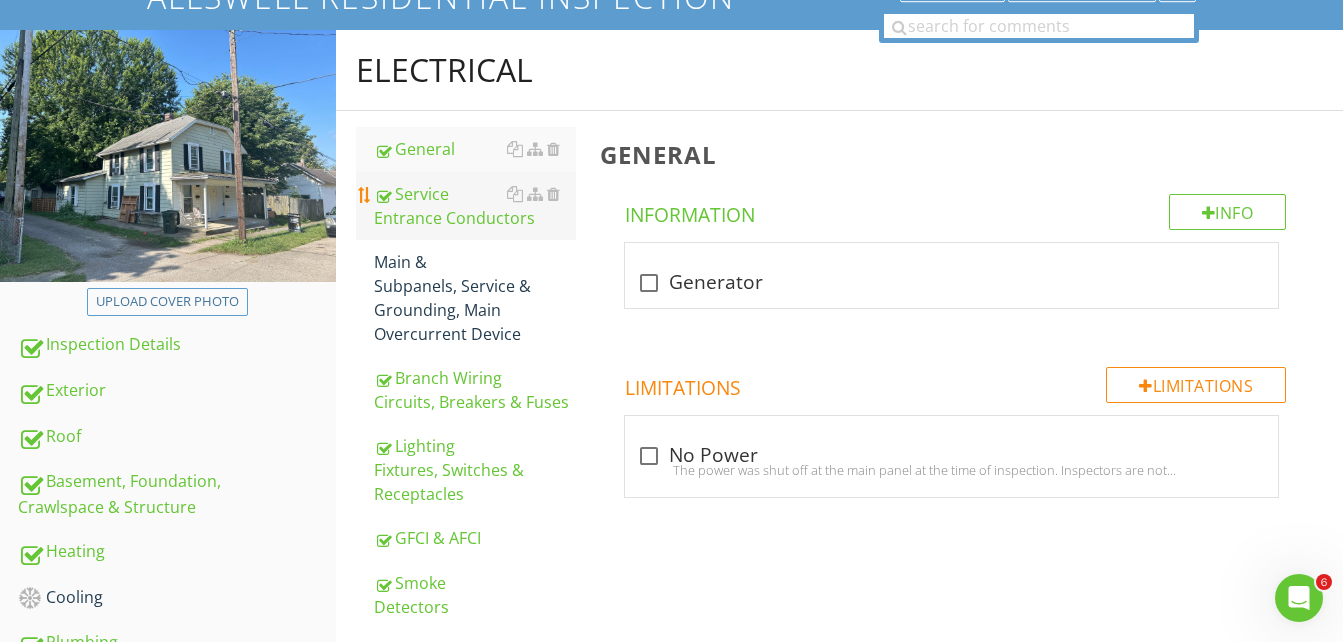 click on "Service Entrance Conductors" at bounding box center (475, 206) 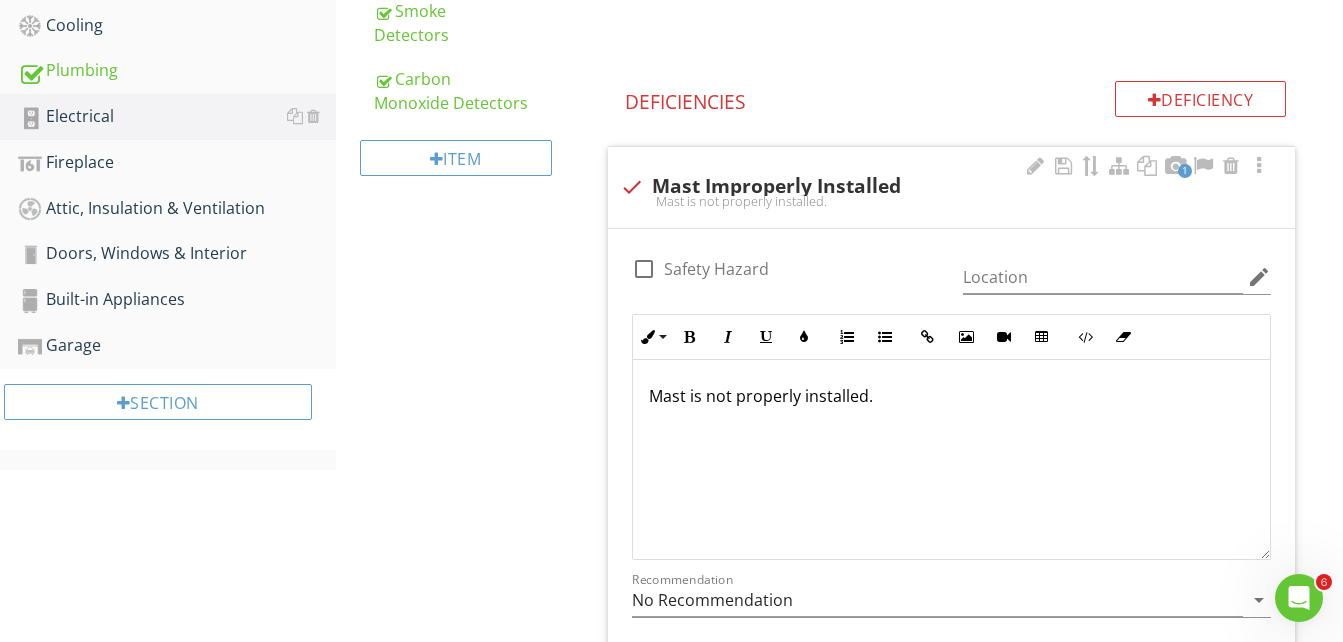 scroll, scrollTop: 770, scrollLeft: 0, axis: vertical 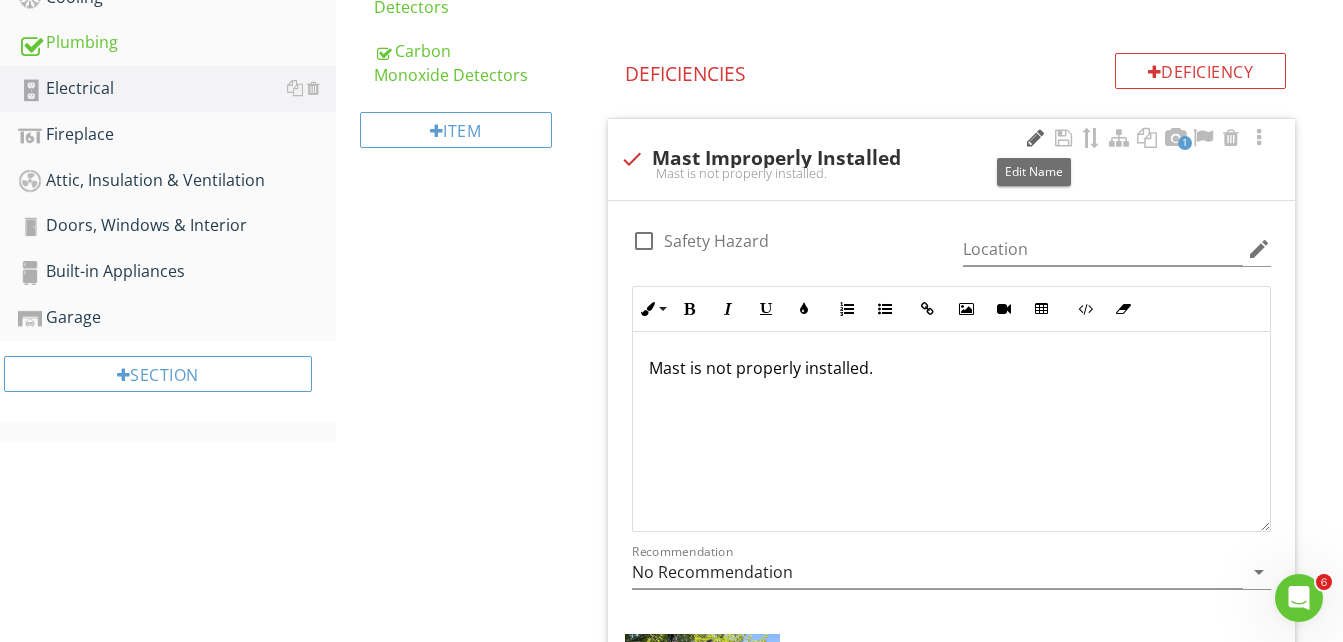 click at bounding box center (1035, 138) 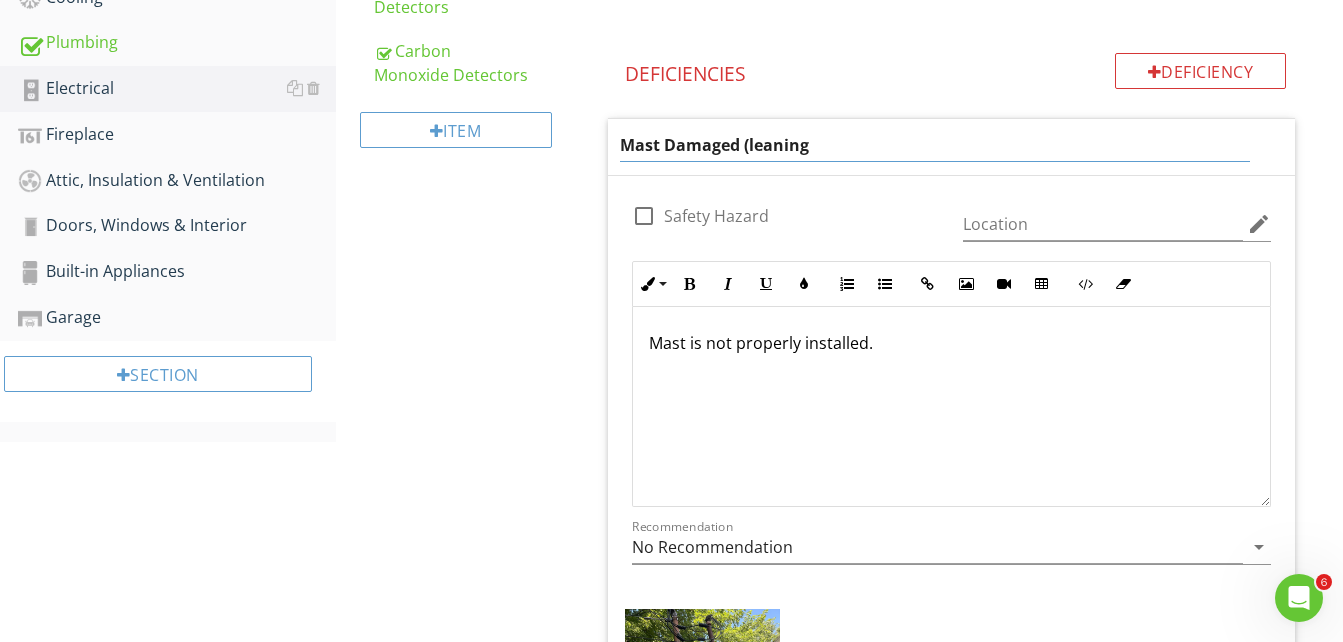 type on "Mast Damaged (leaning)" 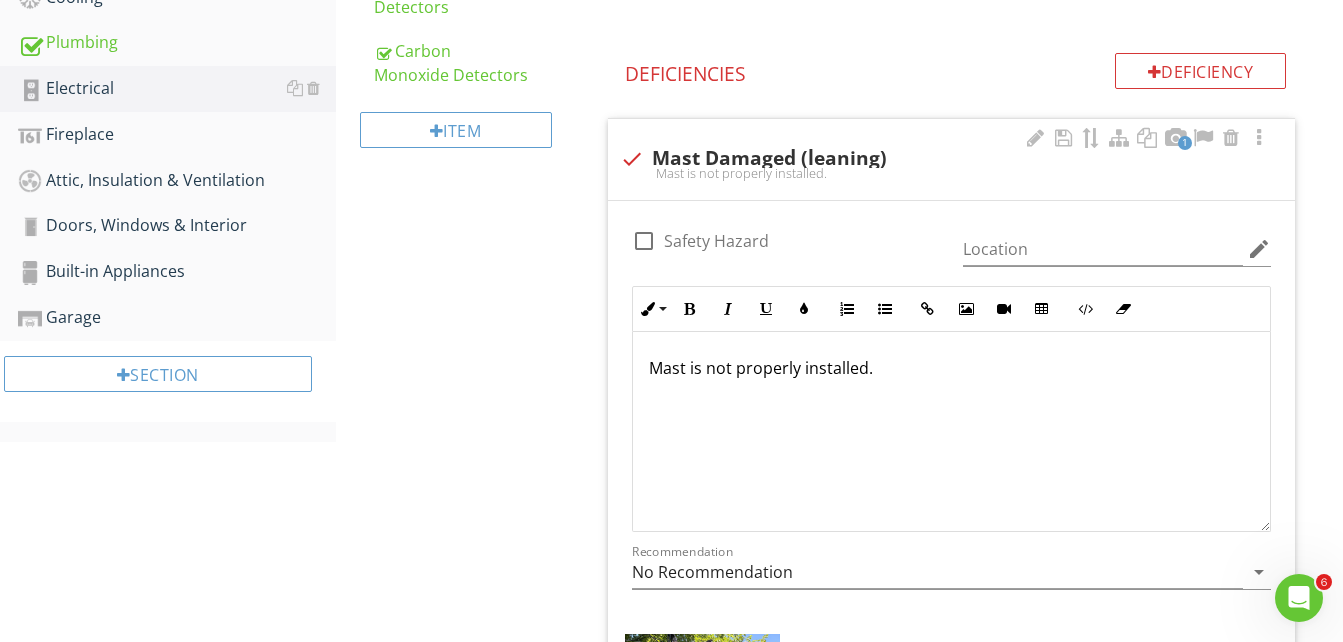 click on "Mast is not properly installed." at bounding box center (951, 432) 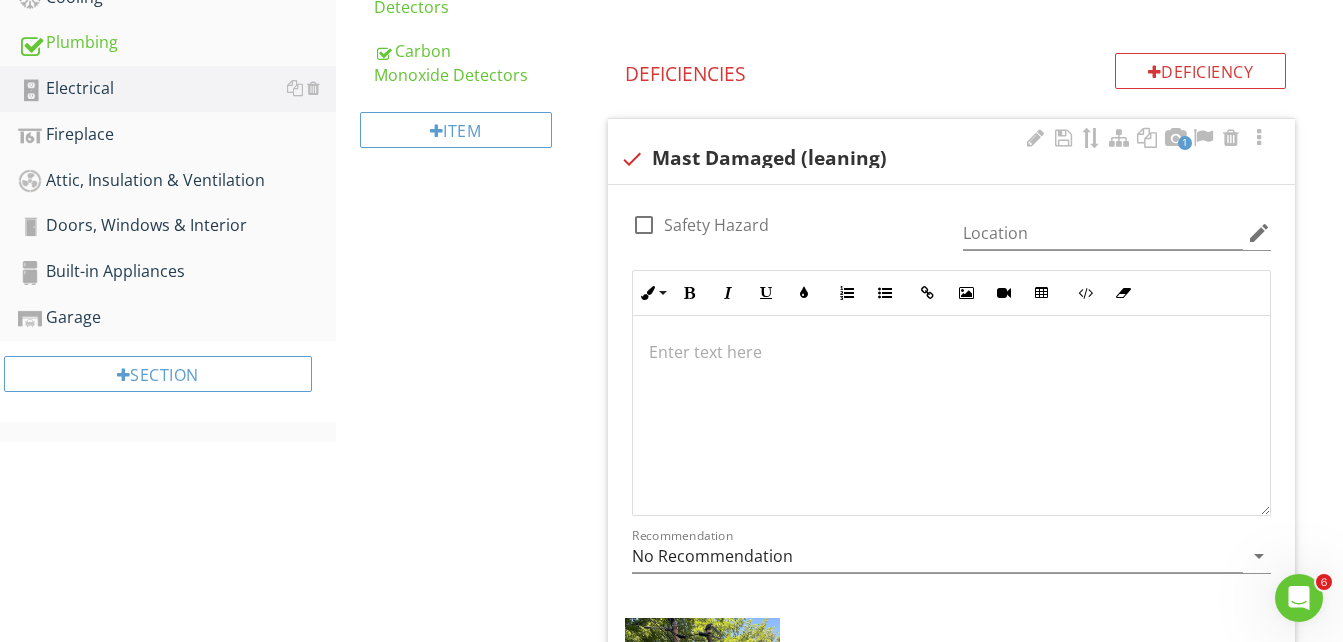 scroll, scrollTop: 754, scrollLeft: 0, axis: vertical 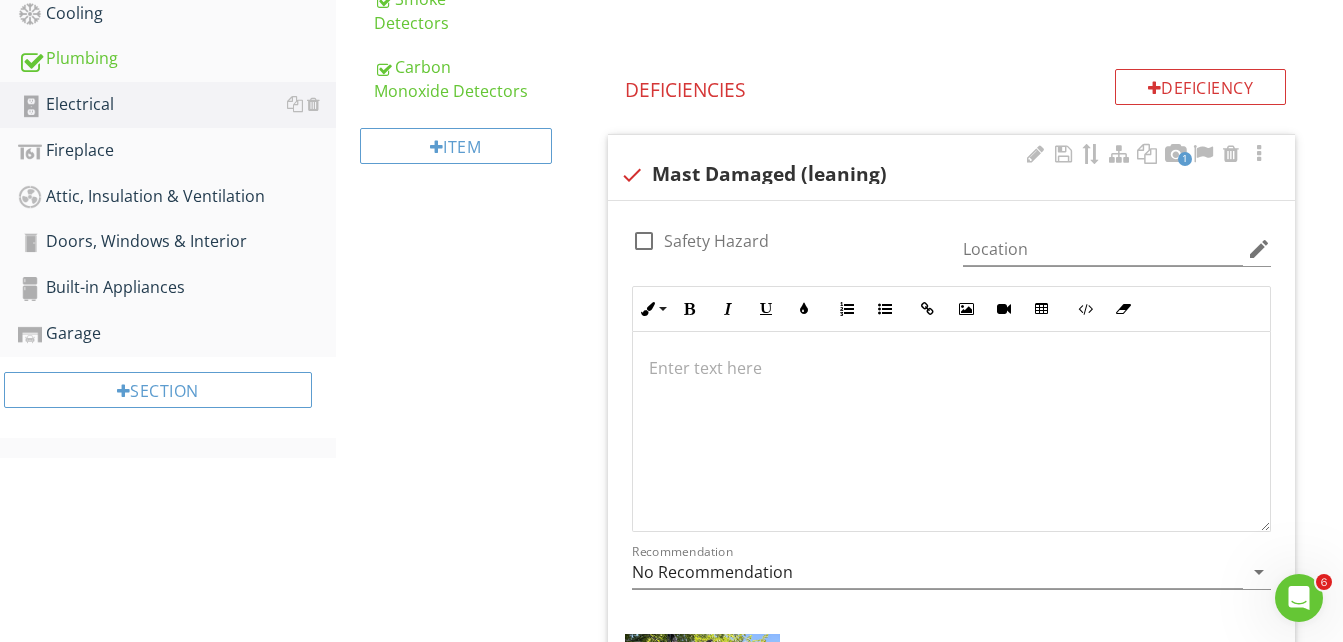 type 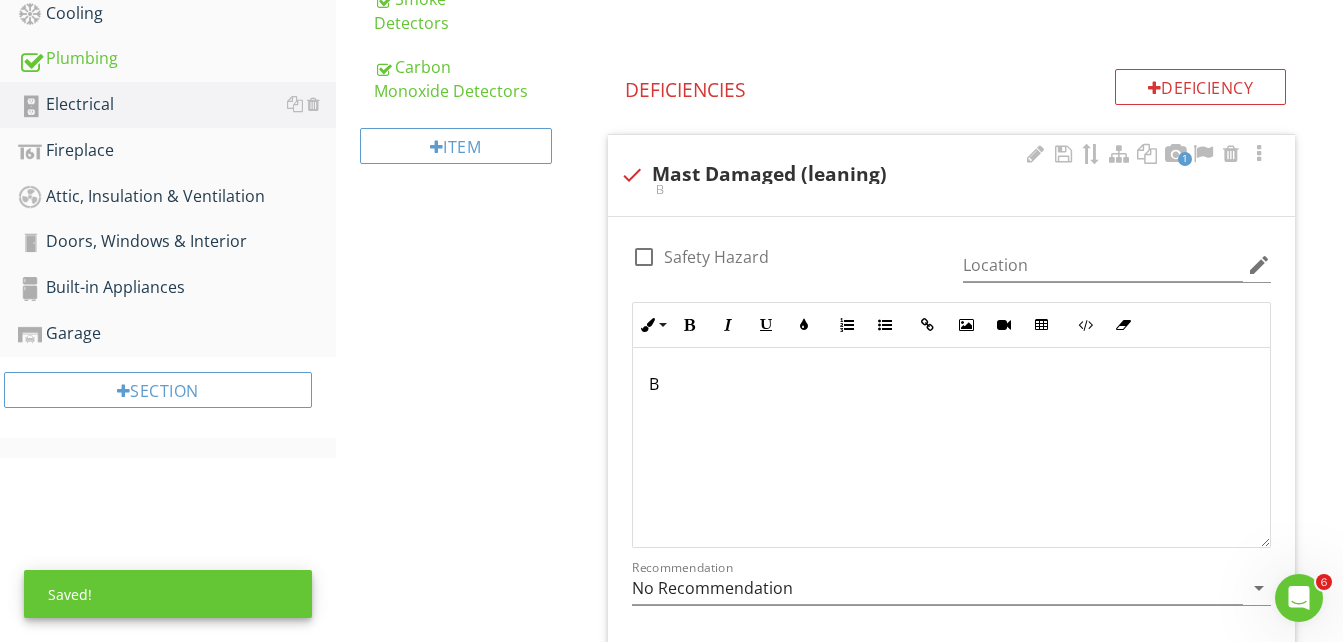 scroll, scrollTop: 770, scrollLeft: 0, axis: vertical 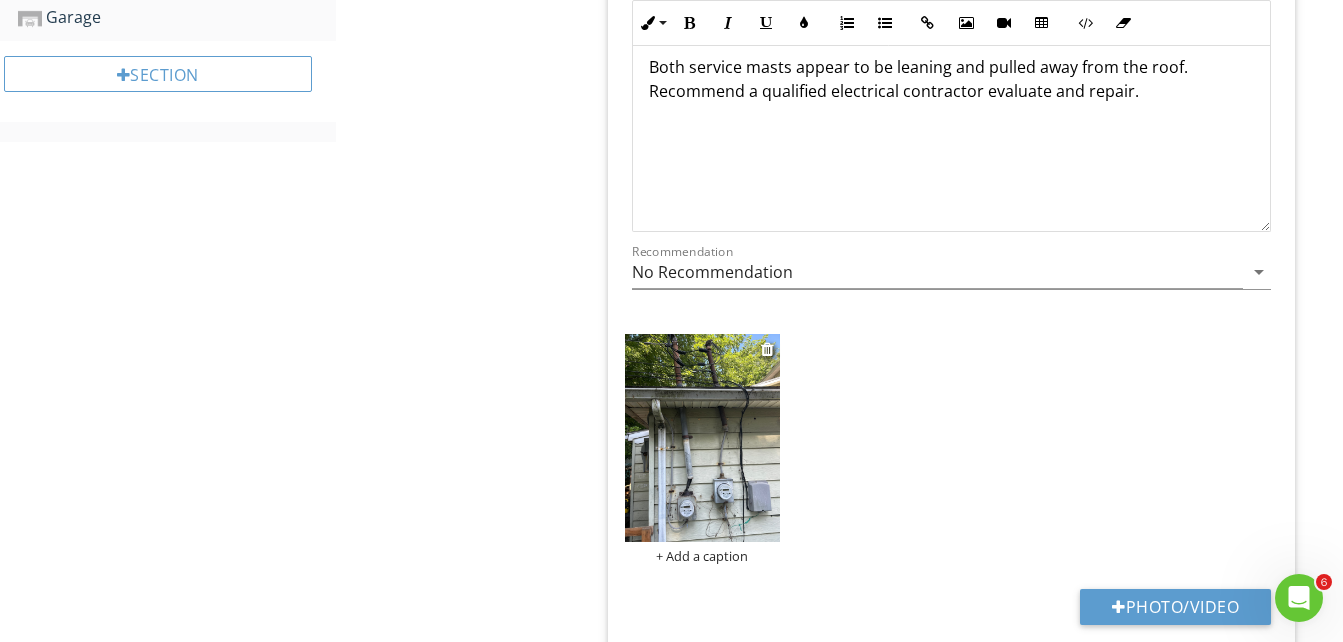 click at bounding box center [703, 438] 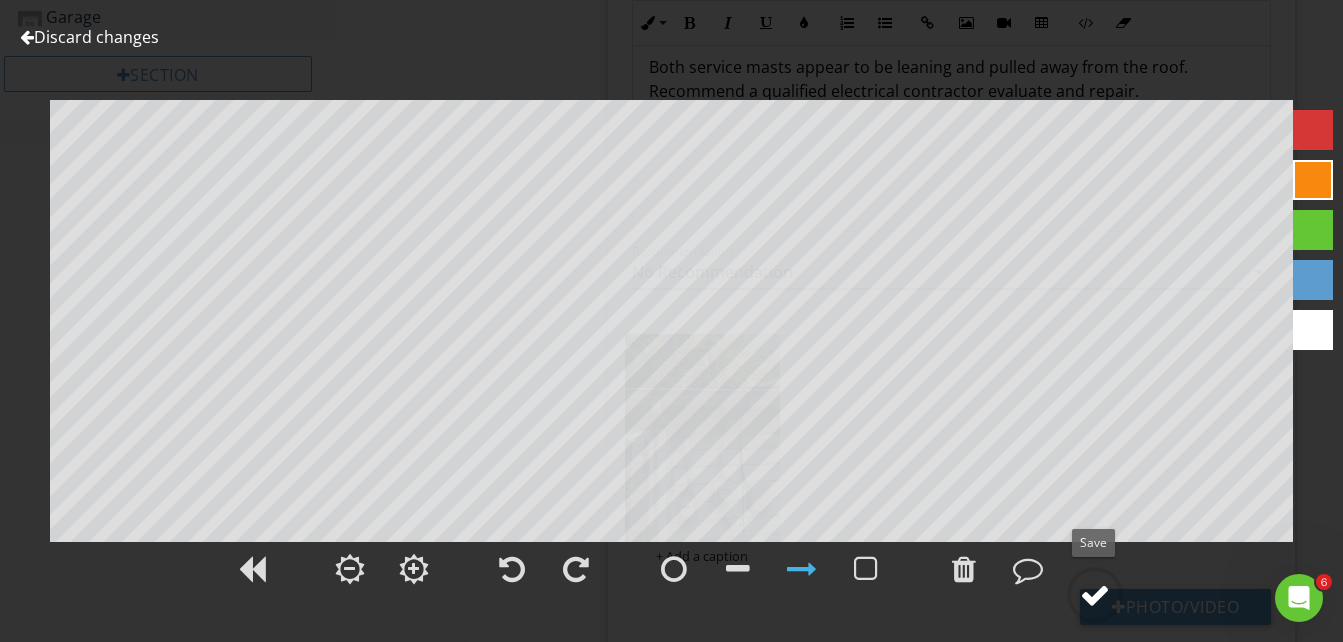 click at bounding box center (1095, 595) 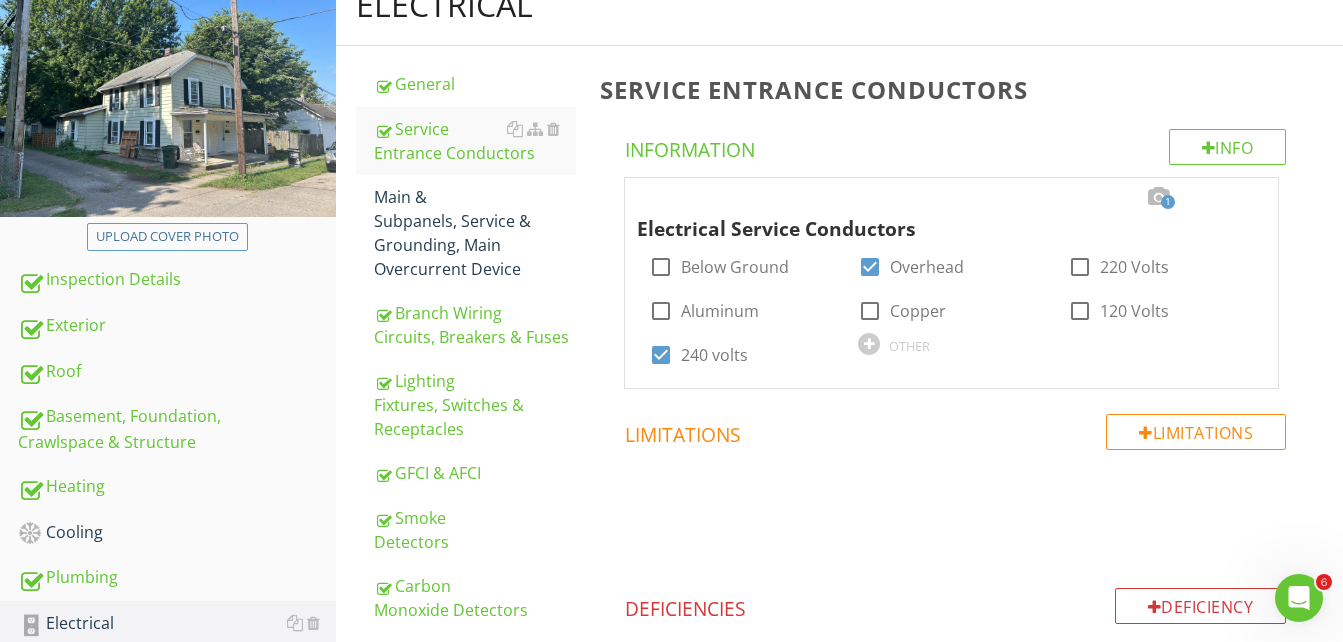 scroll, scrollTop: 135, scrollLeft: 0, axis: vertical 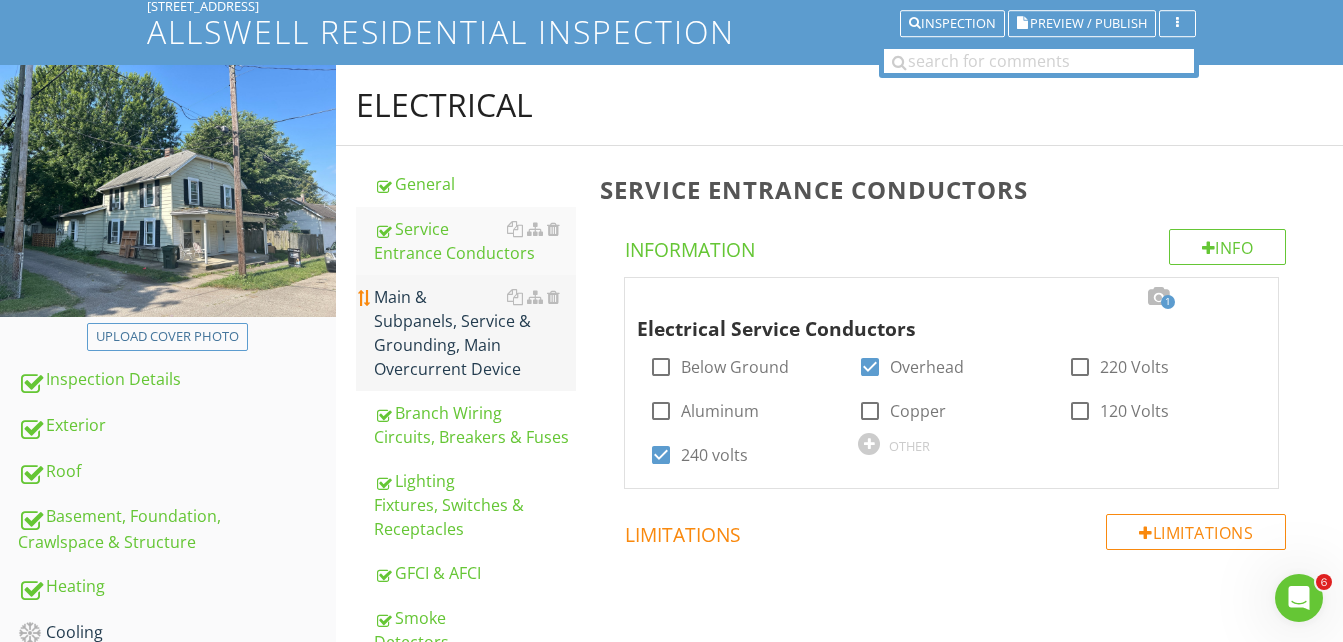 click on "Main & Subpanels, Service & Grounding, Main Overcurrent Device" at bounding box center [475, 333] 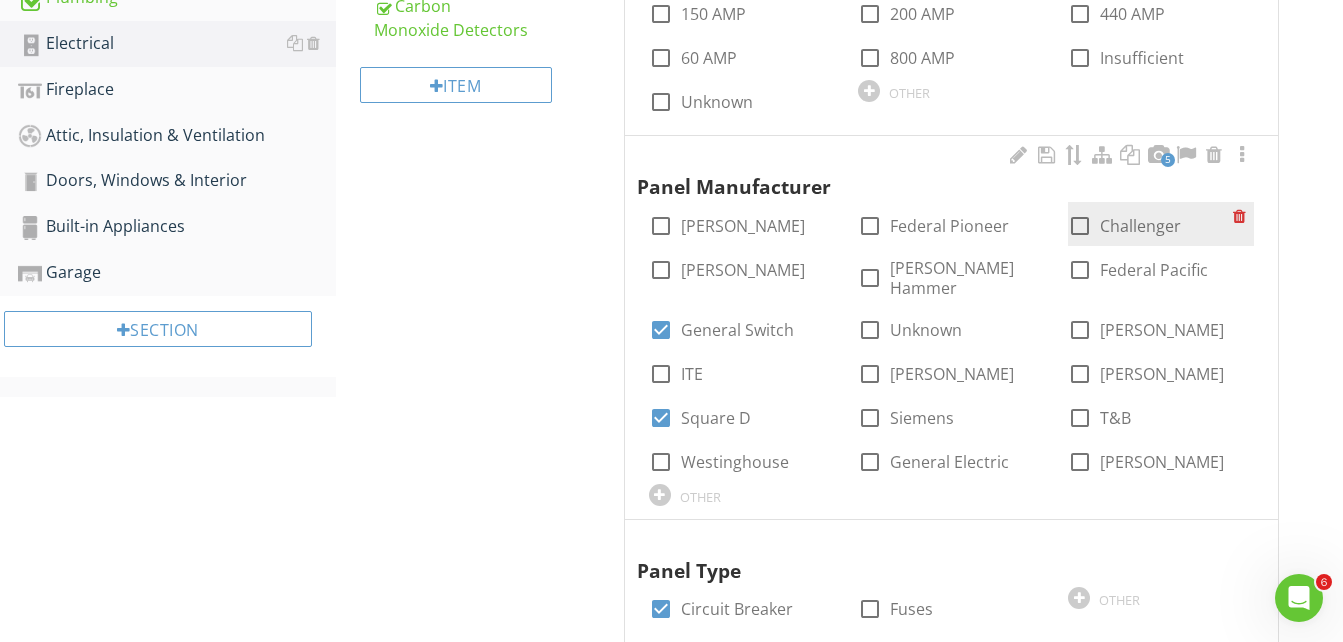 scroll, scrollTop: 735, scrollLeft: 0, axis: vertical 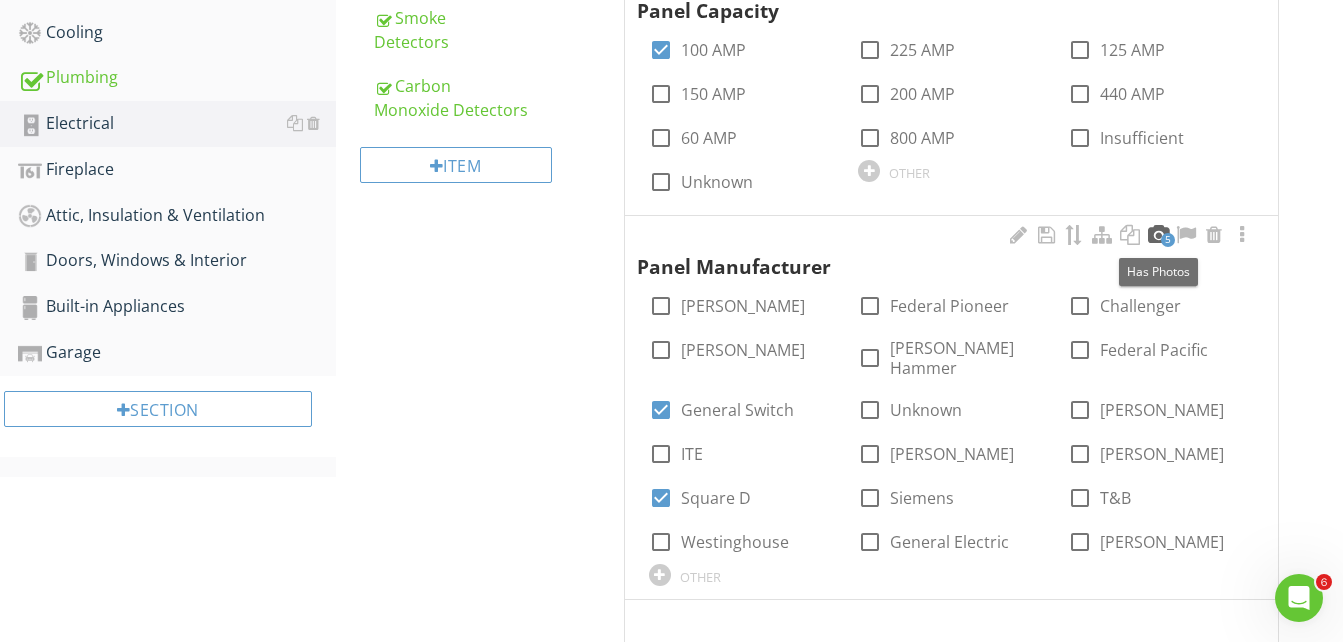 click at bounding box center [1158, 235] 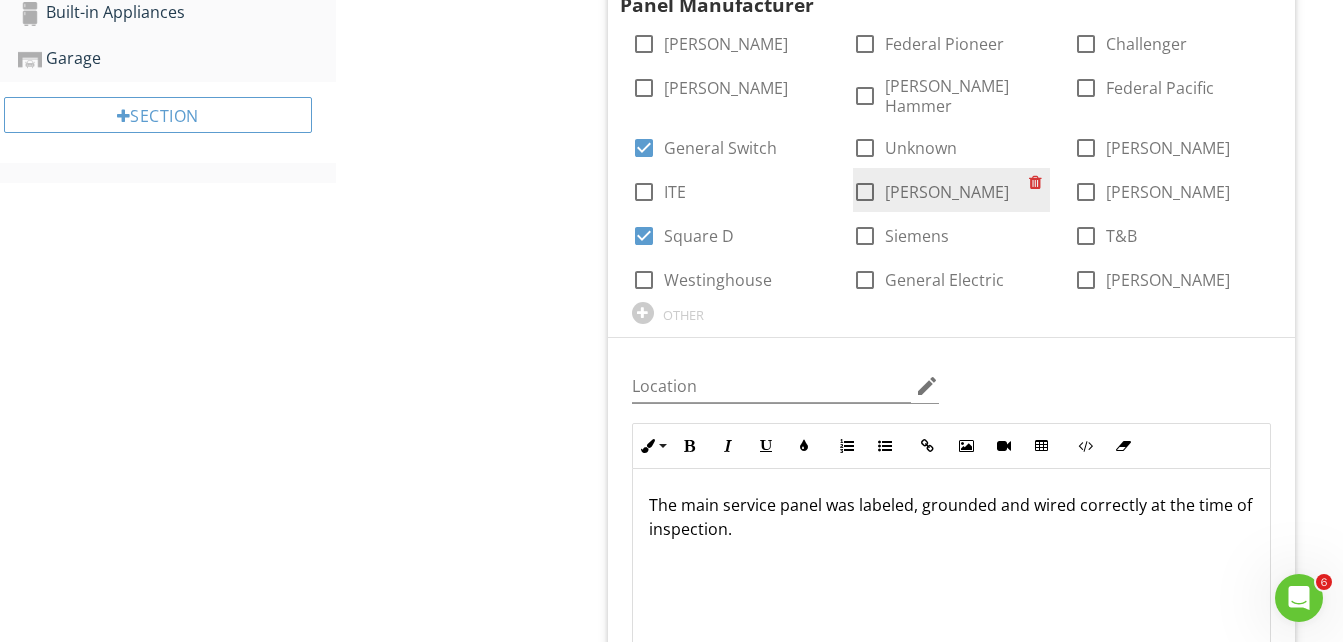scroll, scrollTop: 1035, scrollLeft: 0, axis: vertical 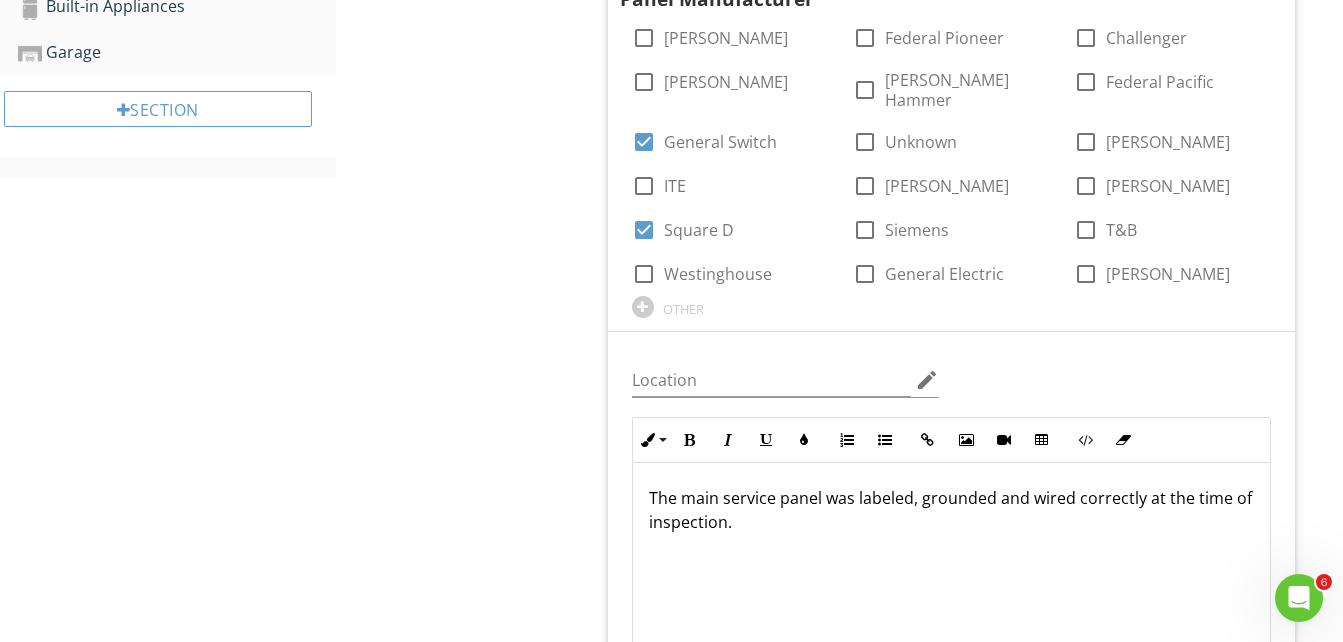 click on "The main service panel was labeled, grounded and wired correctly at the time of inspection." at bounding box center [951, 510] 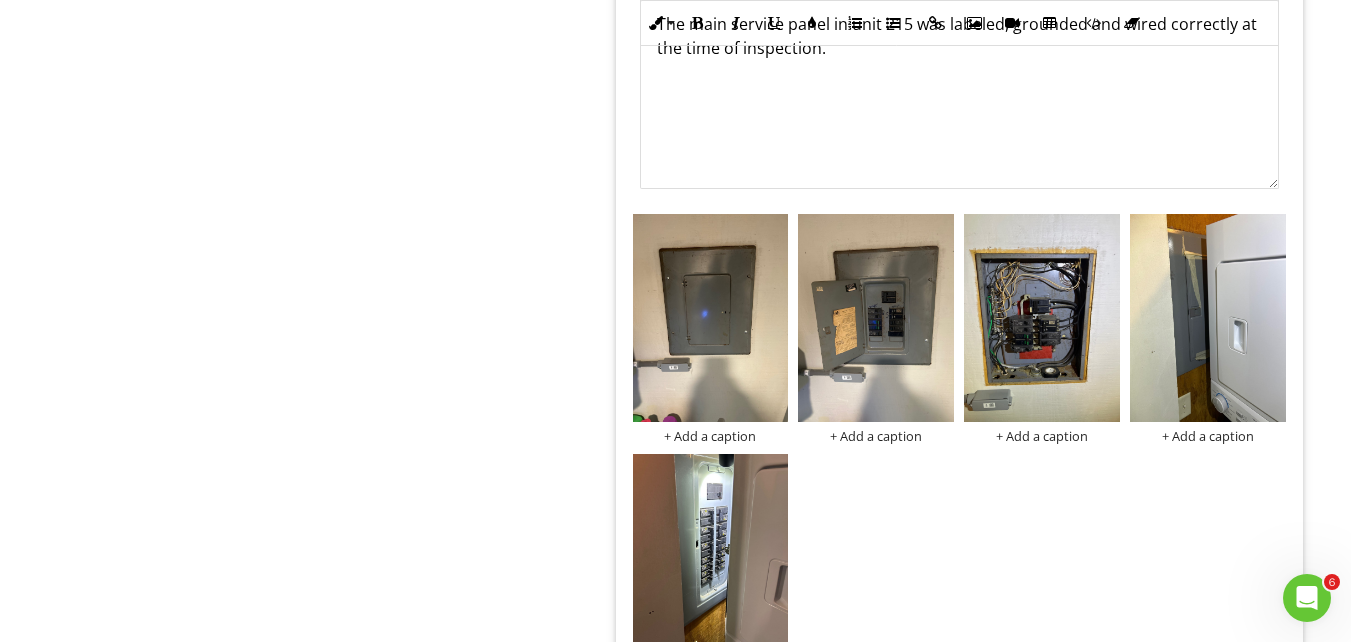 scroll, scrollTop: 1535, scrollLeft: 0, axis: vertical 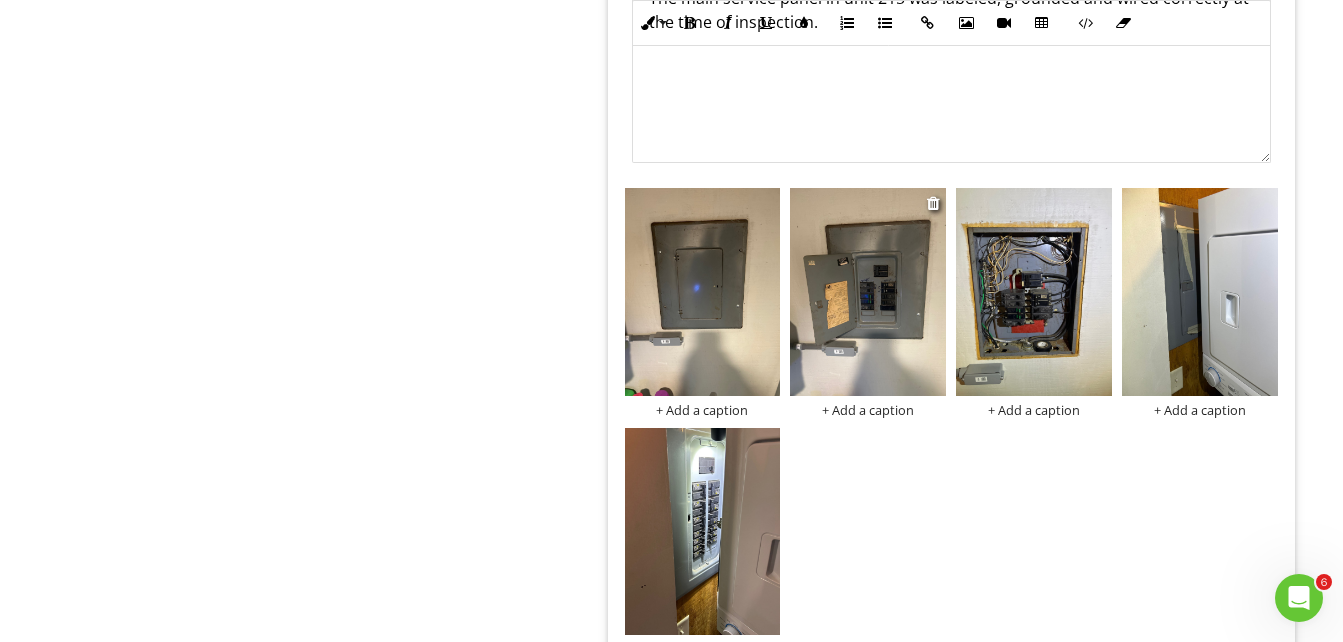 click on "+ Add a caption" at bounding box center (868, 410) 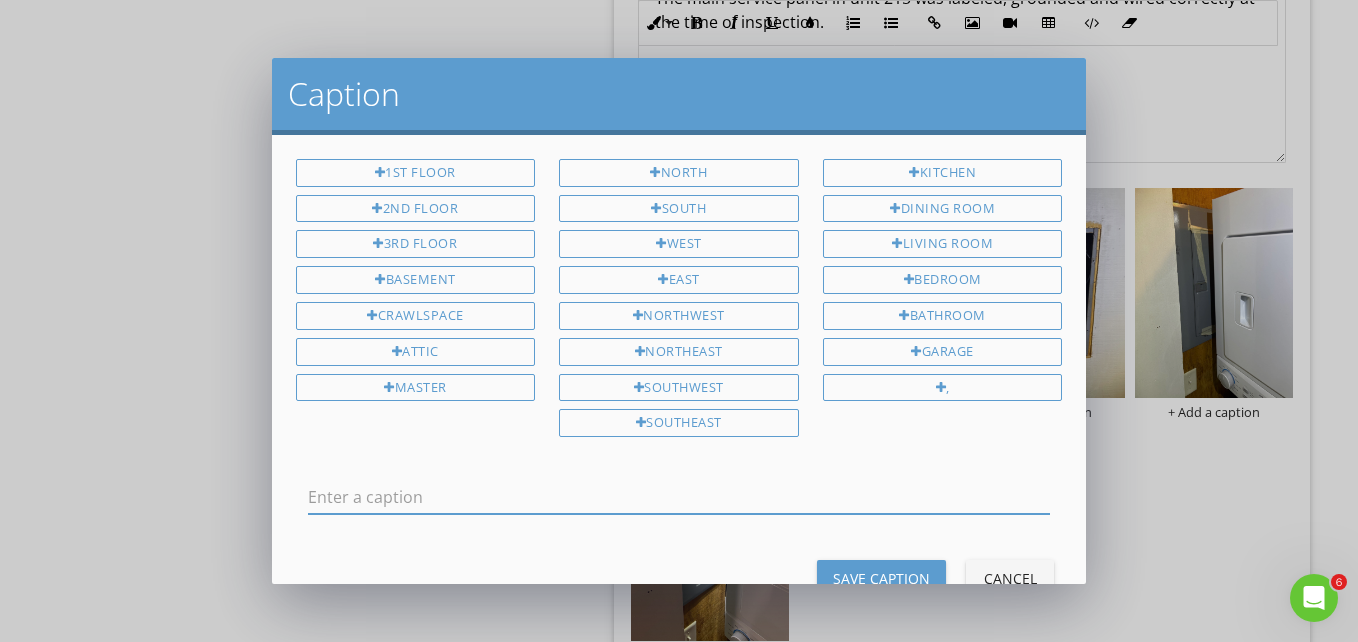 scroll, scrollTop: 0, scrollLeft: 0, axis: both 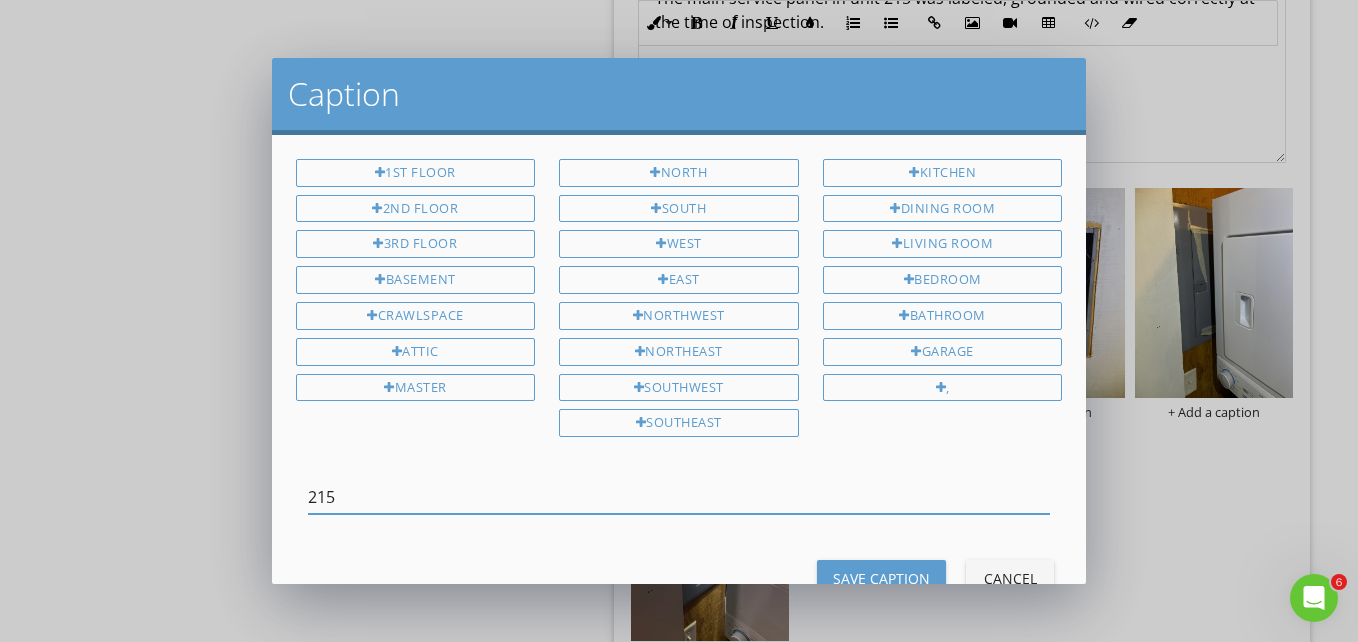 type on "215" 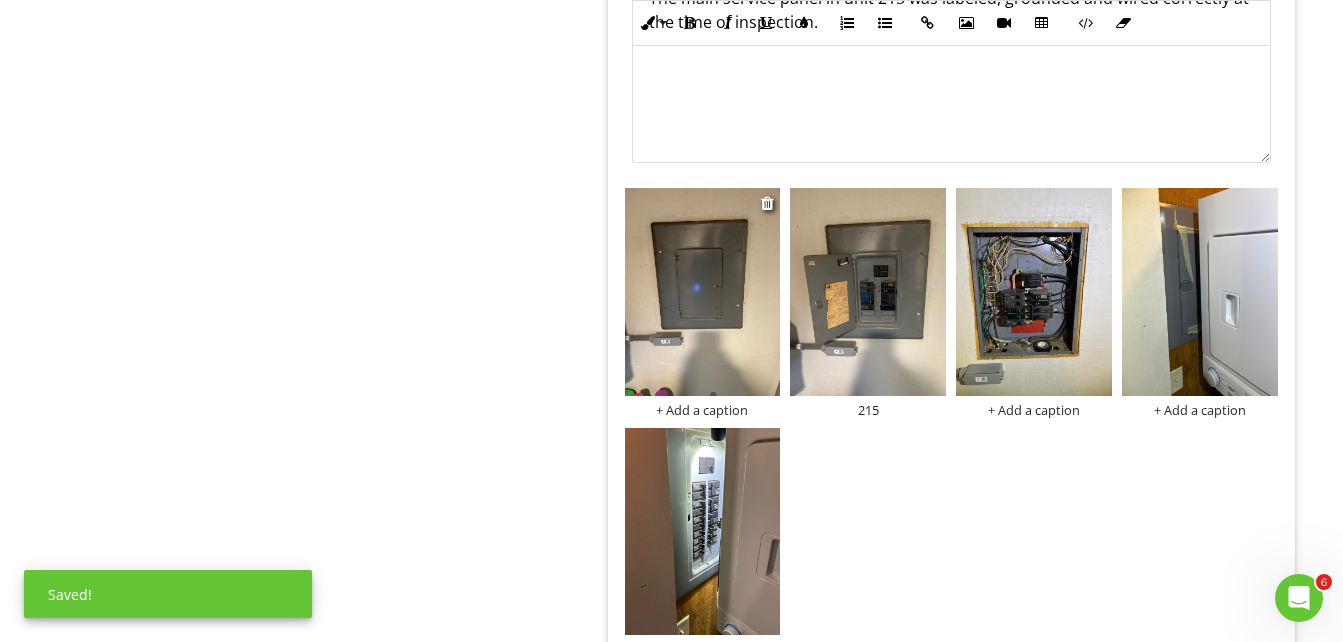 click on "+ Add a caption" at bounding box center [703, 410] 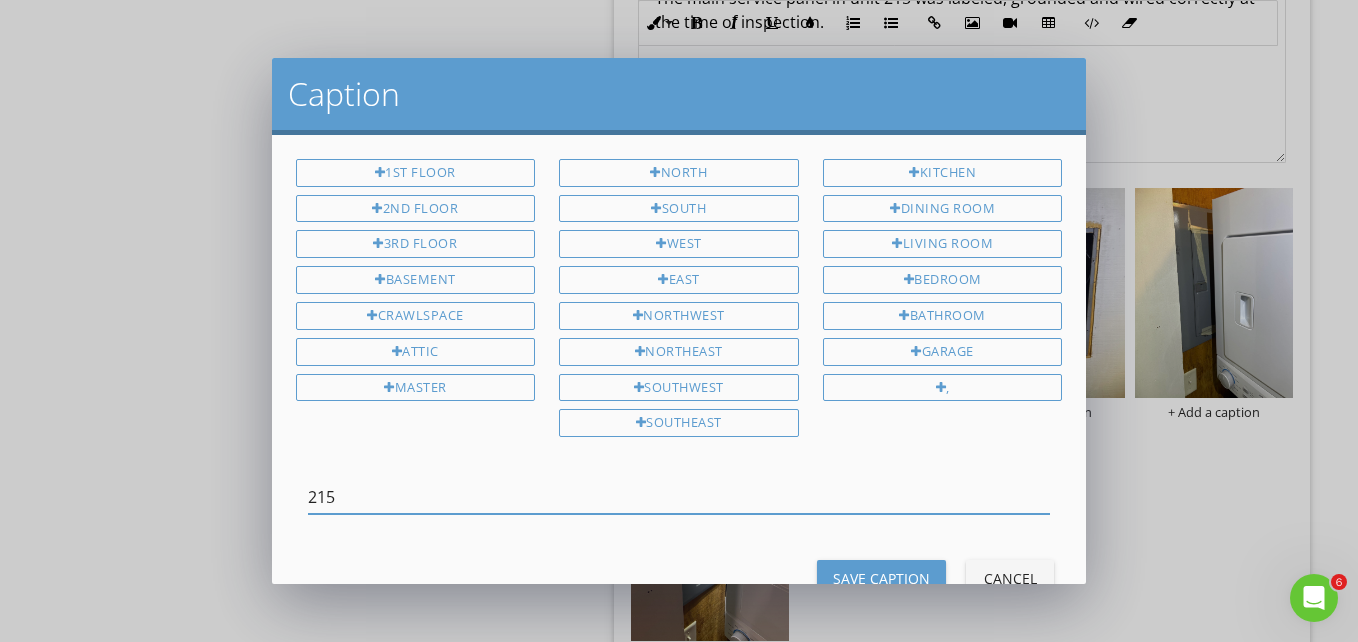 type on "215" 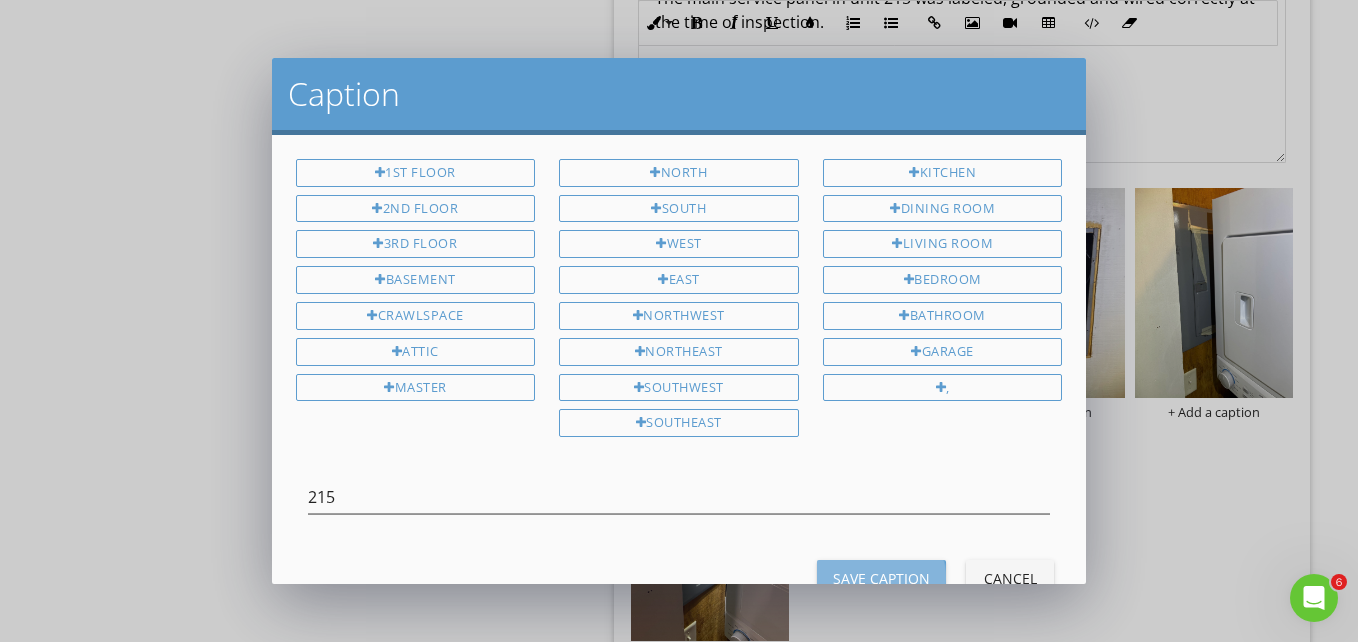 click on "Save Caption" at bounding box center [881, 578] 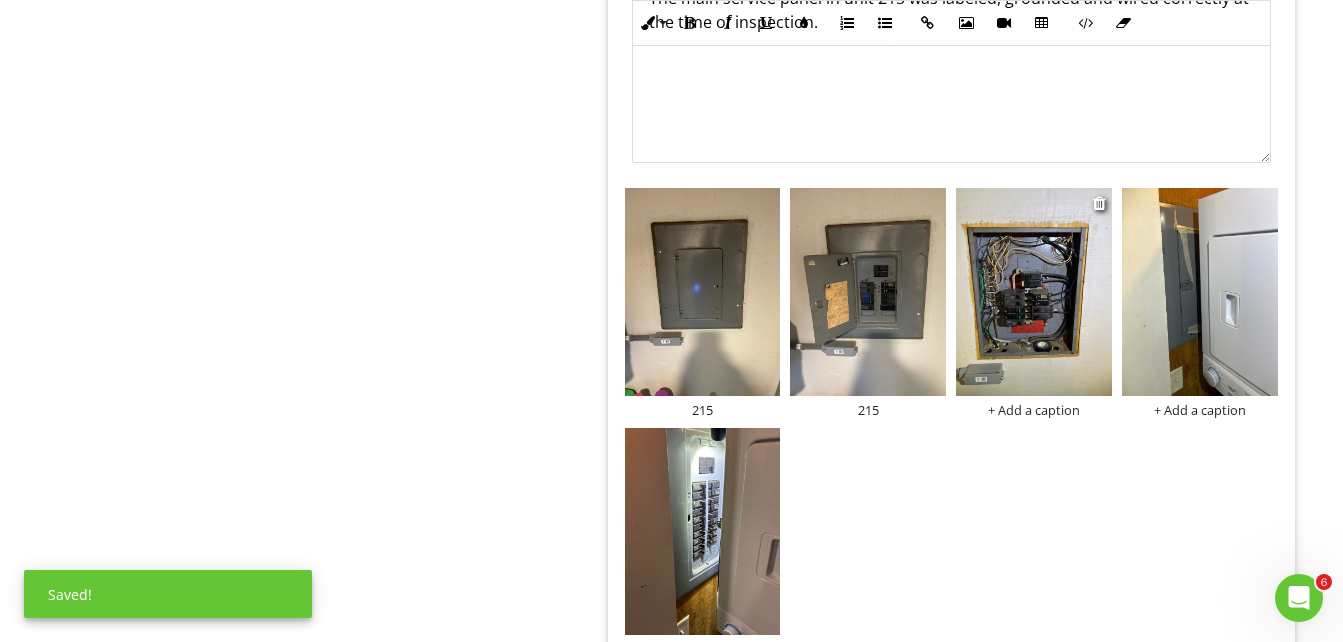click on "+ Add a caption" at bounding box center [1034, 410] 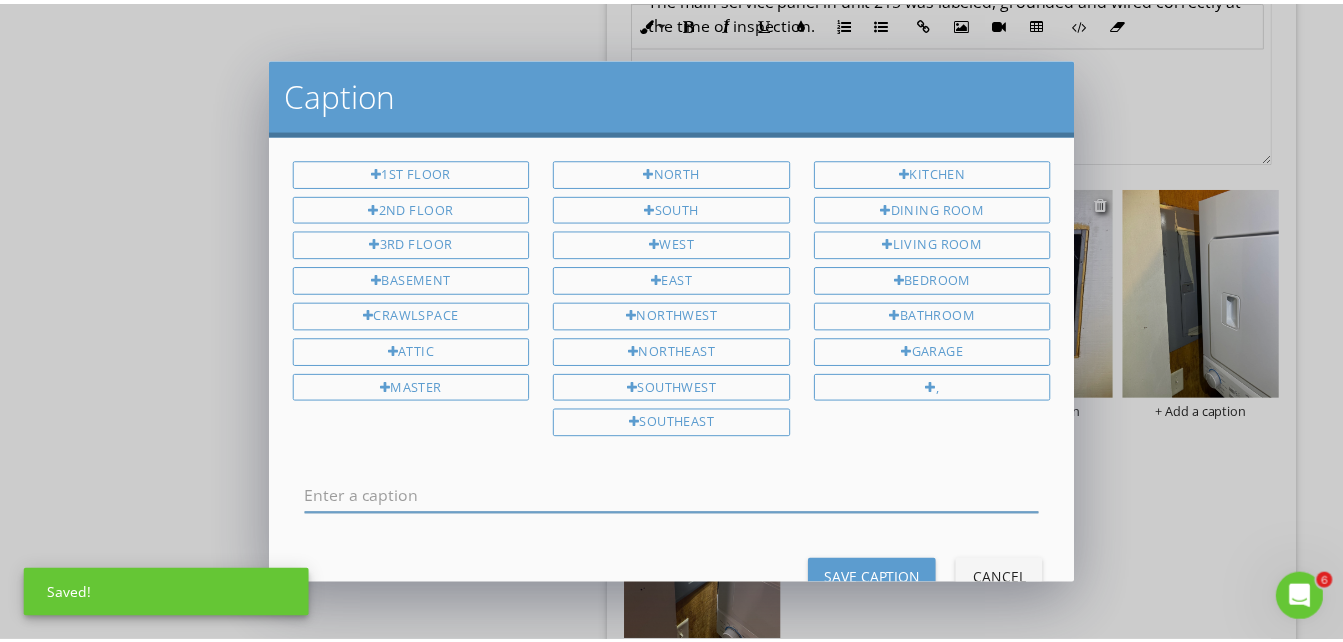 scroll, scrollTop: 0, scrollLeft: 0, axis: both 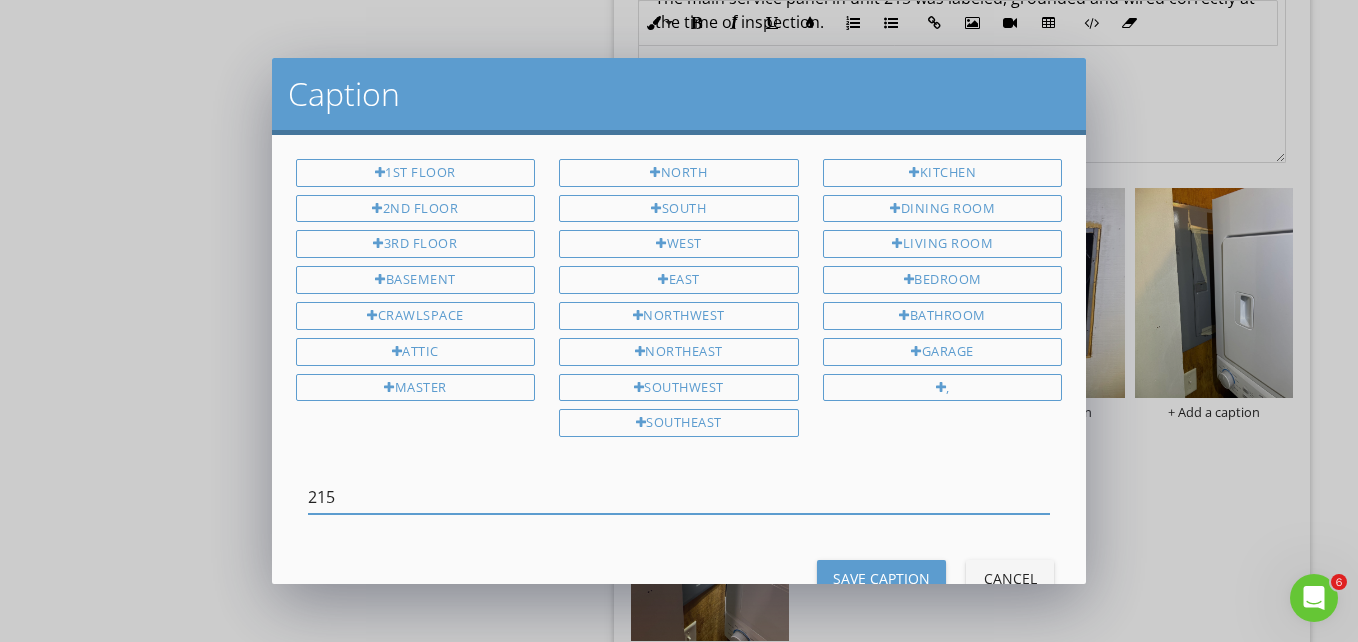 type on "215" 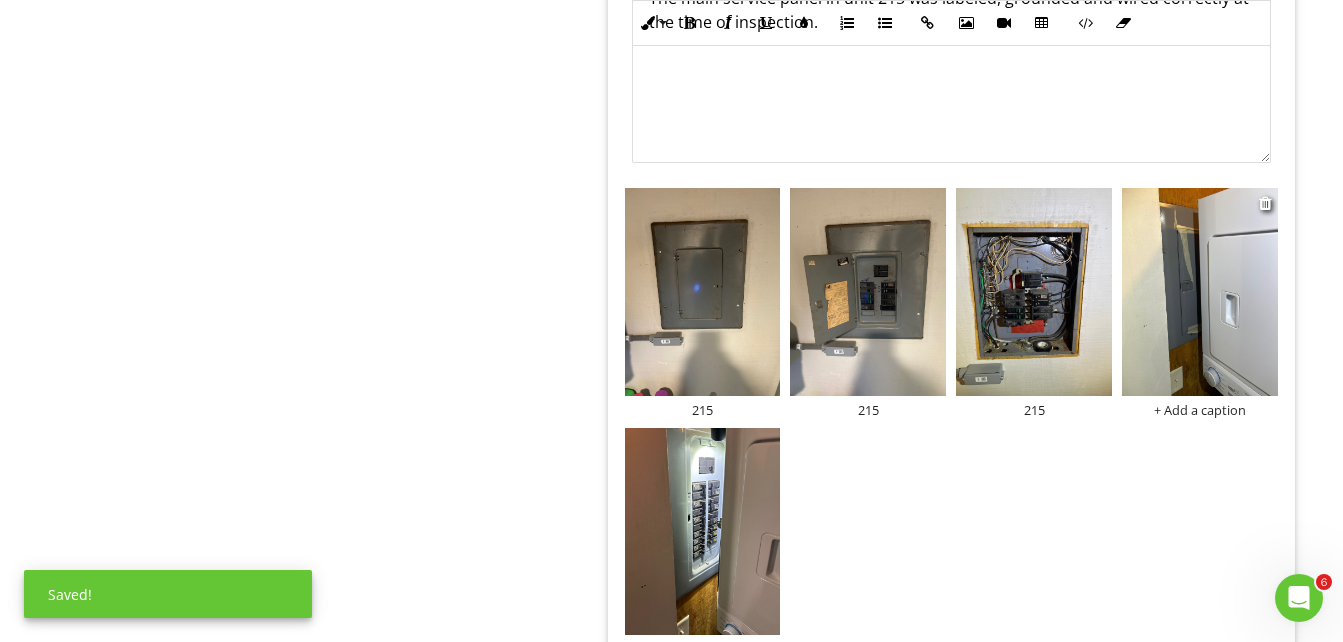 click on "+ Add a caption" at bounding box center (1200, 410) 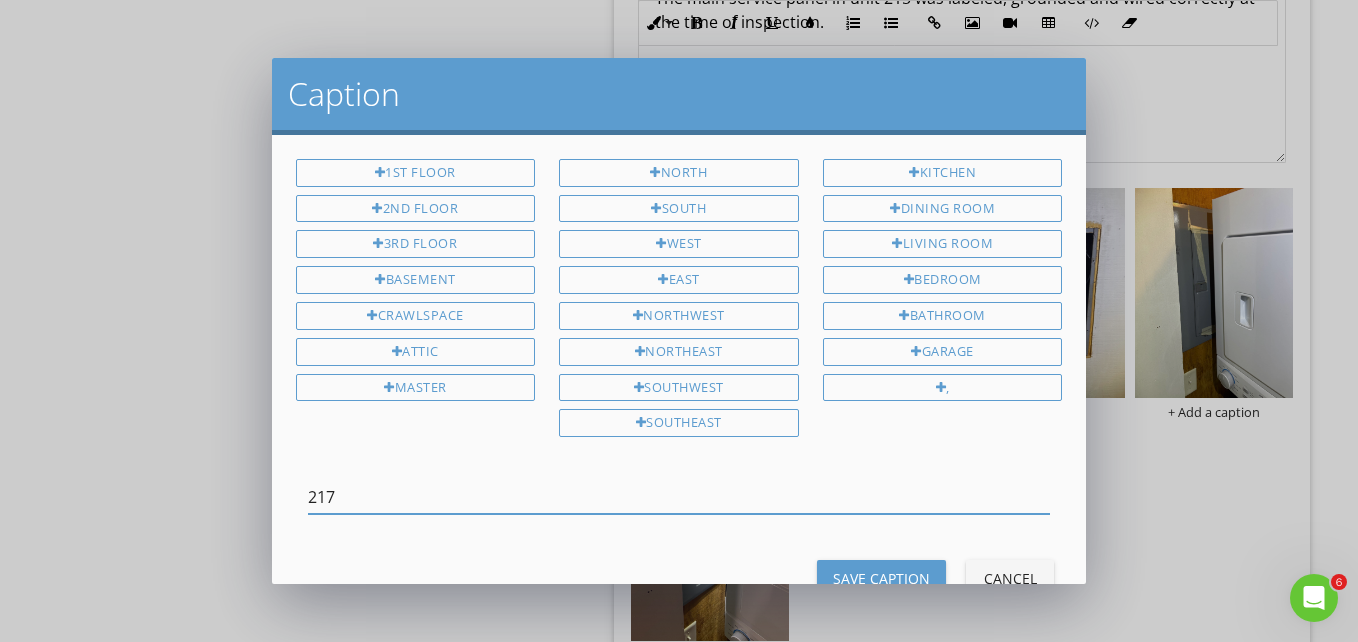 type on "217" 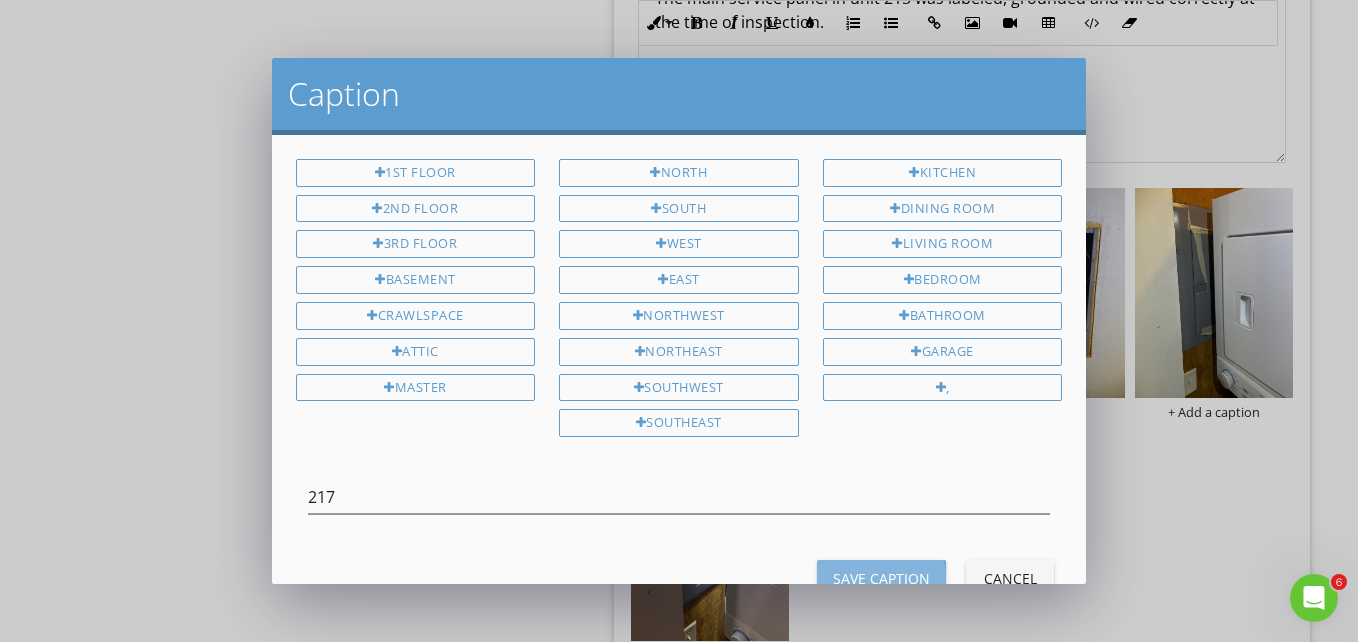 click on "Save Caption" at bounding box center [881, 578] 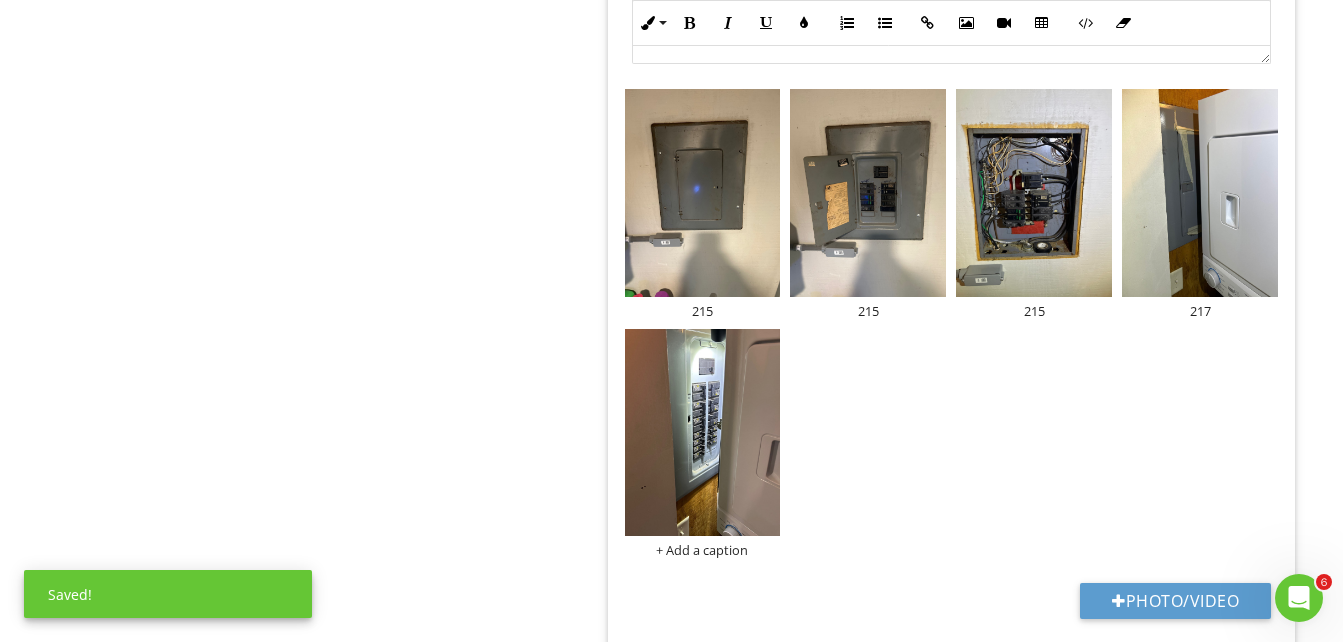 scroll, scrollTop: 1635, scrollLeft: 0, axis: vertical 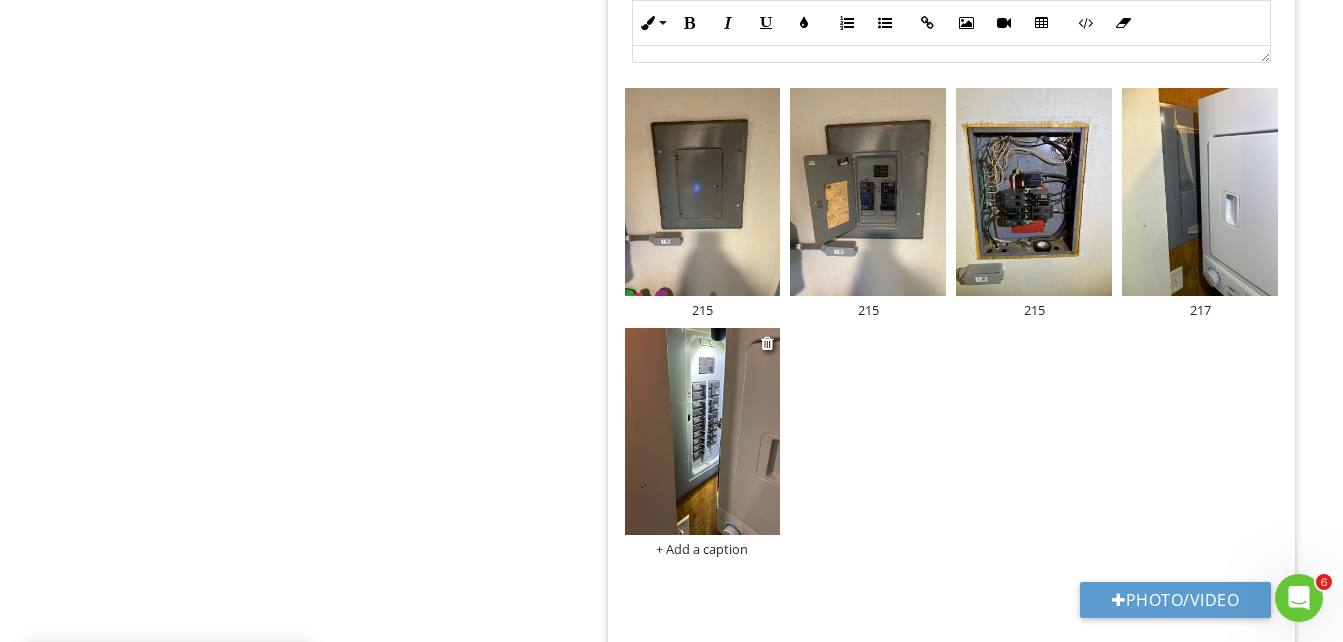 click on "+ Add a caption" at bounding box center (703, 549) 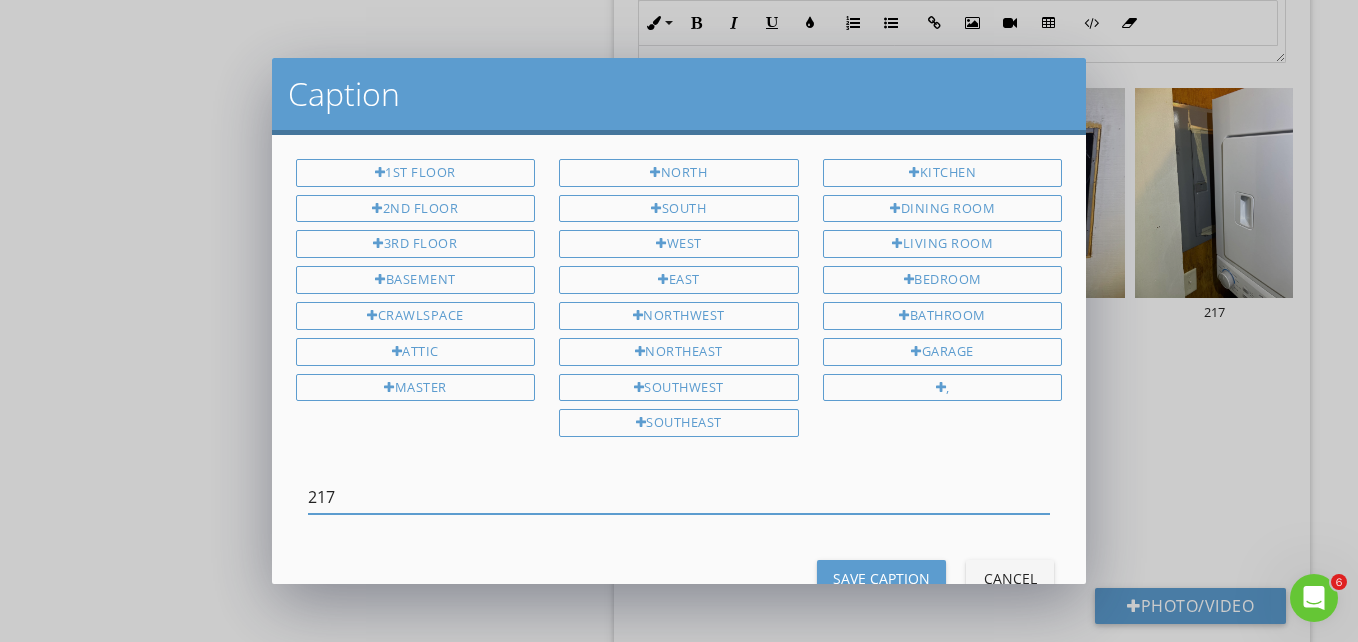 type on "217" 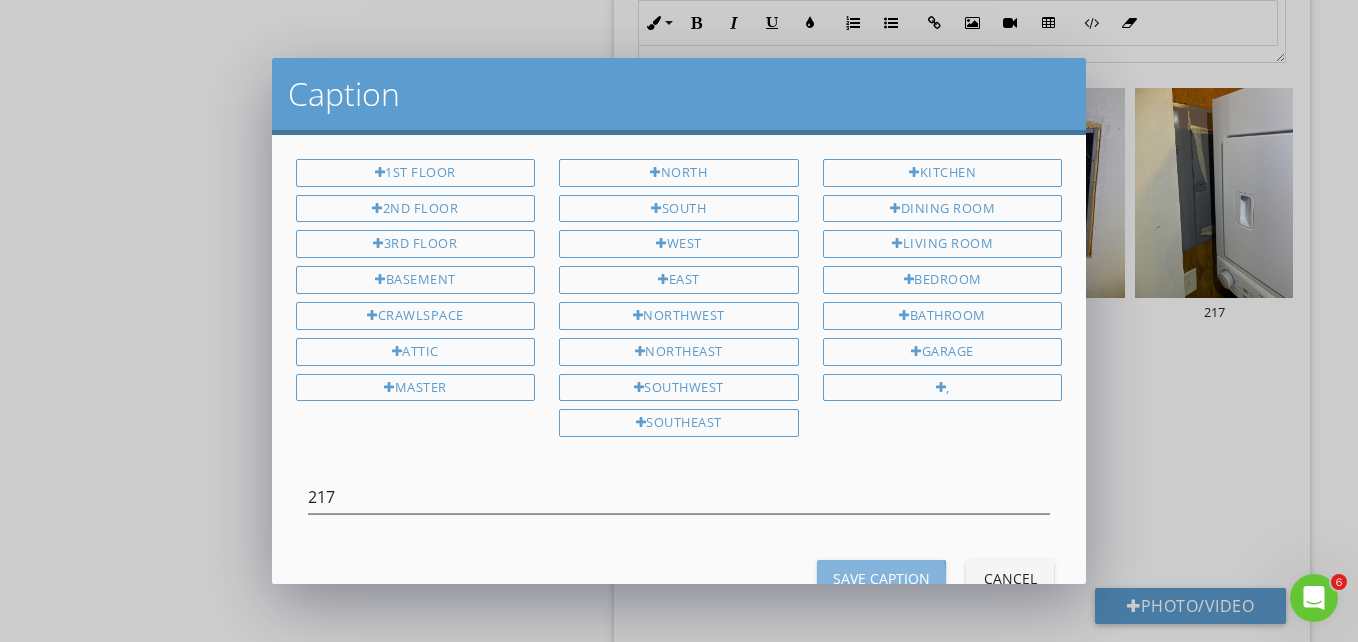 click on "Save Caption" at bounding box center [881, 578] 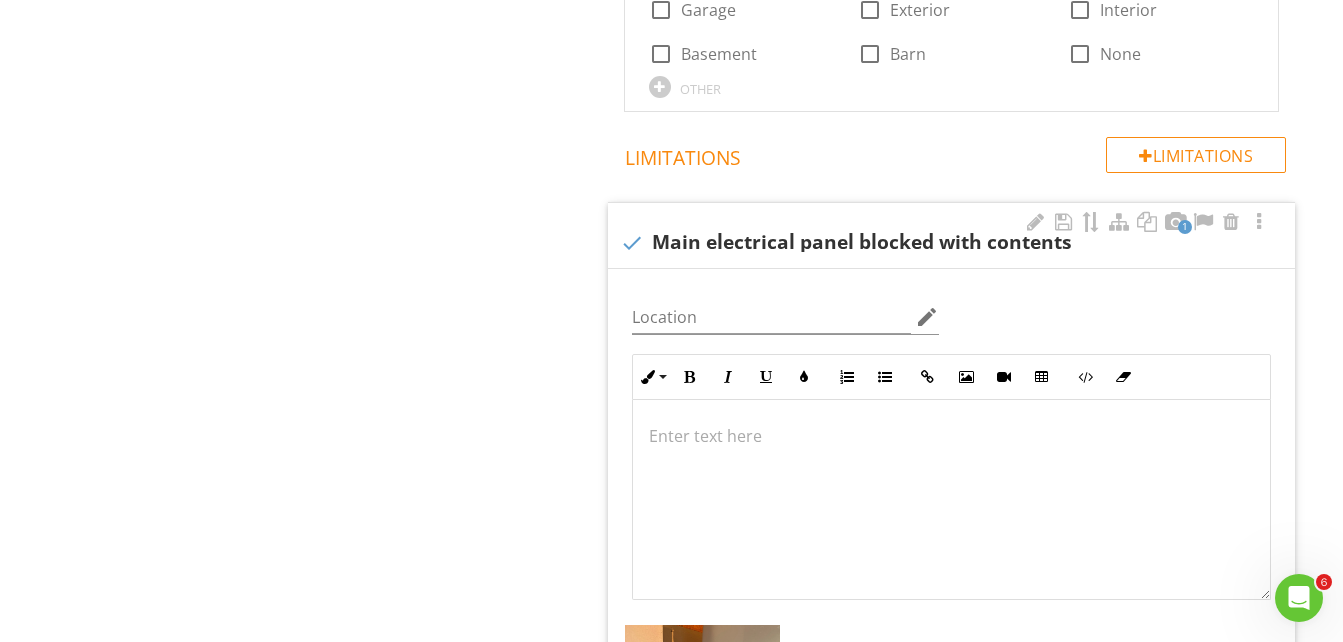 scroll, scrollTop: 2635, scrollLeft: 0, axis: vertical 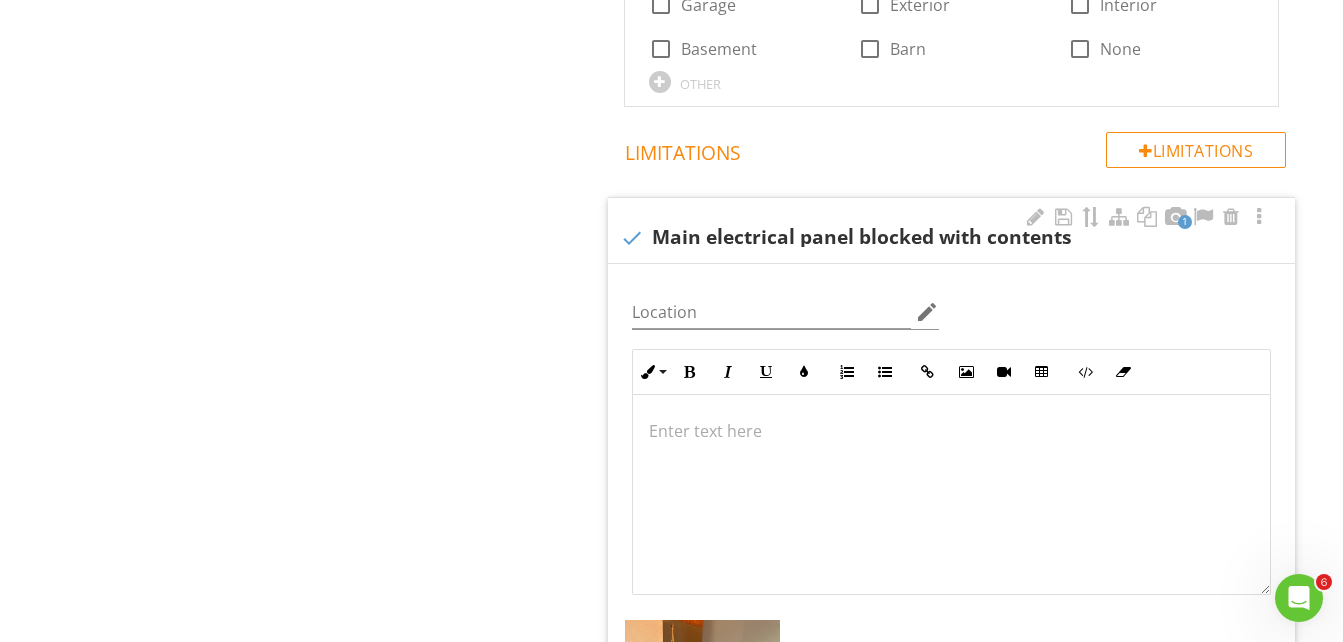 click at bounding box center (951, 431) 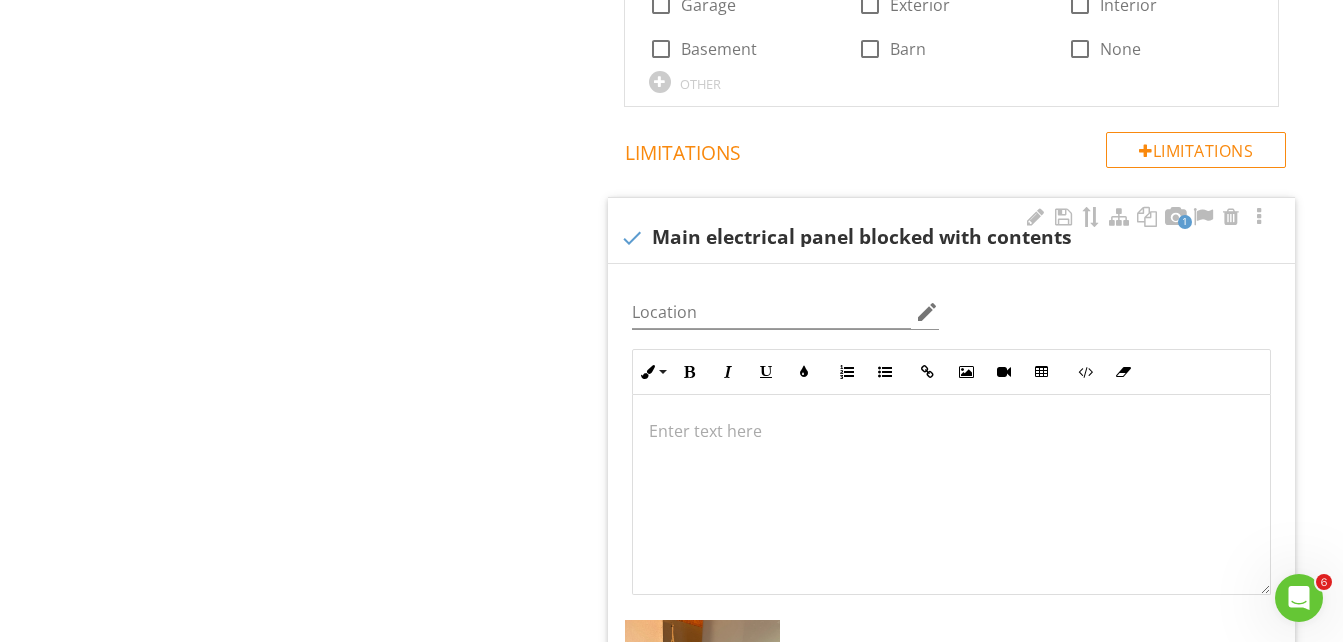 type 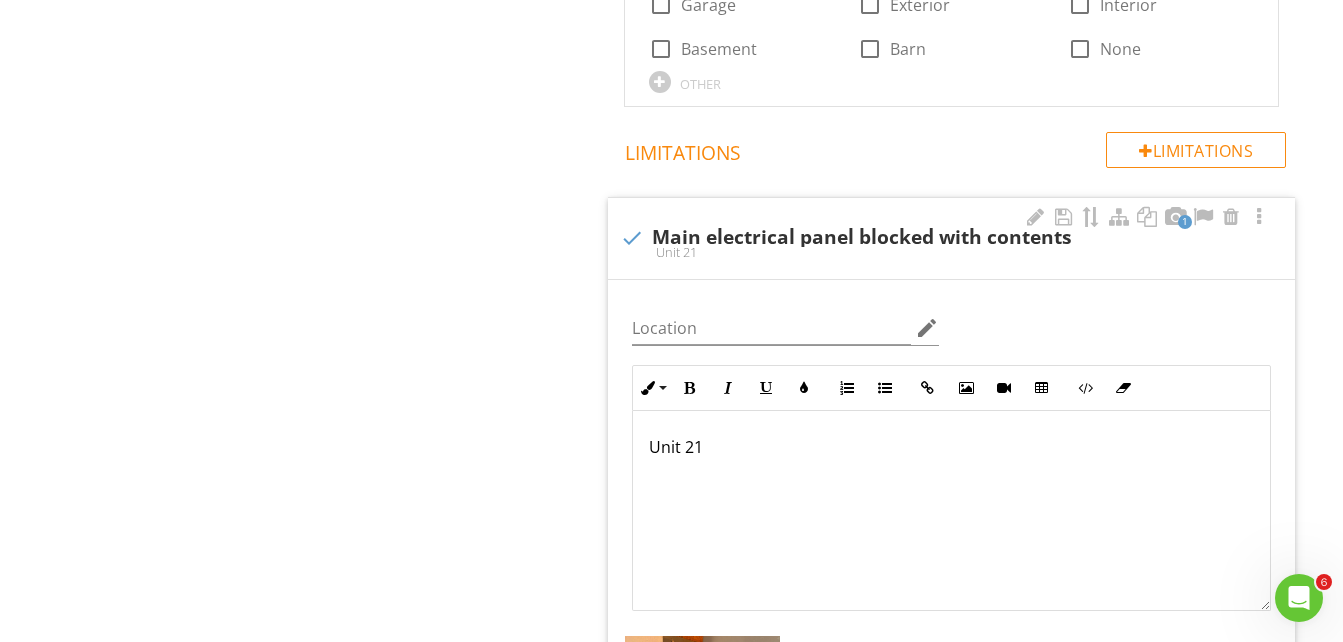 scroll, scrollTop: 2651, scrollLeft: 0, axis: vertical 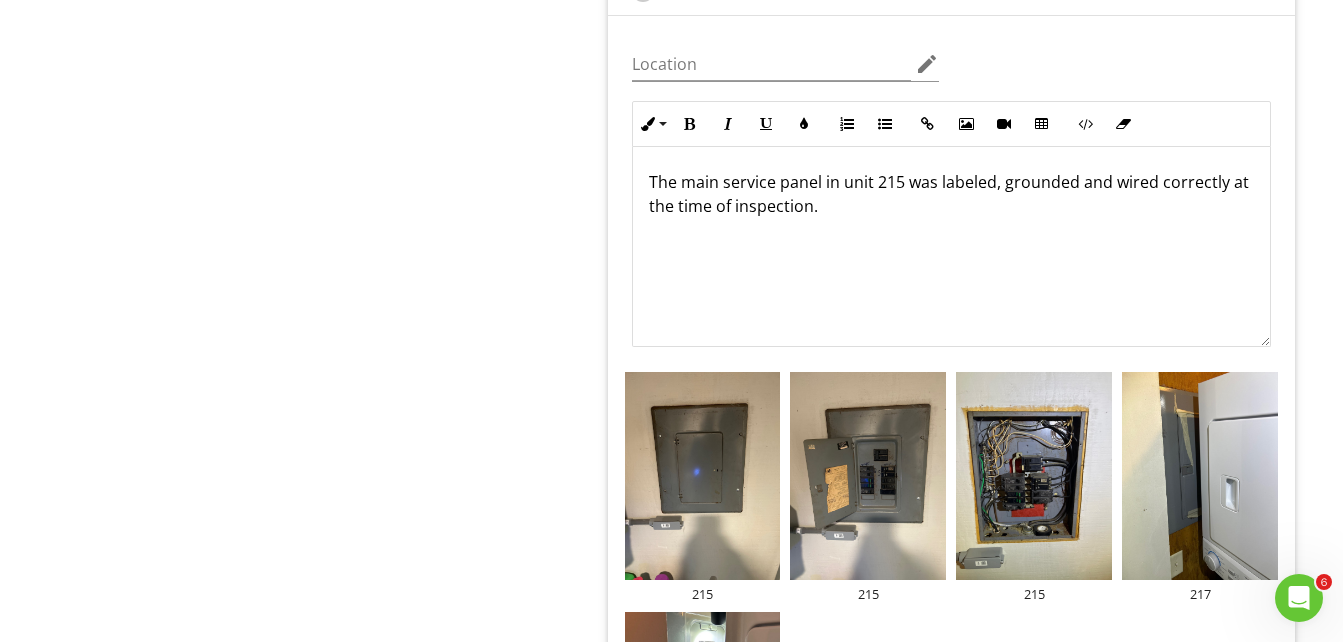 click on "The main service panel in unit 215 was labeled, grounded and wired correctly at the time of inspection." at bounding box center [951, 194] 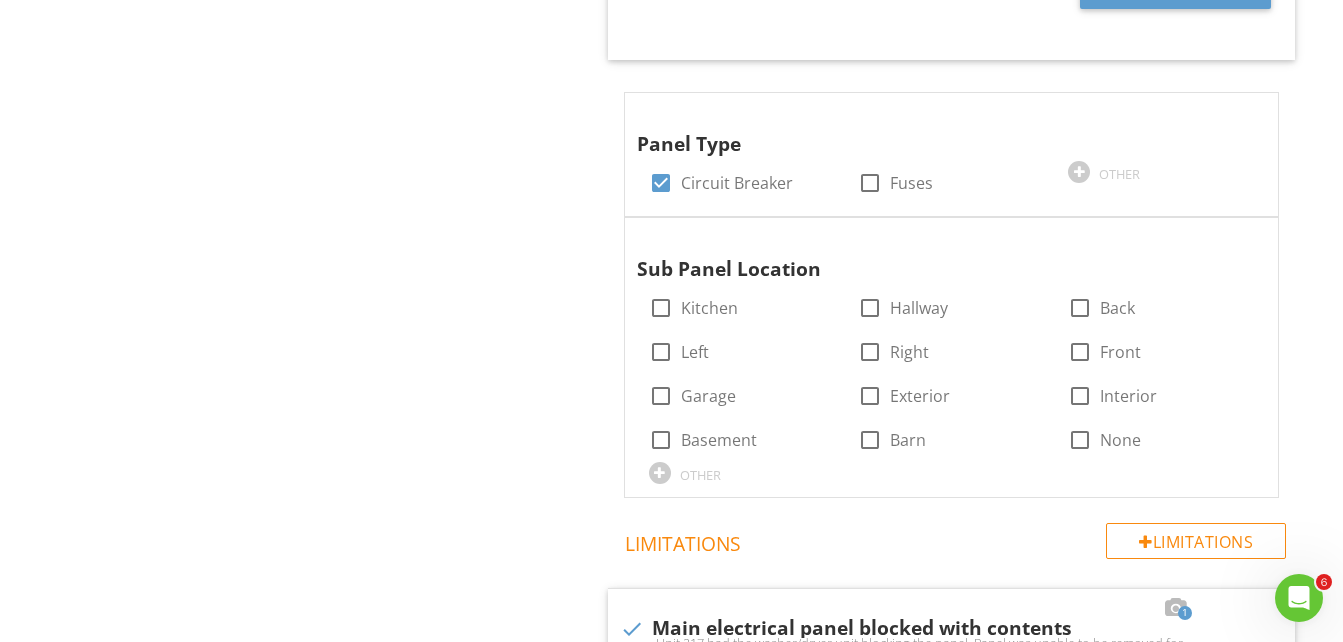 scroll, scrollTop: 2251, scrollLeft: 0, axis: vertical 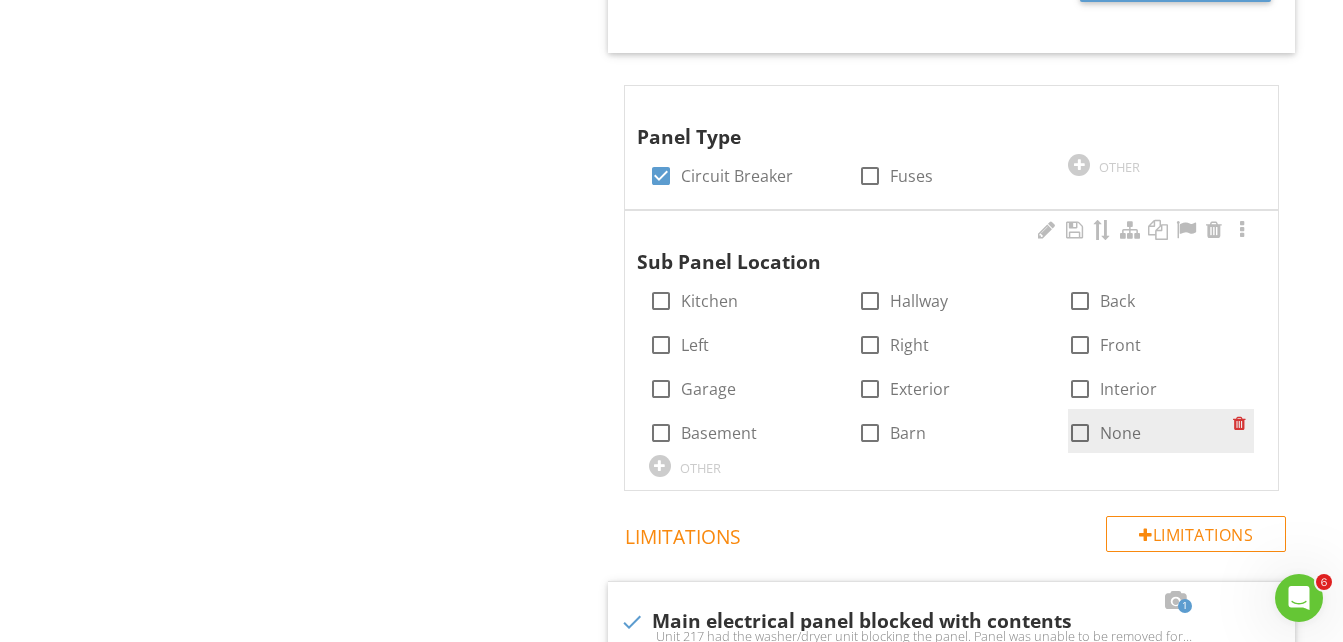 click at bounding box center (1080, 433) 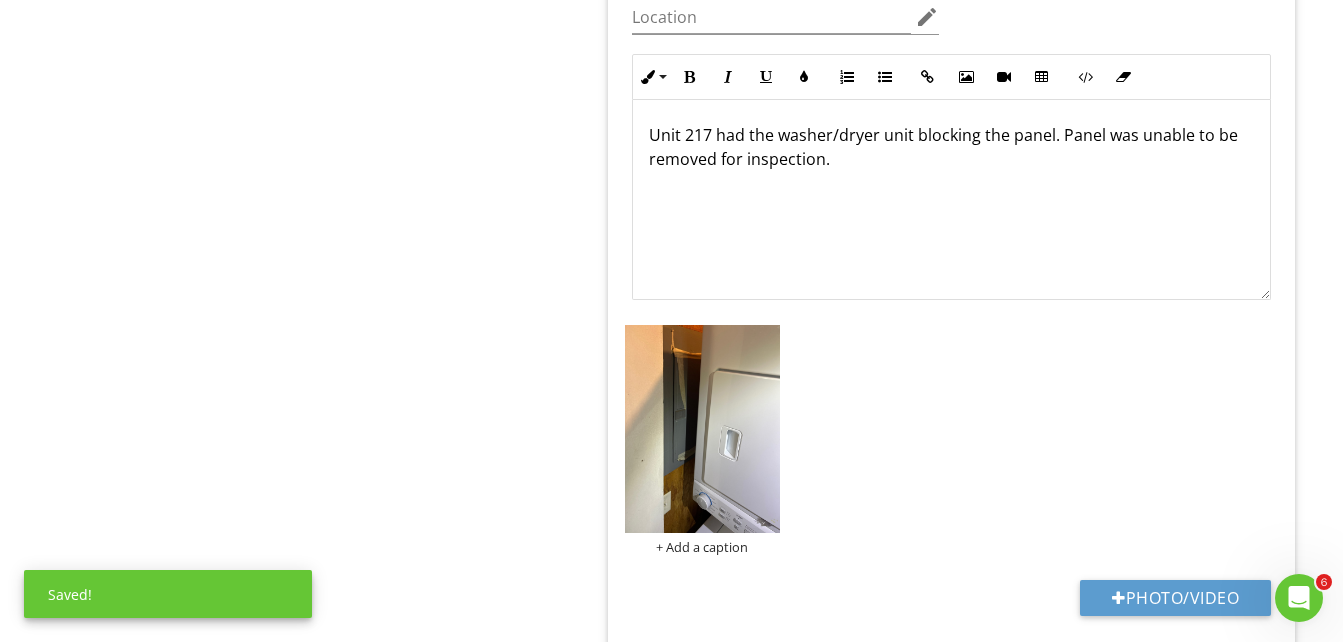 scroll, scrollTop: 2951, scrollLeft: 0, axis: vertical 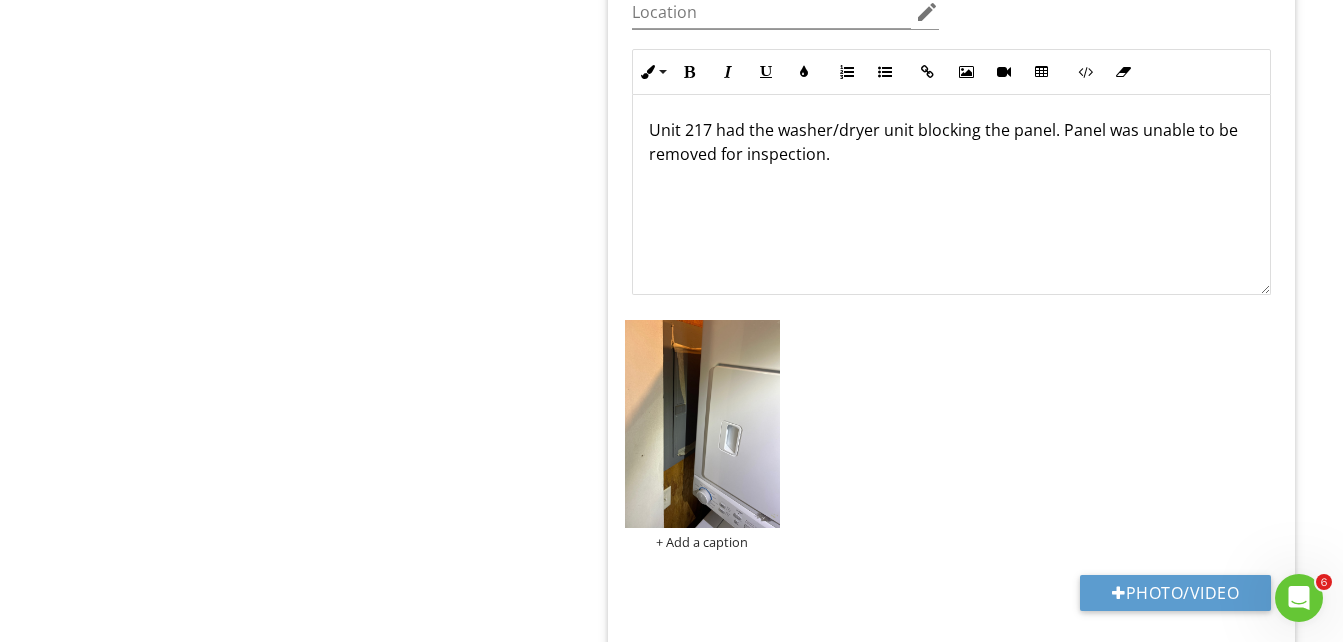 click on "Unit 217 had the washer/dryer unit blocking the panel. Panel was unable to be removed for inspection." at bounding box center (951, 142) 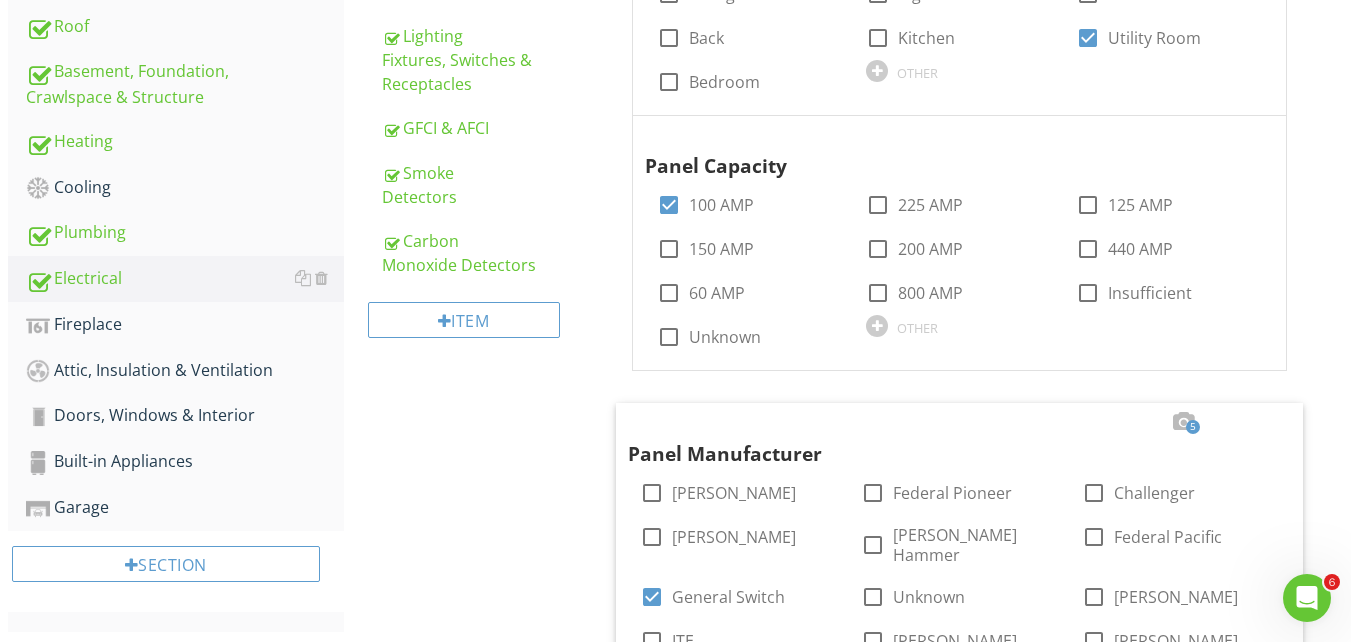 scroll, scrollTop: 608, scrollLeft: 0, axis: vertical 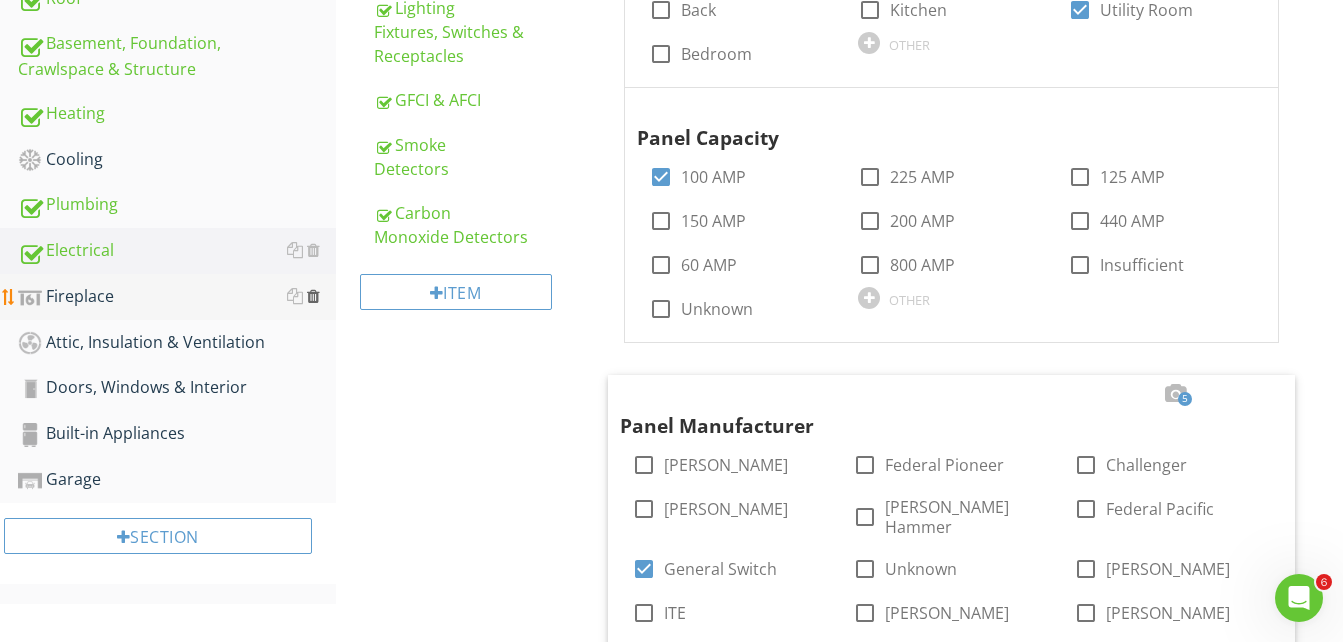 click at bounding box center [313, 296] 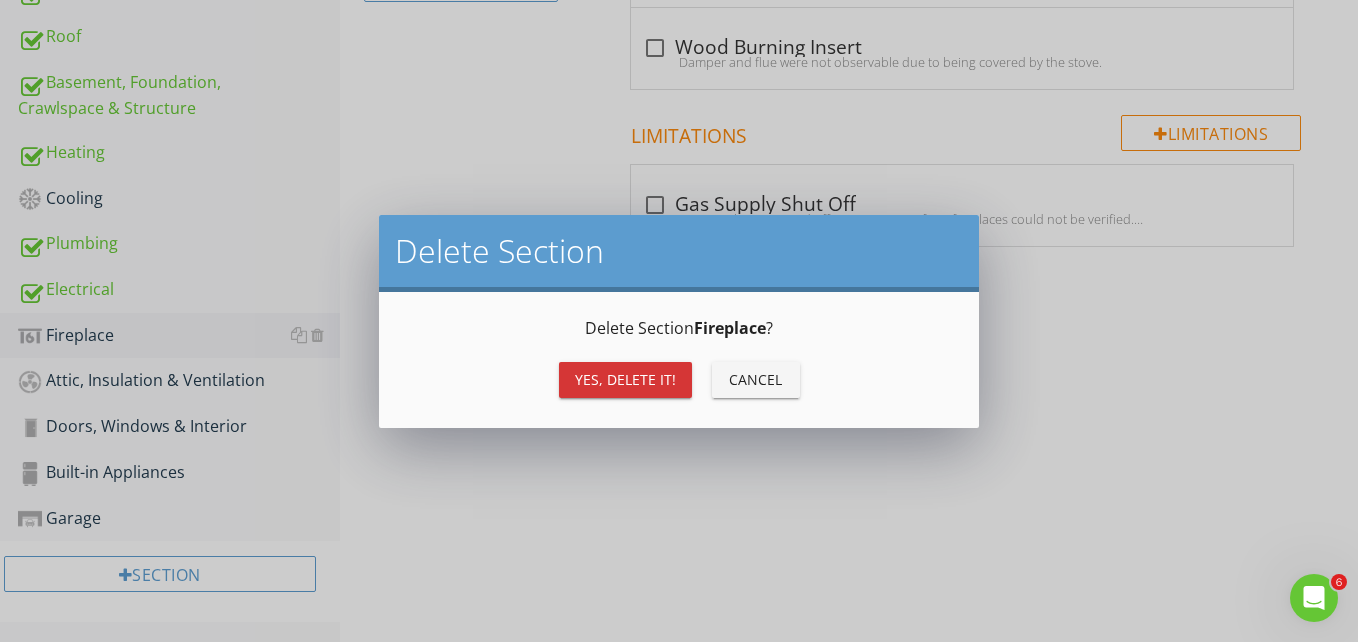scroll, scrollTop: 572, scrollLeft: 0, axis: vertical 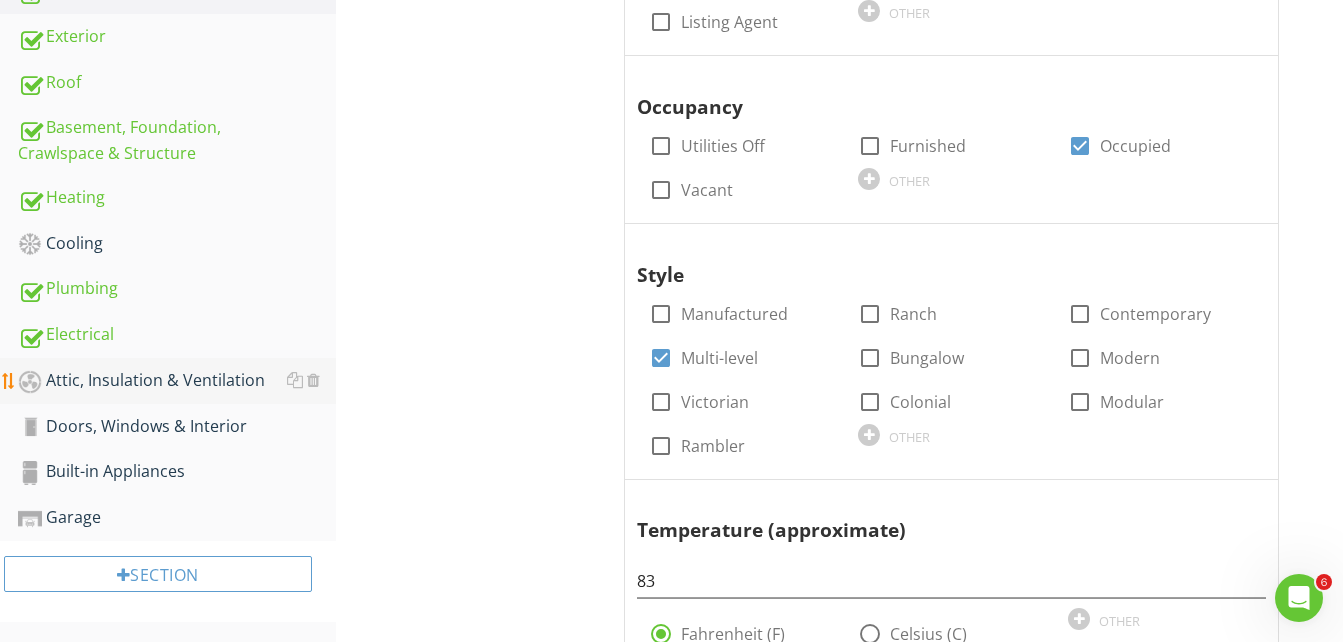 click on "Attic, Insulation & Ventilation" at bounding box center [177, 381] 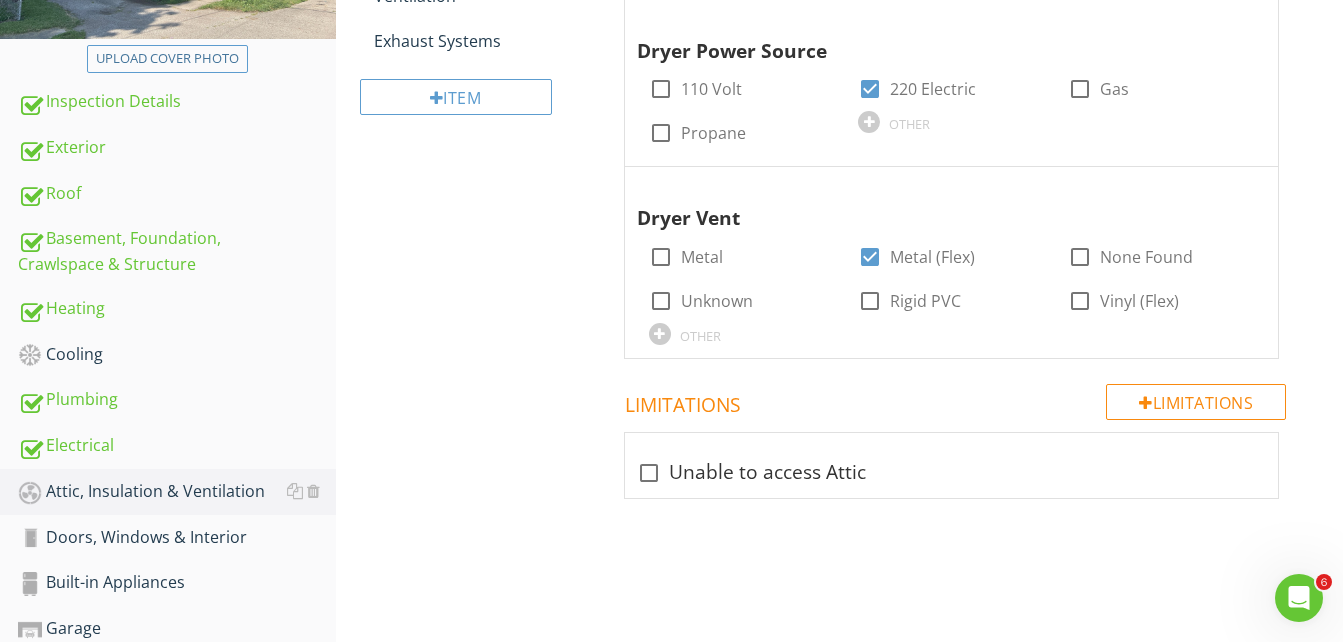 scroll, scrollTop: 224, scrollLeft: 0, axis: vertical 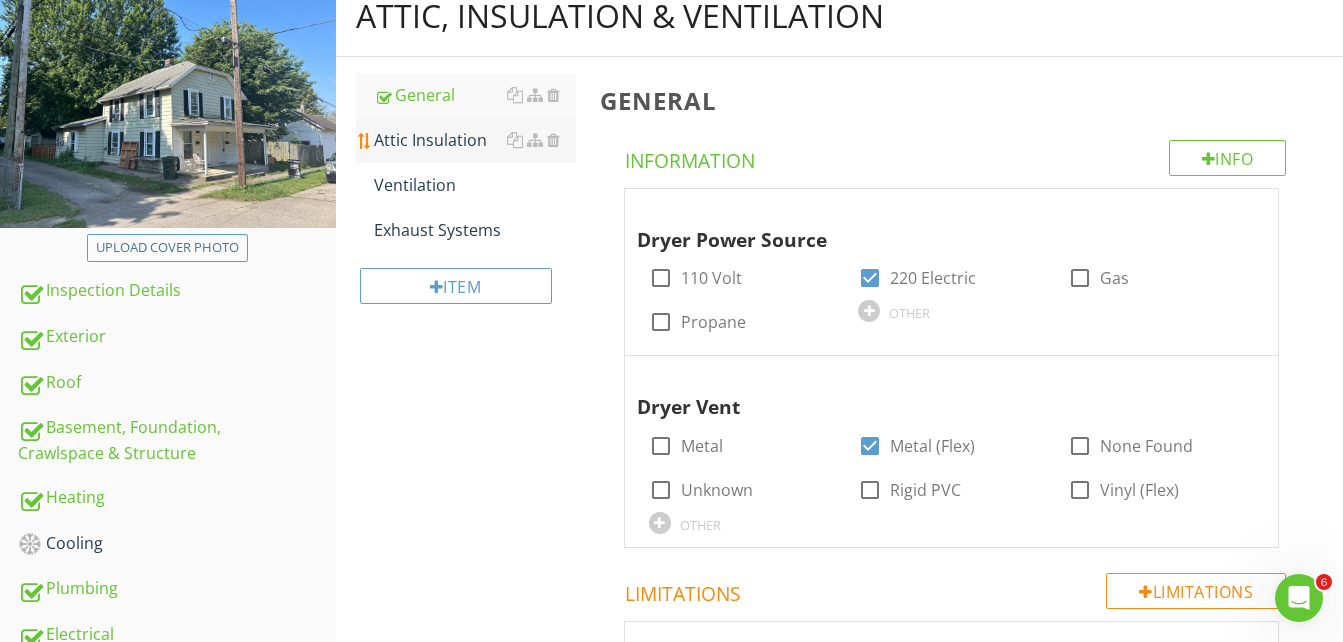 click on "Attic Insulation" at bounding box center (475, 140) 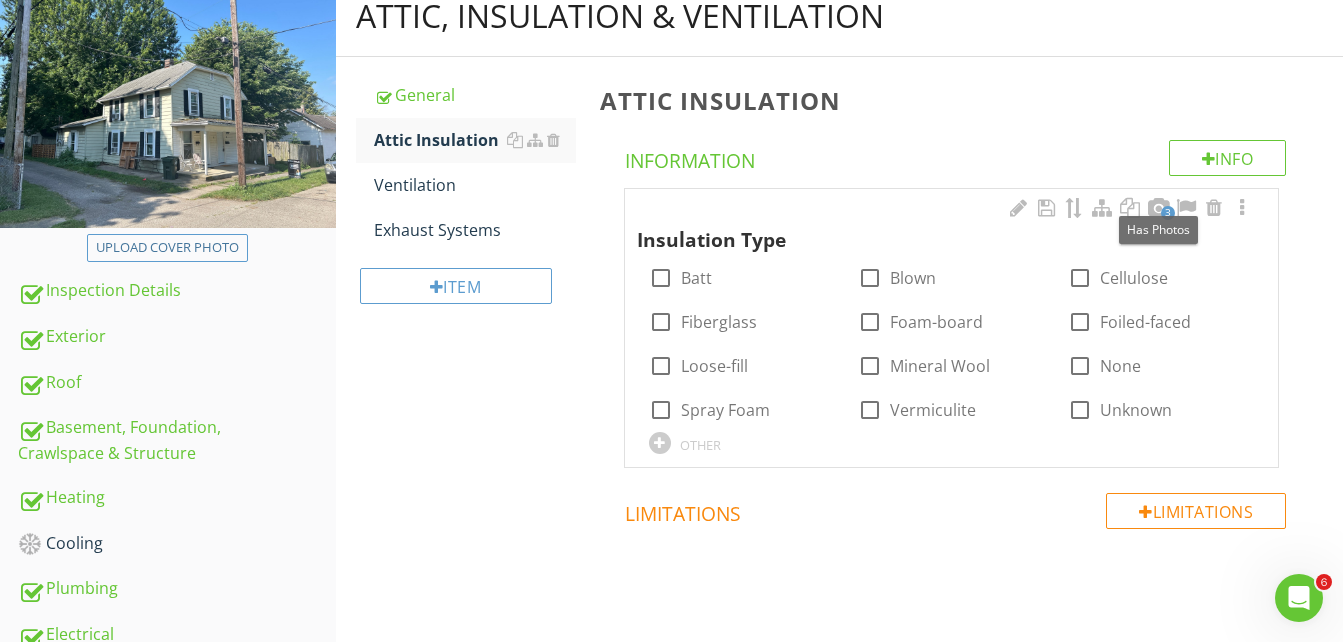 click at bounding box center (1158, 208) 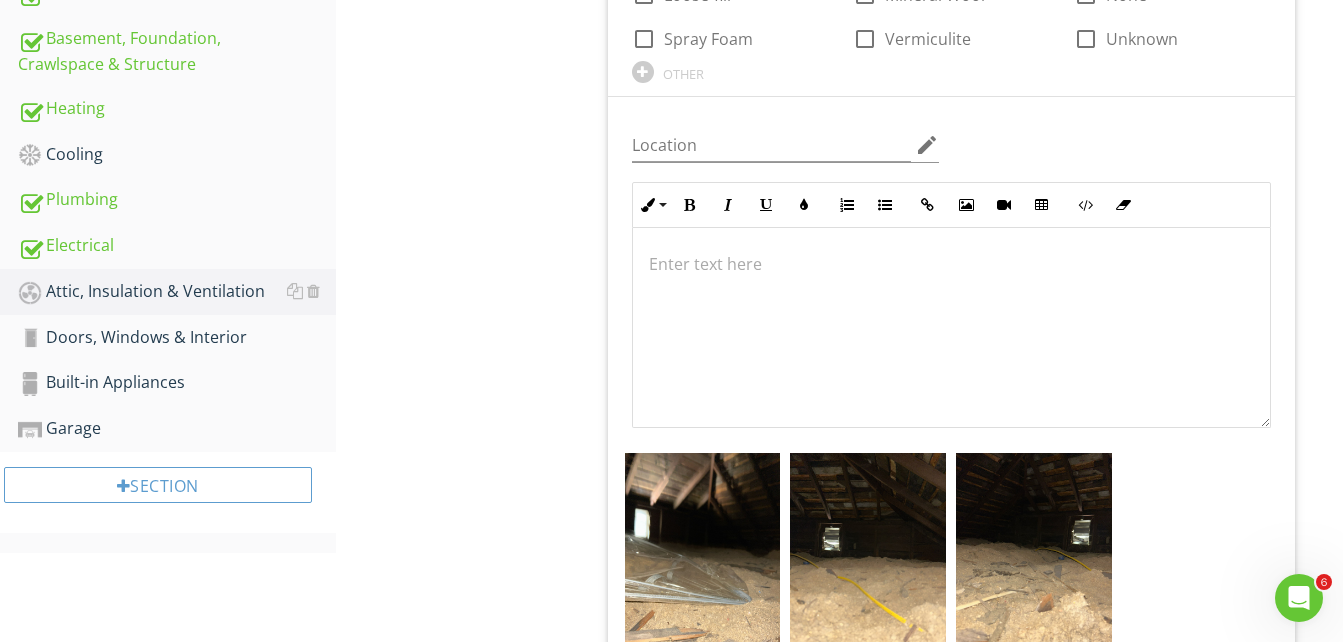 scroll, scrollTop: 624, scrollLeft: 0, axis: vertical 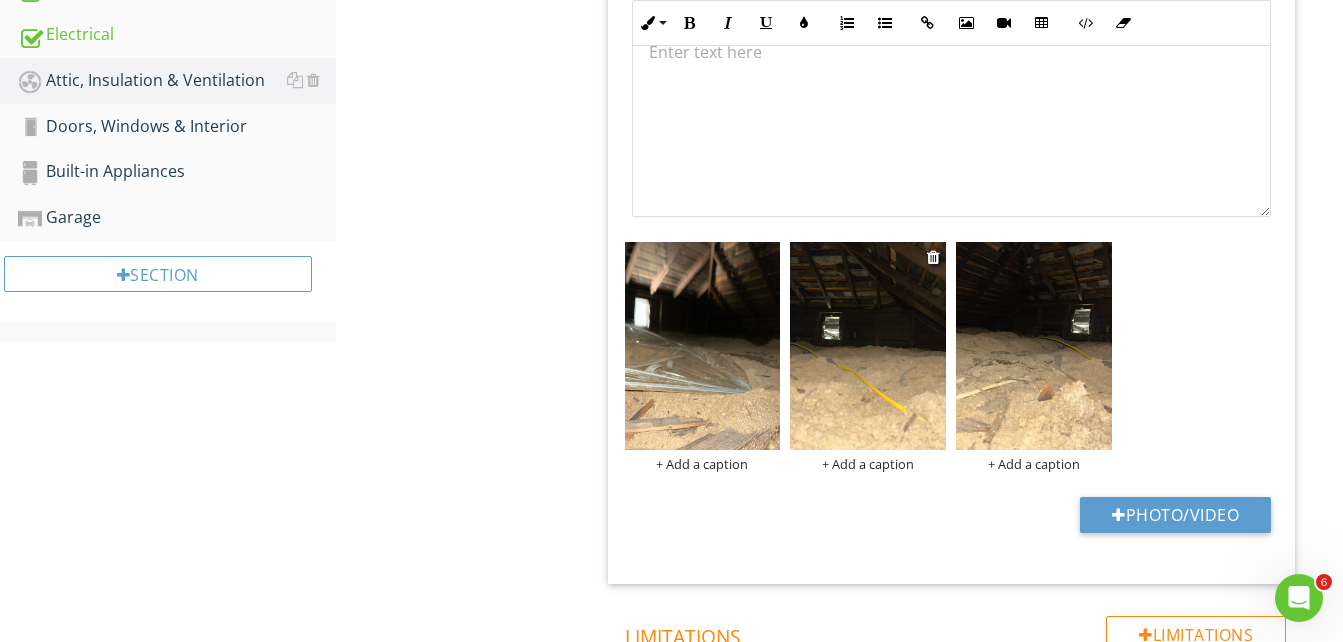 click at bounding box center (868, 346) 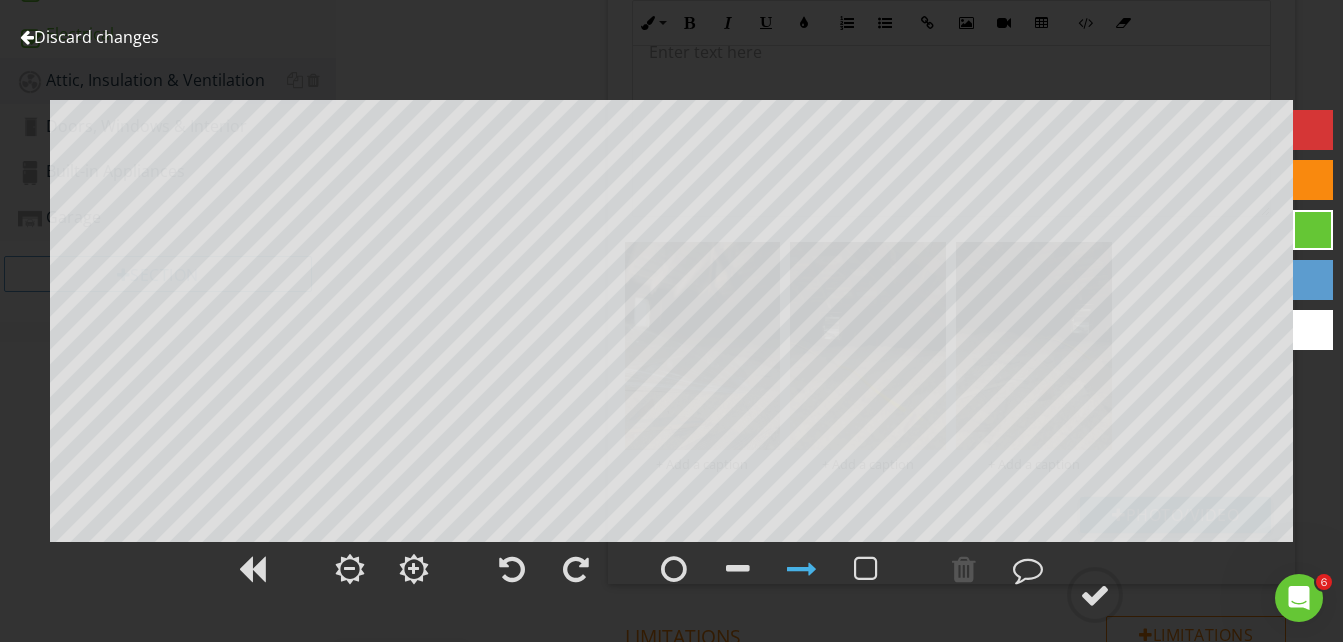 click at bounding box center (27, 37) 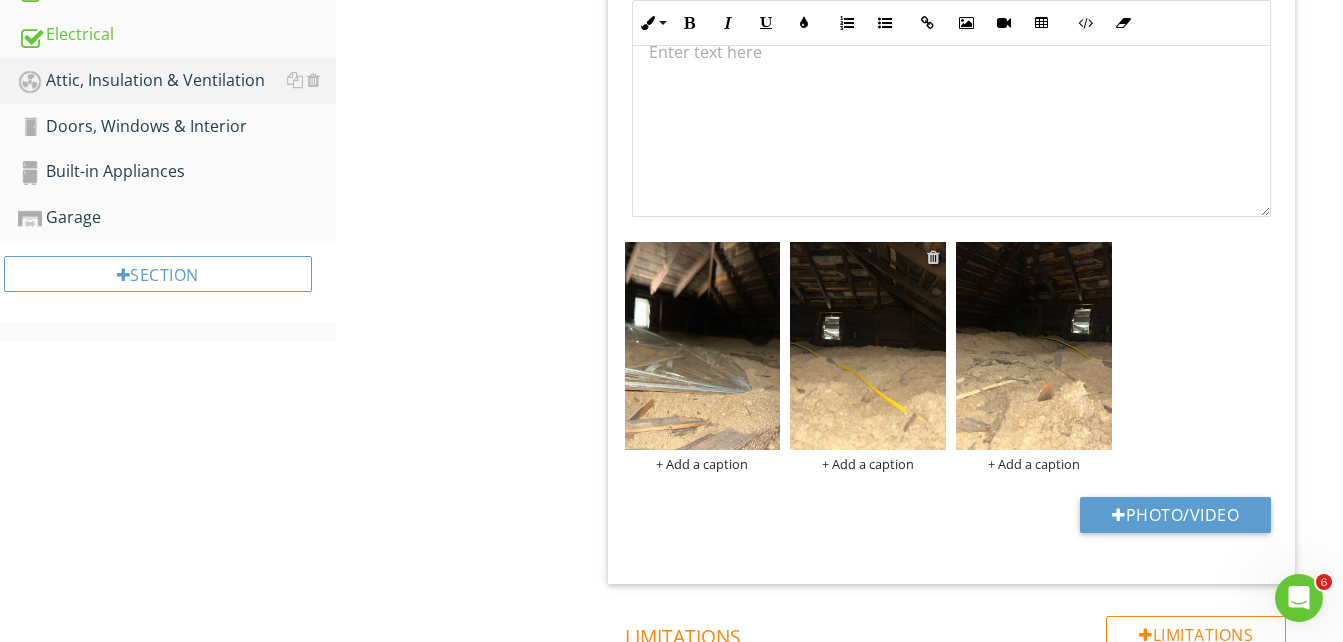 click at bounding box center (933, 257) 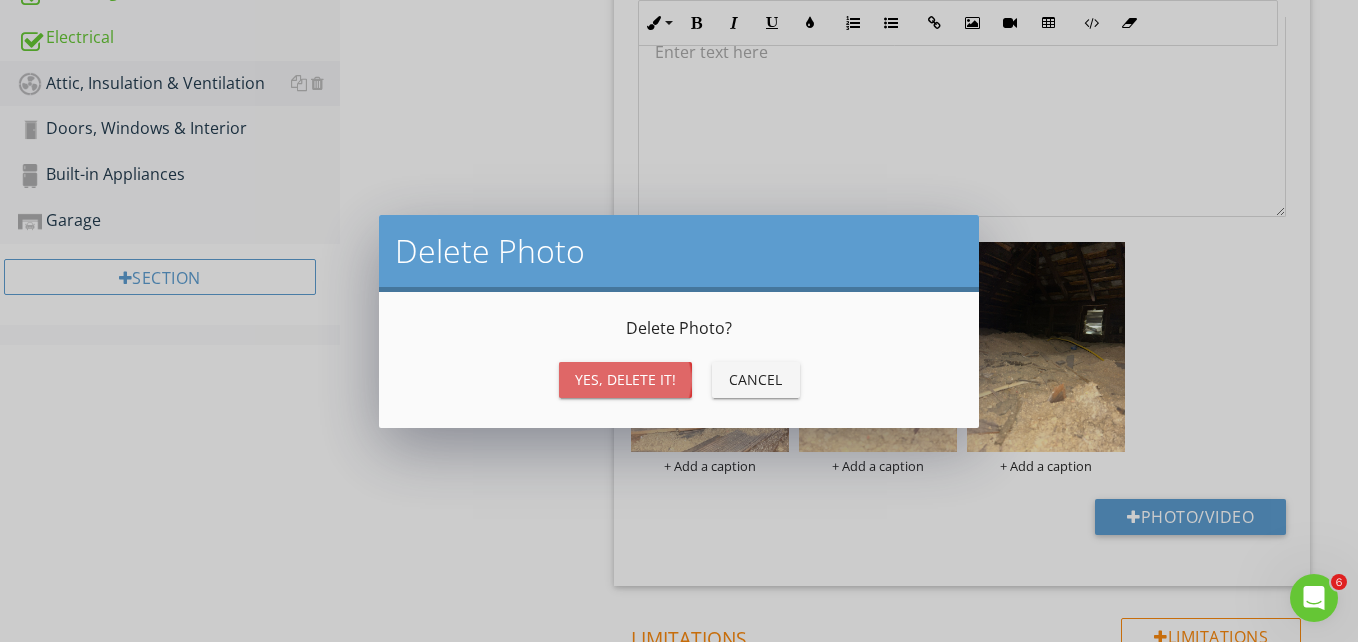 click on "Yes, Delete it!" at bounding box center [625, 379] 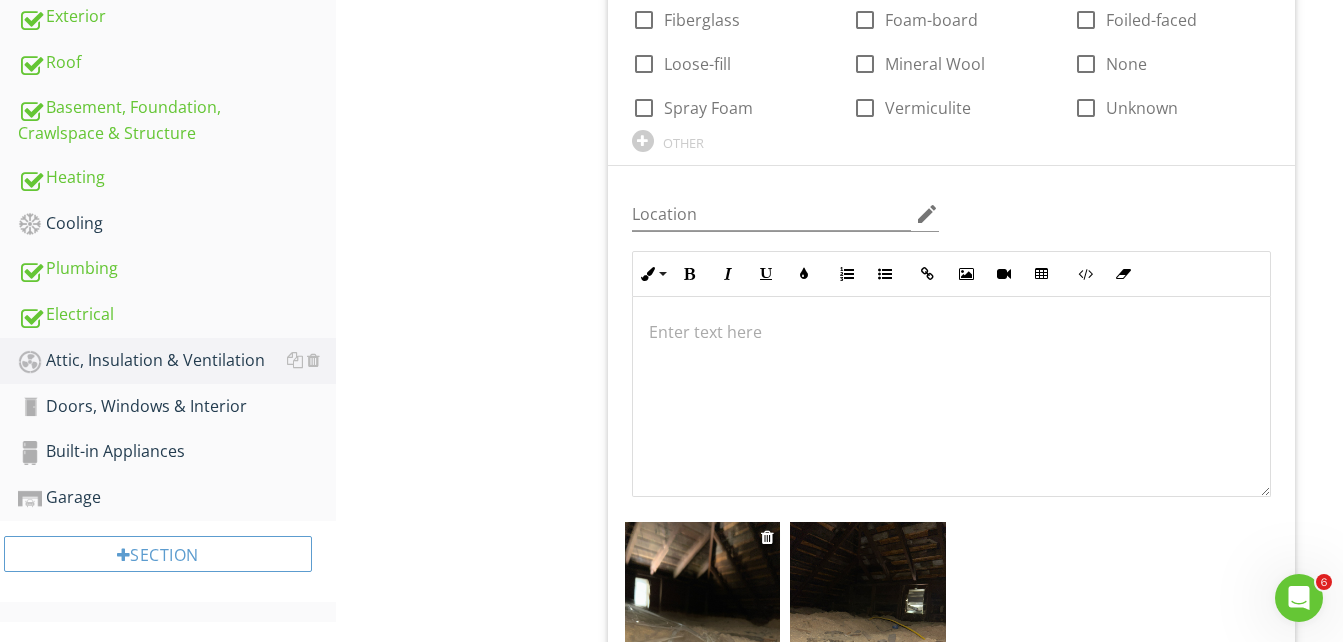 scroll, scrollTop: 524, scrollLeft: 0, axis: vertical 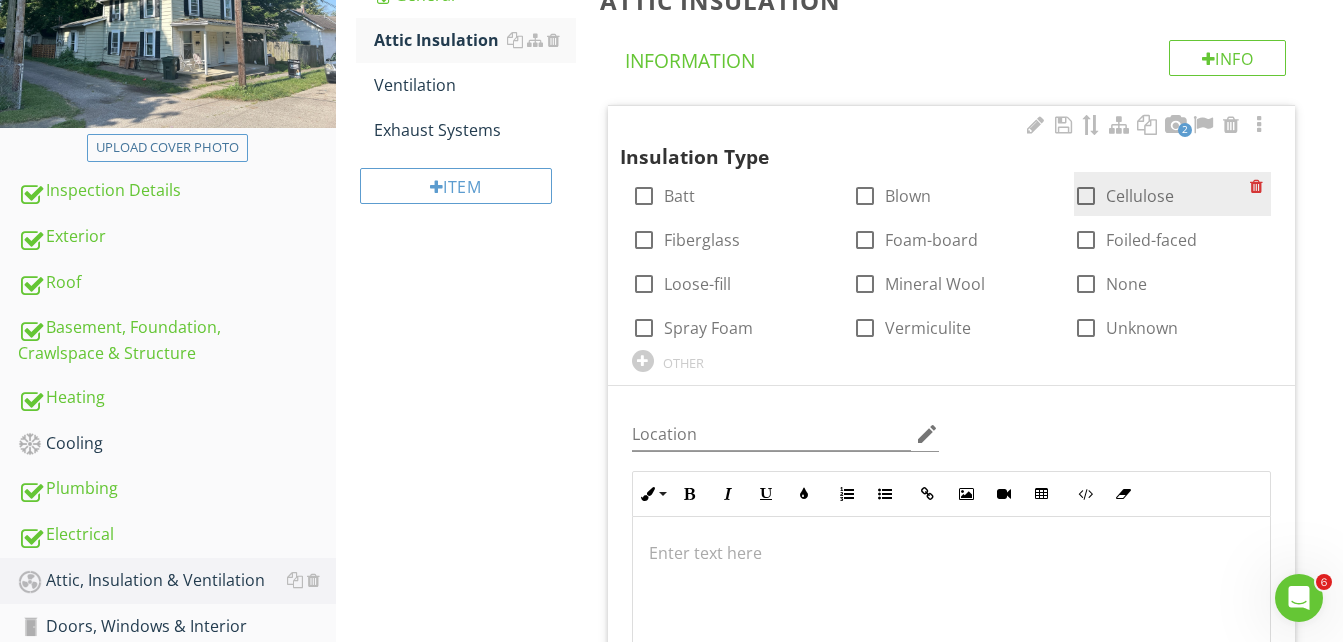 click at bounding box center (1086, 196) 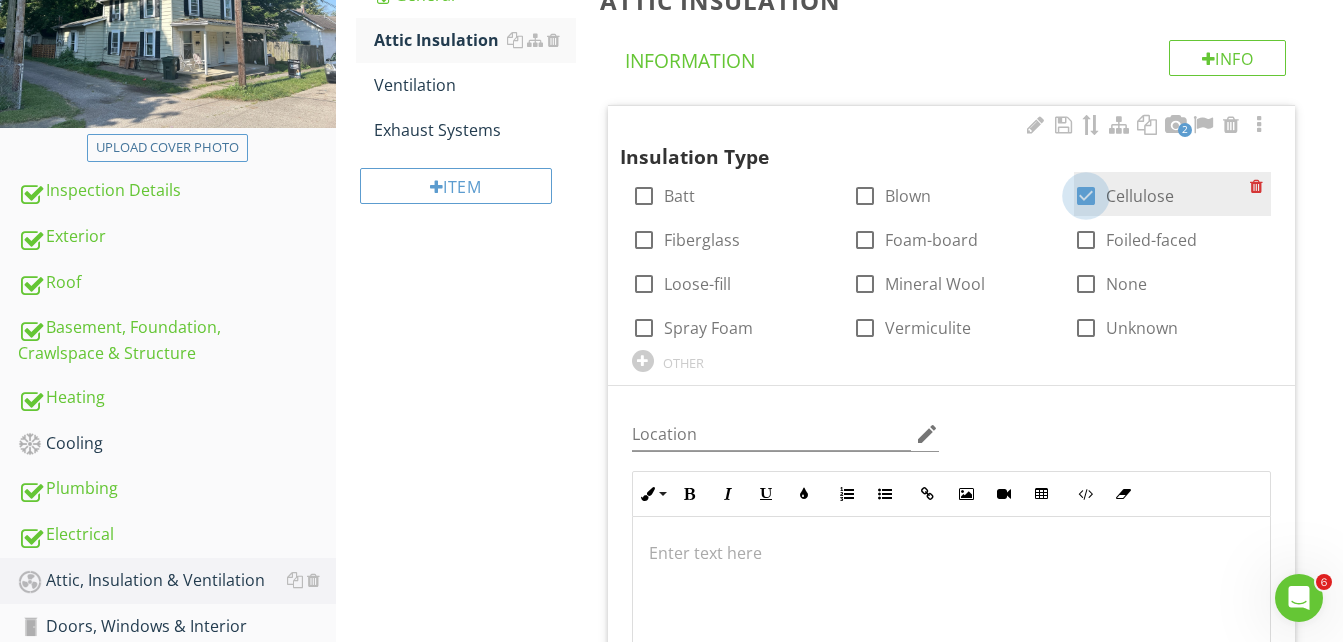 click at bounding box center (1086, 196) 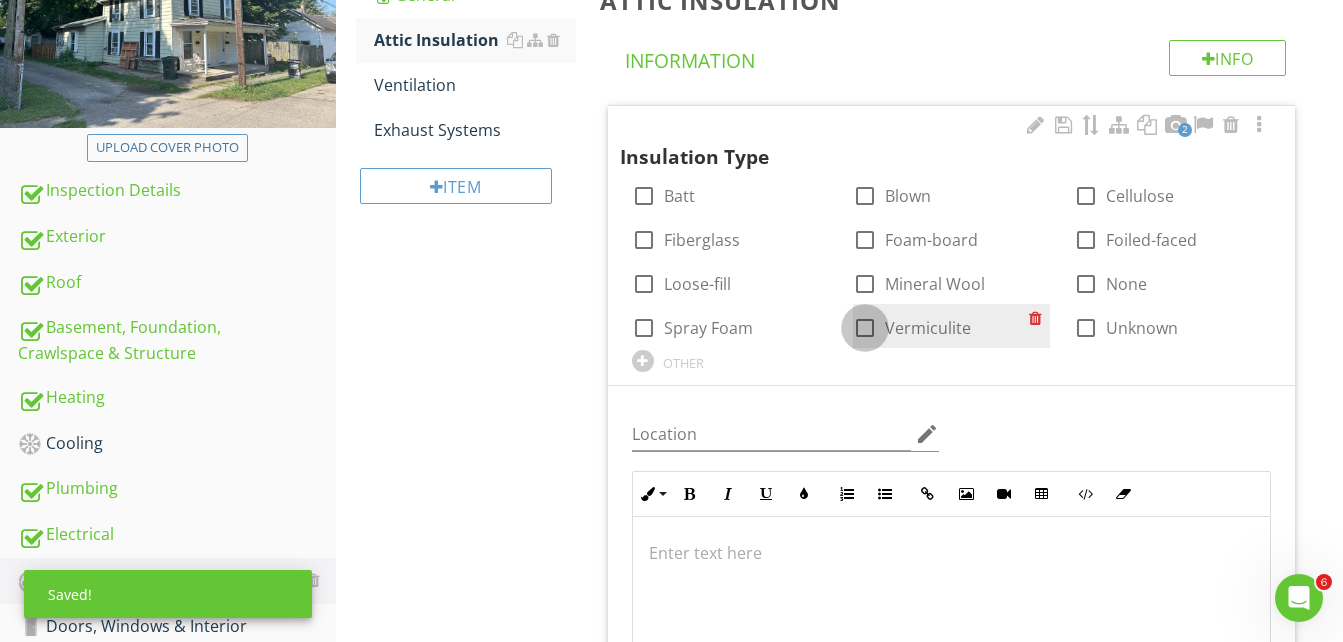 click at bounding box center (865, 328) 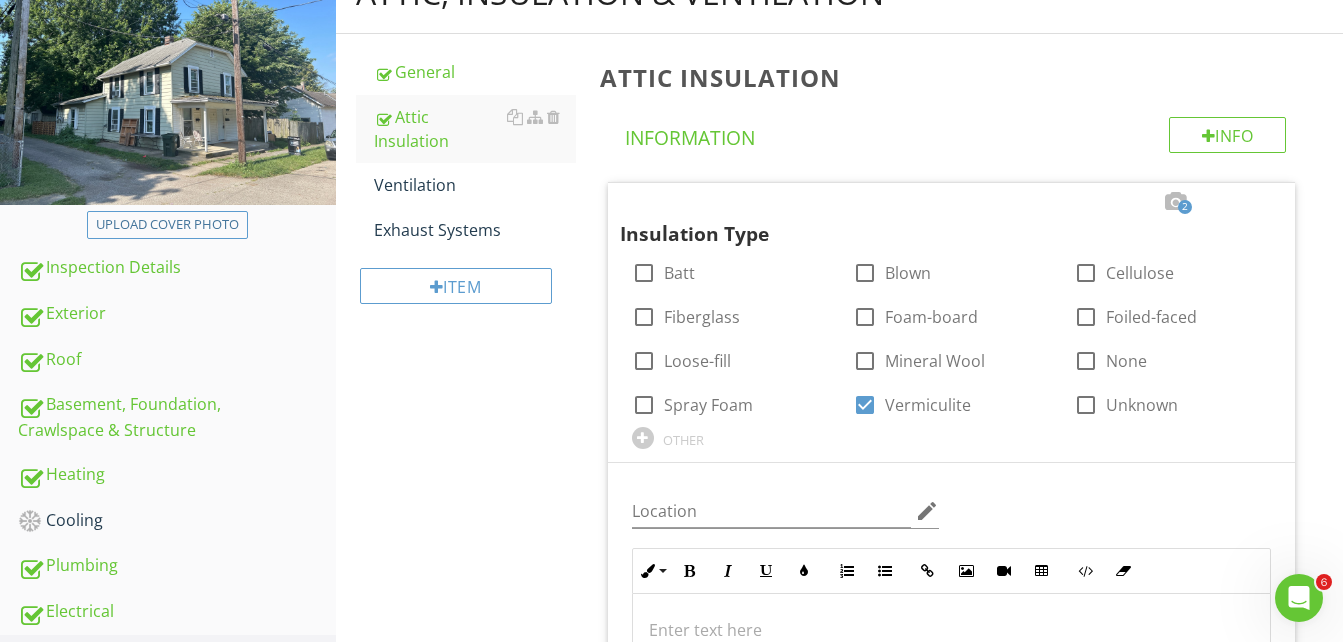 scroll, scrollTop: 16, scrollLeft: 0, axis: vertical 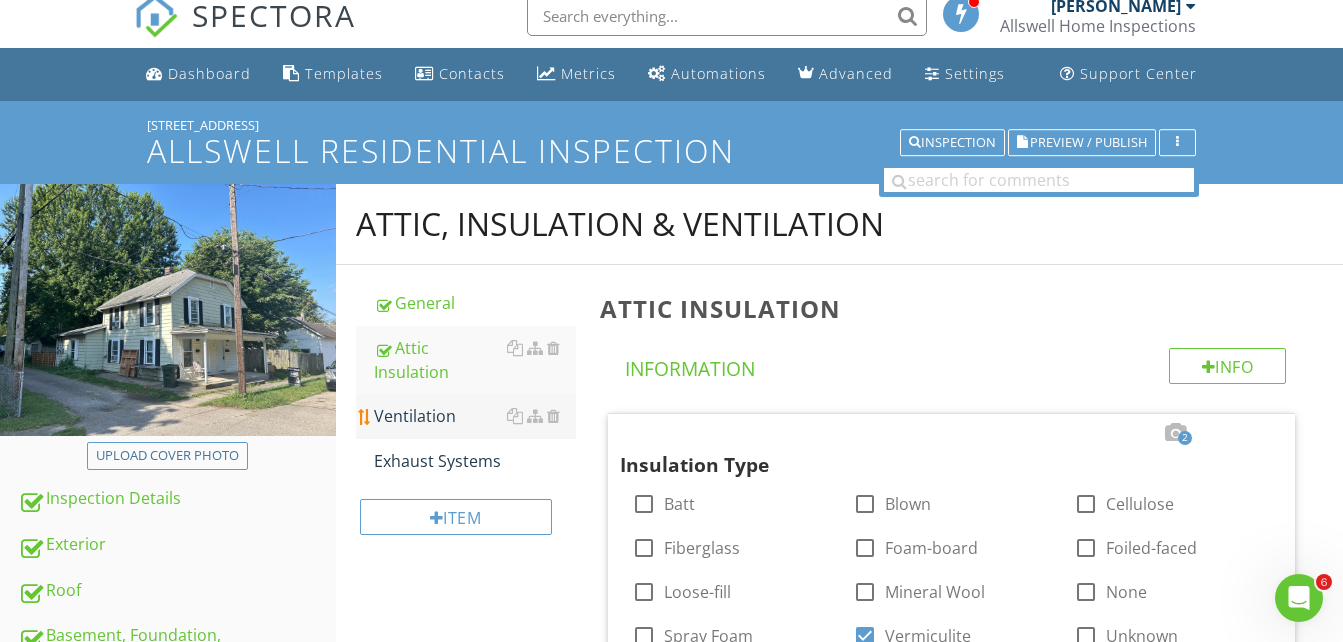 click on "Ventilation" at bounding box center (475, 416) 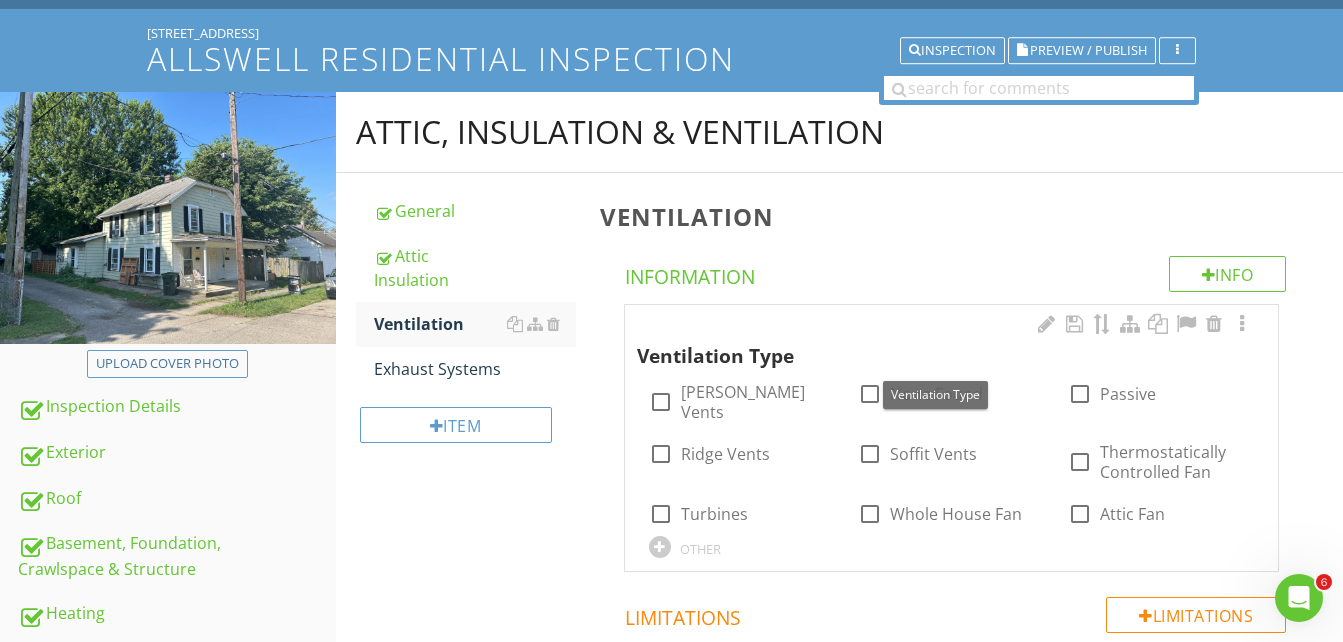 scroll, scrollTop: 216, scrollLeft: 0, axis: vertical 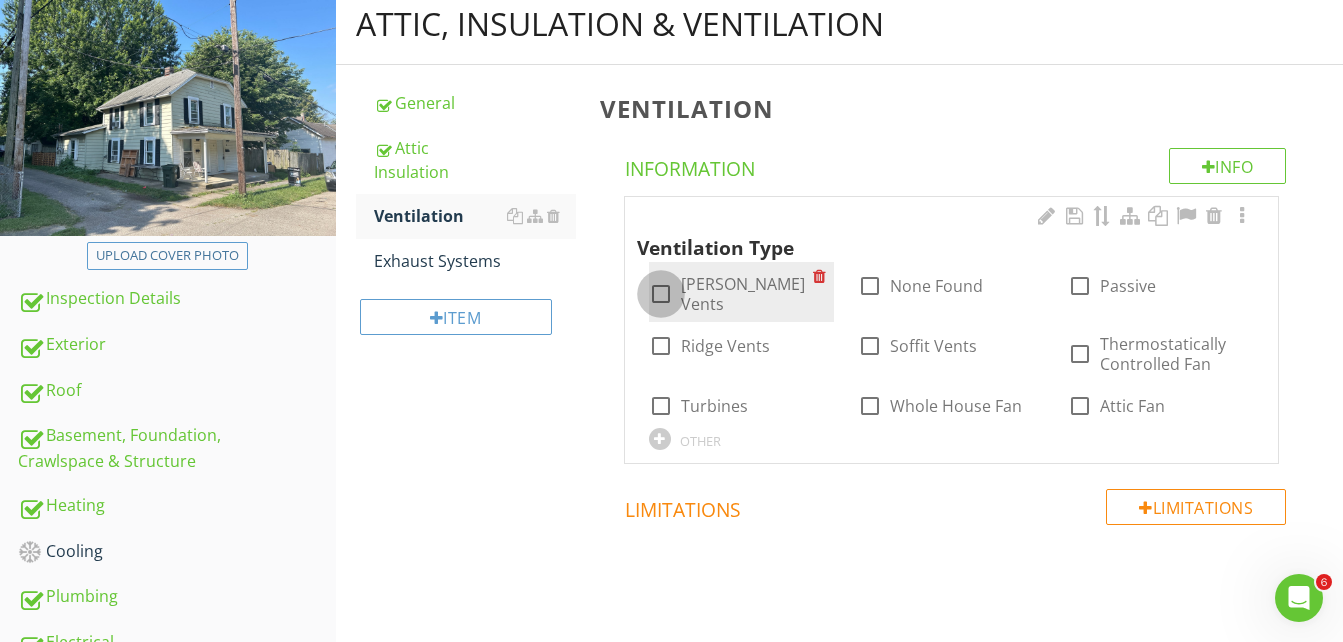 click at bounding box center [661, 294] 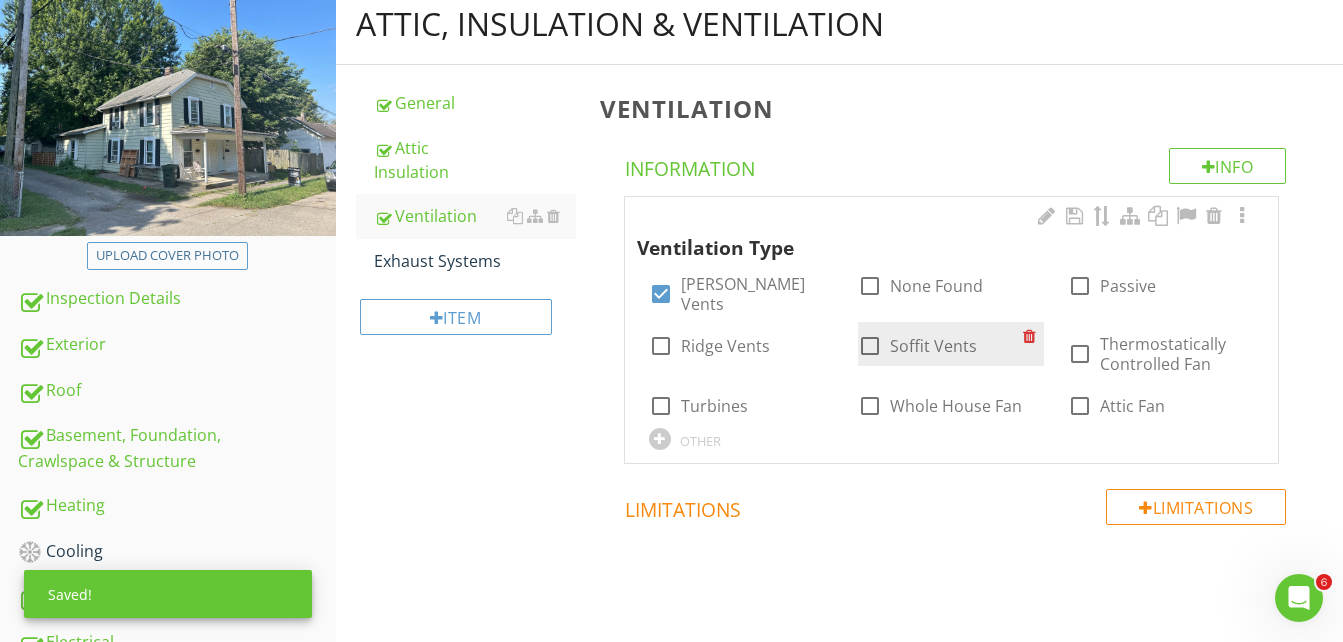 click at bounding box center (870, 346) 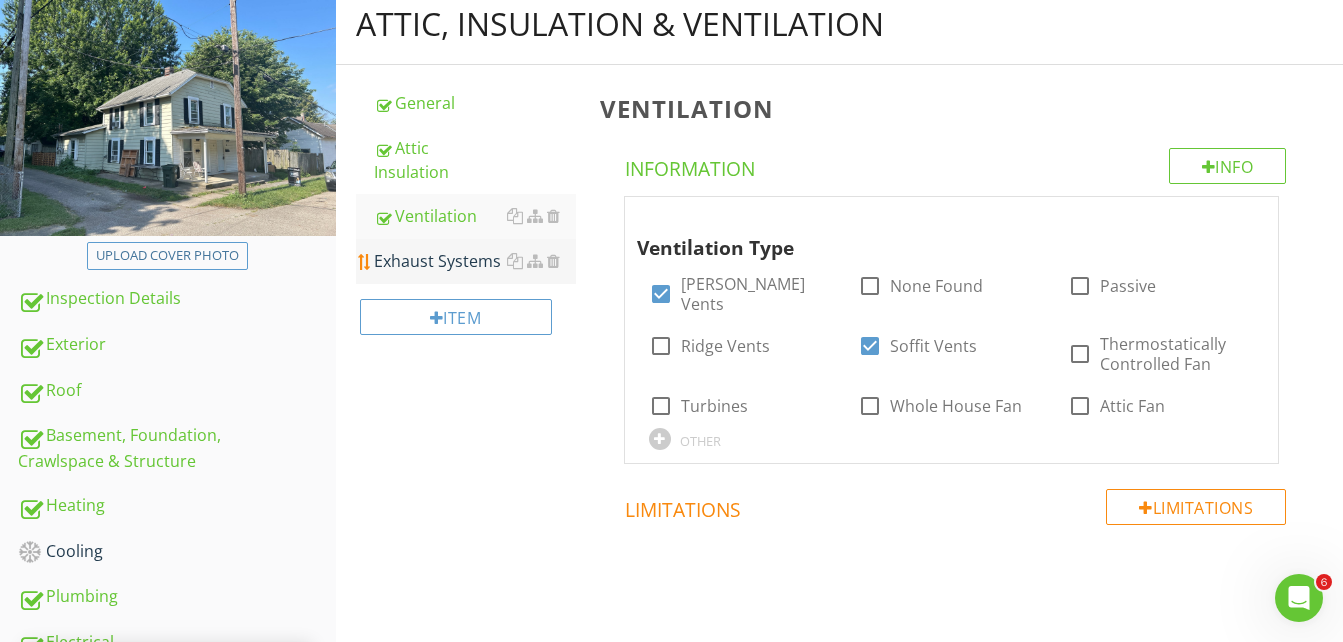 click on "Exhaust Systems" at bounding box center [475, 261] 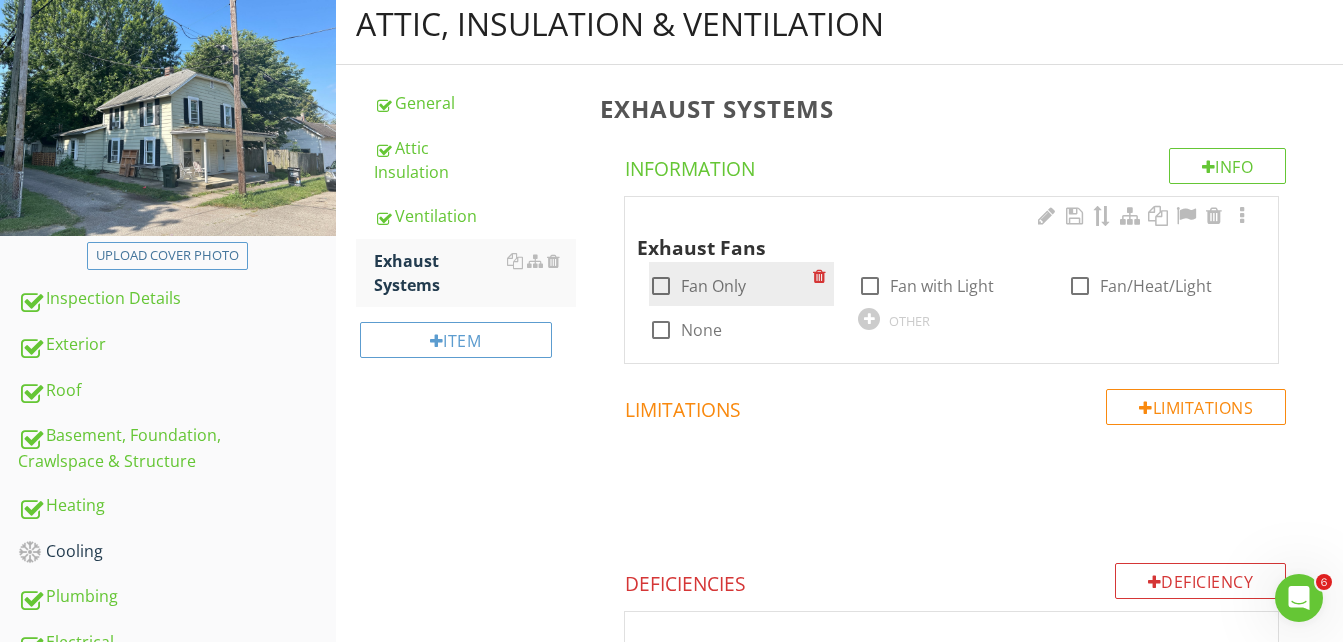 click at bounding box center [661, 286] 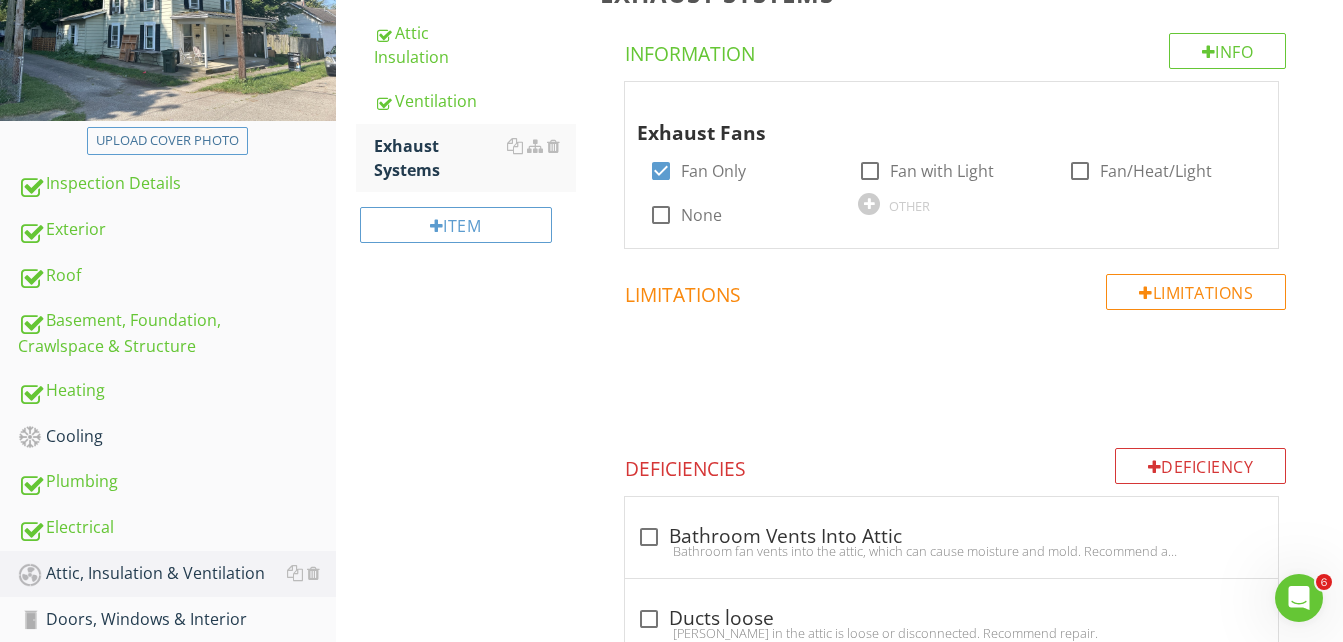 scroll, scrollTop: 524, scrollLeft: 0, axis: vertical 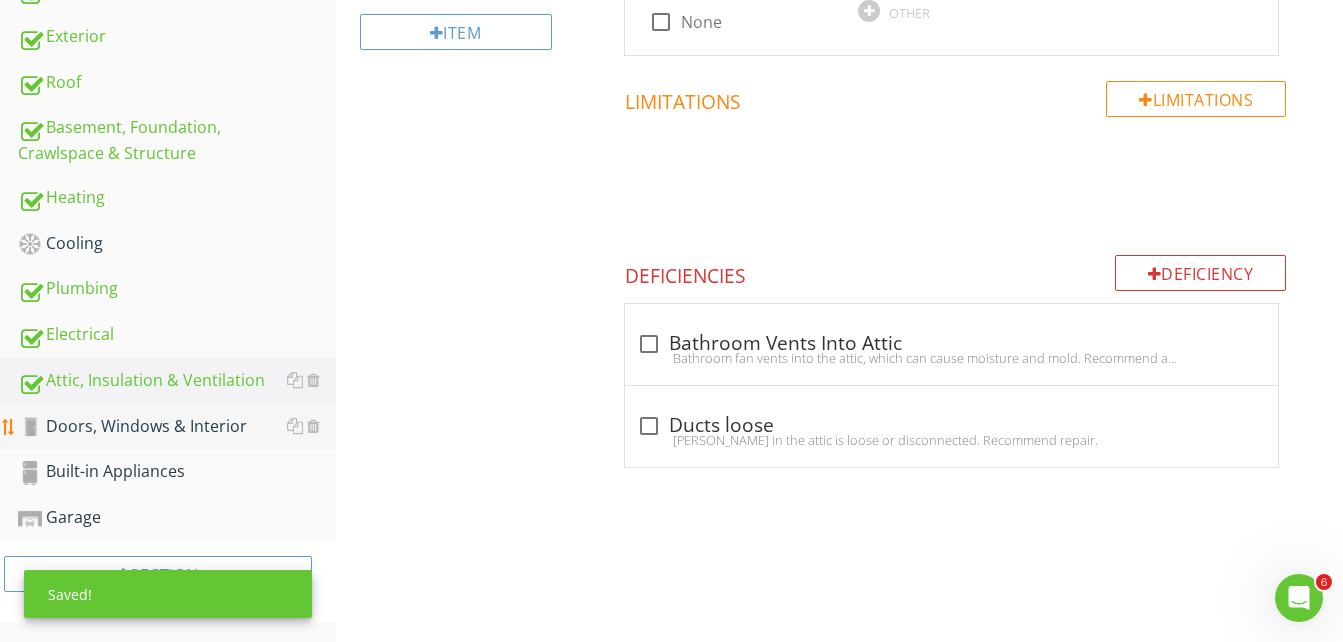 click on "Doors, Windows & Interior" at bounding box center (177, 427) 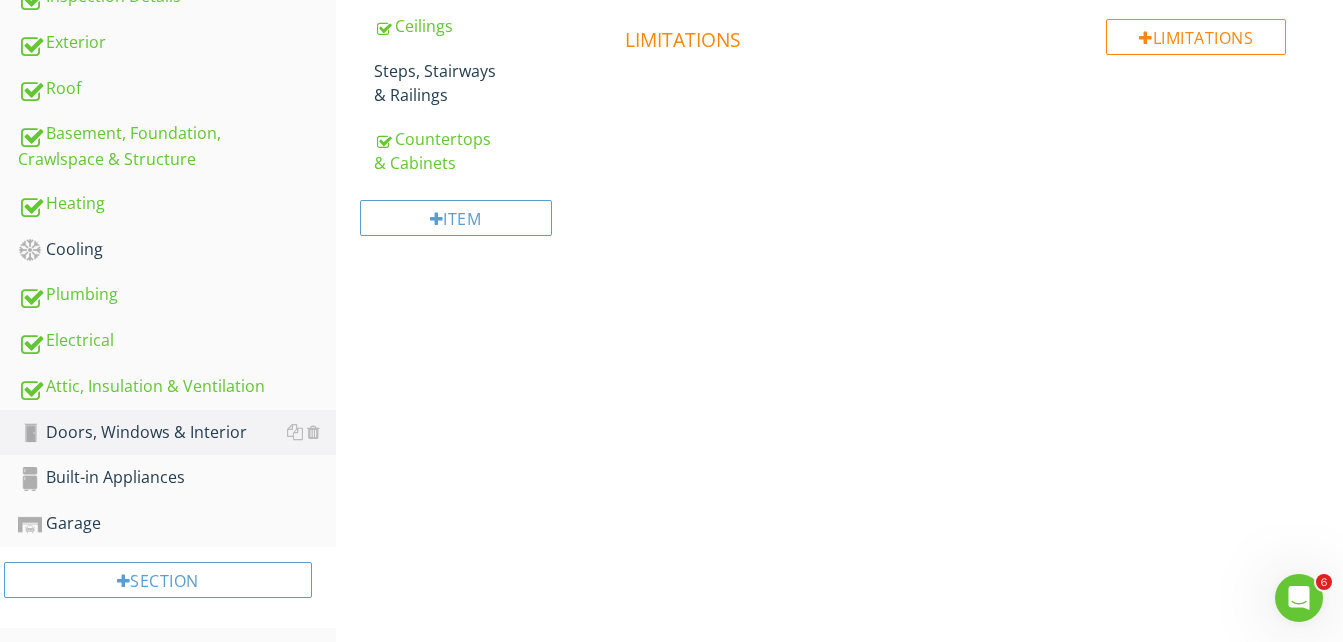 scroll, scrollTop: 224, scrollLeft: 0, axis: vertical 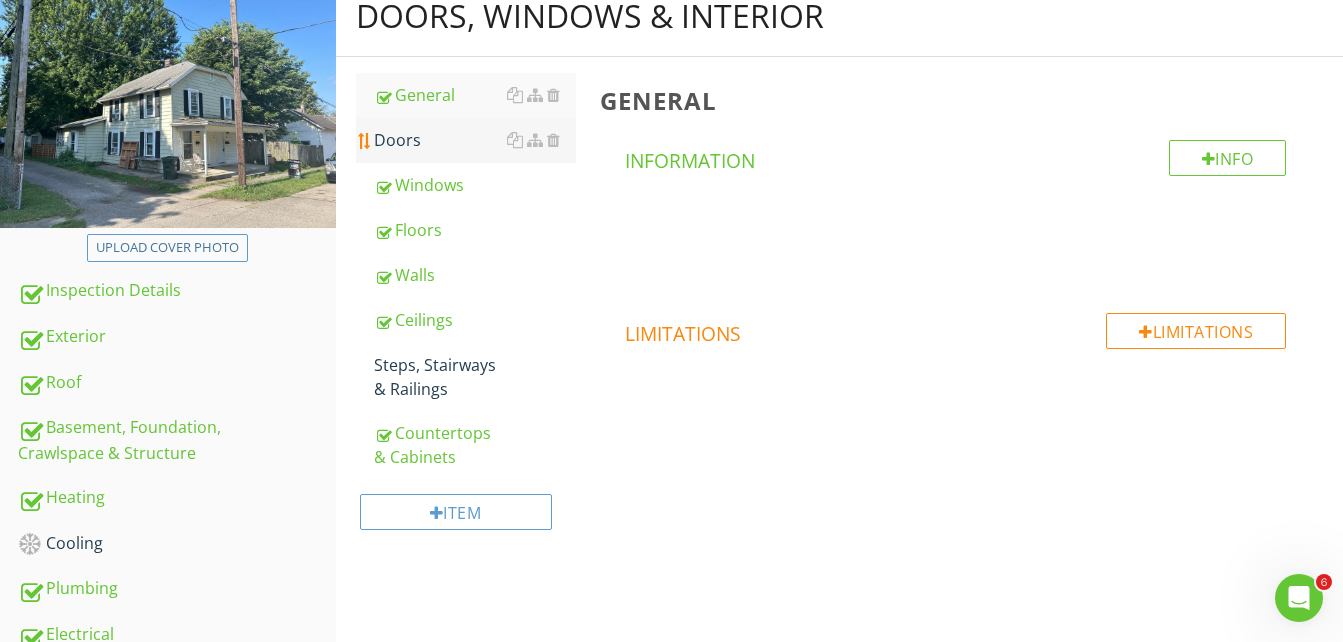 click on "Doors" at bounding box center (475, 140) 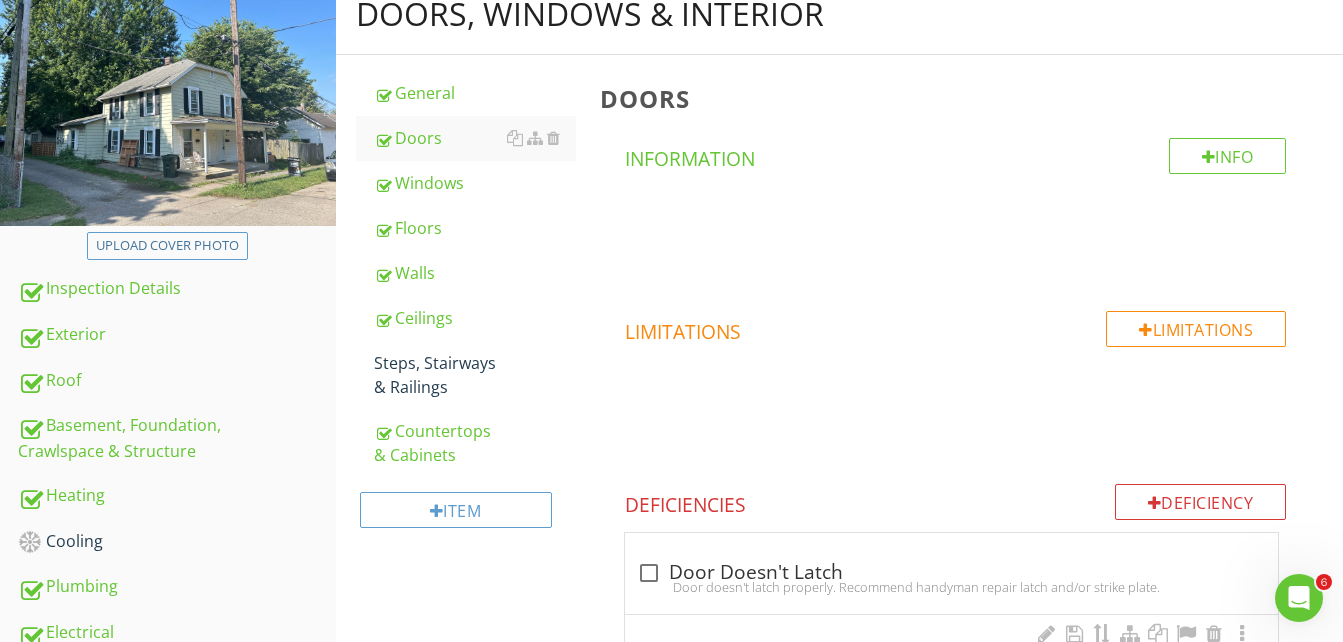 scroll, scrollTop: 224, scrollLeft: 0, axis: vertical 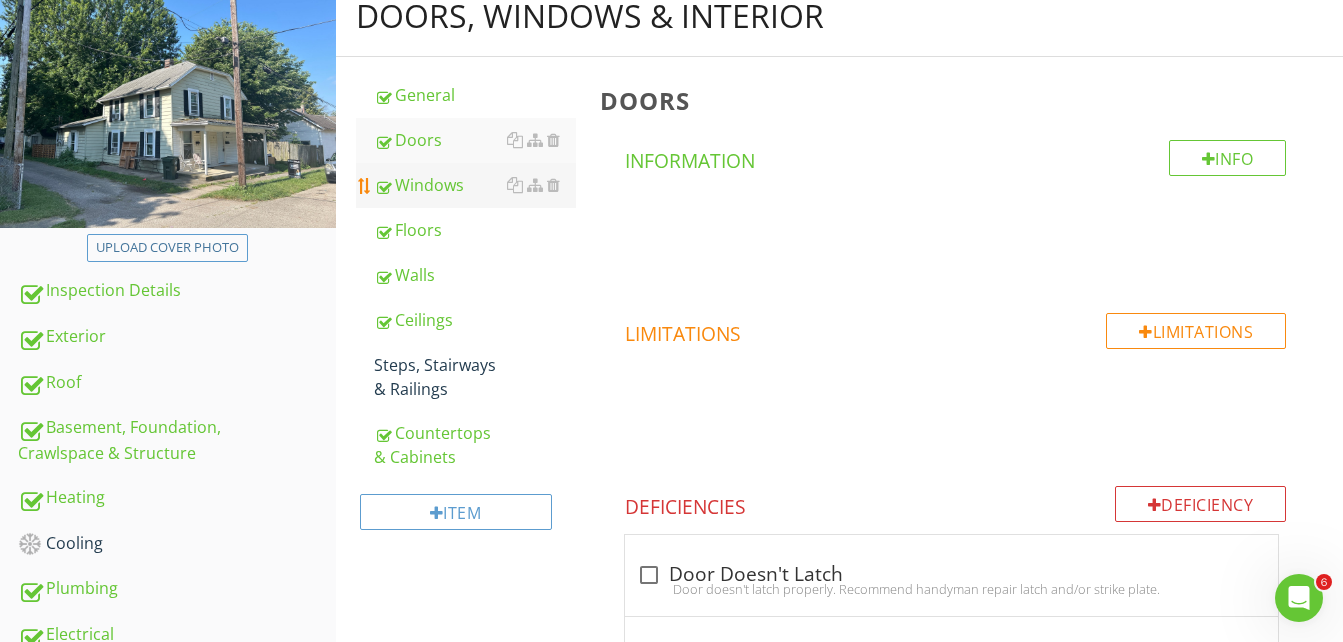 click on "Windows" at bounding box center (475, 185) 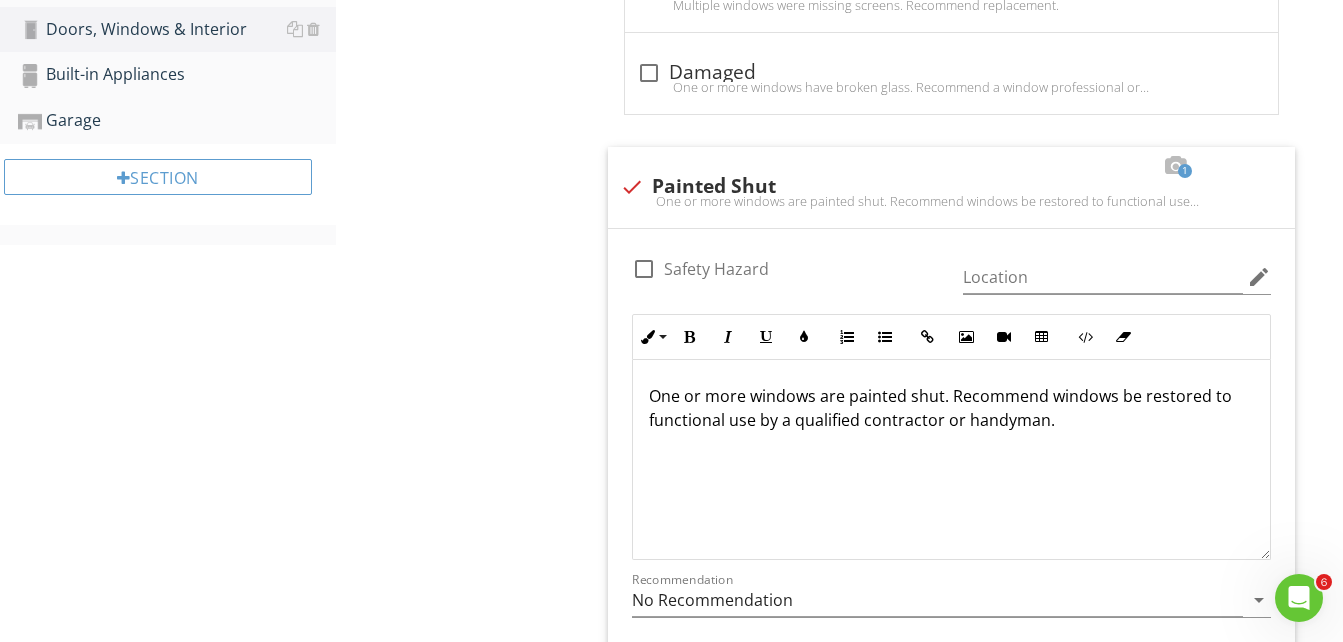 scroll, scrollTop: 924, scrollLeft: 0, axis: vertical 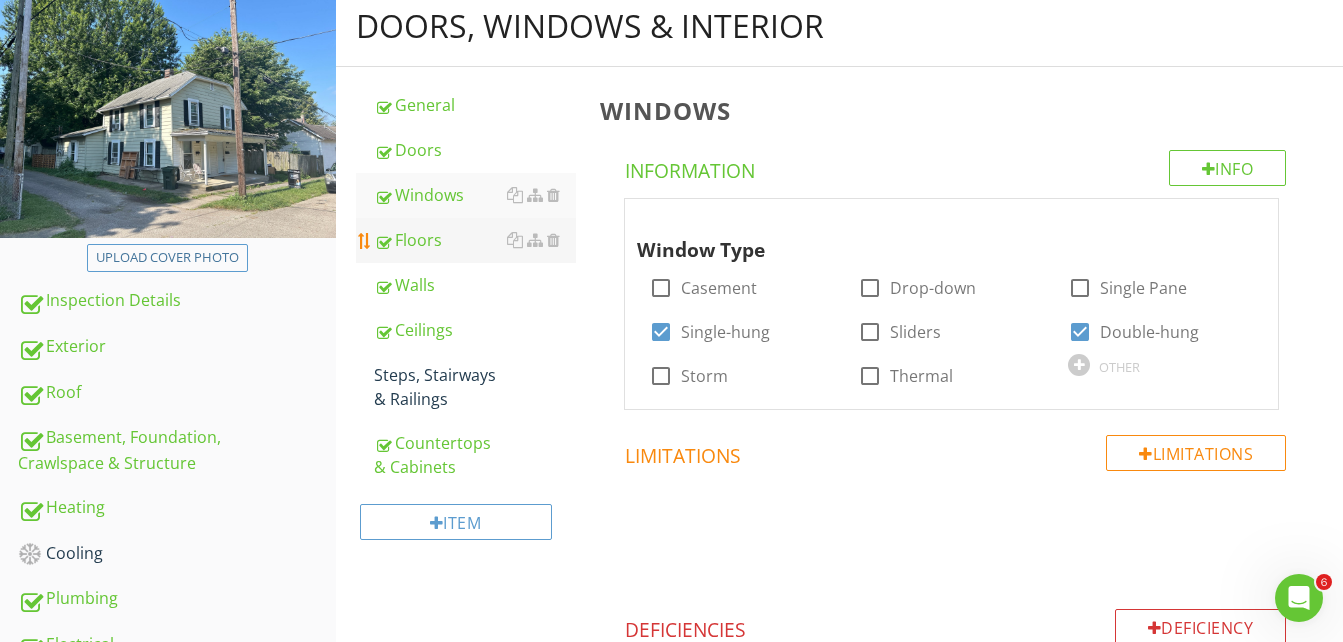 click on "Floors" at bounding box center [475, 240] 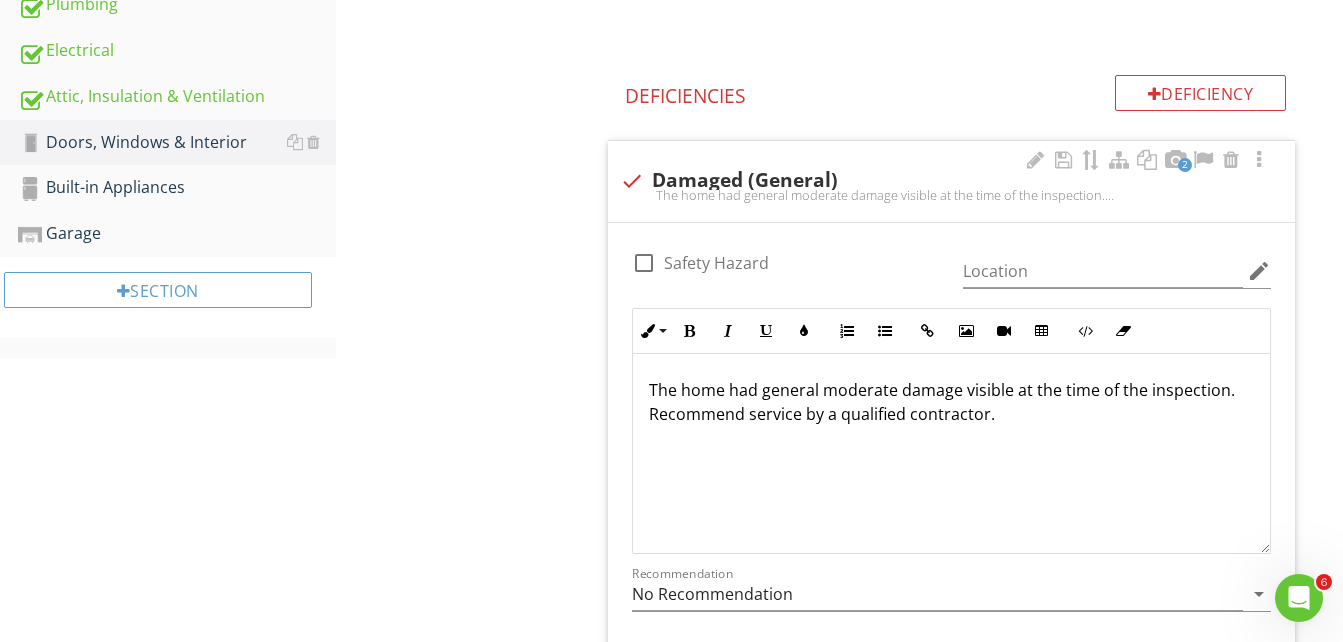 scroll, scrollTop: 814, scrollLeft: 0, axis: vertical 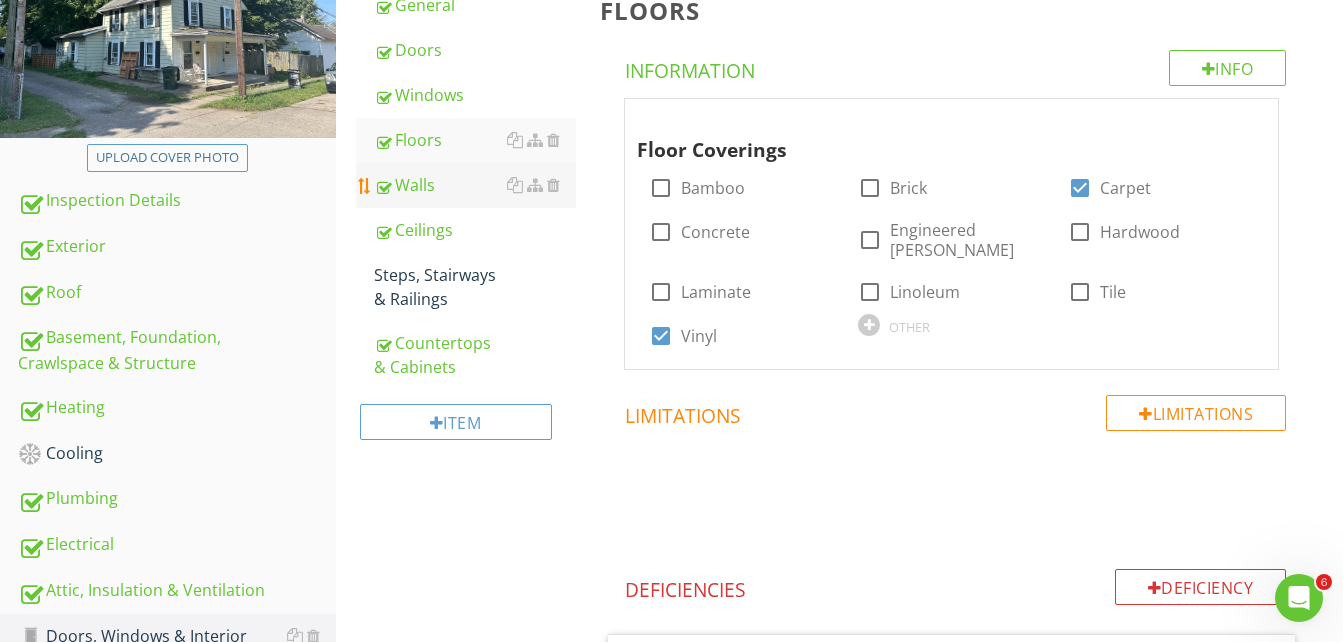 click on "Walls" at bounding box center (475, 185) 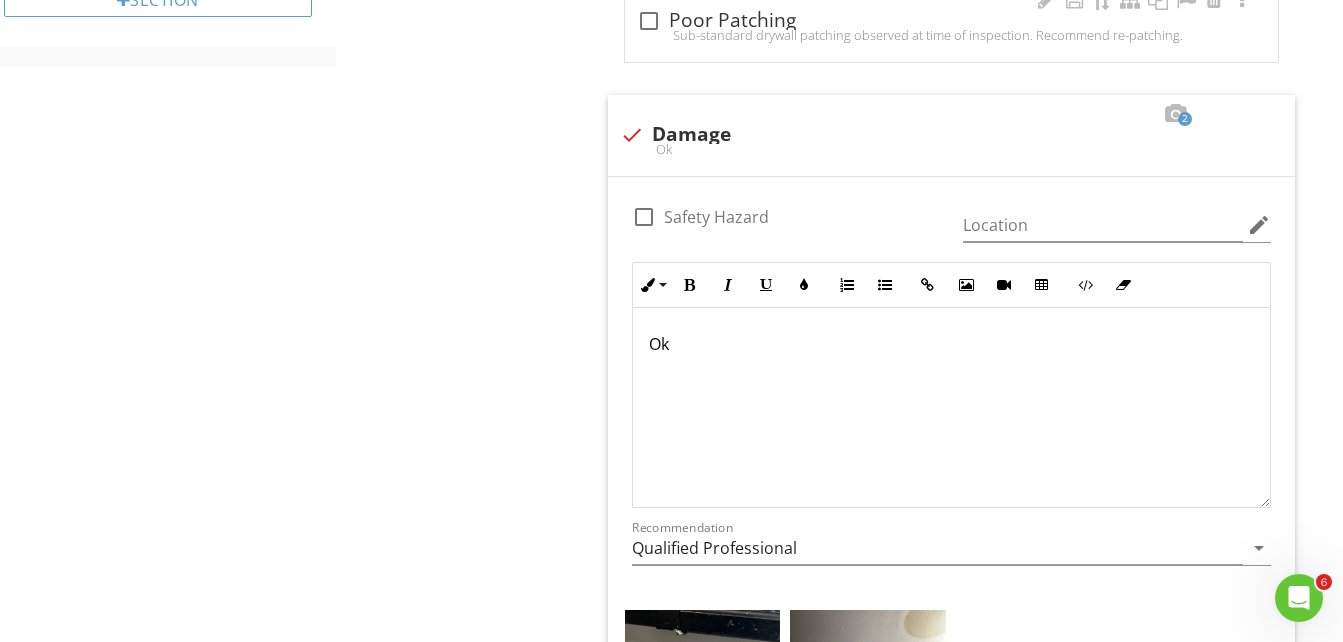 scroll, scrollTop: 1114, scrollLeft: 0, axis: vertical 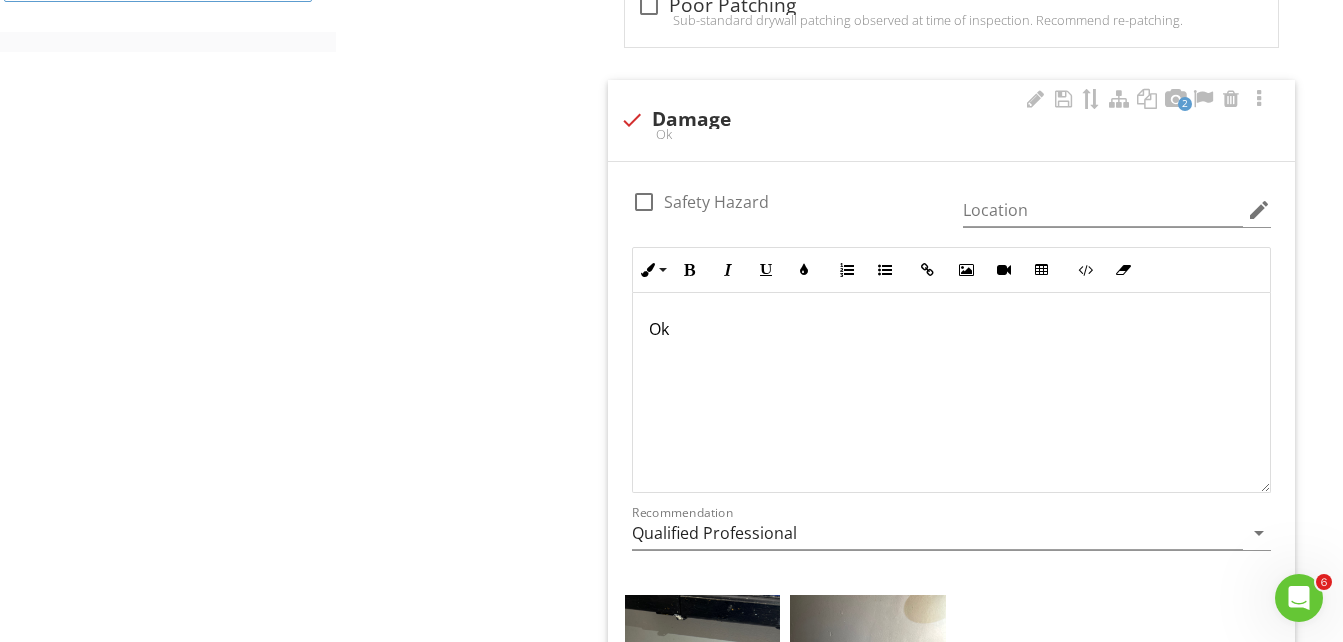 click on "Ok" at bounding box center [951, 329] 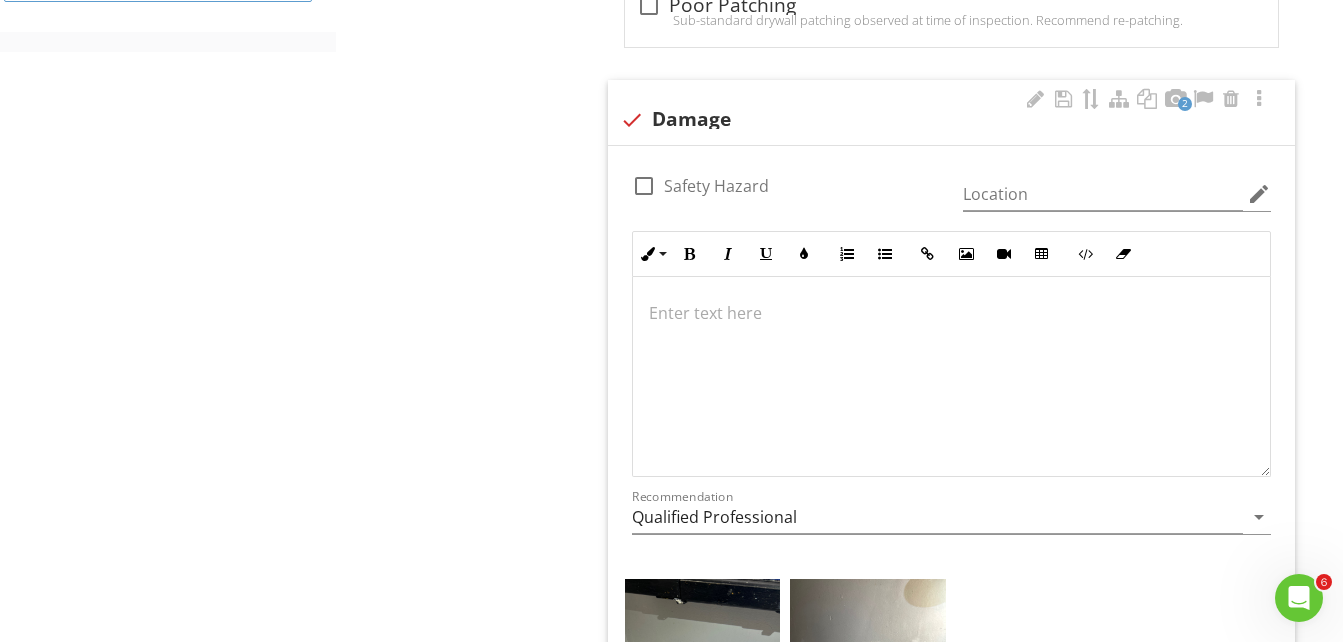 scroll, scrollTop: 1098, scrollLeft: 0, axis: vertical 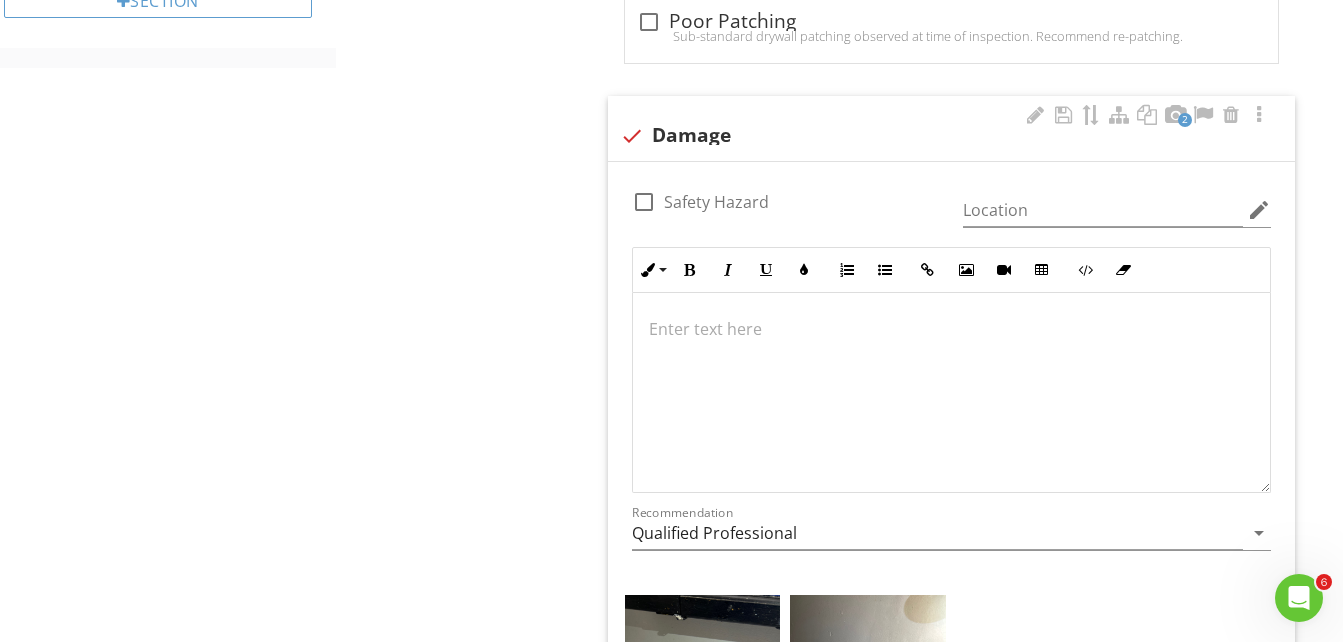 type 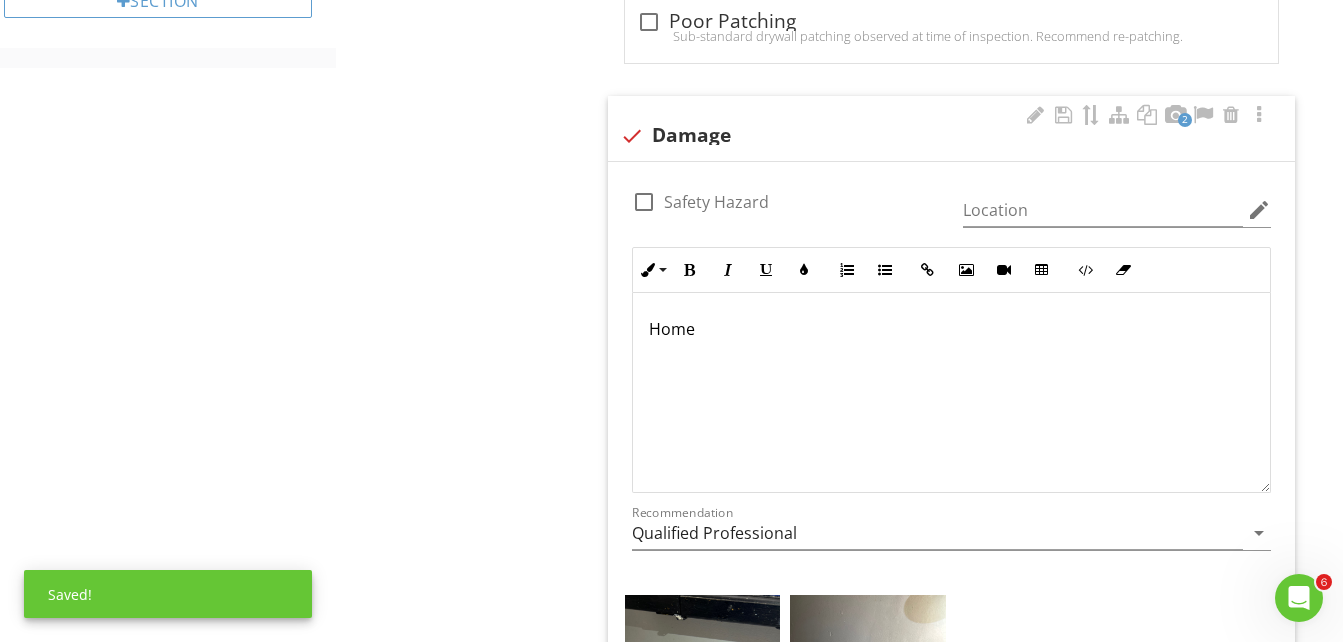 scroll, scrollTop: 1114, scrollLeft: 0, axis: vertical 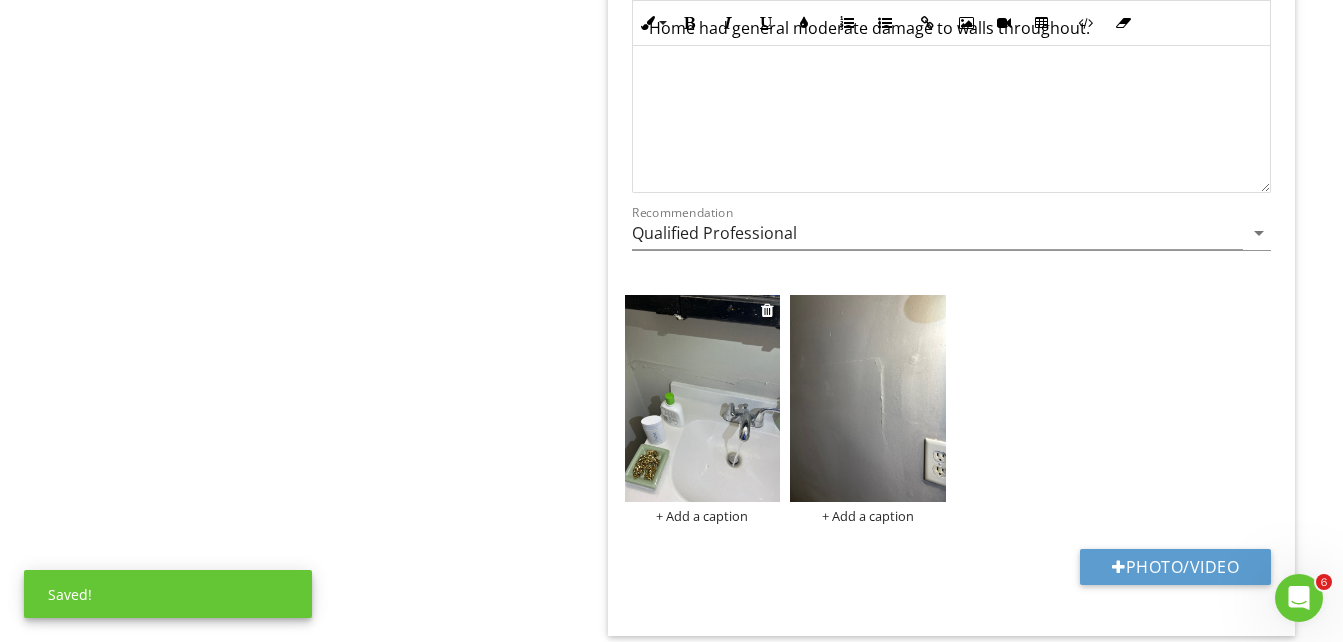 click at bounding box center (703, 399) 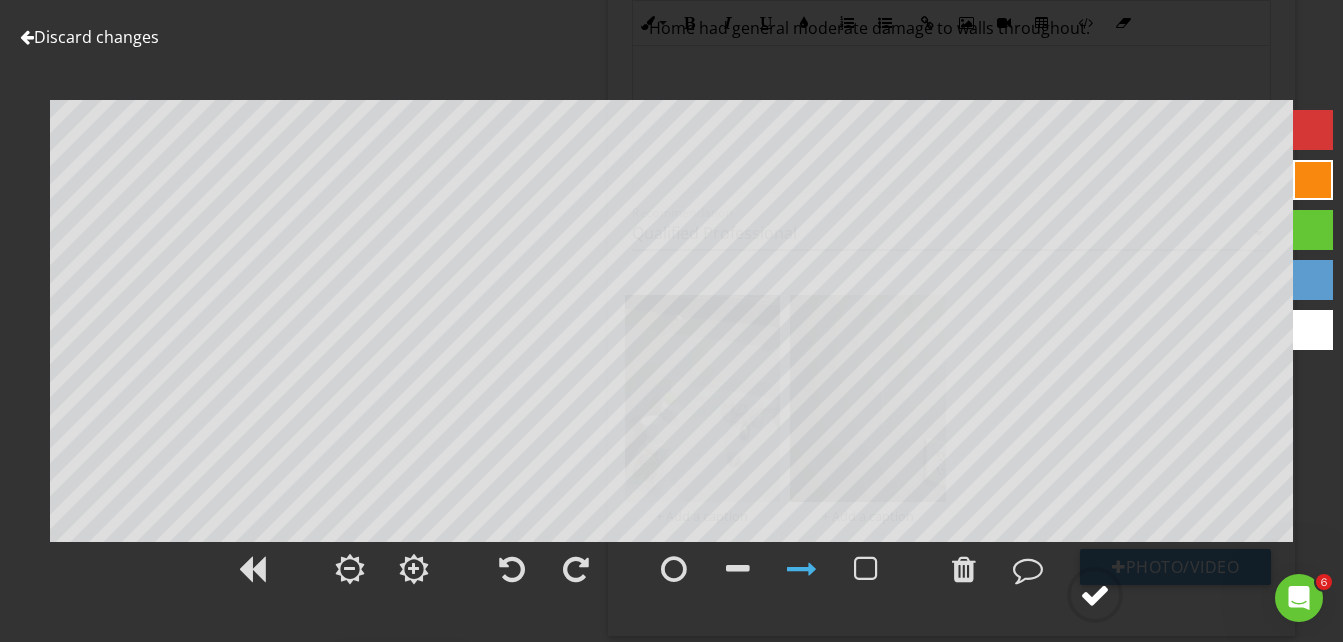 click at bounding box center (1095, 595) 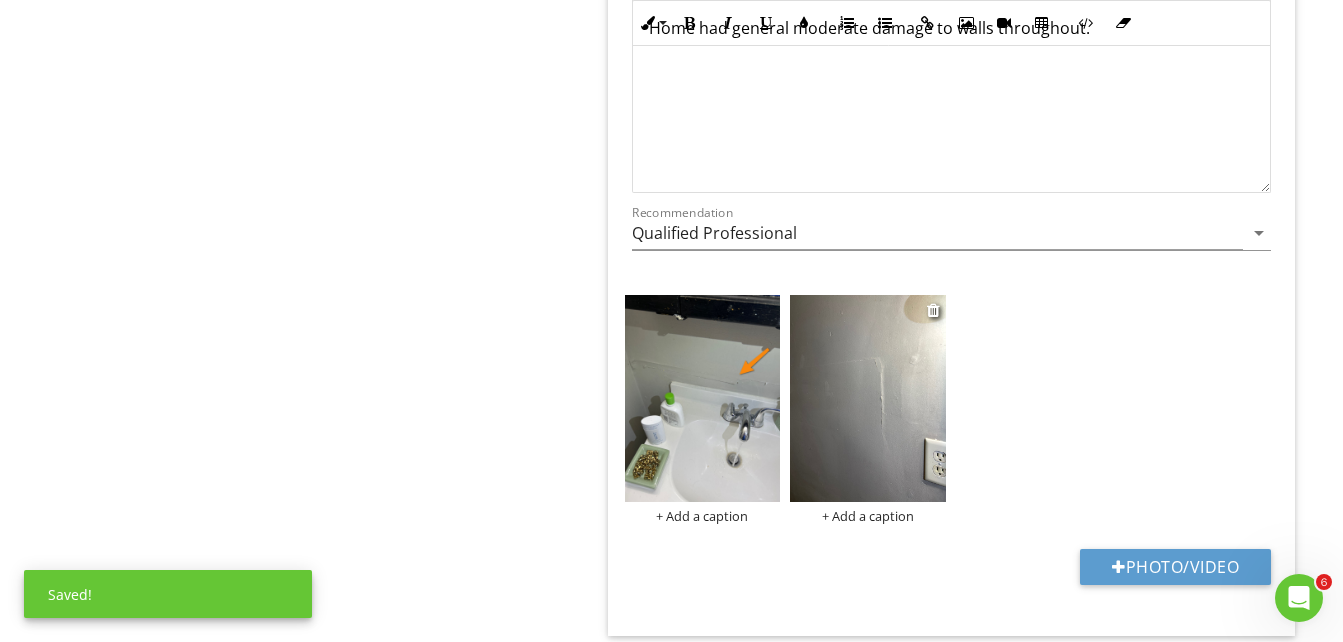 click at bounding box center (868, 399) 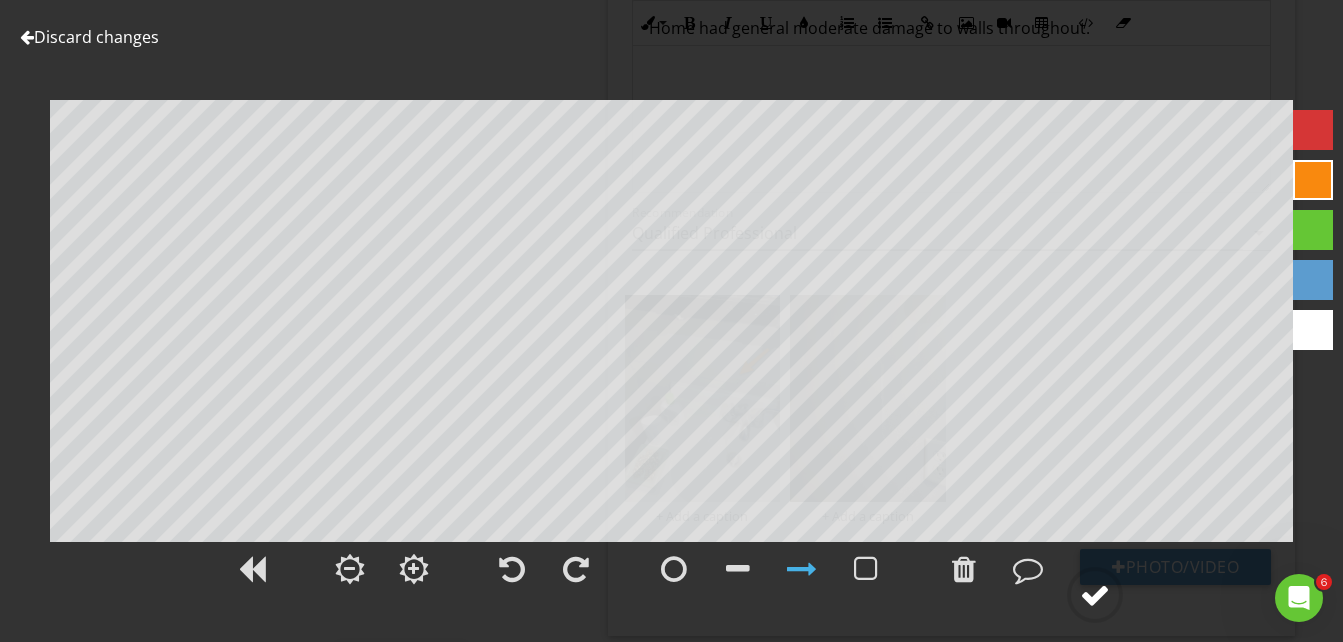 click at bounding box center (1095, 595) 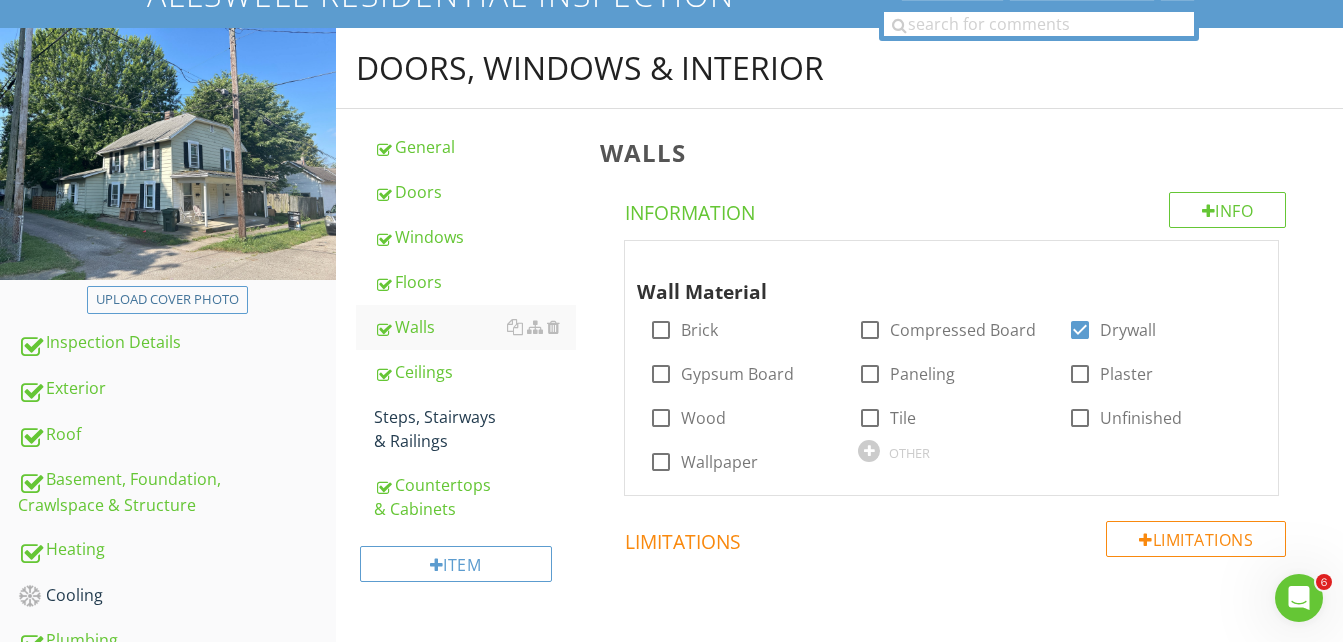 scroll, scrollTop: 156, scrollLeft: 0, axis: vertical 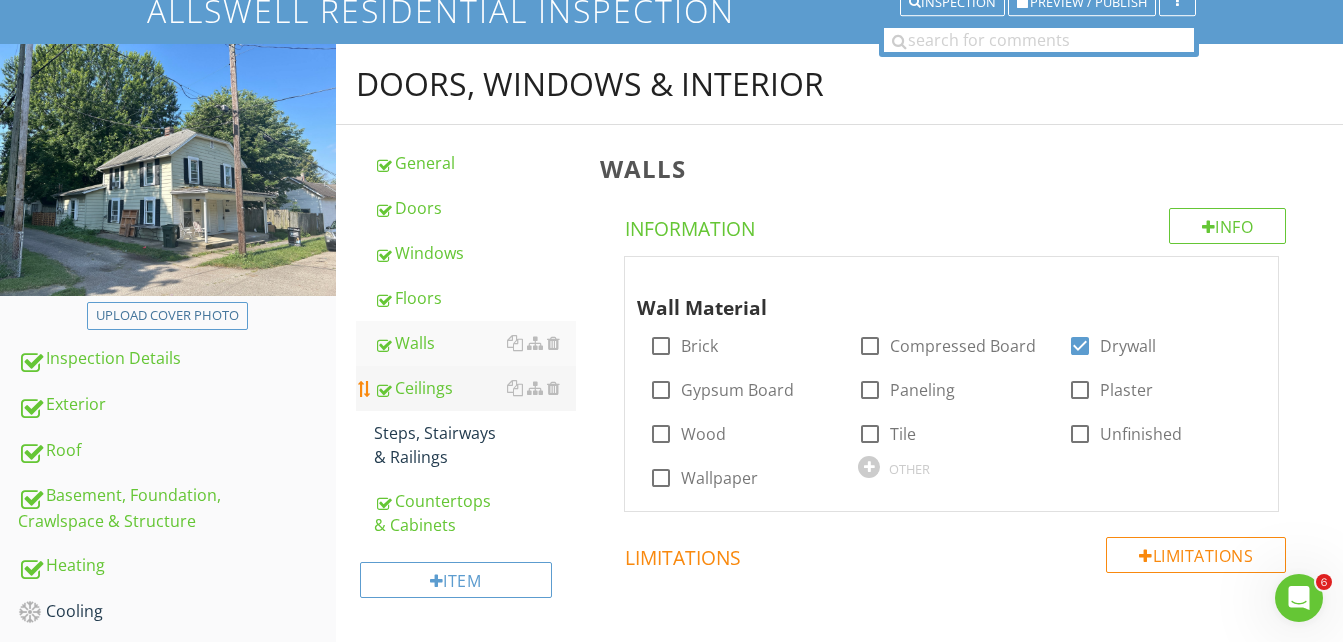 click on "Ceilings" at bounding box center [475, 388] 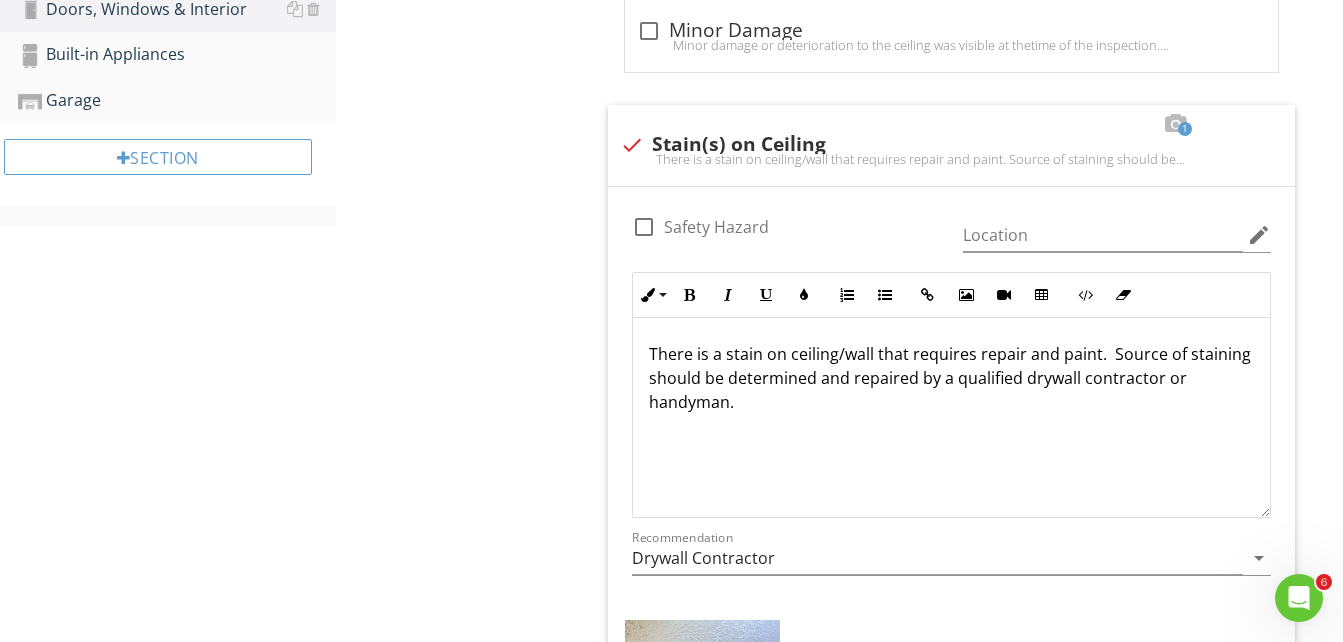 scroll, scrollTop: 956, scrollLeft: 0, axis: vertical 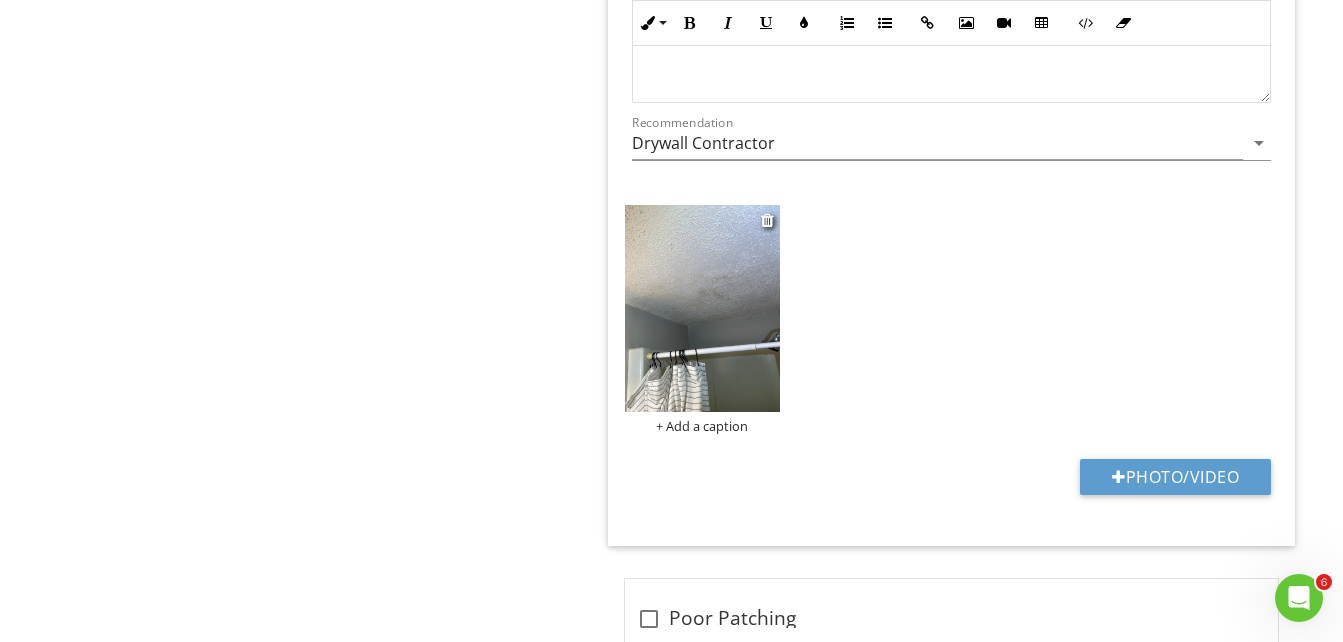 click at bounding box center (703, 309) 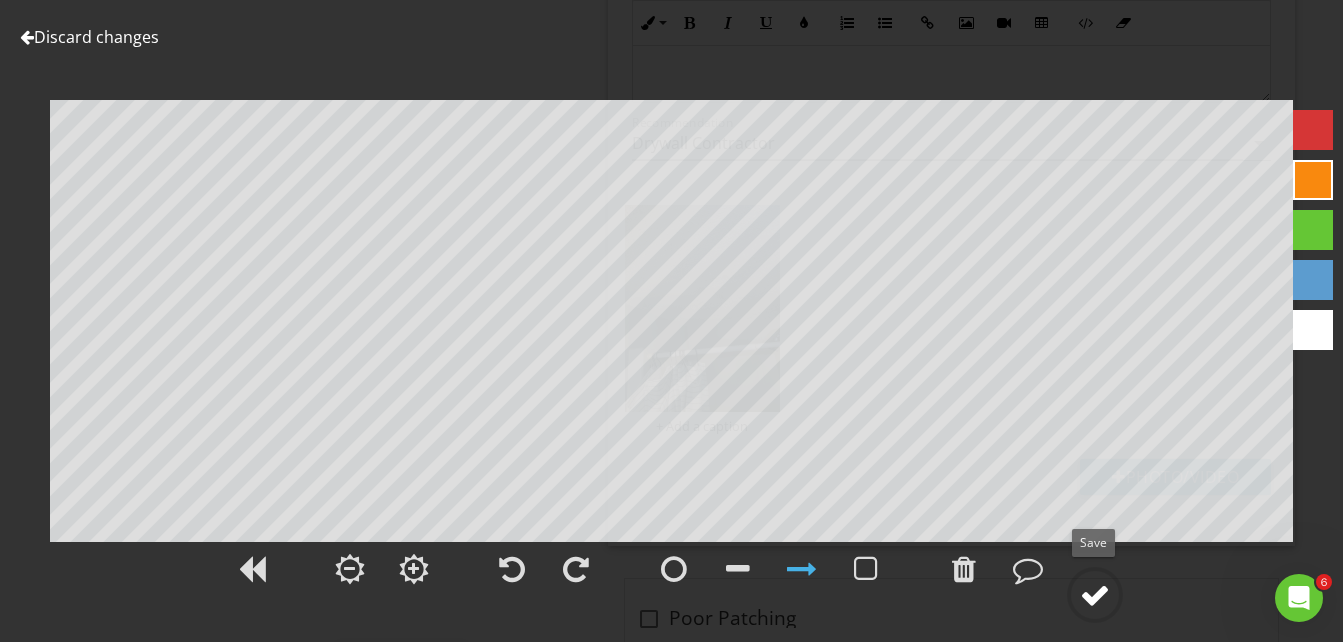 click at bounding box center (1095, 595) 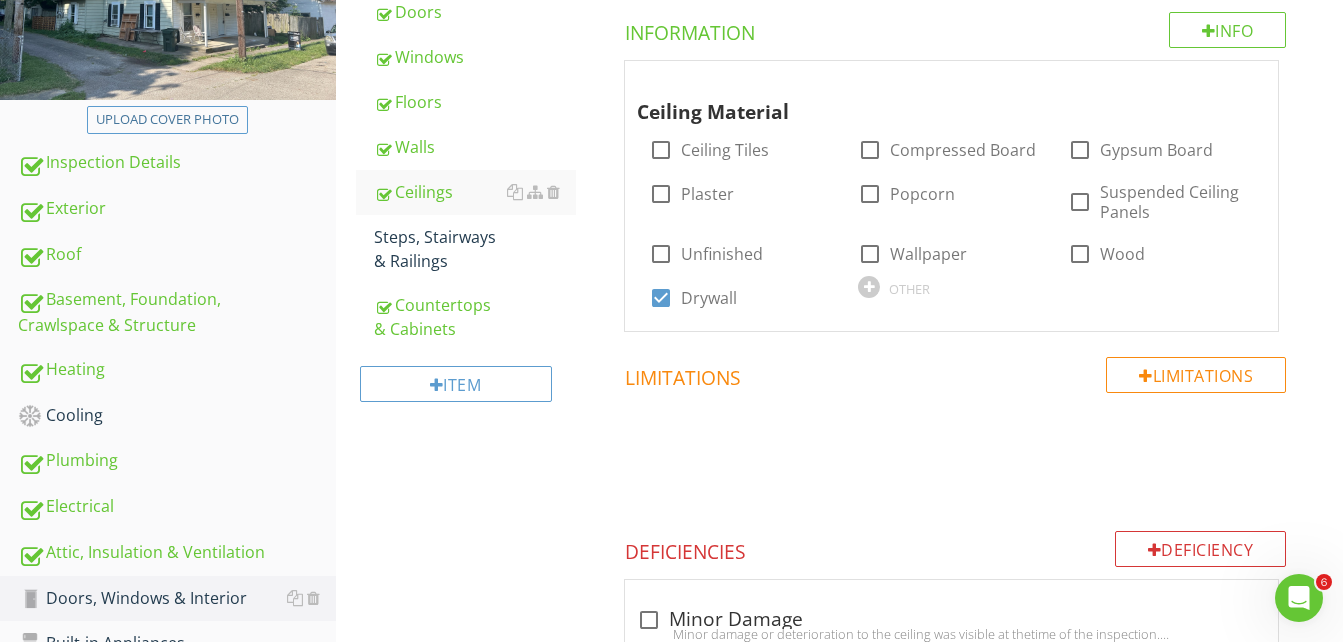 scroll, scrollTop: 341, scrollLeft: 0, axis: vertical 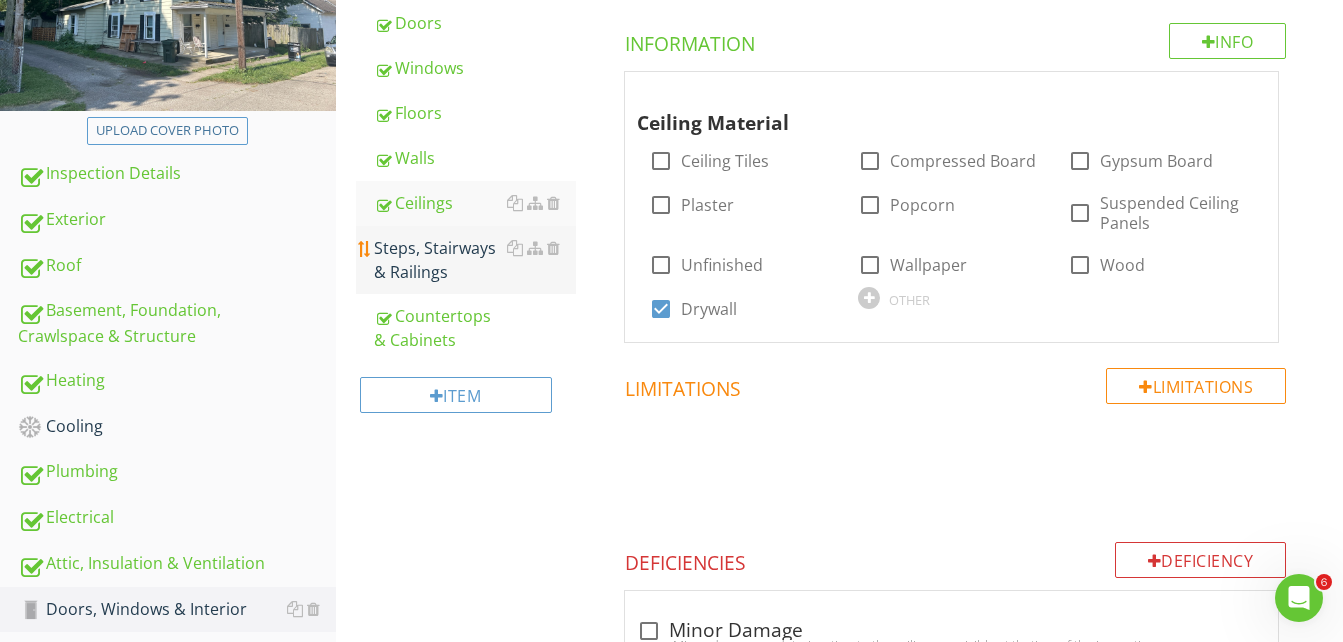 click on "Steps, Stairways & Railings" at bounding box center [475, 260] 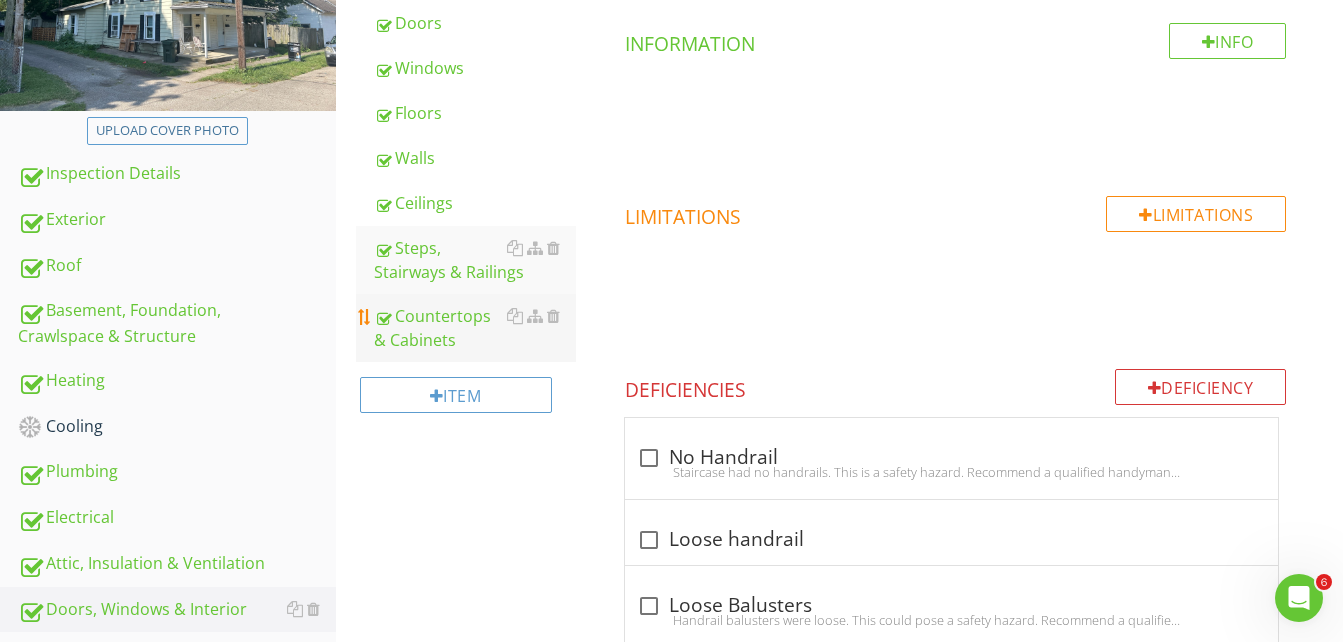 click on "Countertops & Cabinets" at bounding box center (475, 328) 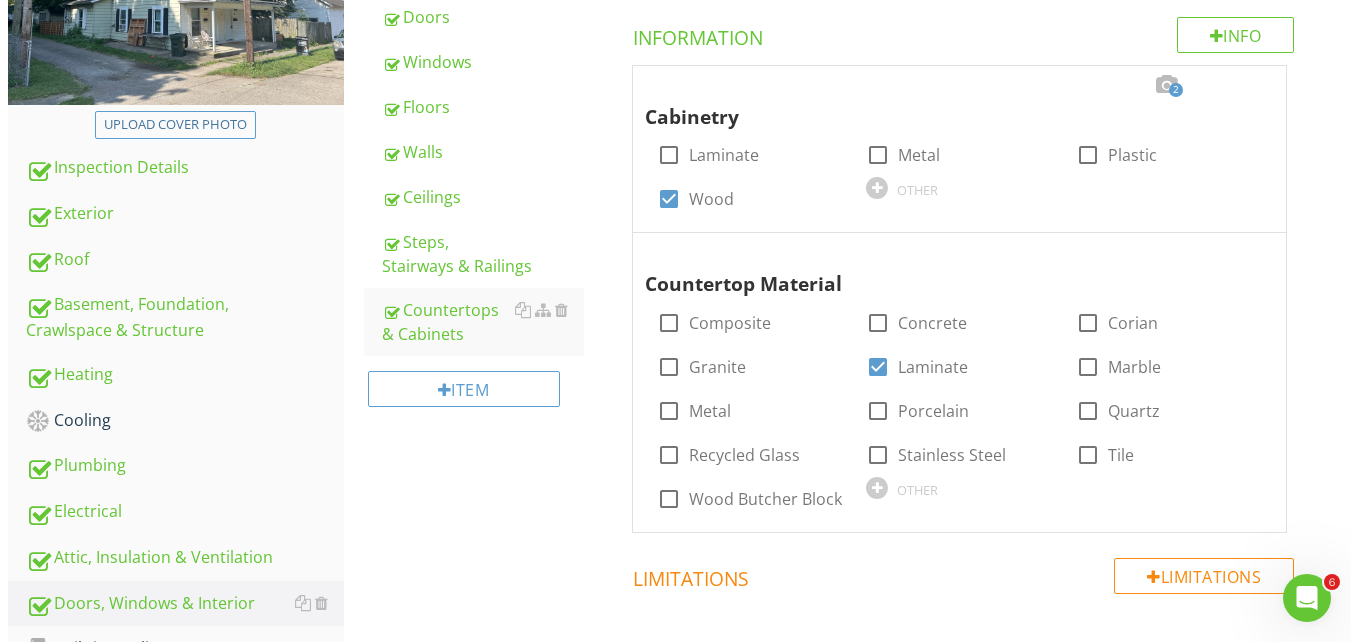 scroll, scrollTop: 537, scrollLeft: 0, axis: vertical 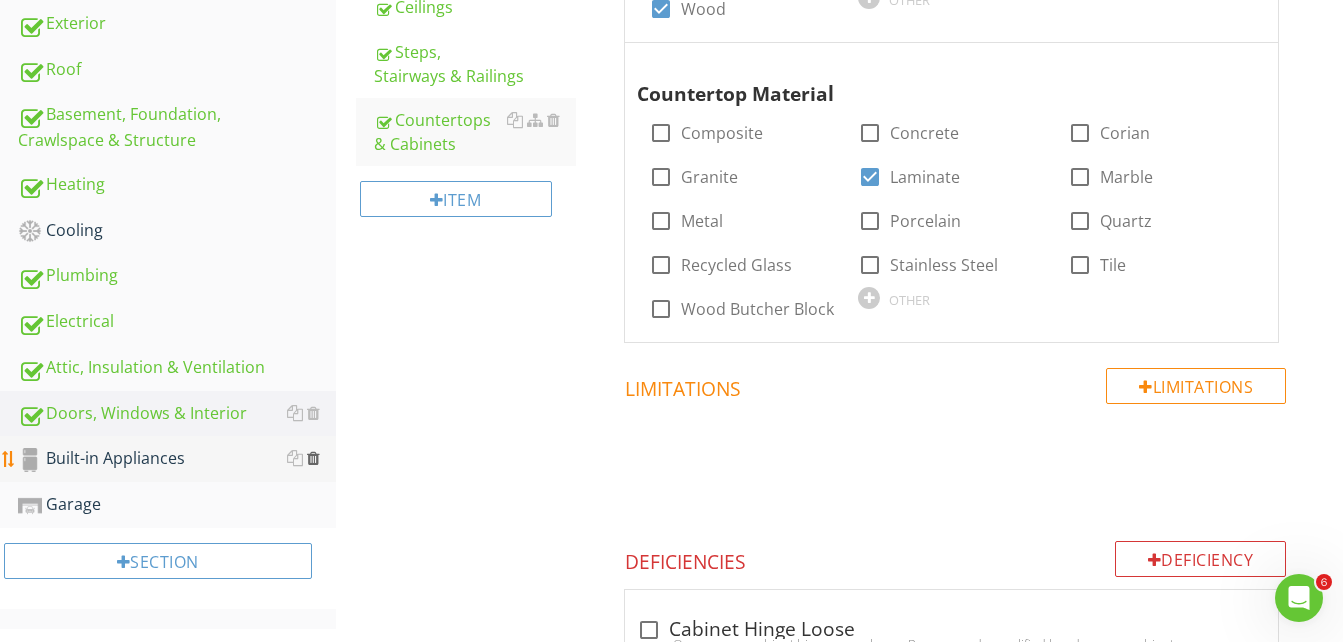 click at bounding box center (313, 458) 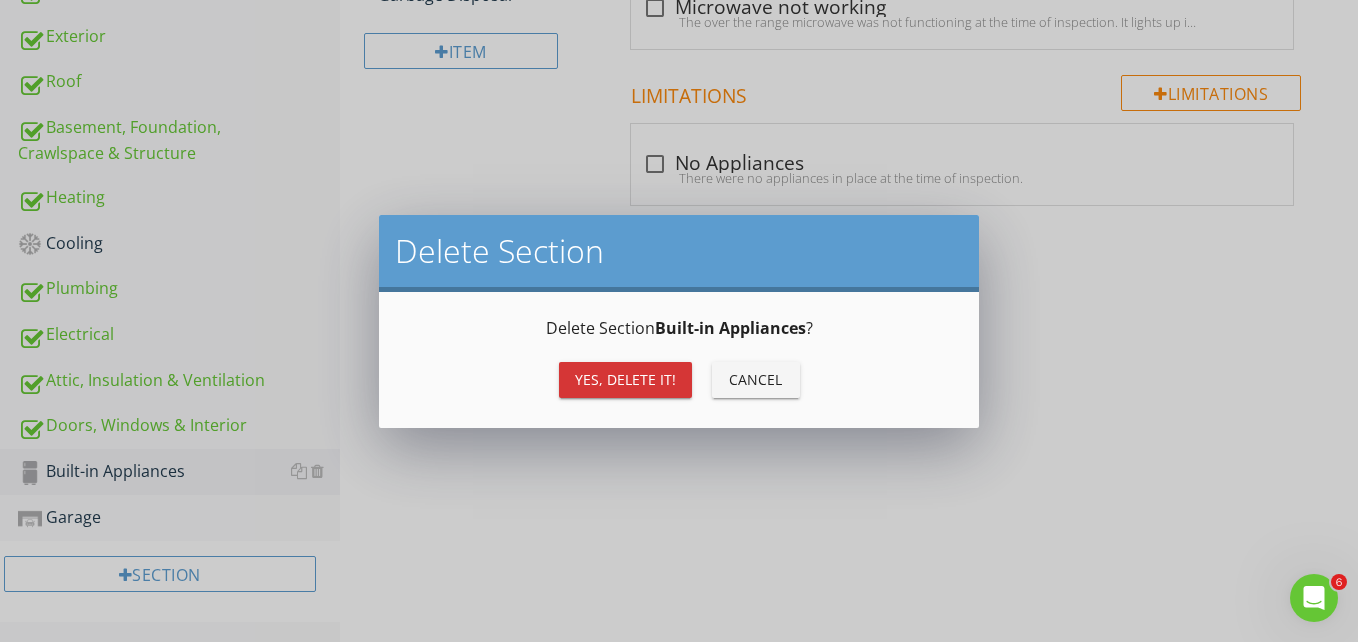 scroll, scrollTop: 527, scrollLeft: 0, axis: vertical 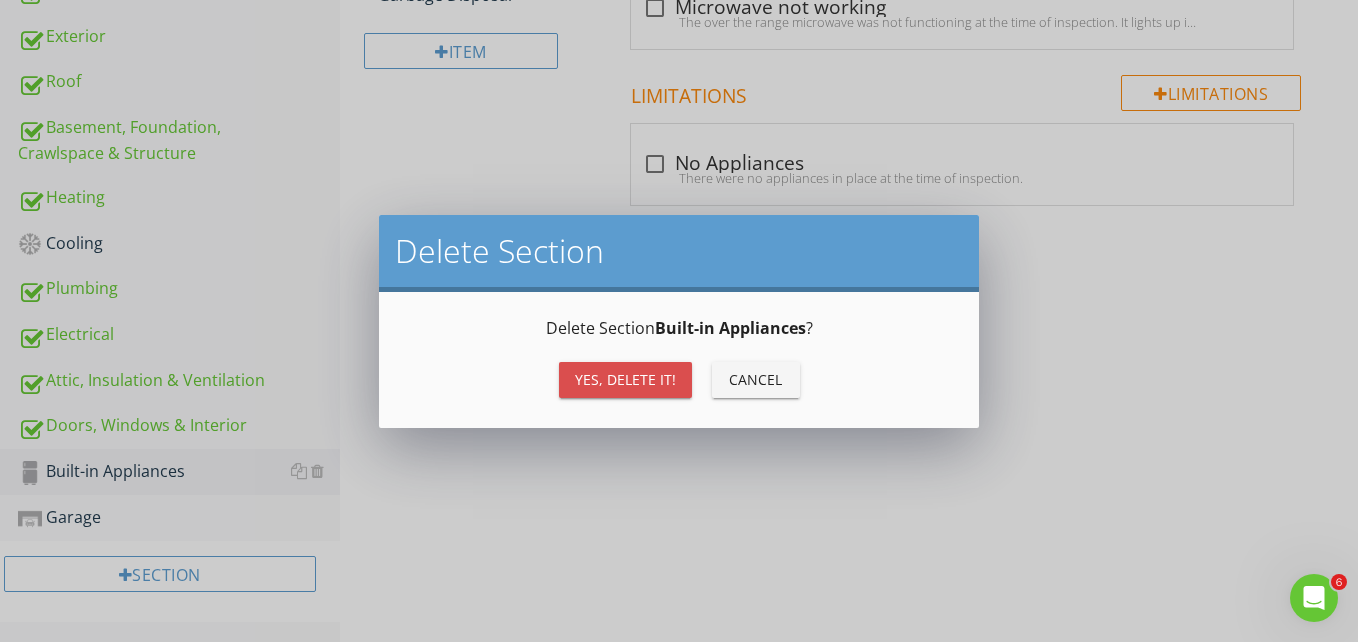 click on "Yes, Delete it!" at bounding box center (625, 379) 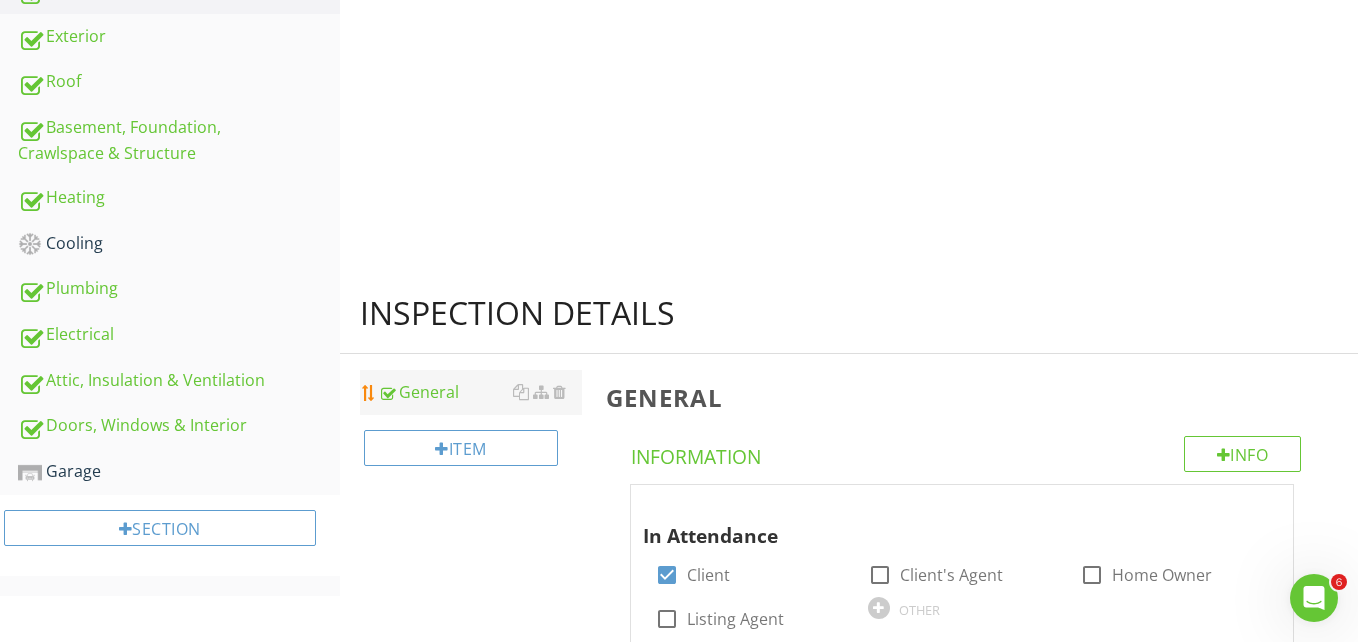 scroll, scrollTop: 478, scrollLeft: 0, axis: vertical 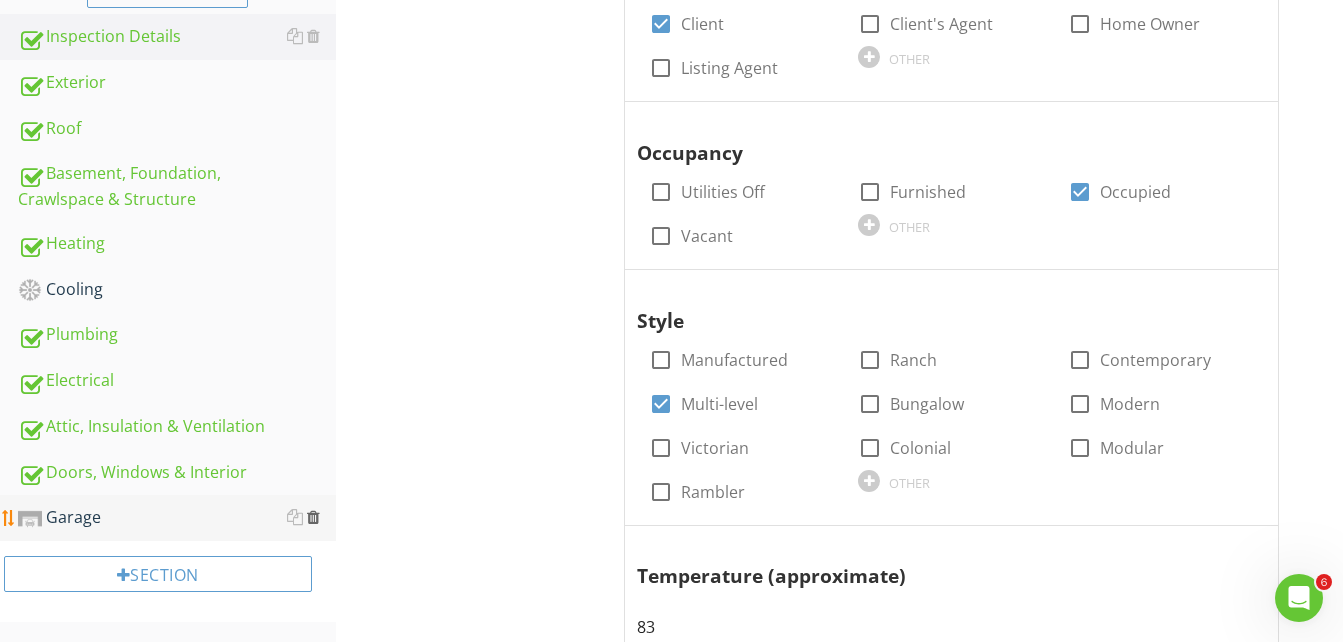 click at bounding box center (313, 517) 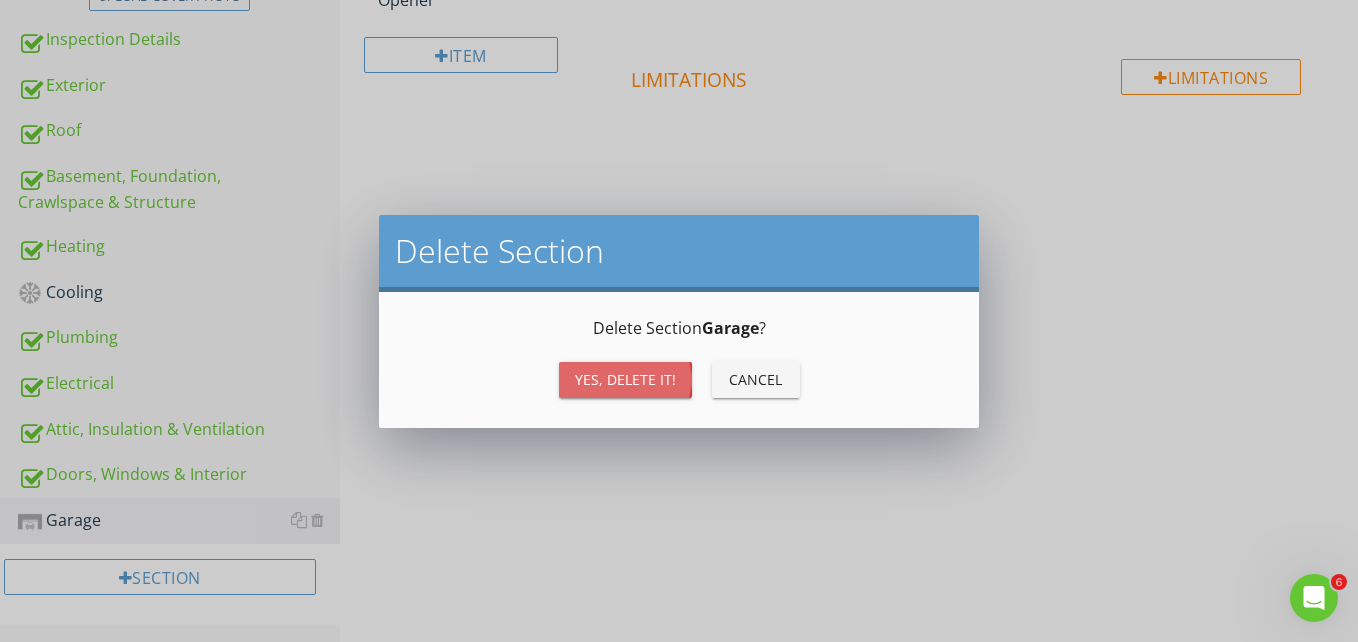 click on "Yes, Delete it!" at bounding box center [625, 379] 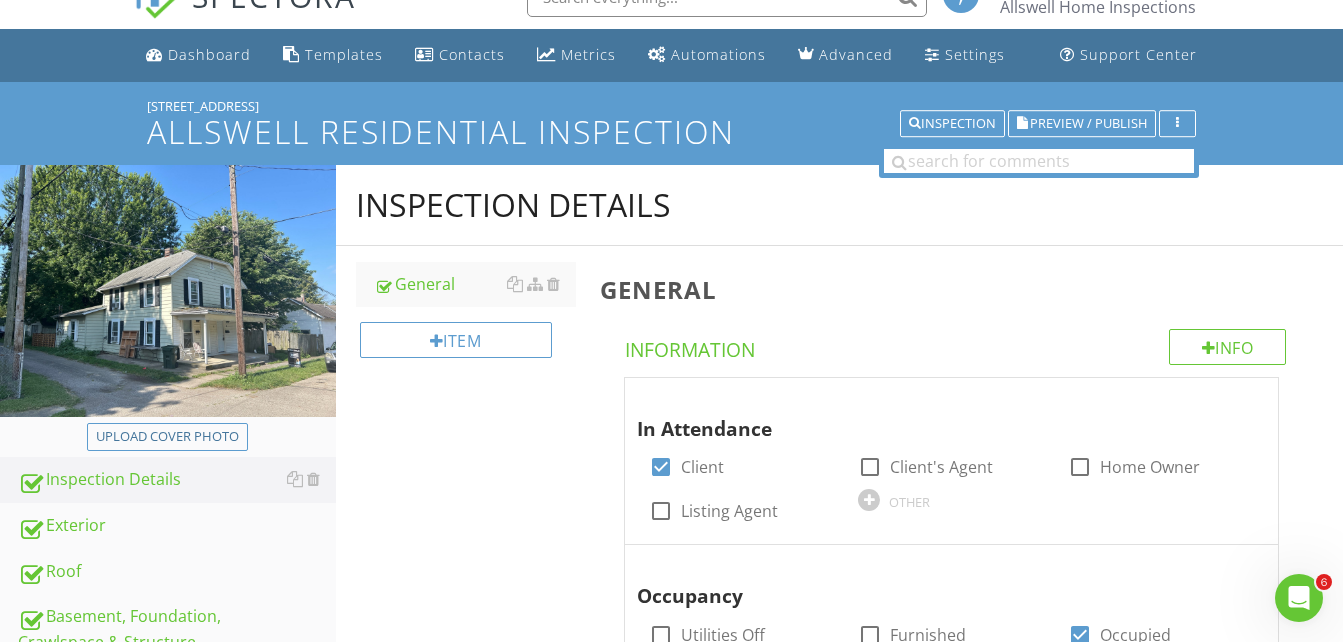 scroll, scrollTop: 32, scrollLeft: 0, axis: vertical 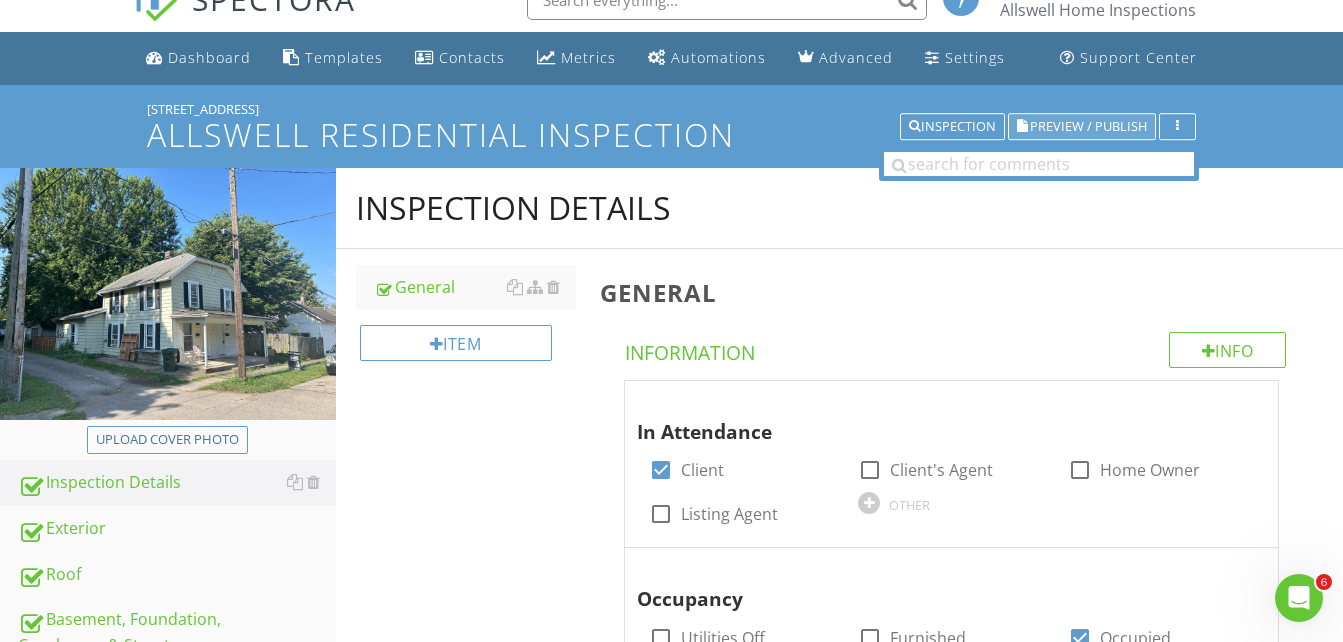 click on "Preview / Publish" at bounding box center [1088, 126] 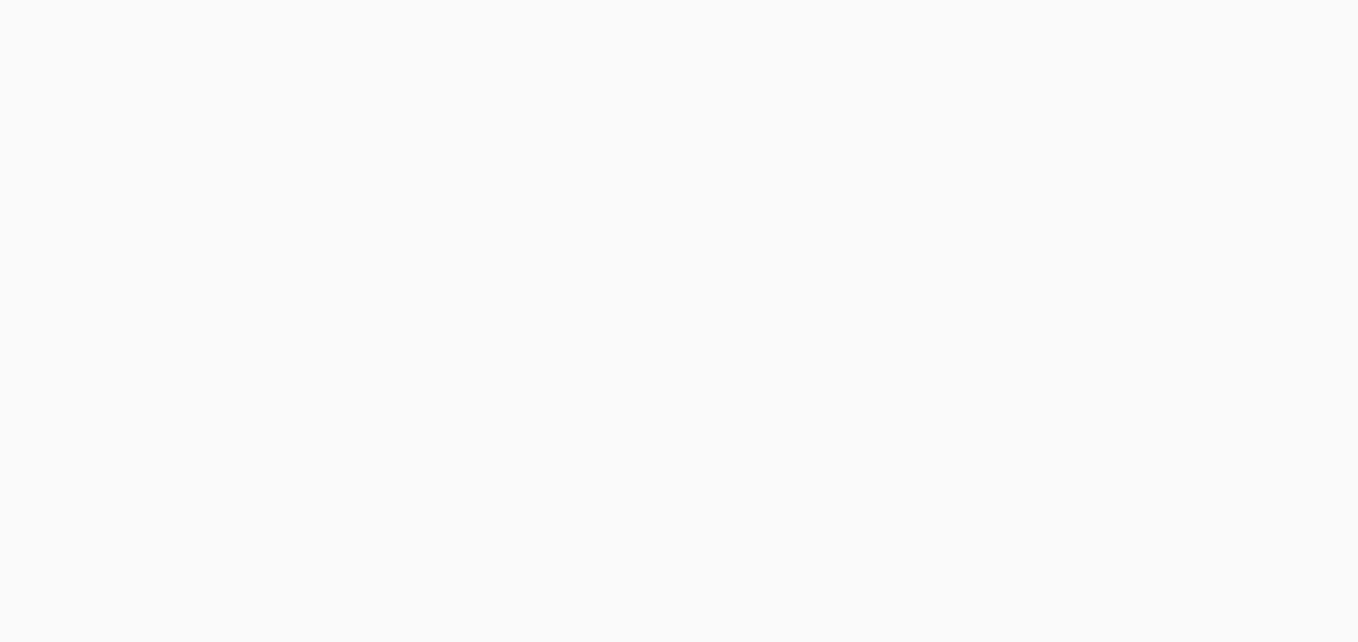 scroll, scrollTop: 0, scrollLeft: 0, axis: both 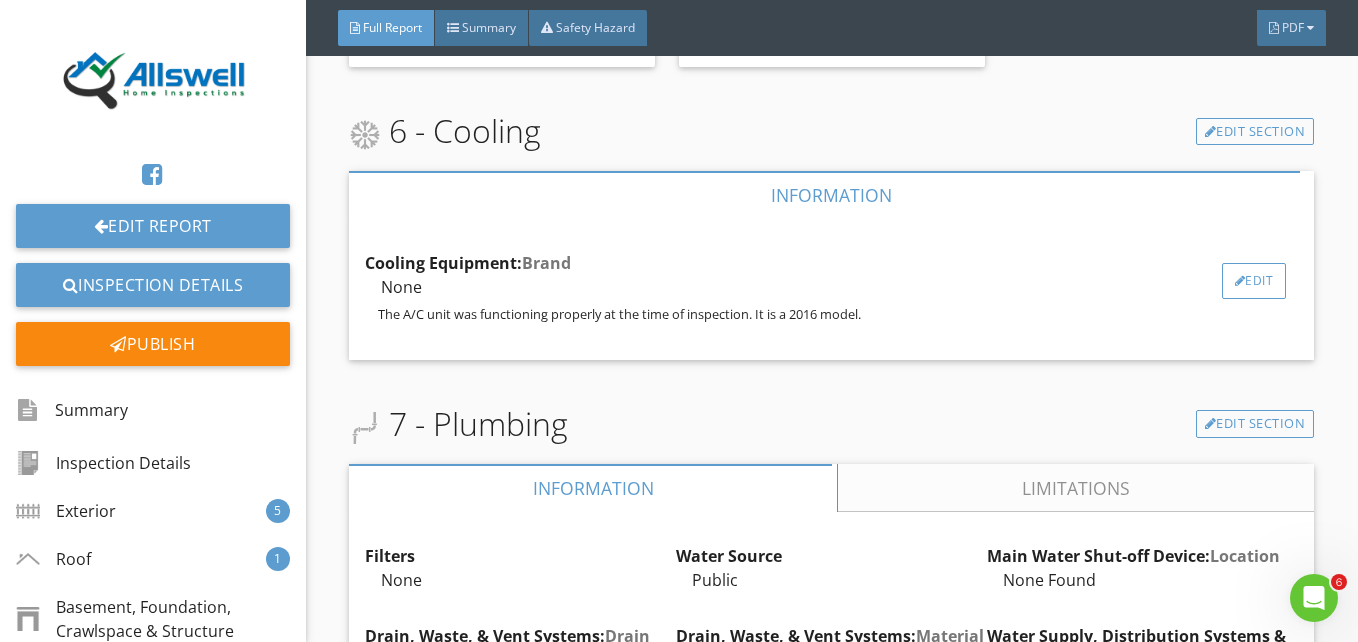 click on "Edit" at bounding box center [1254, 281] 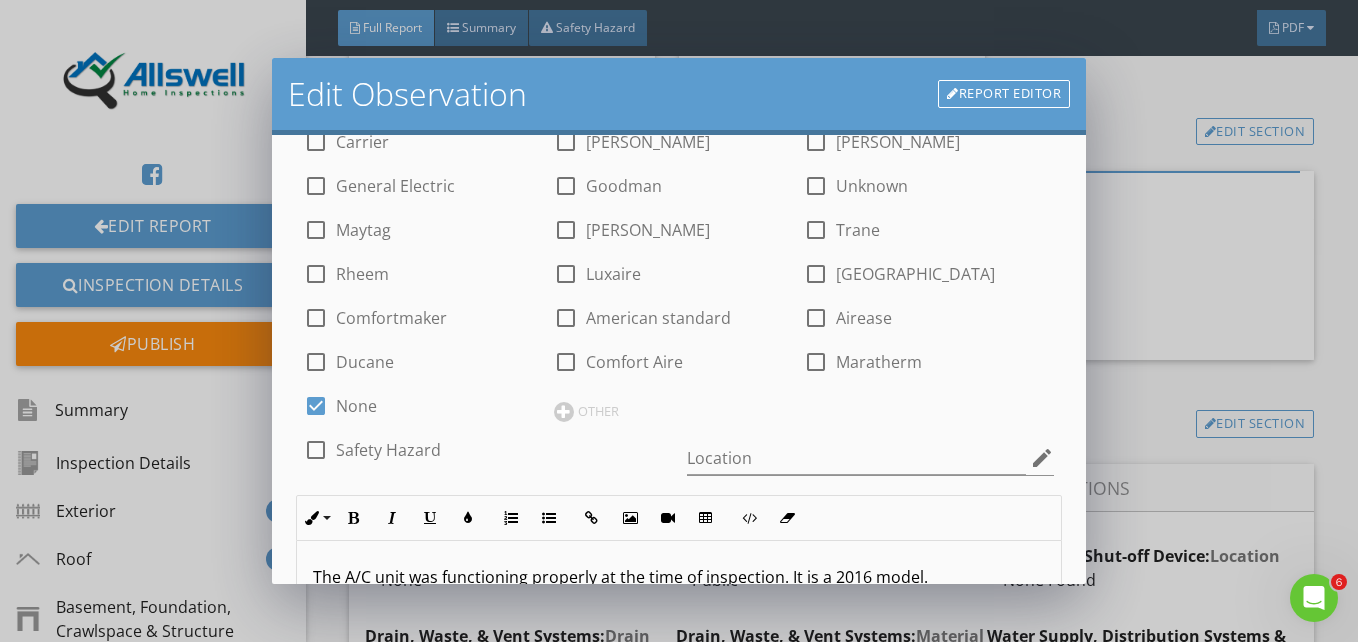 scroll, scrollTop: 400, scrollLeft: 0, axis: vertical 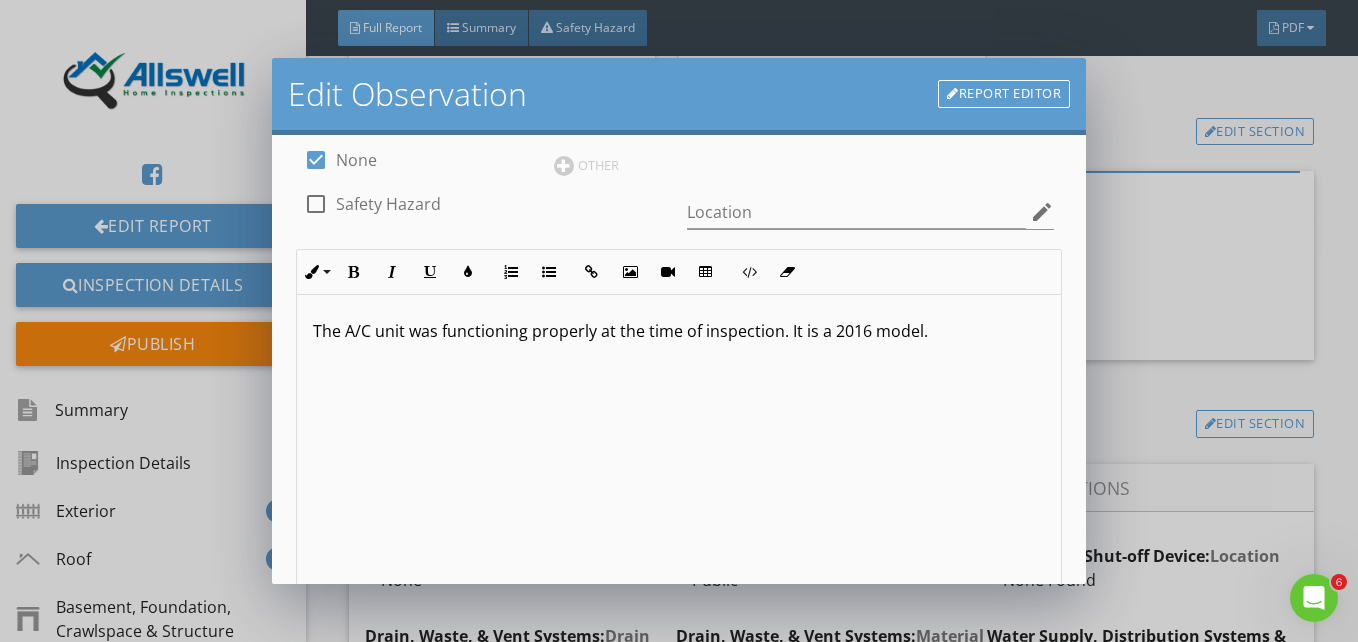click on "The A/C unit was functioning properly at the time of inspection. It is a 2016 model." at bounding box center (679, 331) 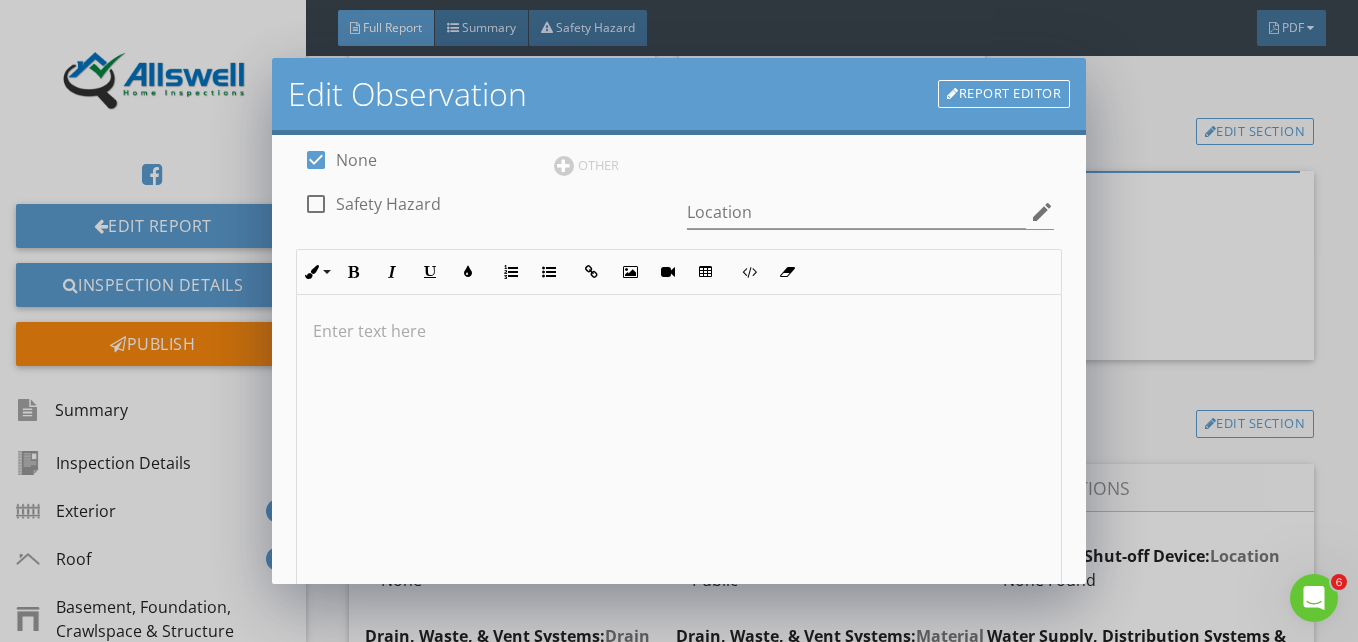 scroll, scrollTop: 690, scrollLeft: 0, axis: vertical 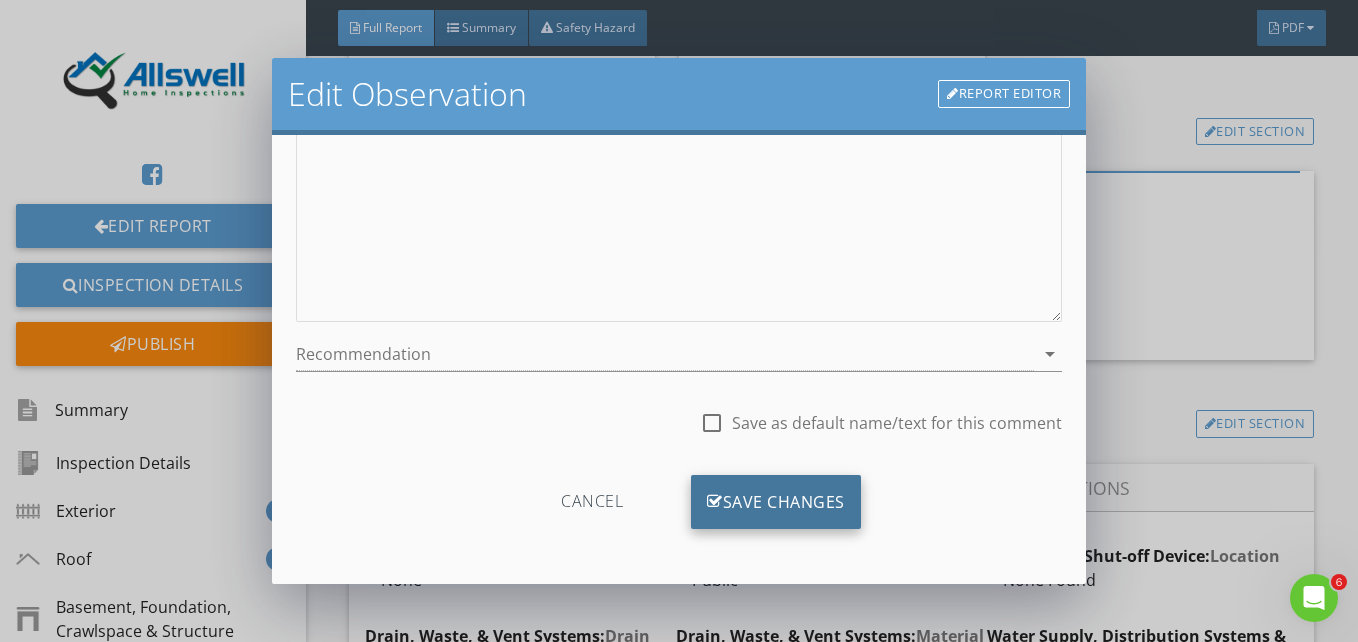 click on "Save Changes" at bounding box center (776, 502) 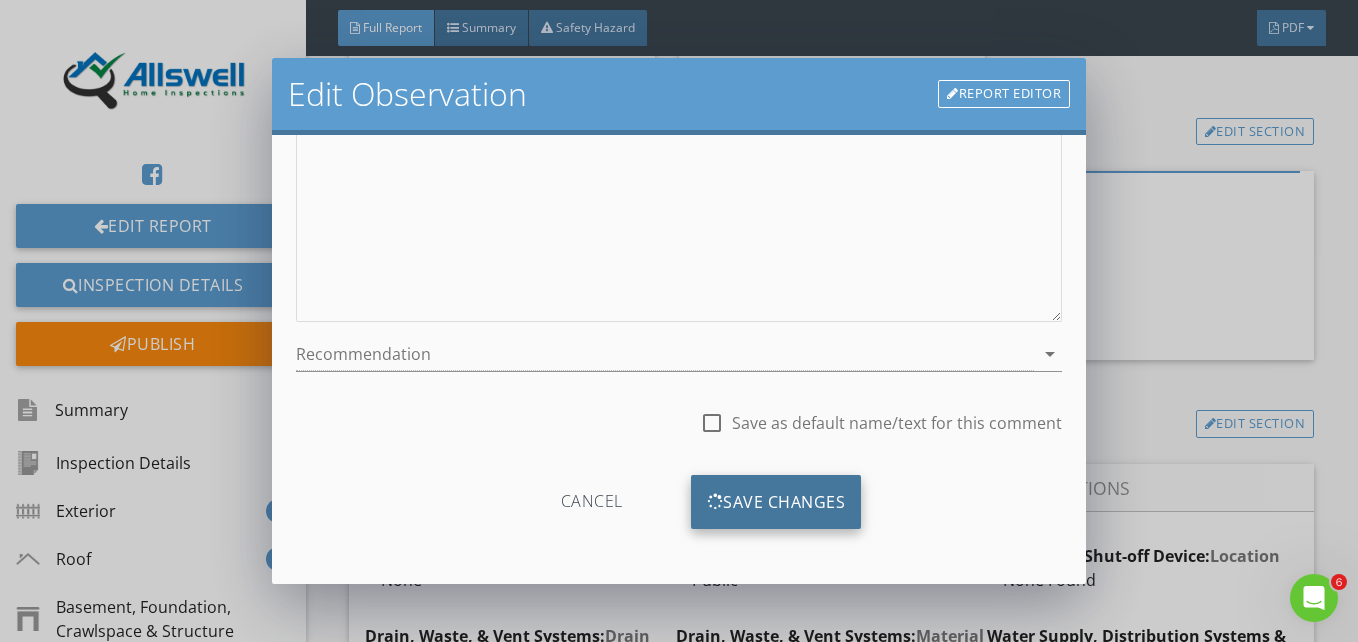 scroll, scrollTop: 453, scrollLeft: 0, axis: vertical 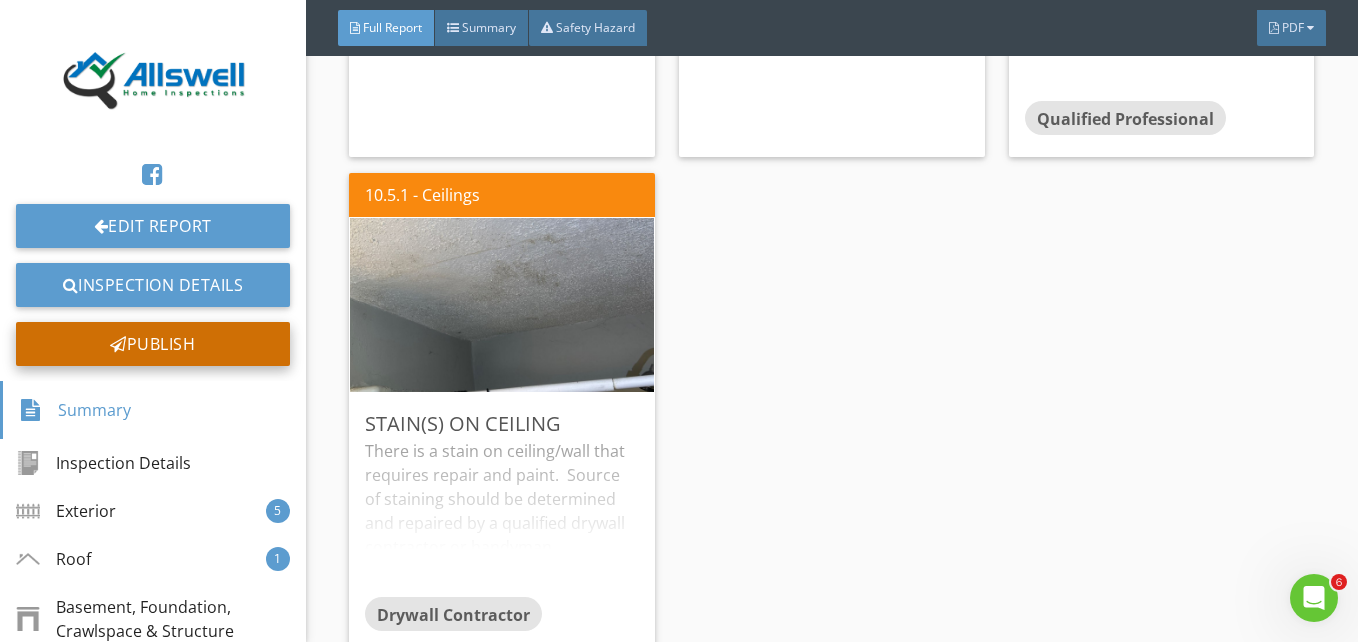 click on "Publish" at bounding box center (153, 344) 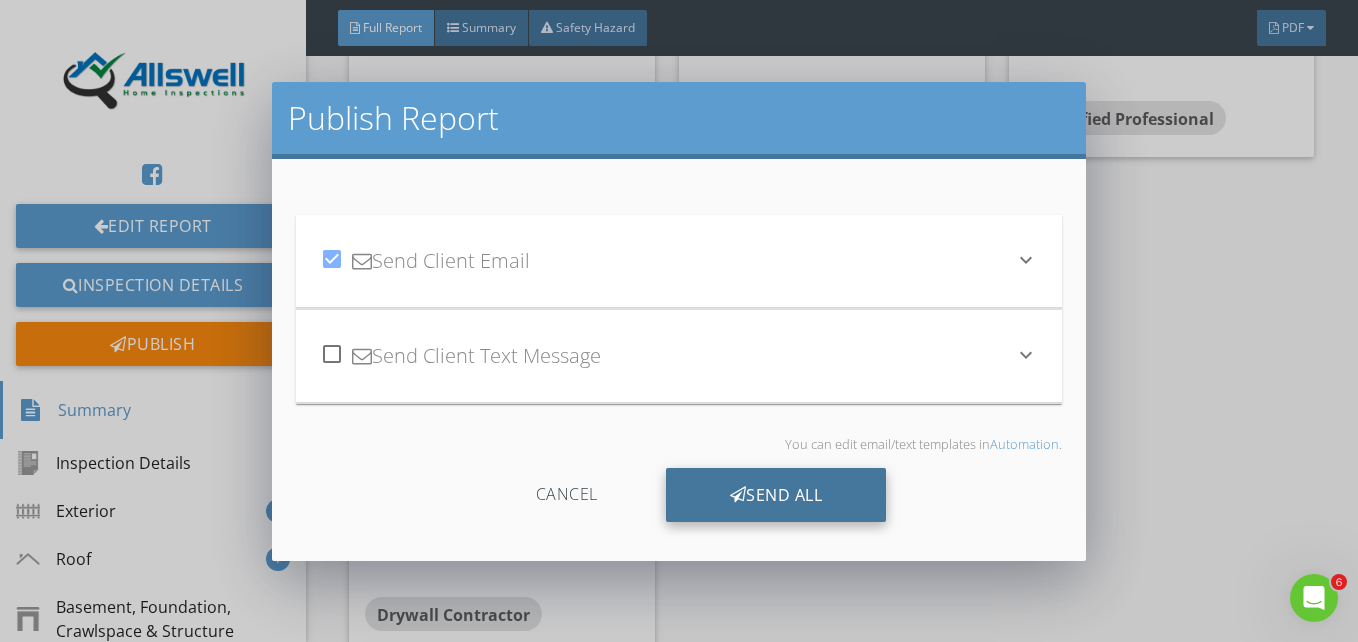 click on "Send All" at bounding box center [776, 495] 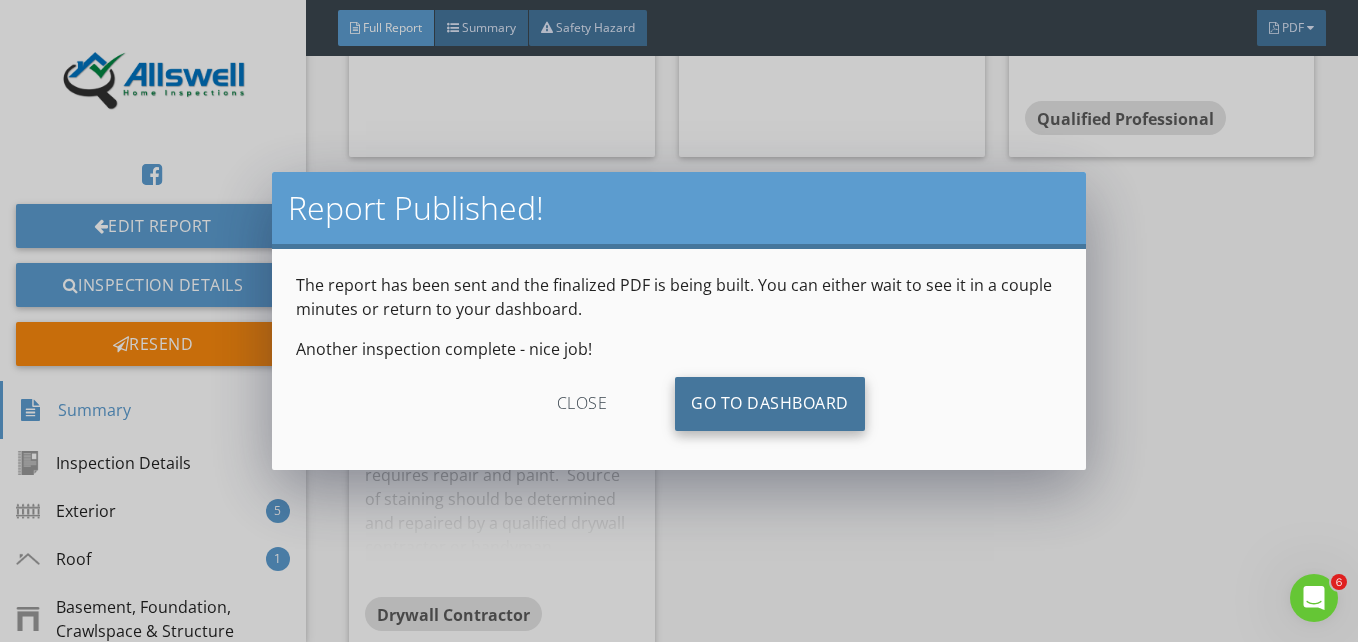 click on "Go To Dashboard" at bounding box center [770, 404] 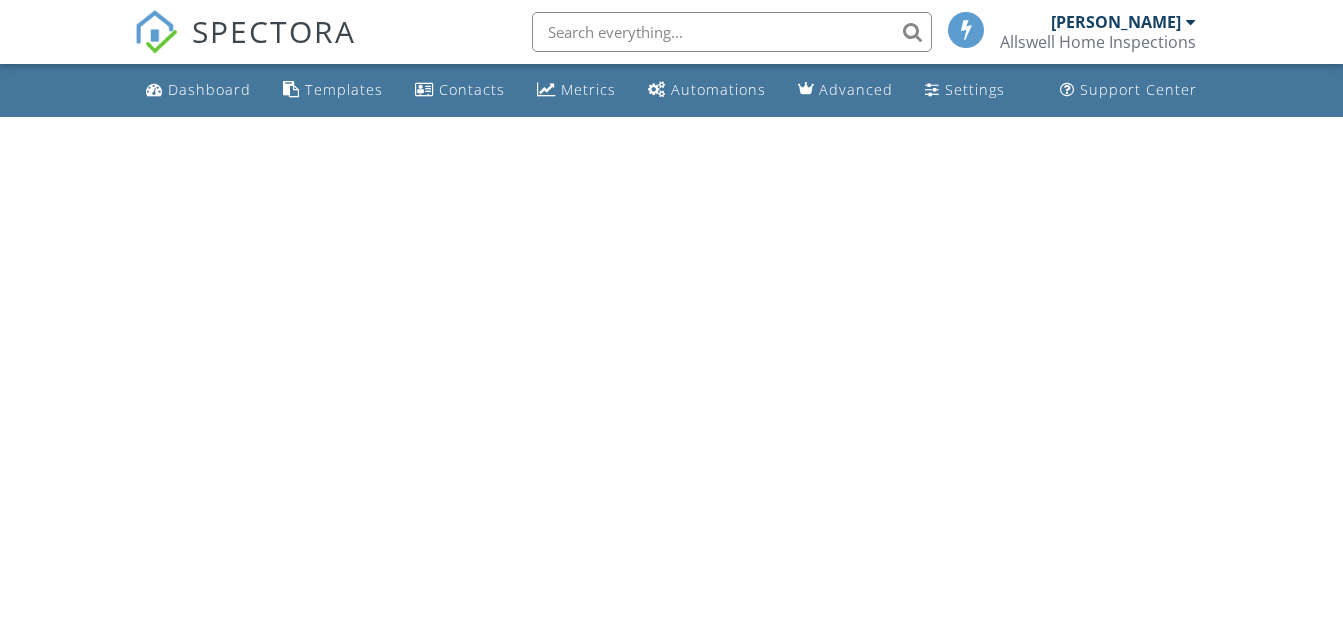 scroll, scrollTop: 0, scrollLeft: 0, axis: both 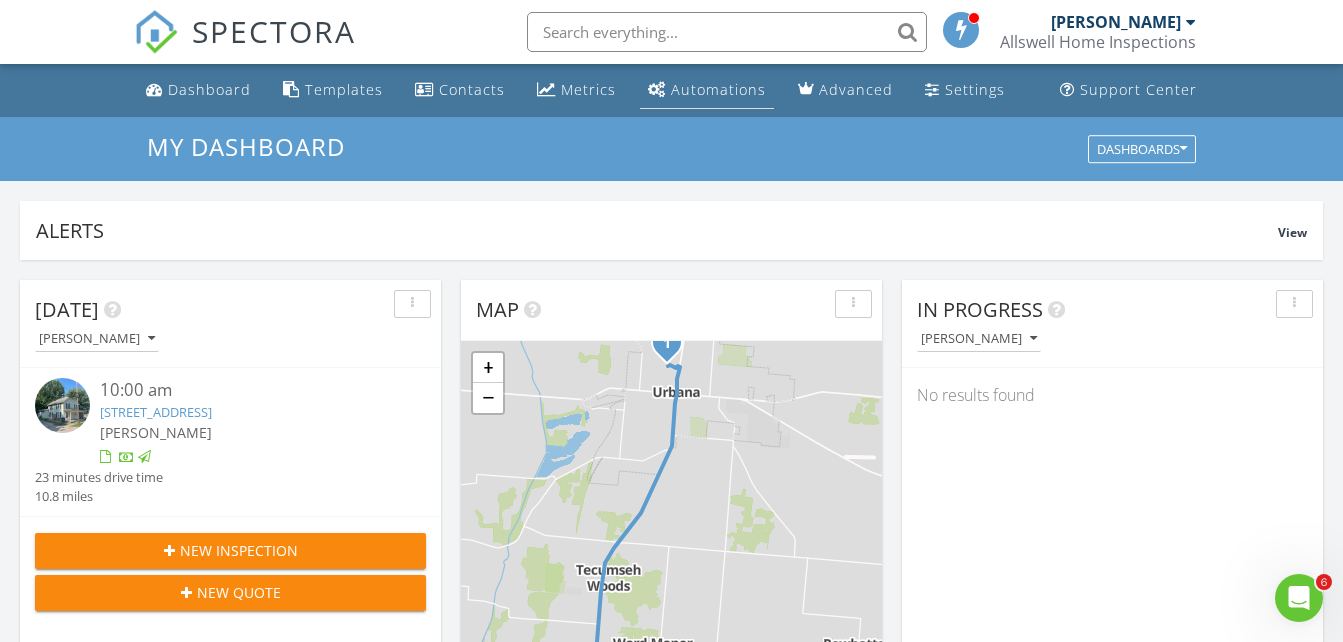 click on "Automations" at bounding box center [718, 89] 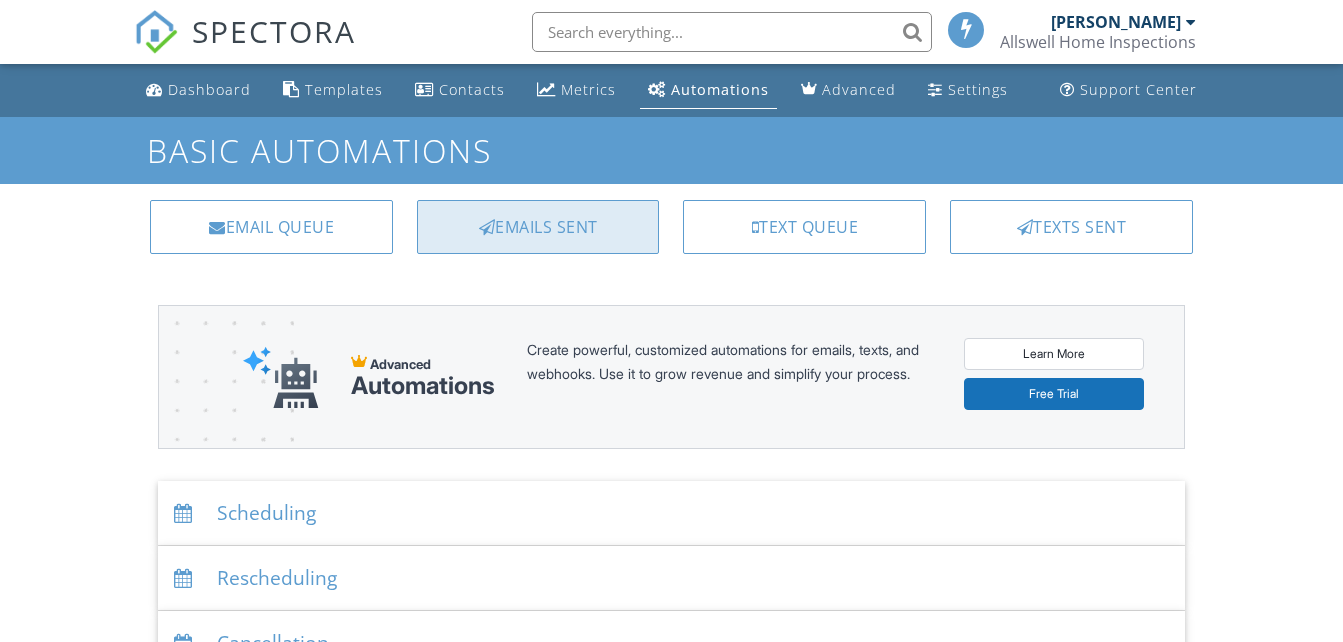 click on "Emails Sent" at bounding box center [538, 227] 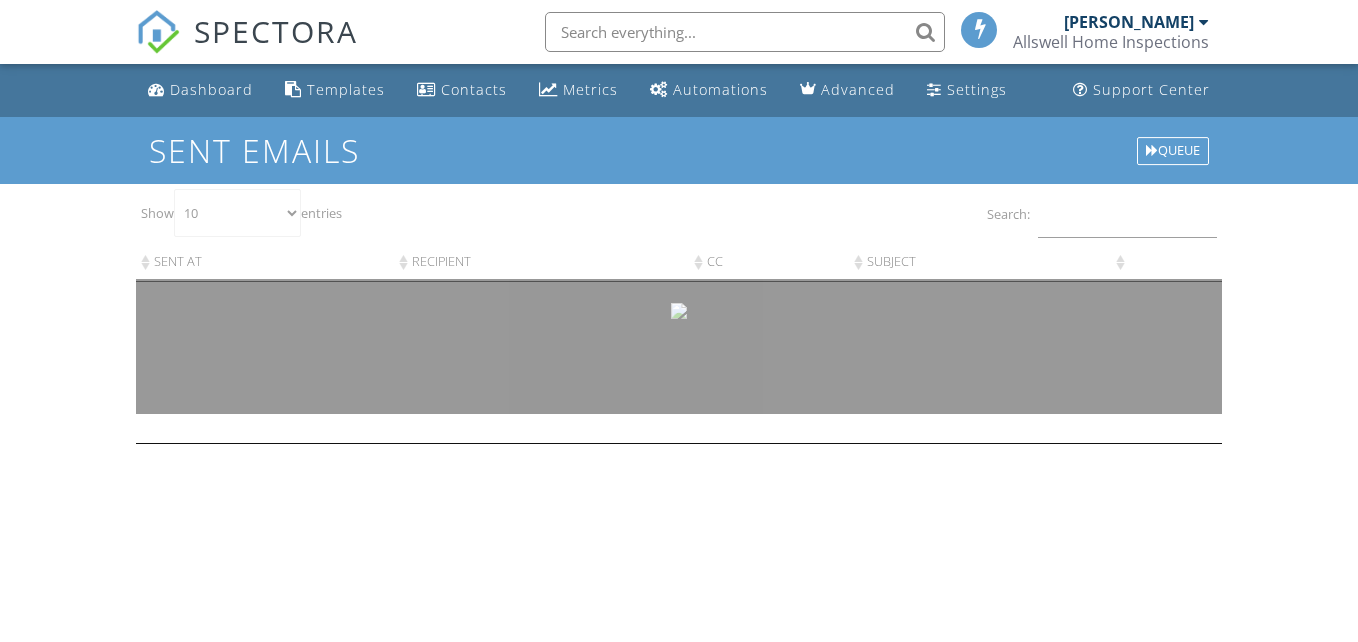 scroll, scrollTop: 0, scrollLeft: 0, axis: both 